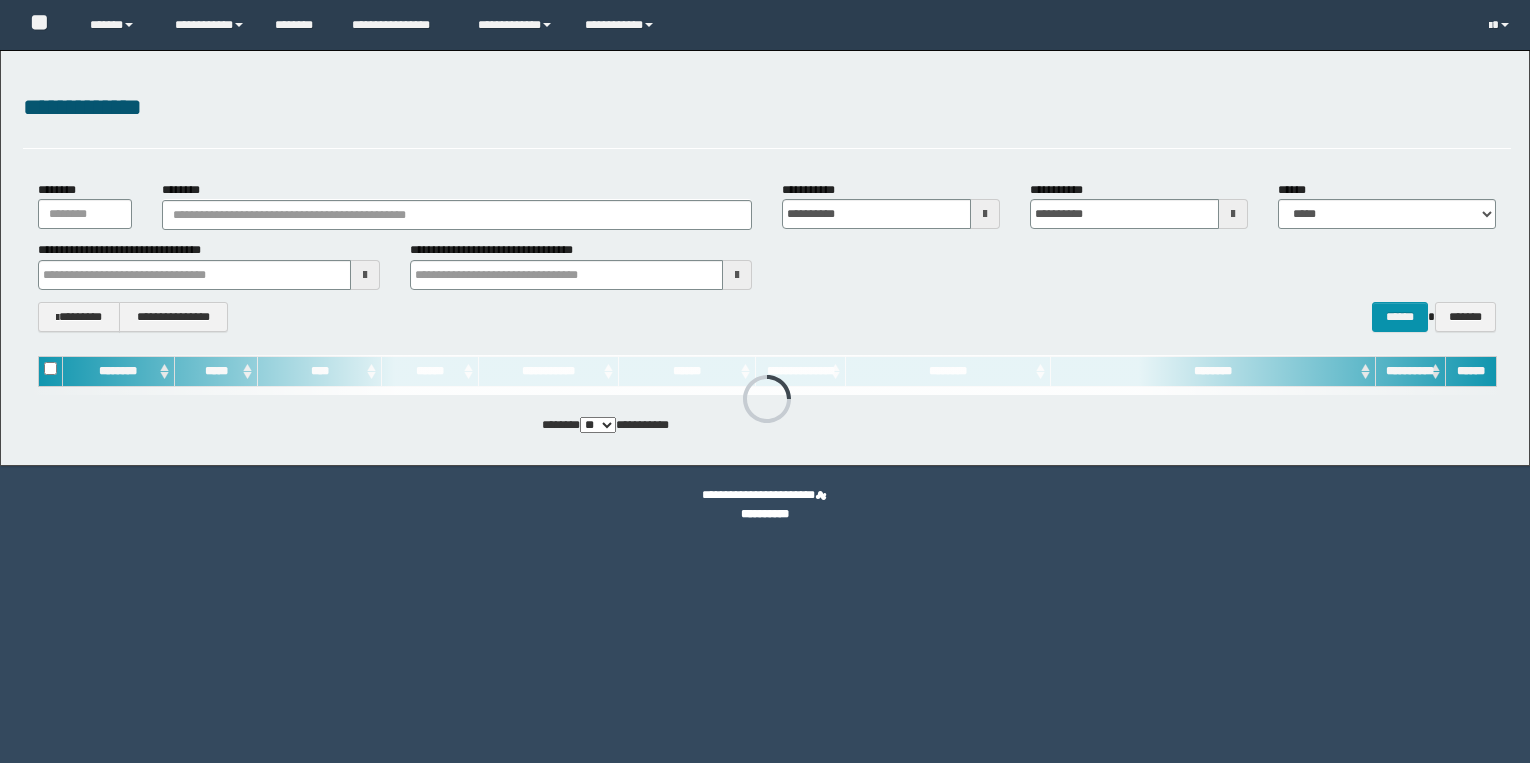 scroll, scrollTop: 0, scrollLeft: 0, axis: both 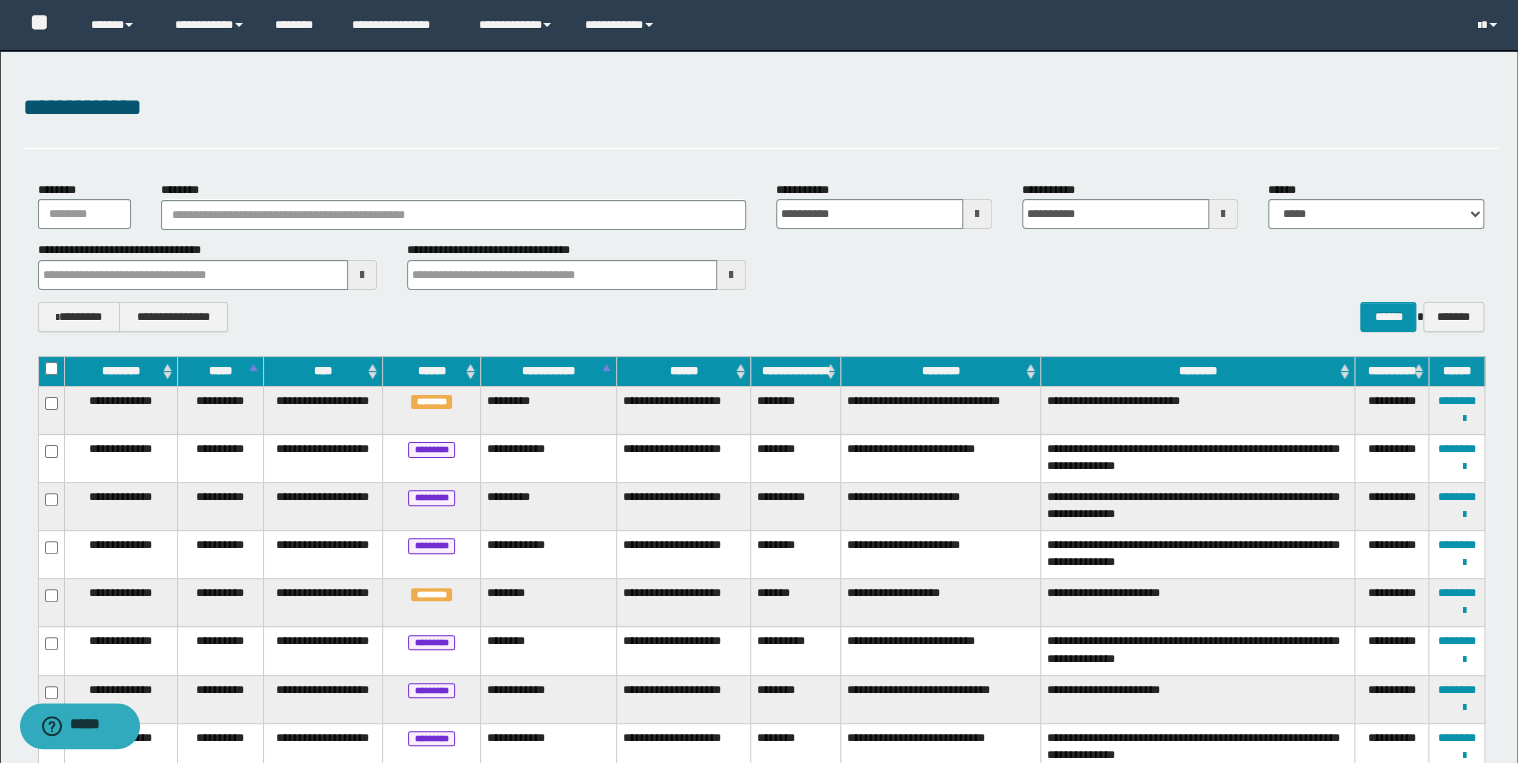 type on "**********" 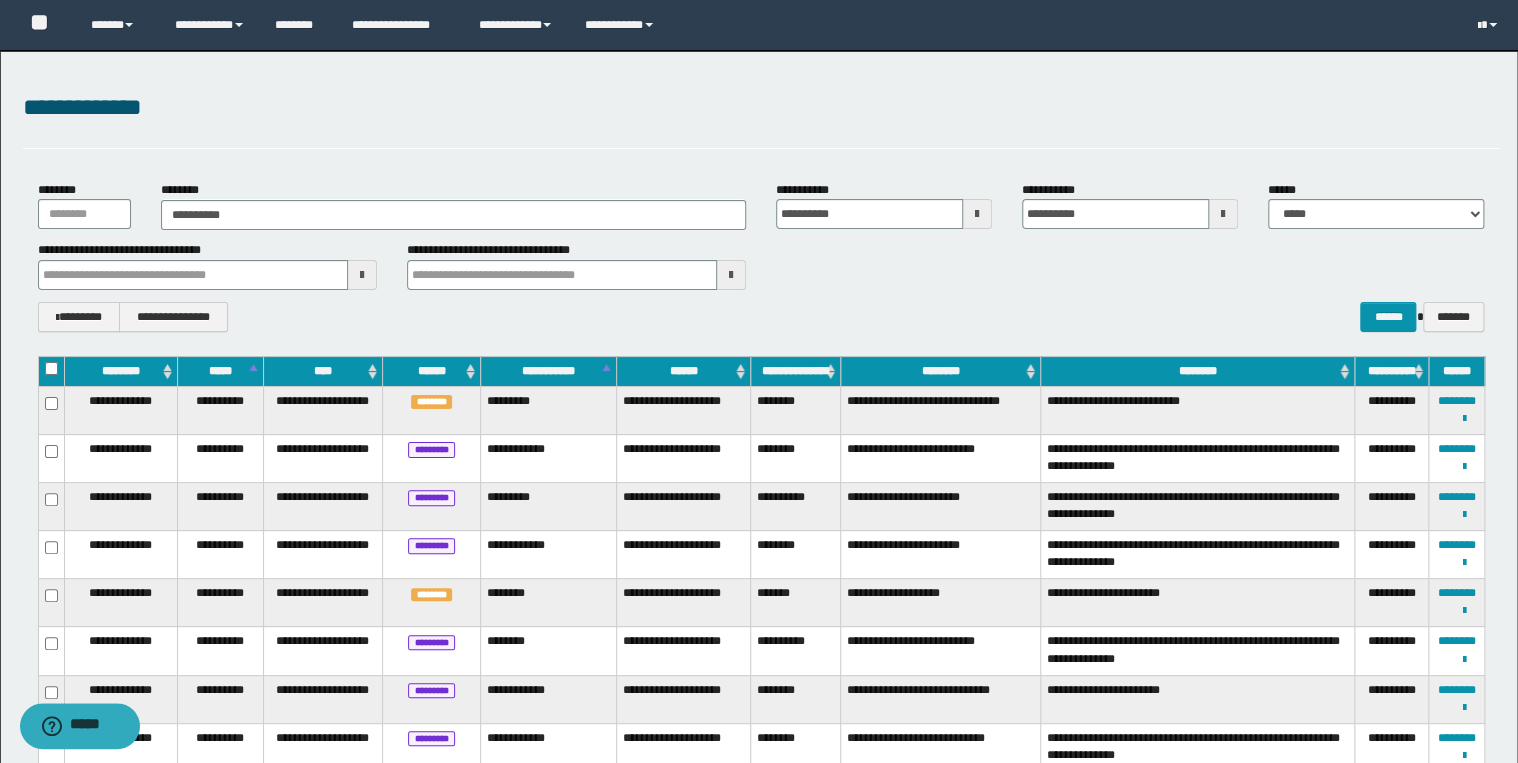 type on "**********" 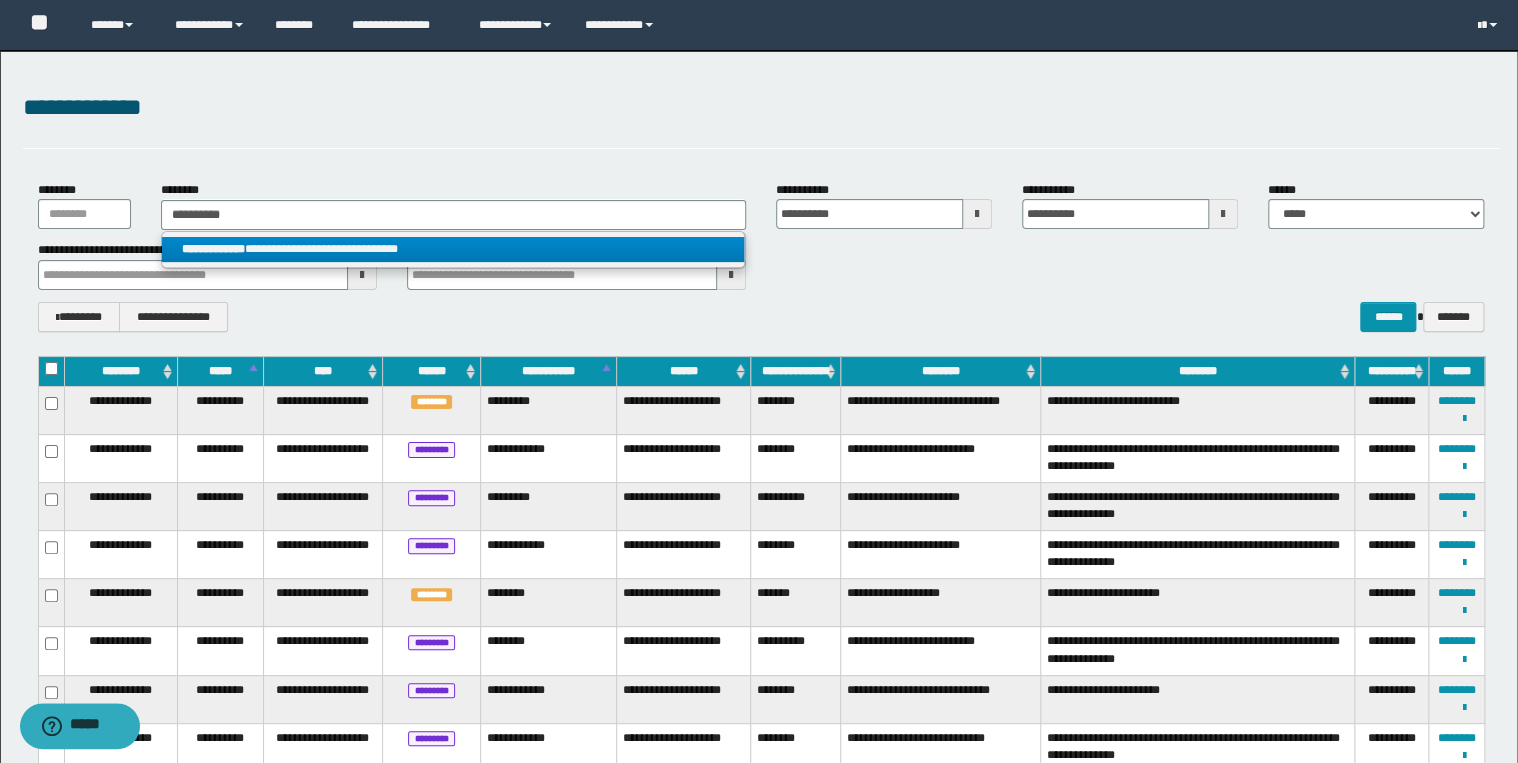 type on "**********" 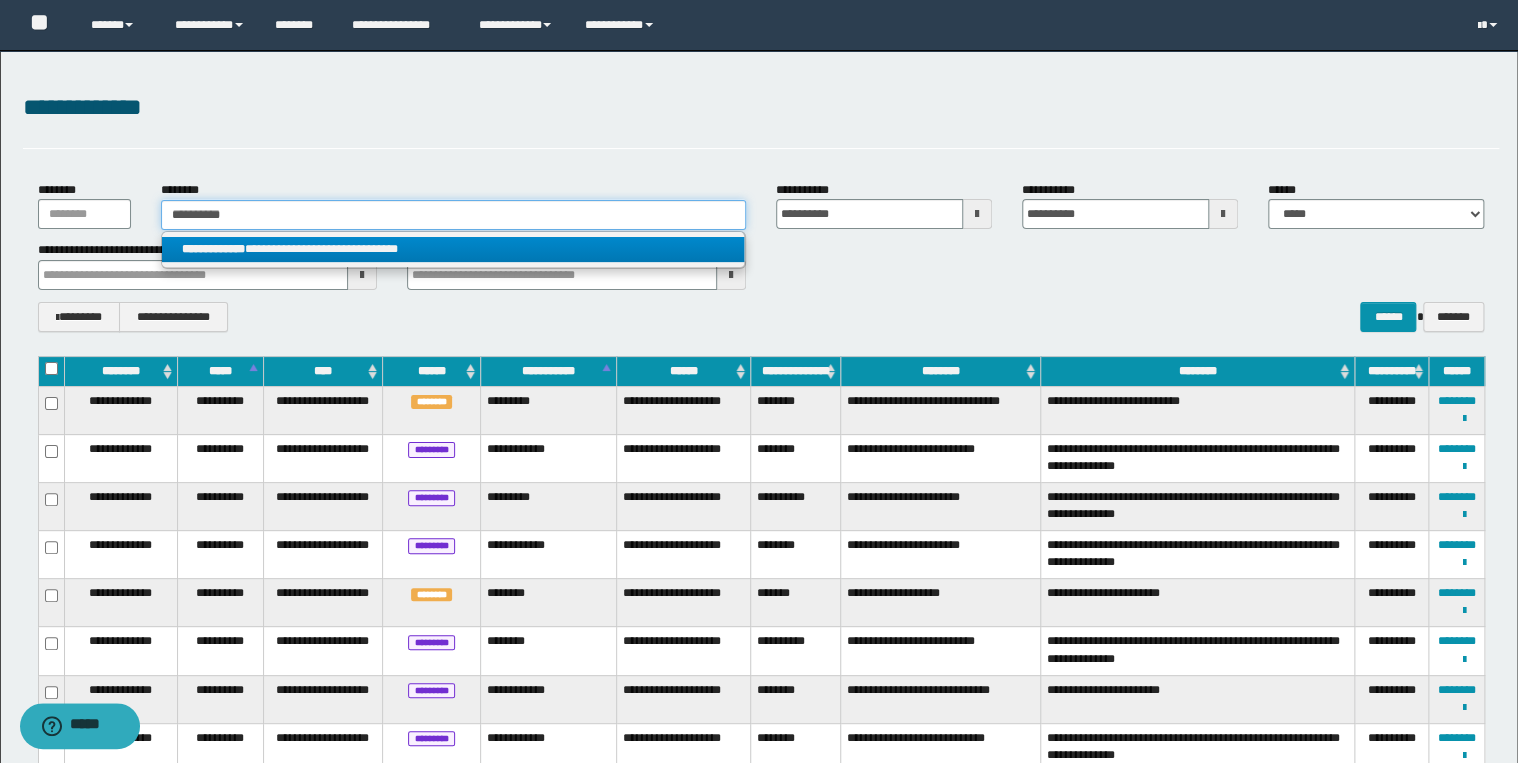 type 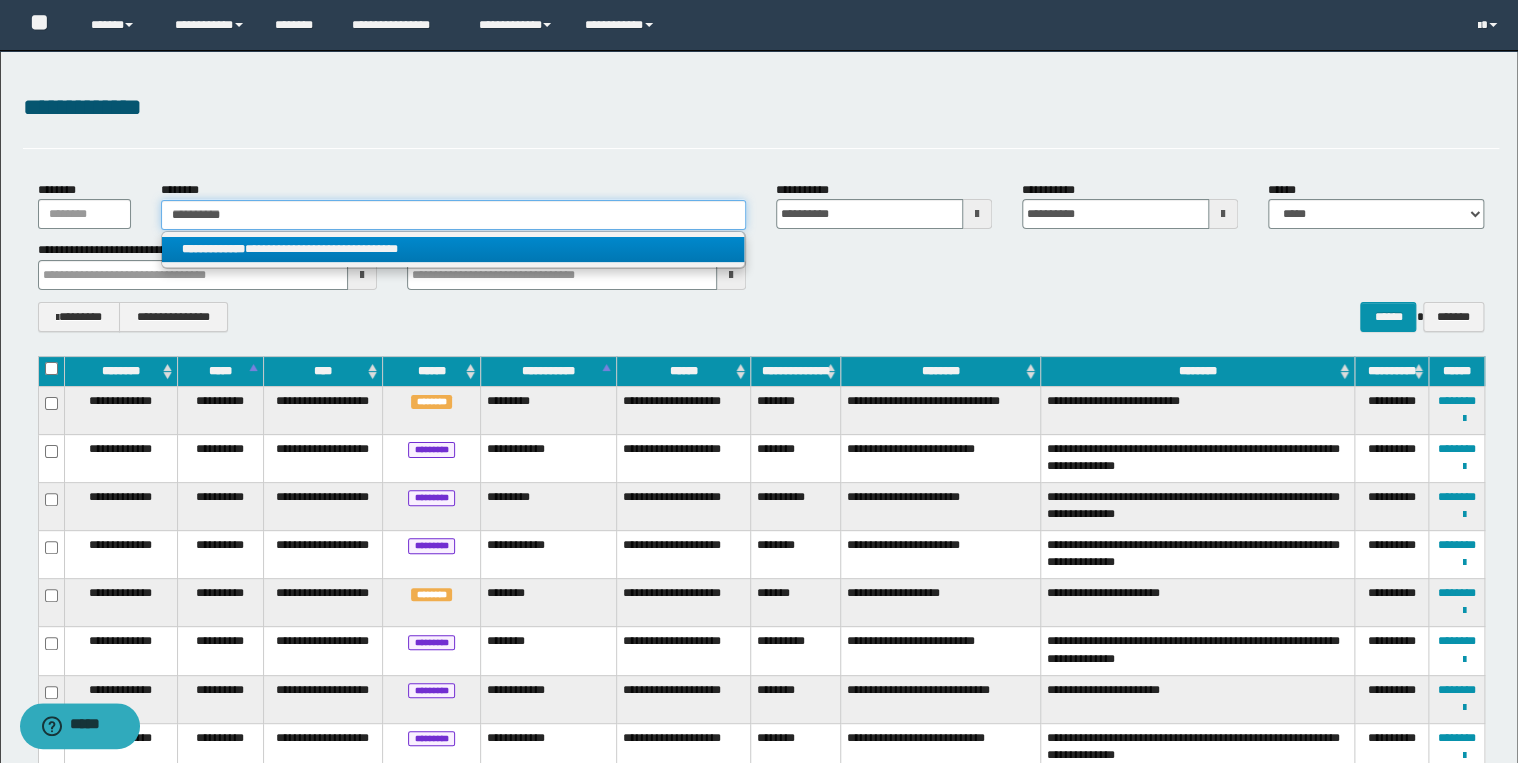 type on "**********" 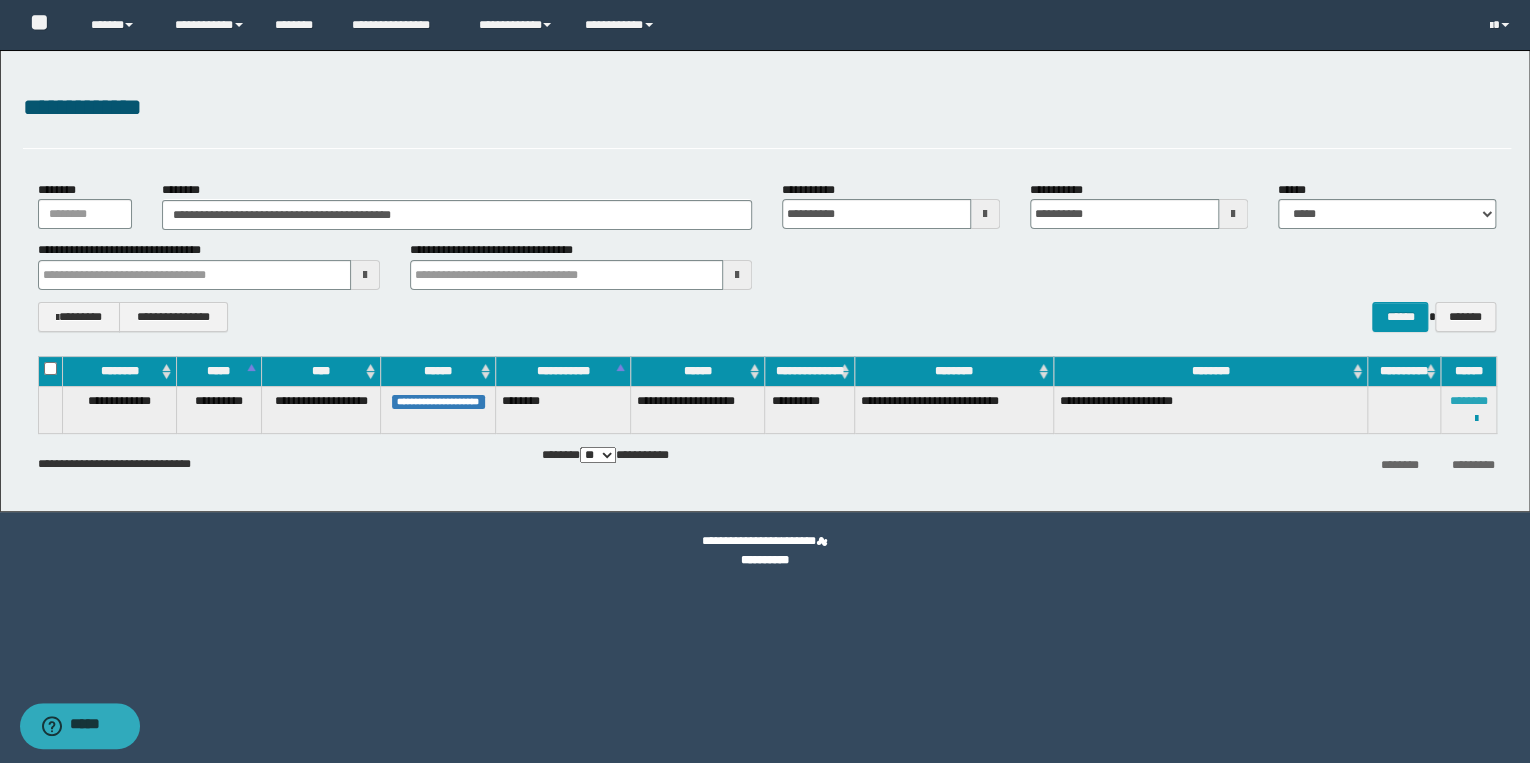 click on "********" at bounding box center [1468, 401] 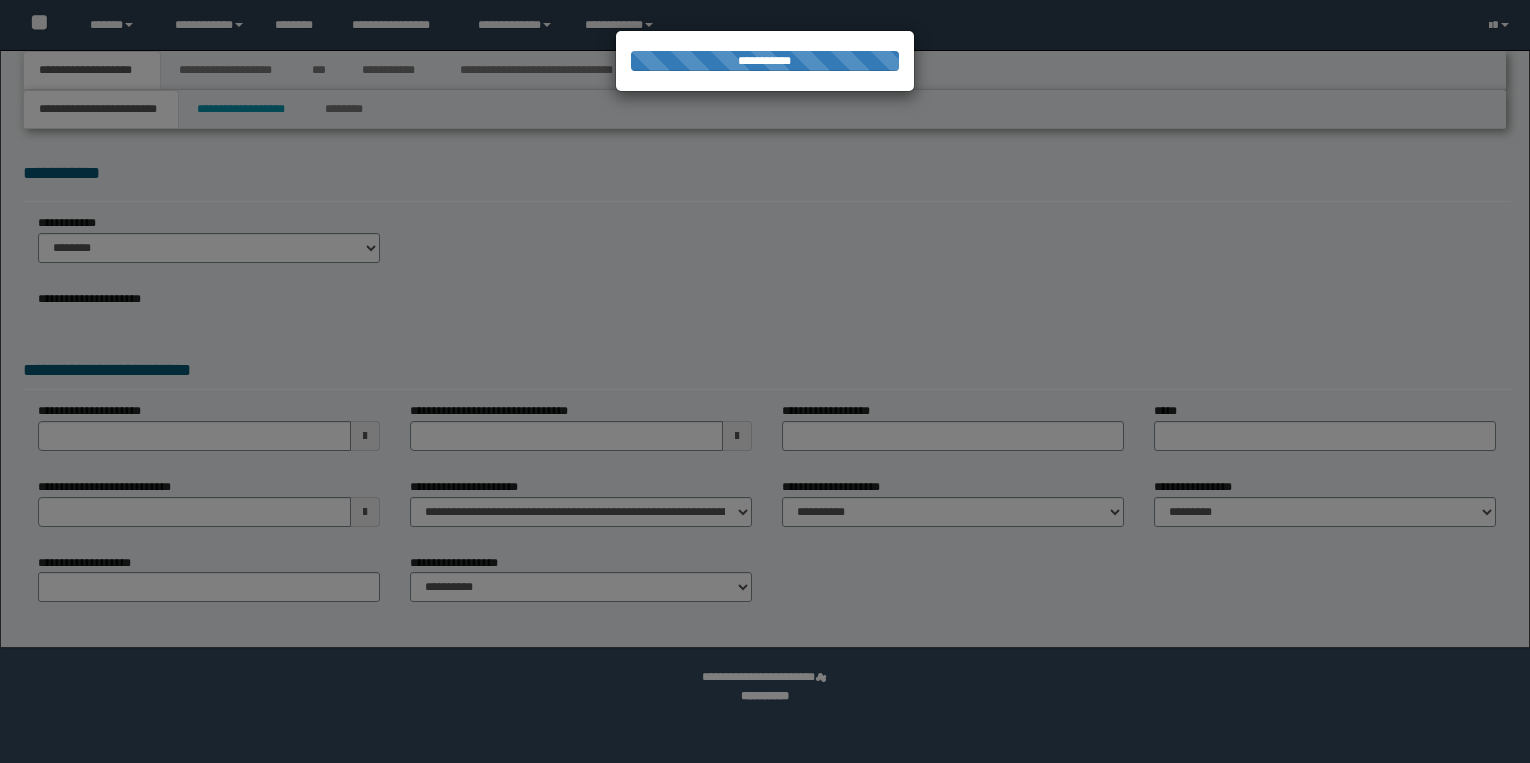 scroll, scrollTop: 0, scrollLeft: 0, axis: both 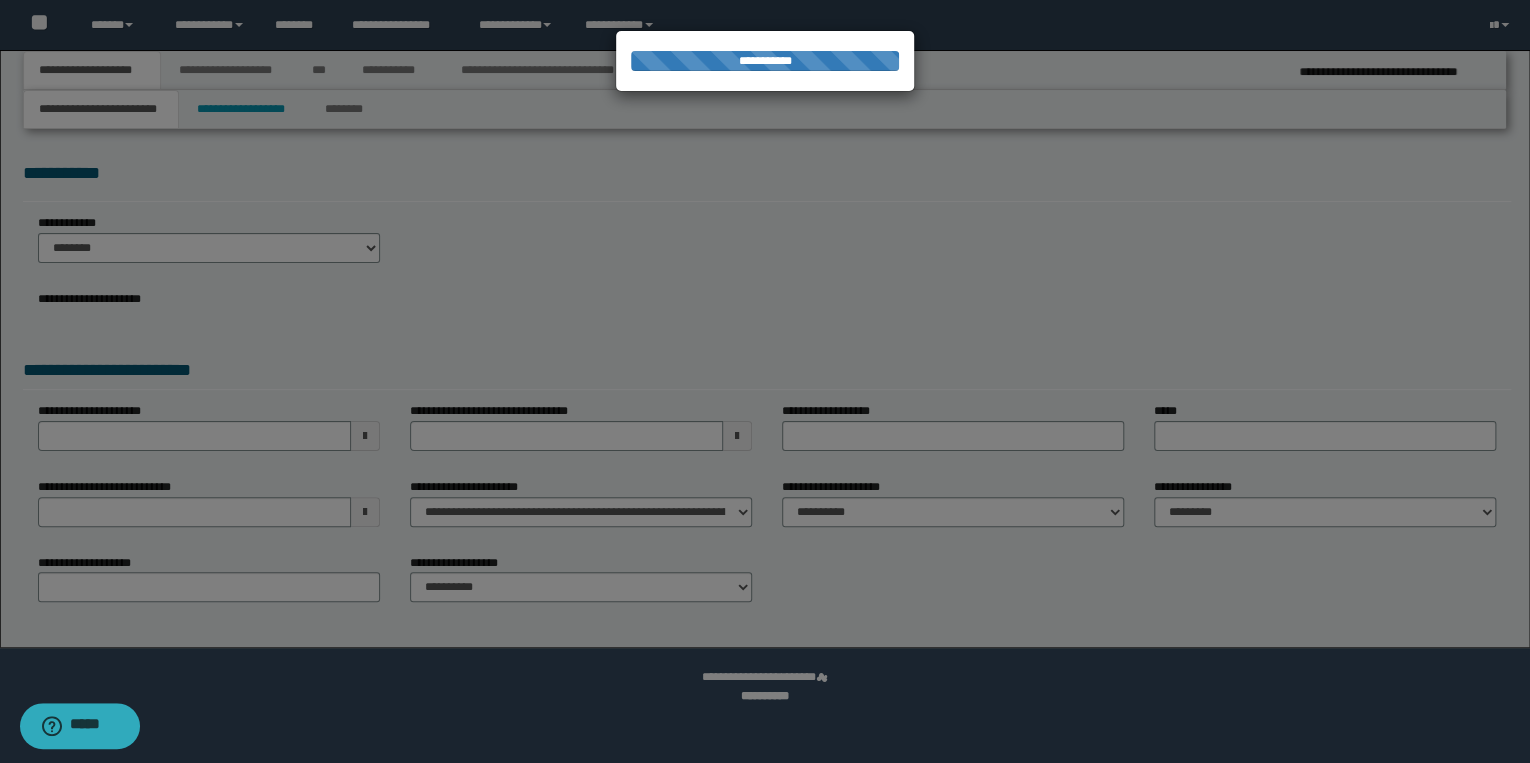 select on "*" 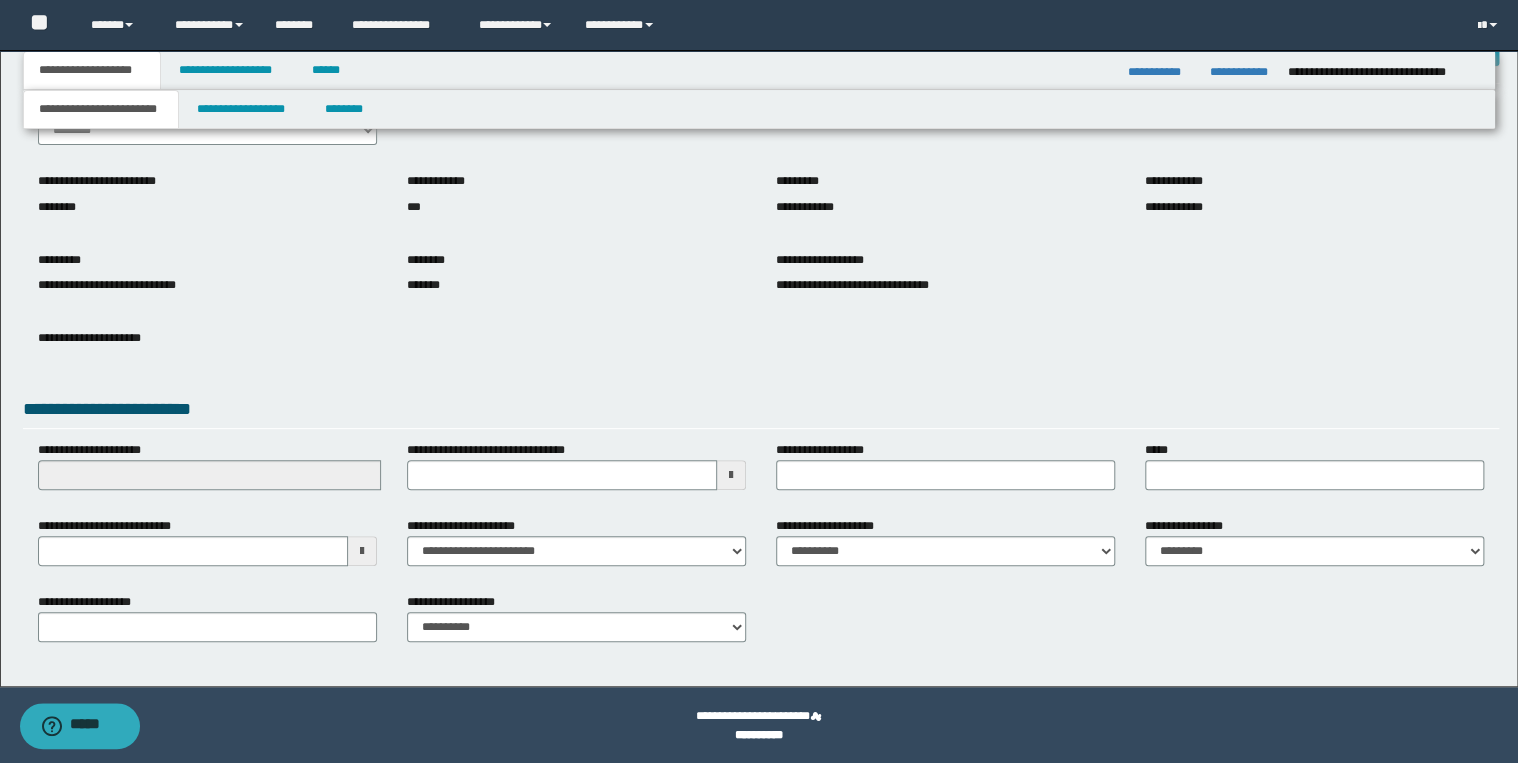scroll, scrollTop: 120, scrollLeft: 0, axis: vertical 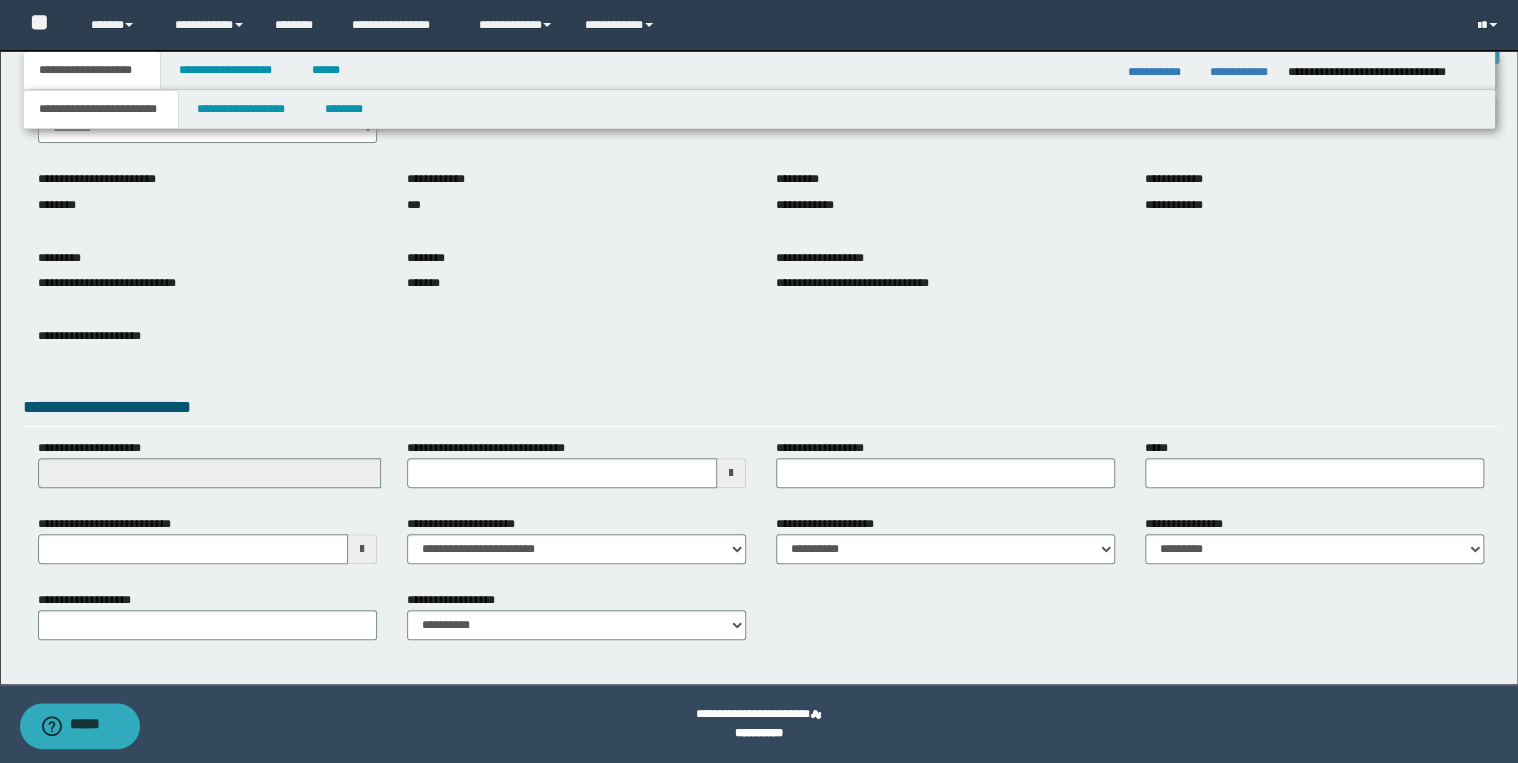 click on "**********" at bounding box center [759, 307] 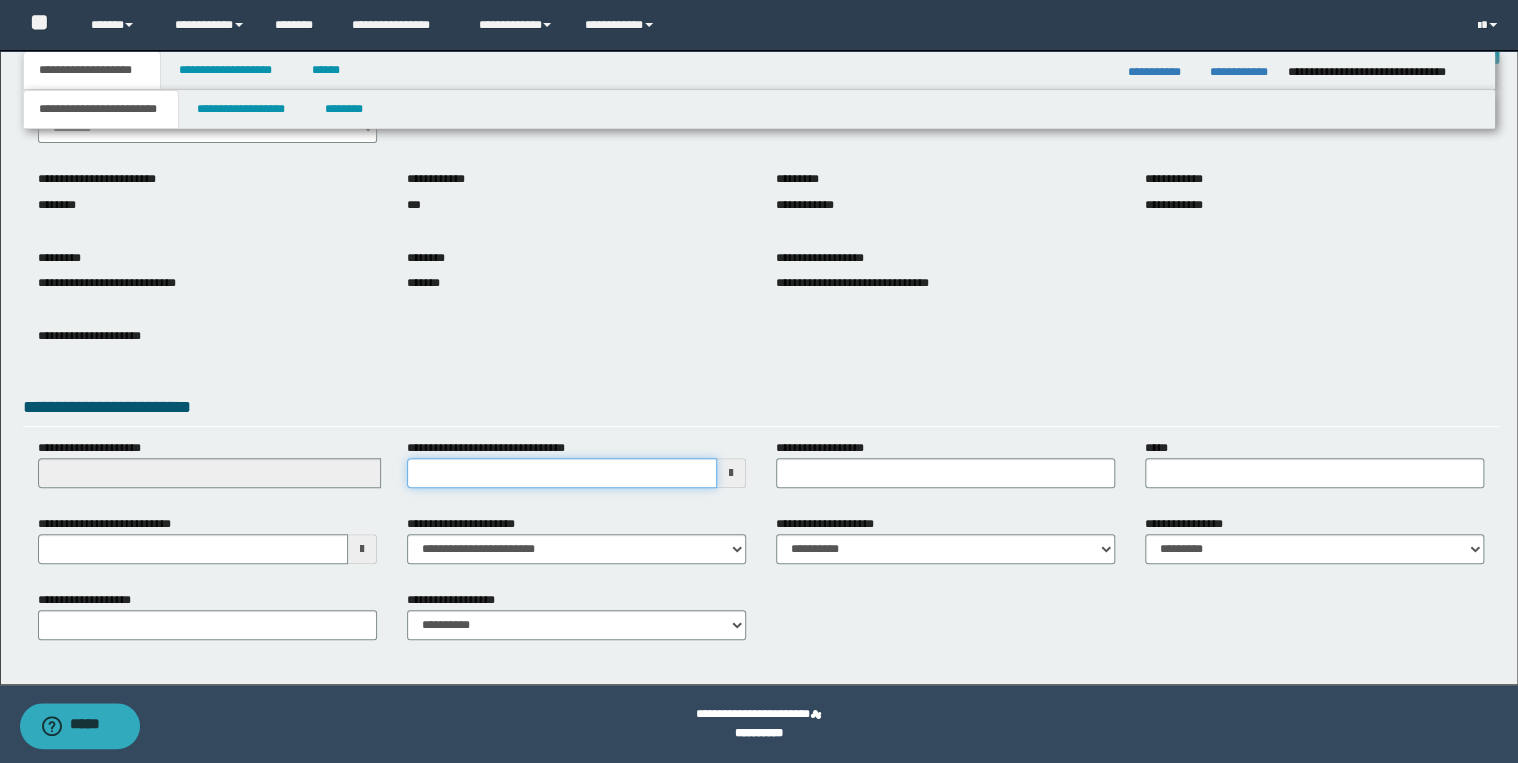 click on "**********" at bounding box center (562, 473) 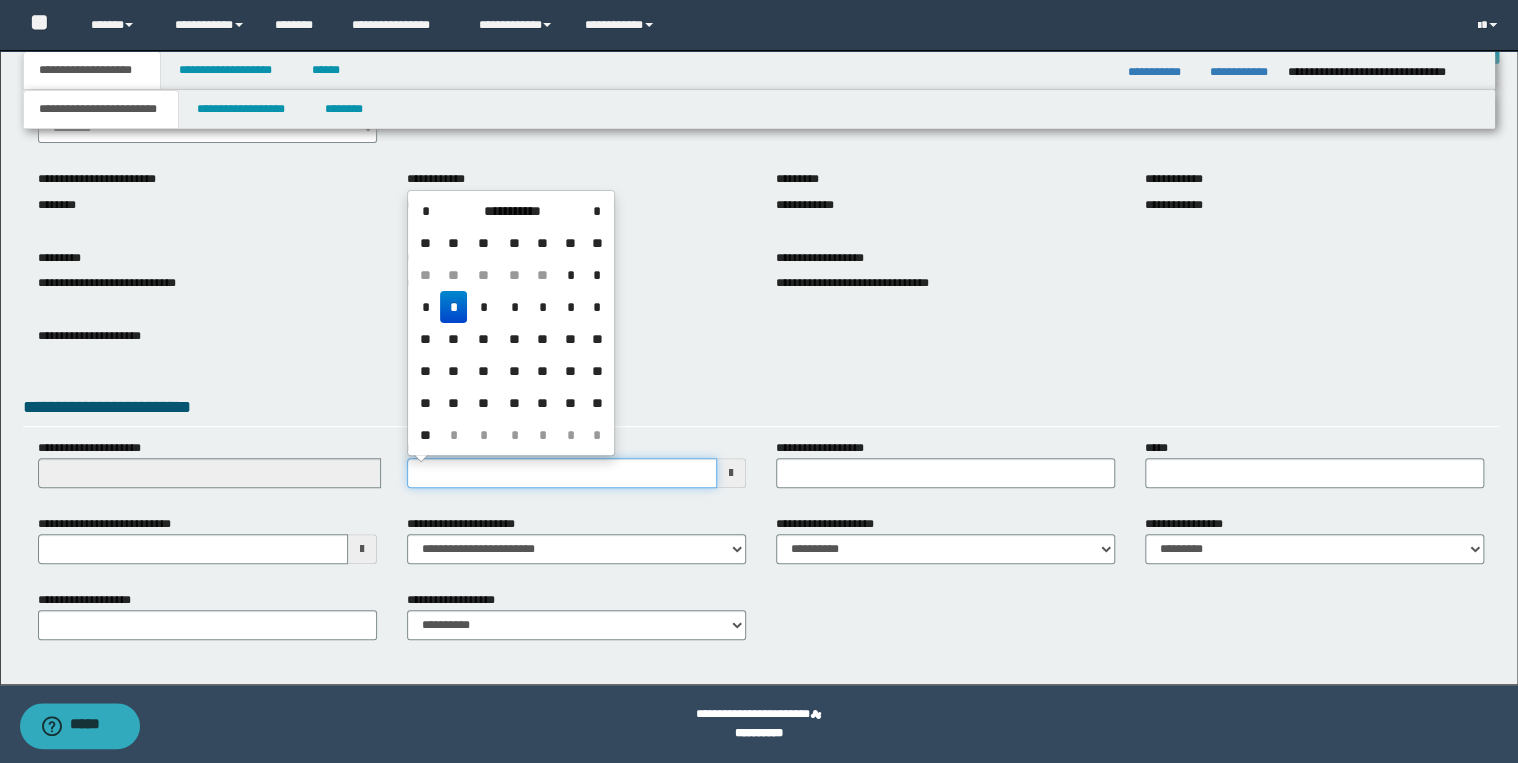 type on "**********" 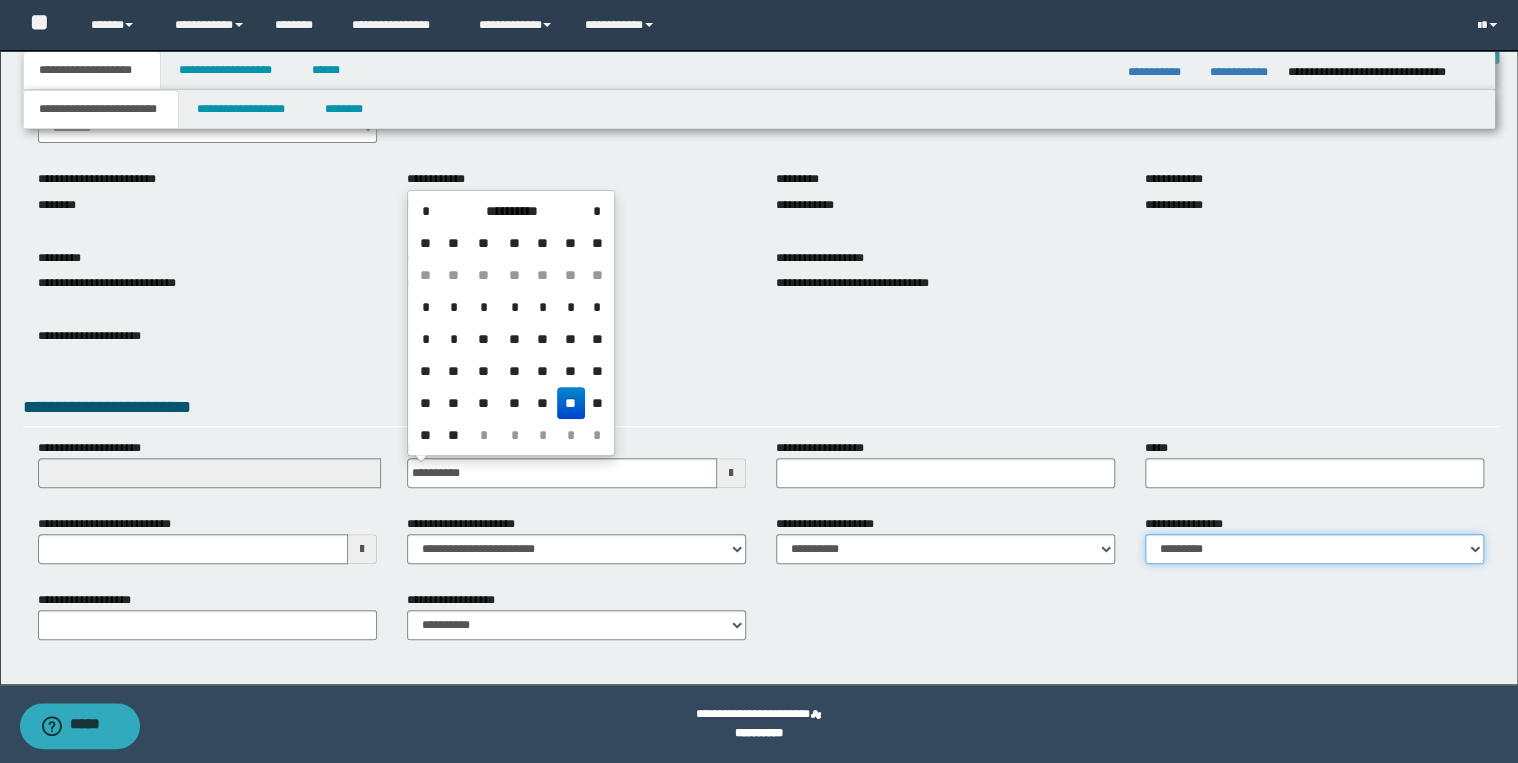 click on "**********" at bounding box center [1314, 549] 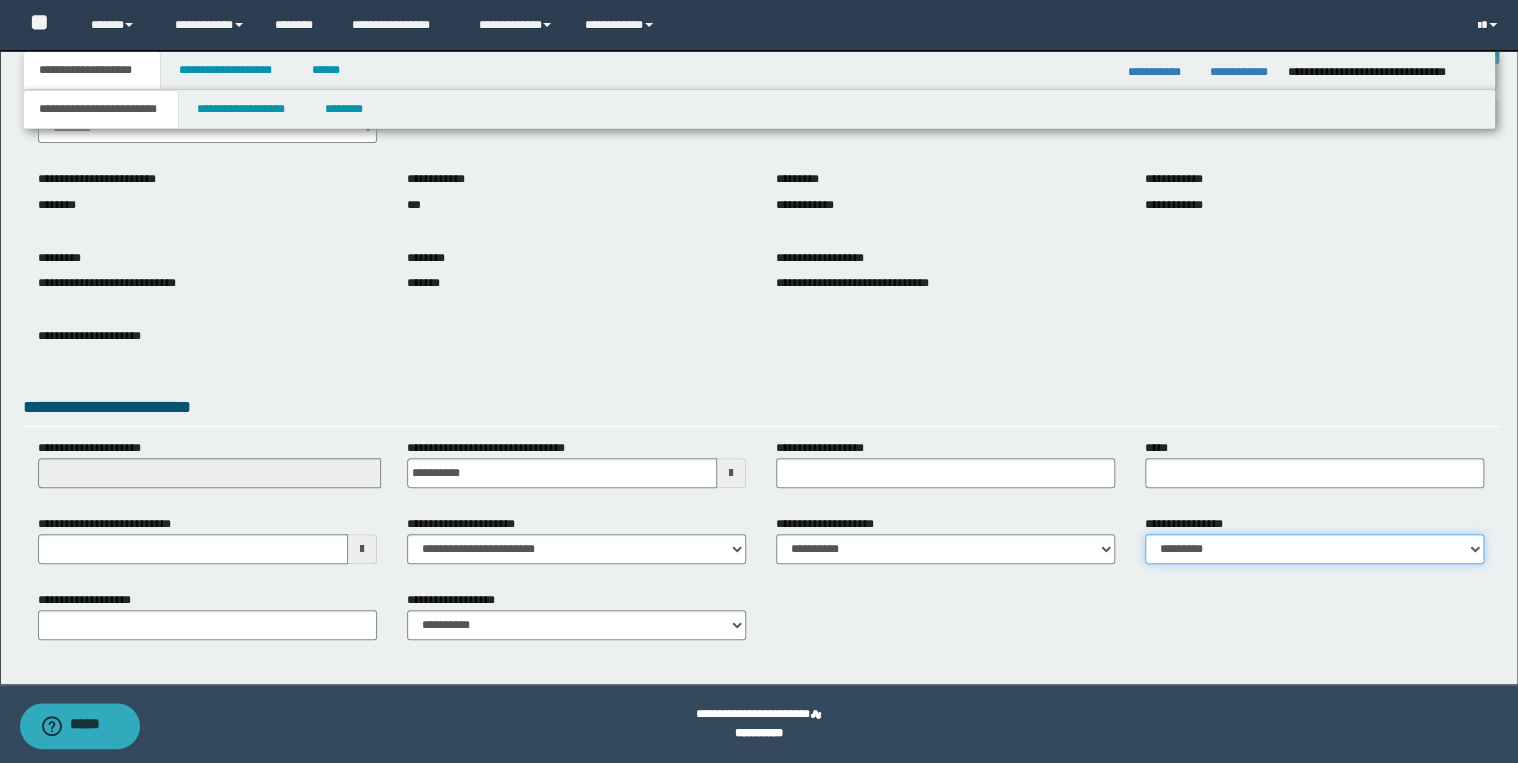 select on "*" 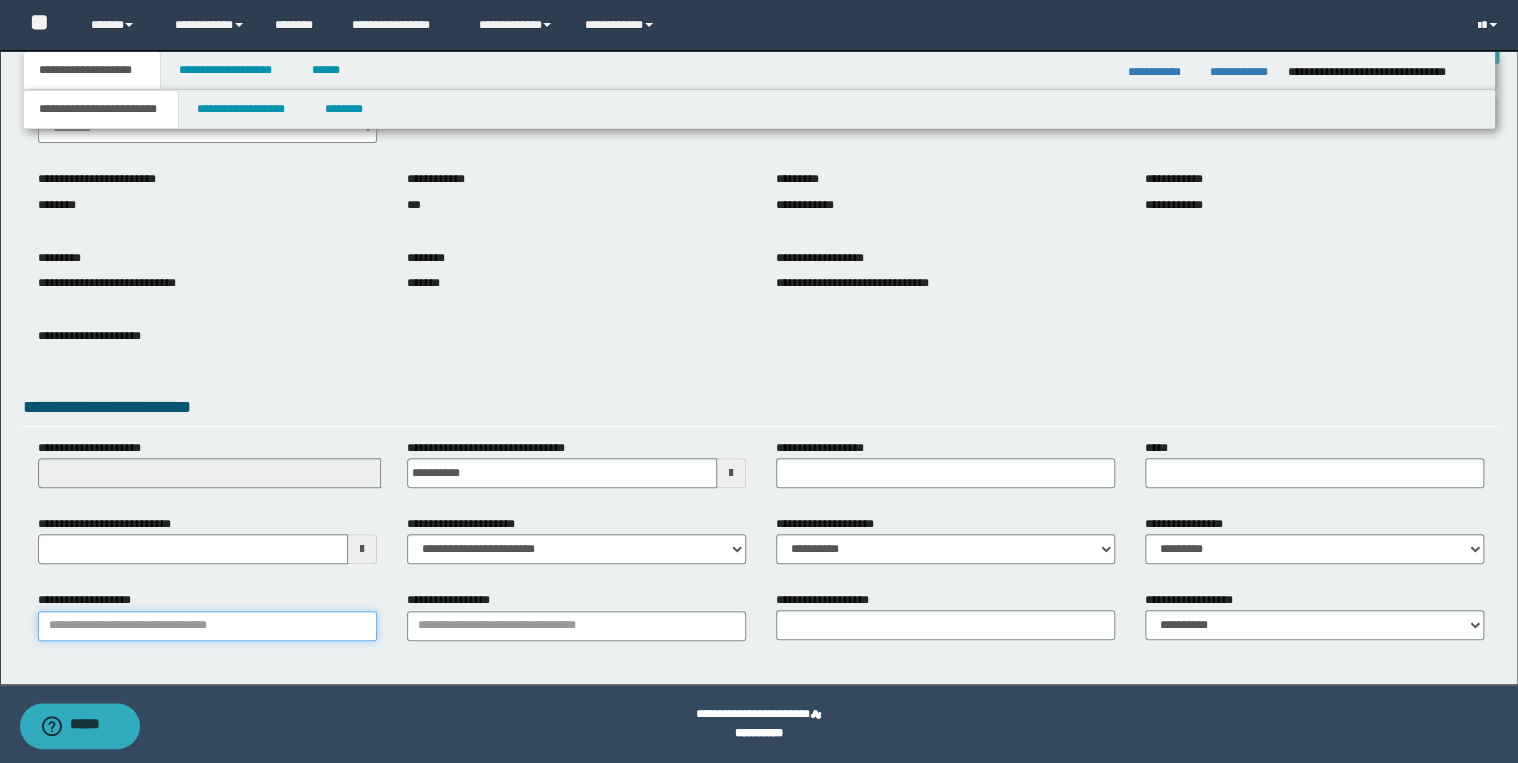 click on "**********" at bounding box center [207, 626] 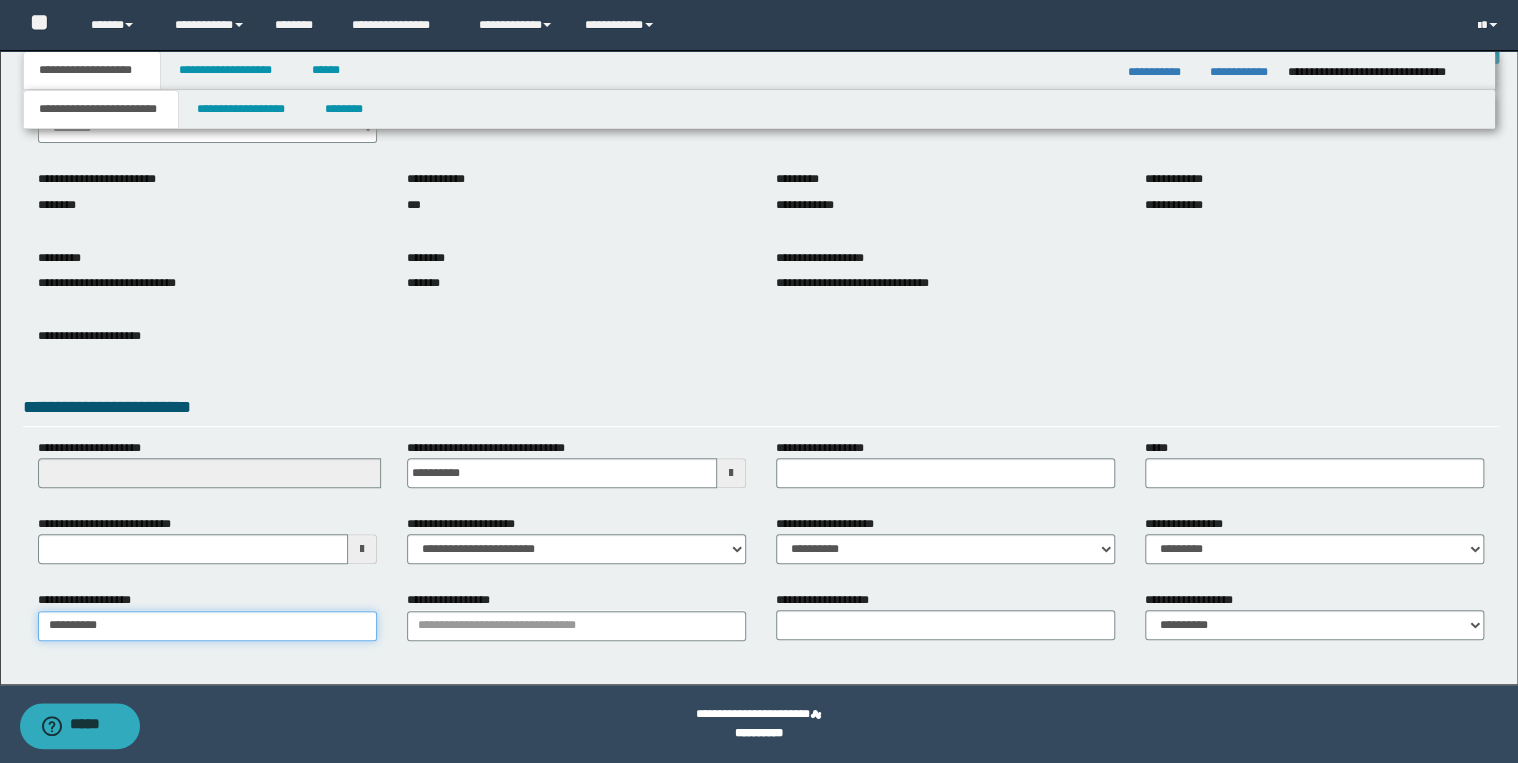 type on "**********" 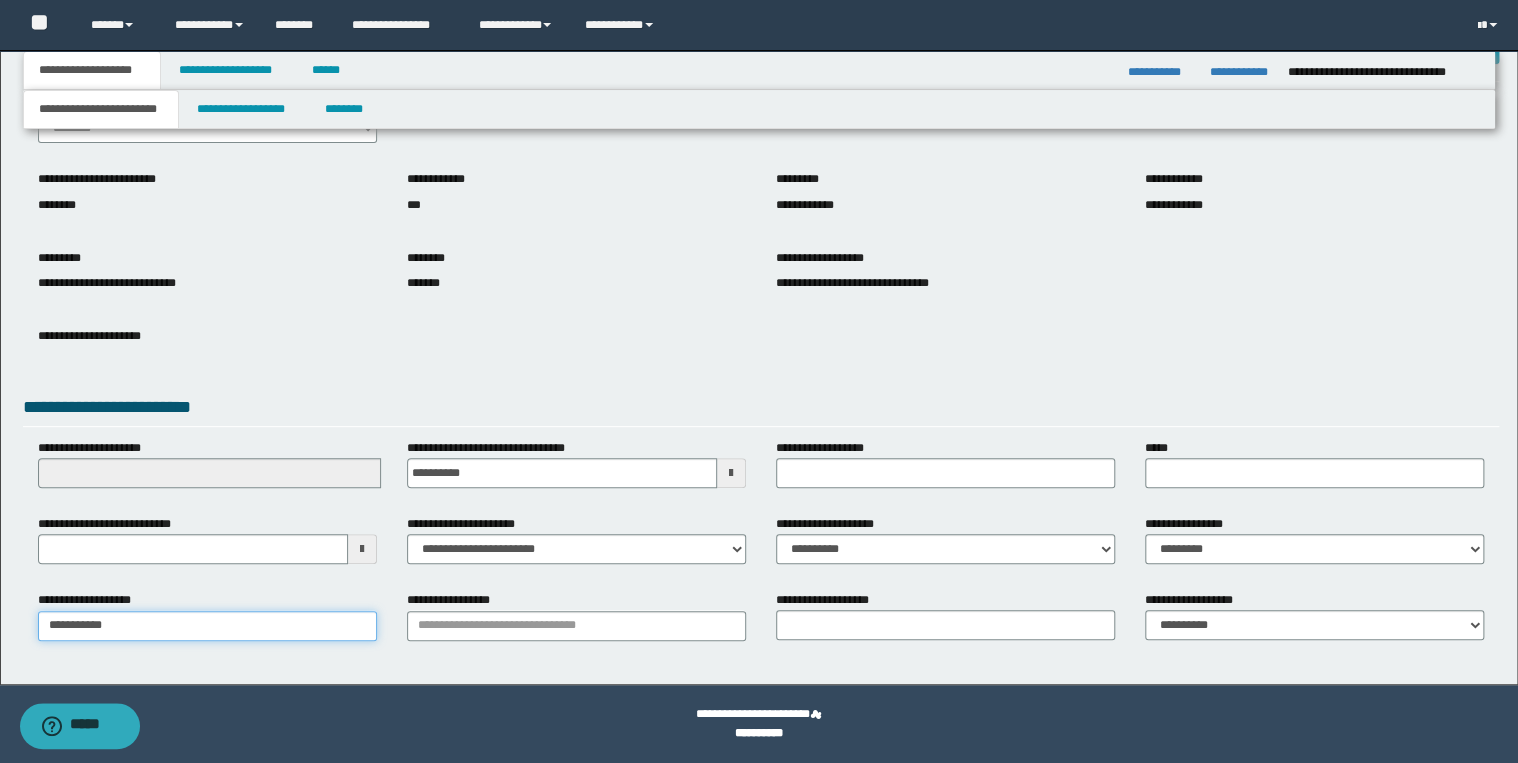 type on "**********" 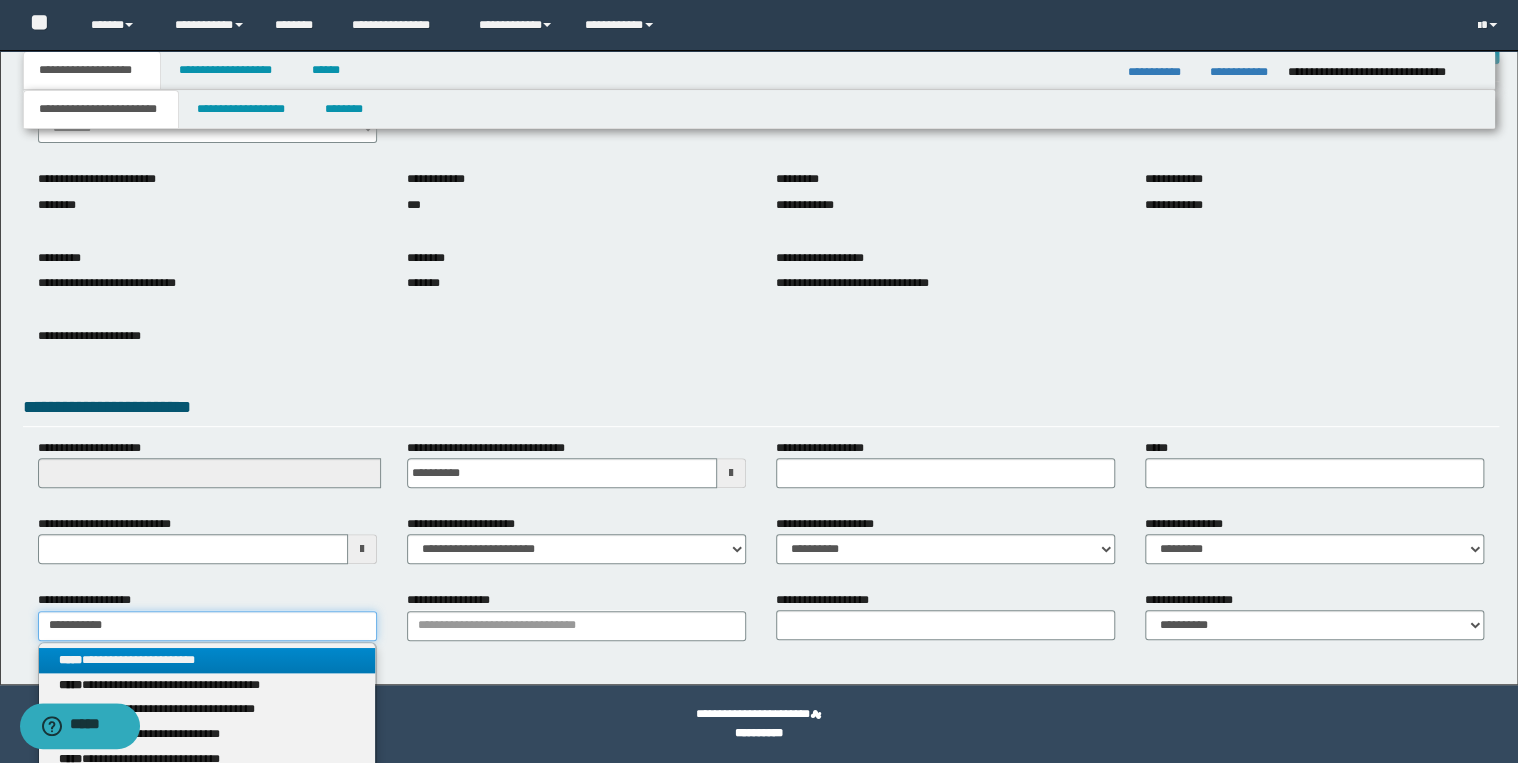 type on "**********" 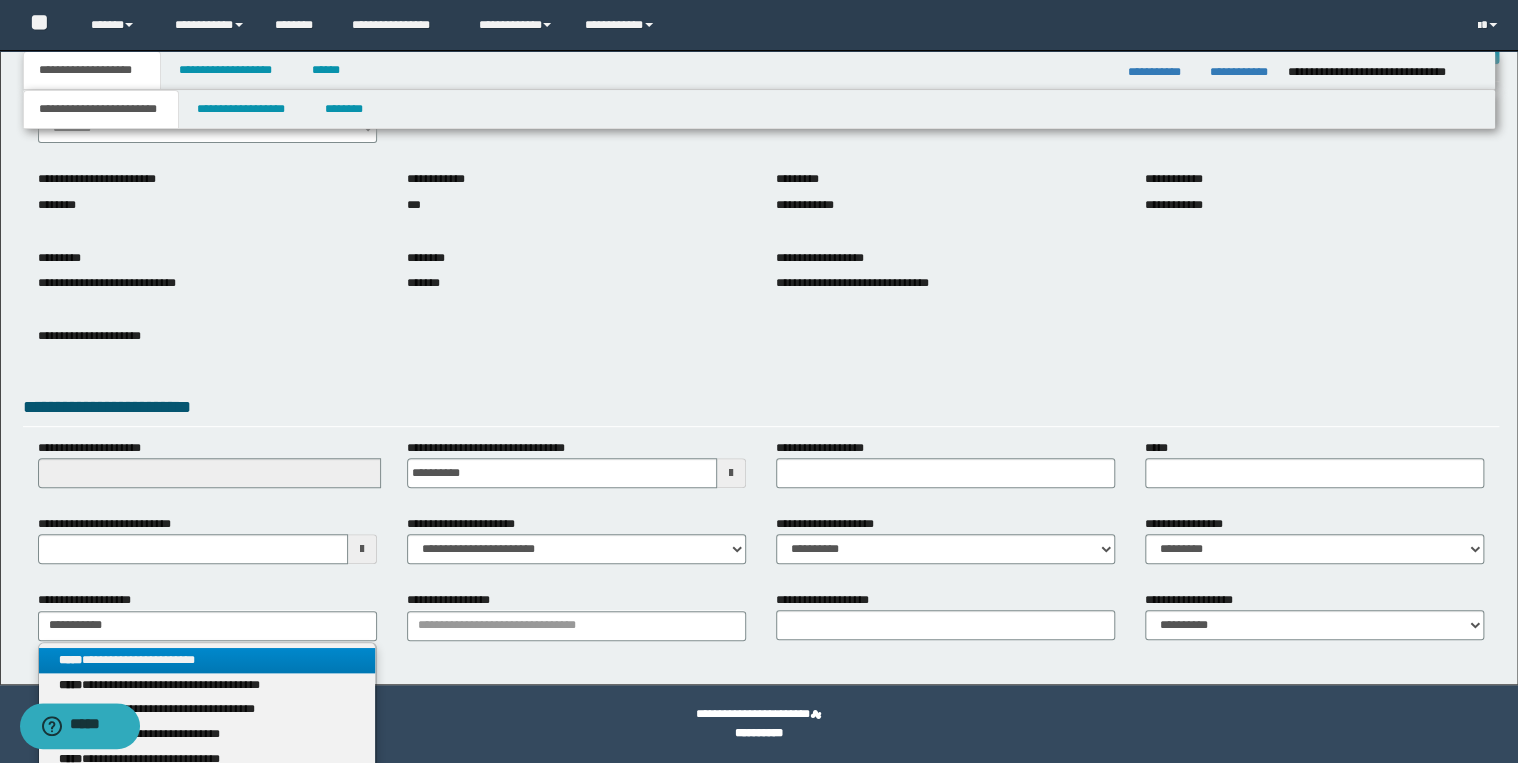 click on "**********" at bounding box center [207, 660] 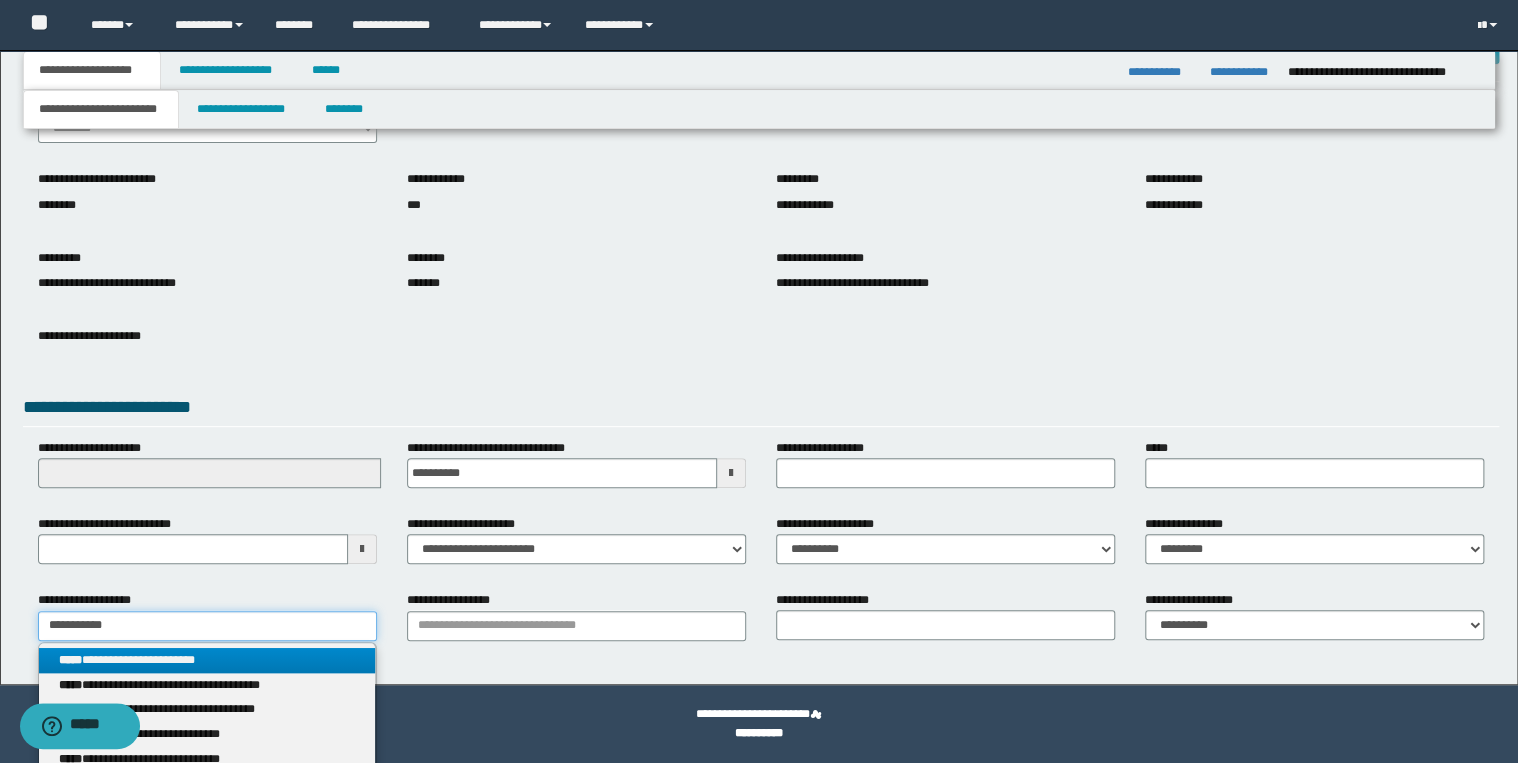 type 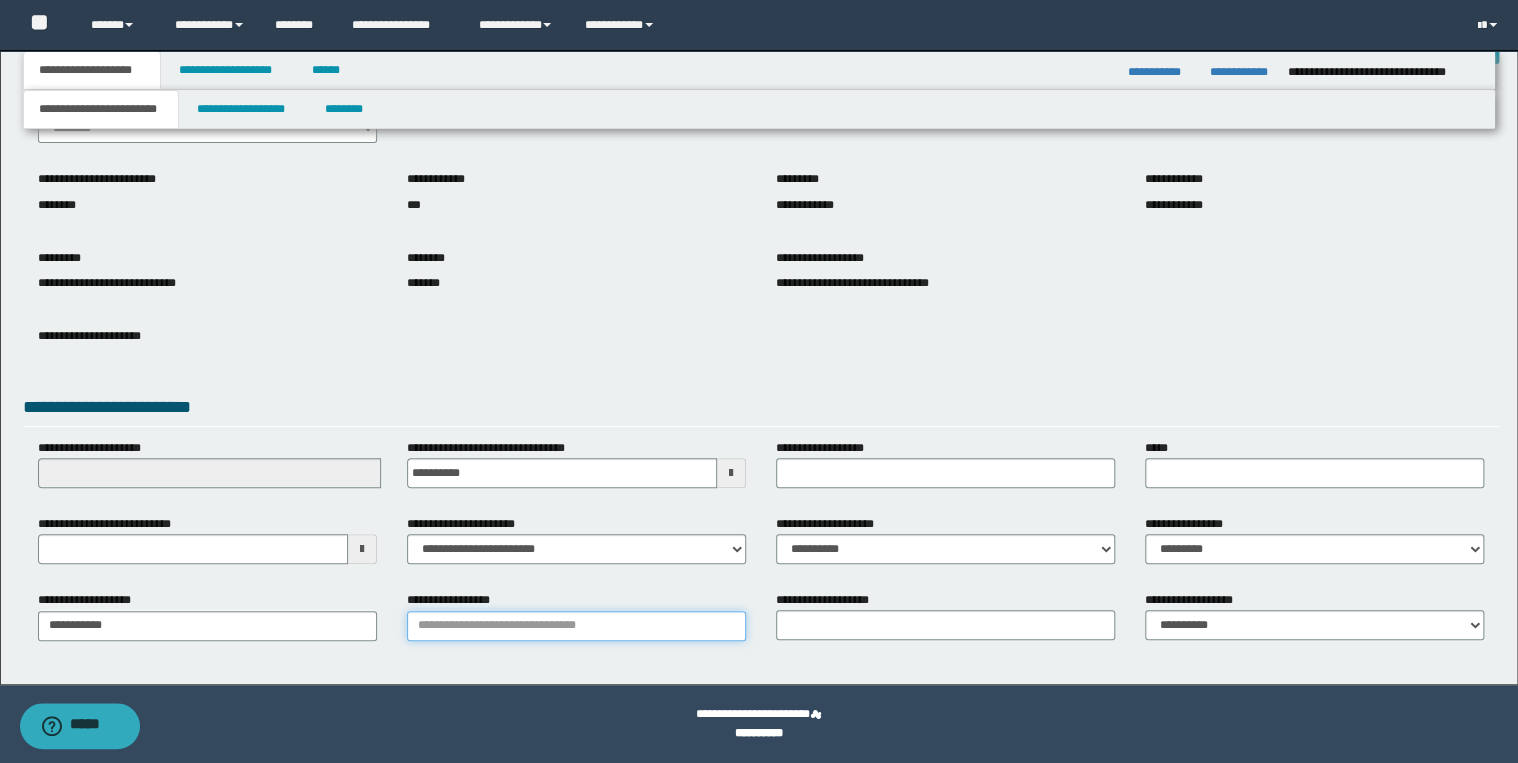 click on "**********" at bounding box center (576, 626) 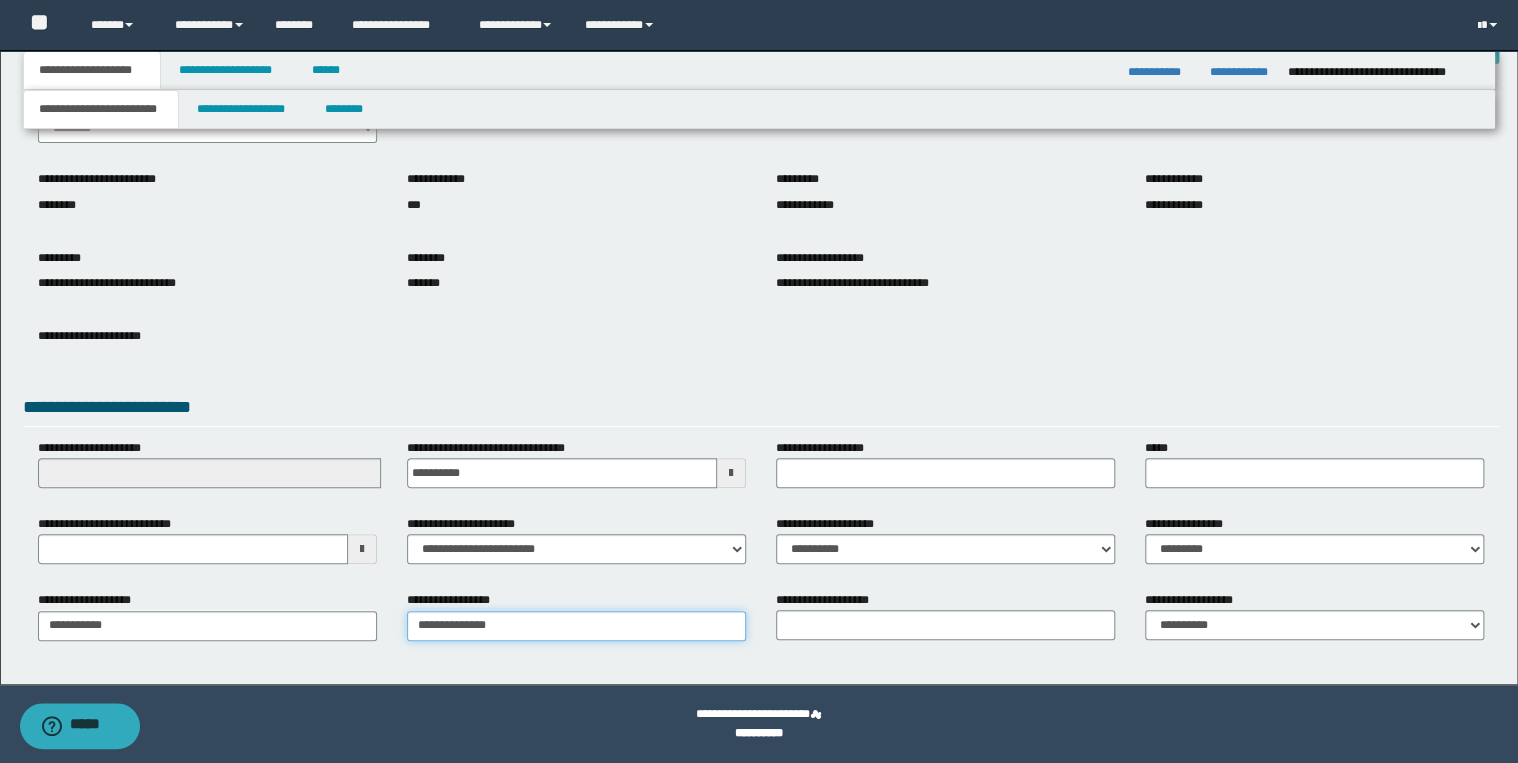 type on "**********" 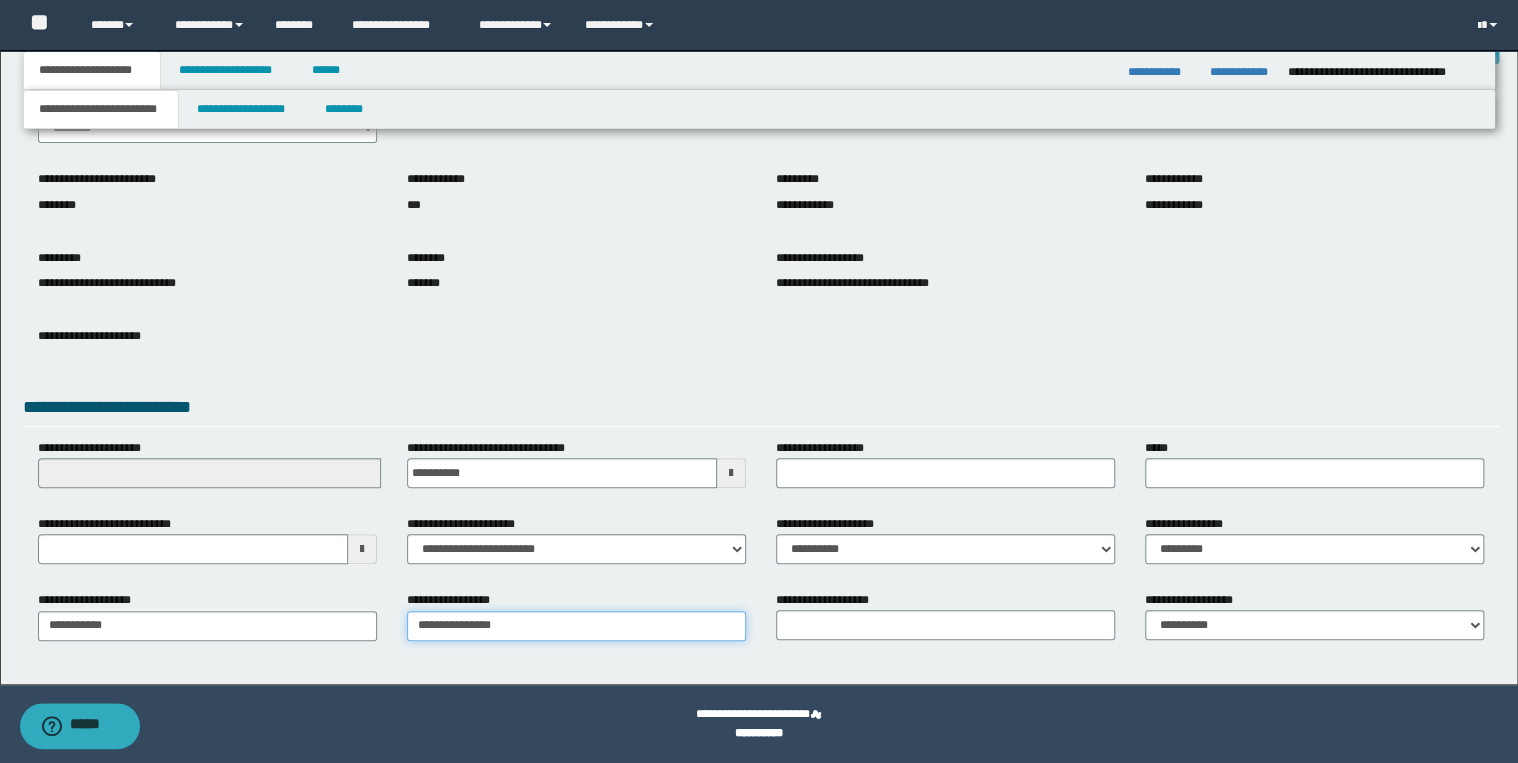 type on "**********" 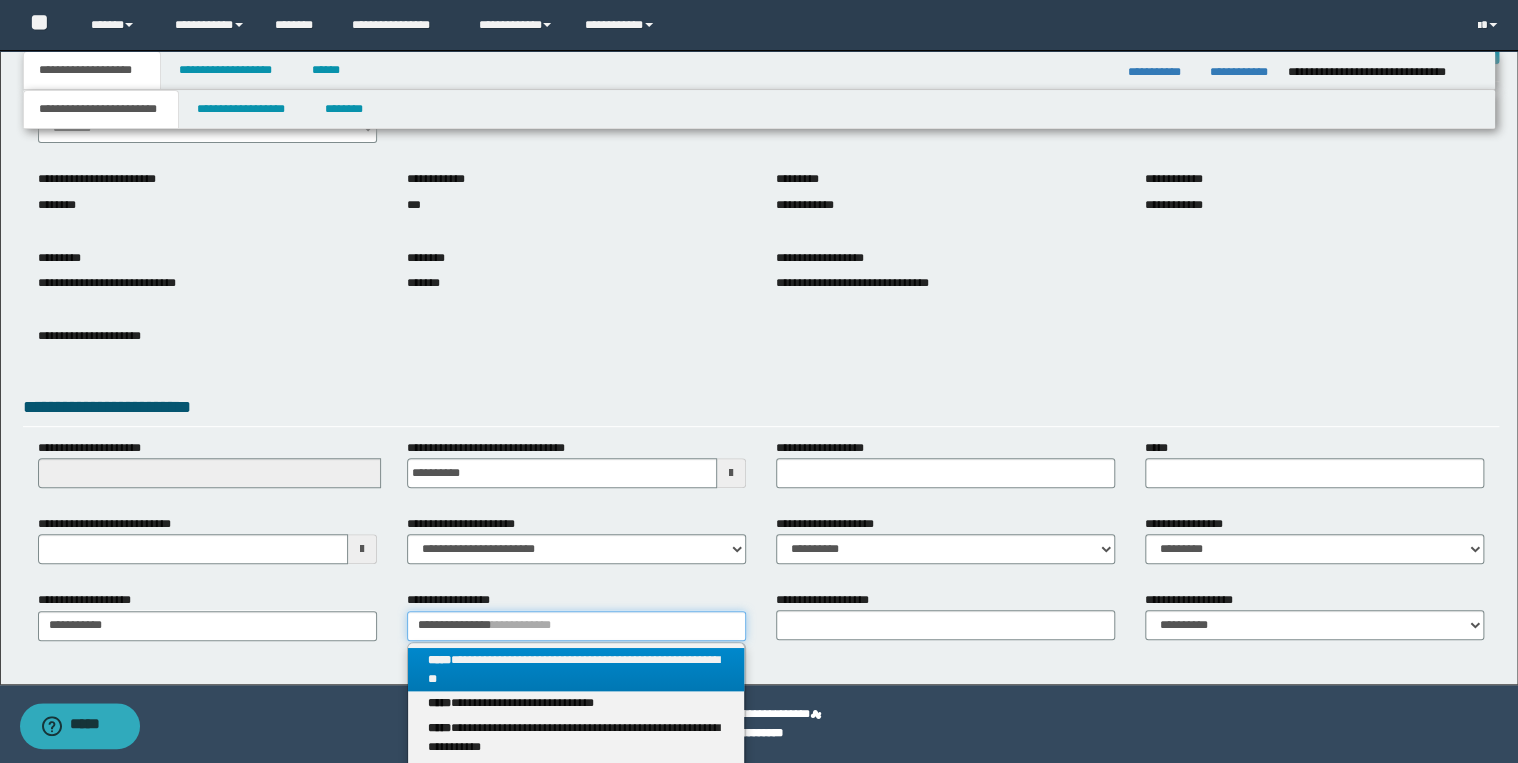 type on "**********" 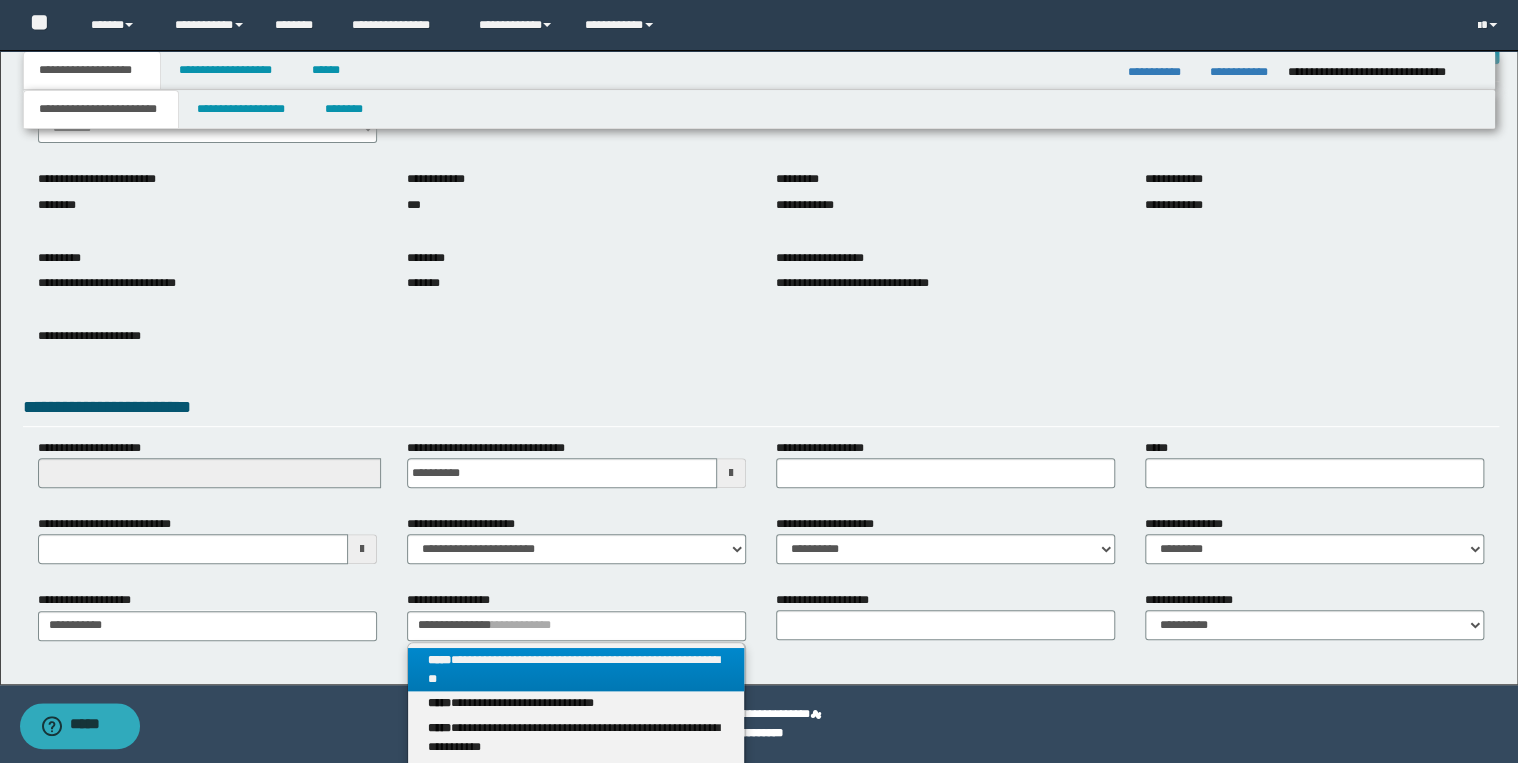 click on "**********" at bounding box center (576, 670) 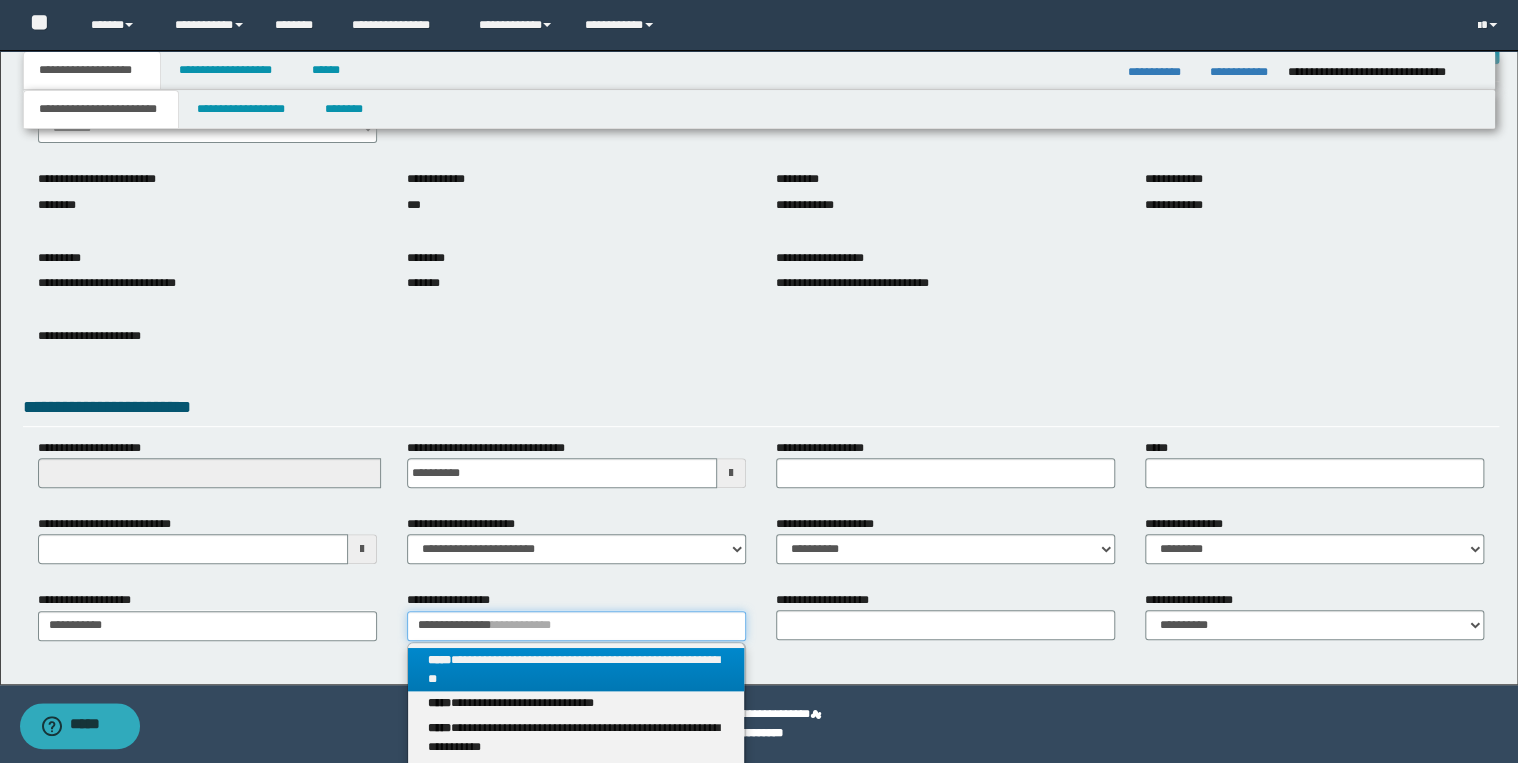 type 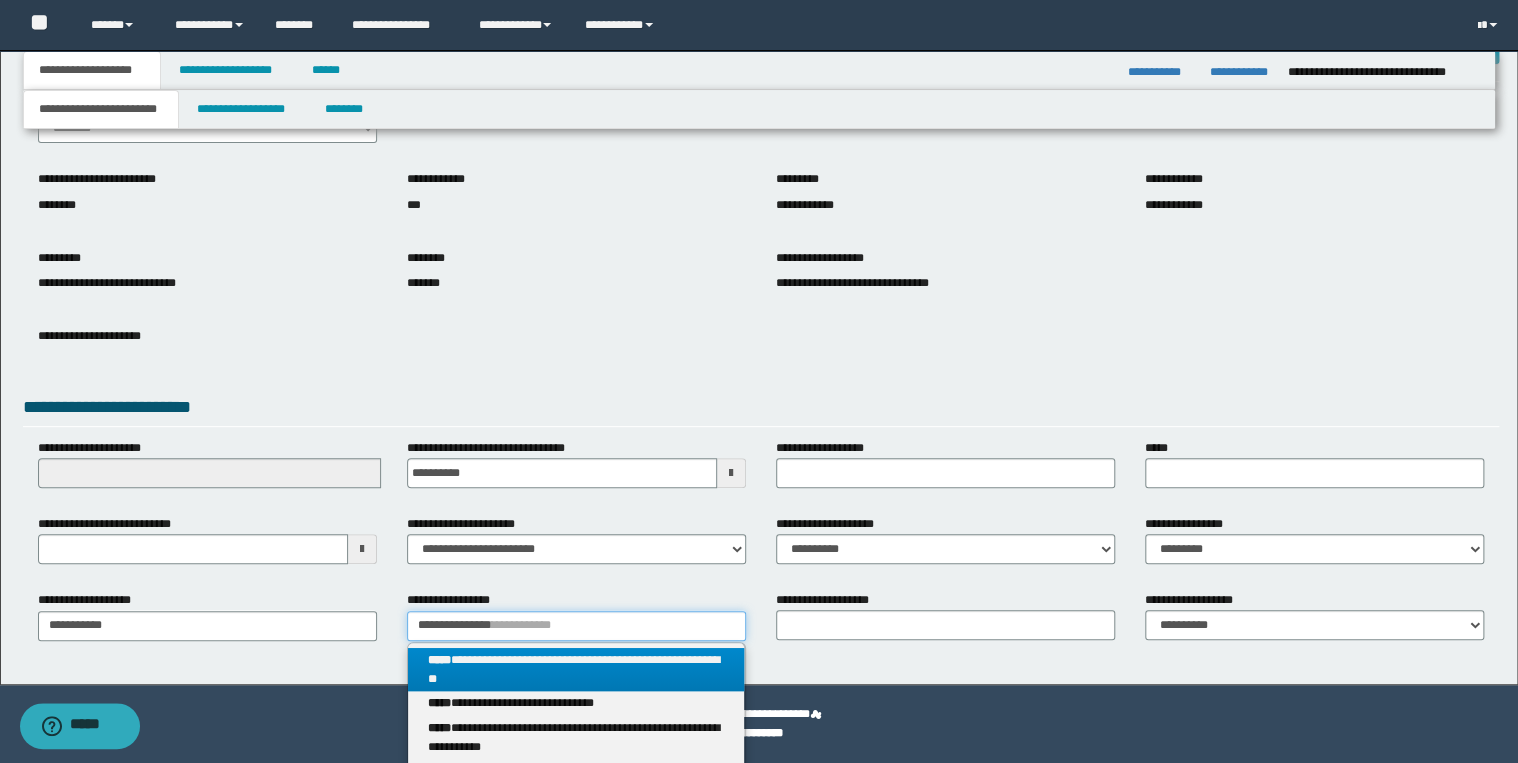 type on "**********" 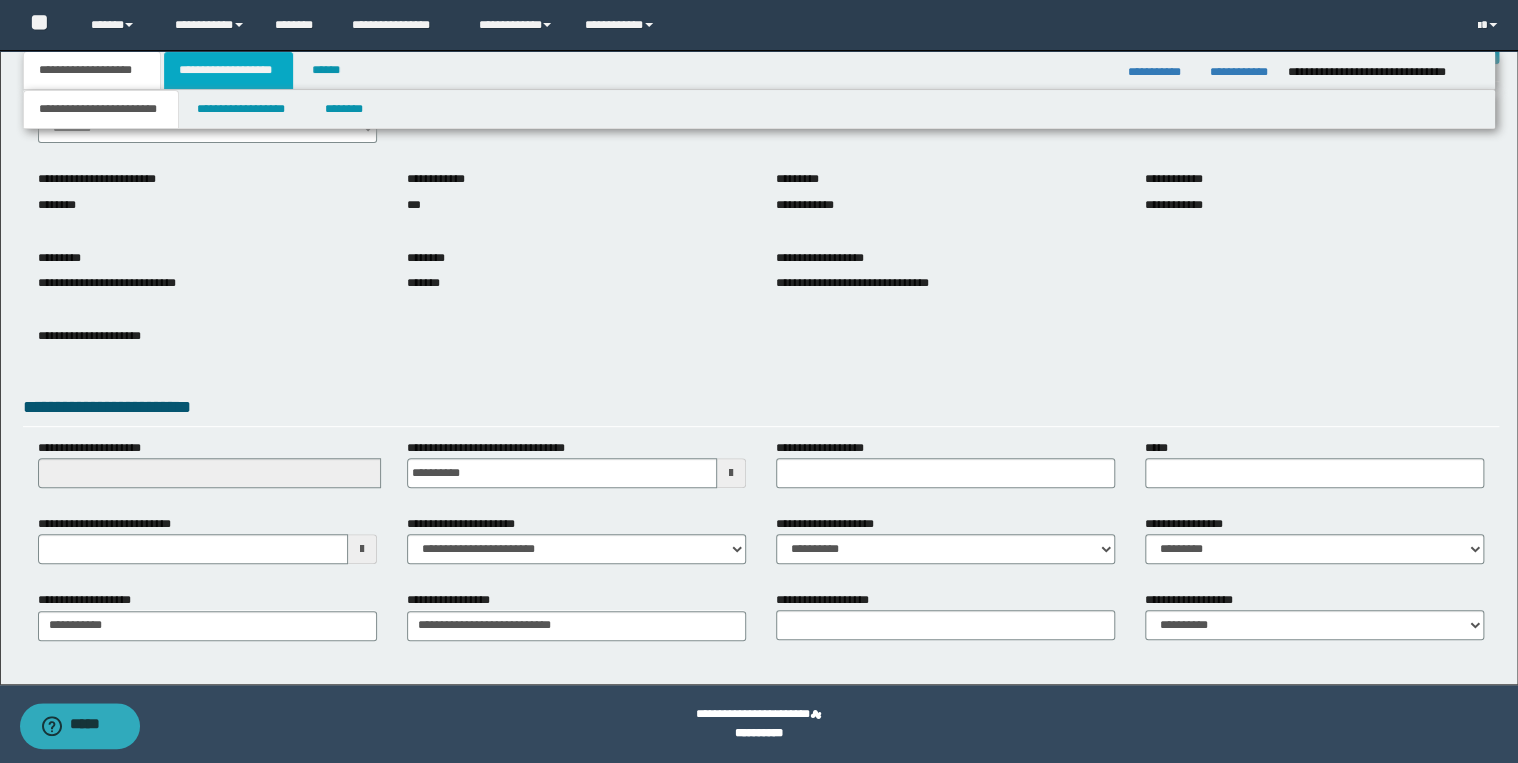 click on "**********" at bounding box center (228, 70) 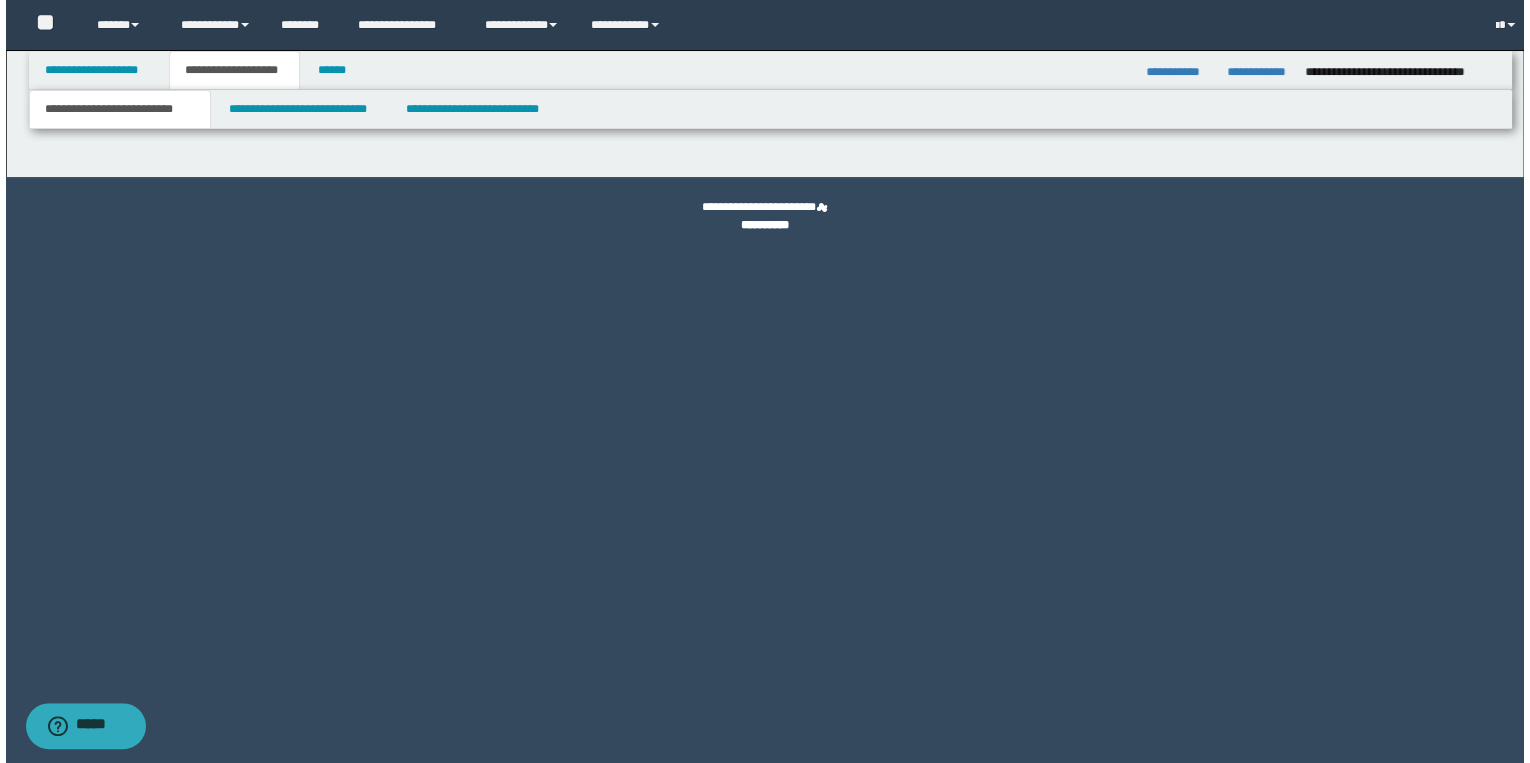 scroll, scrollTop: 0, scrollLeft: 0, axis: both 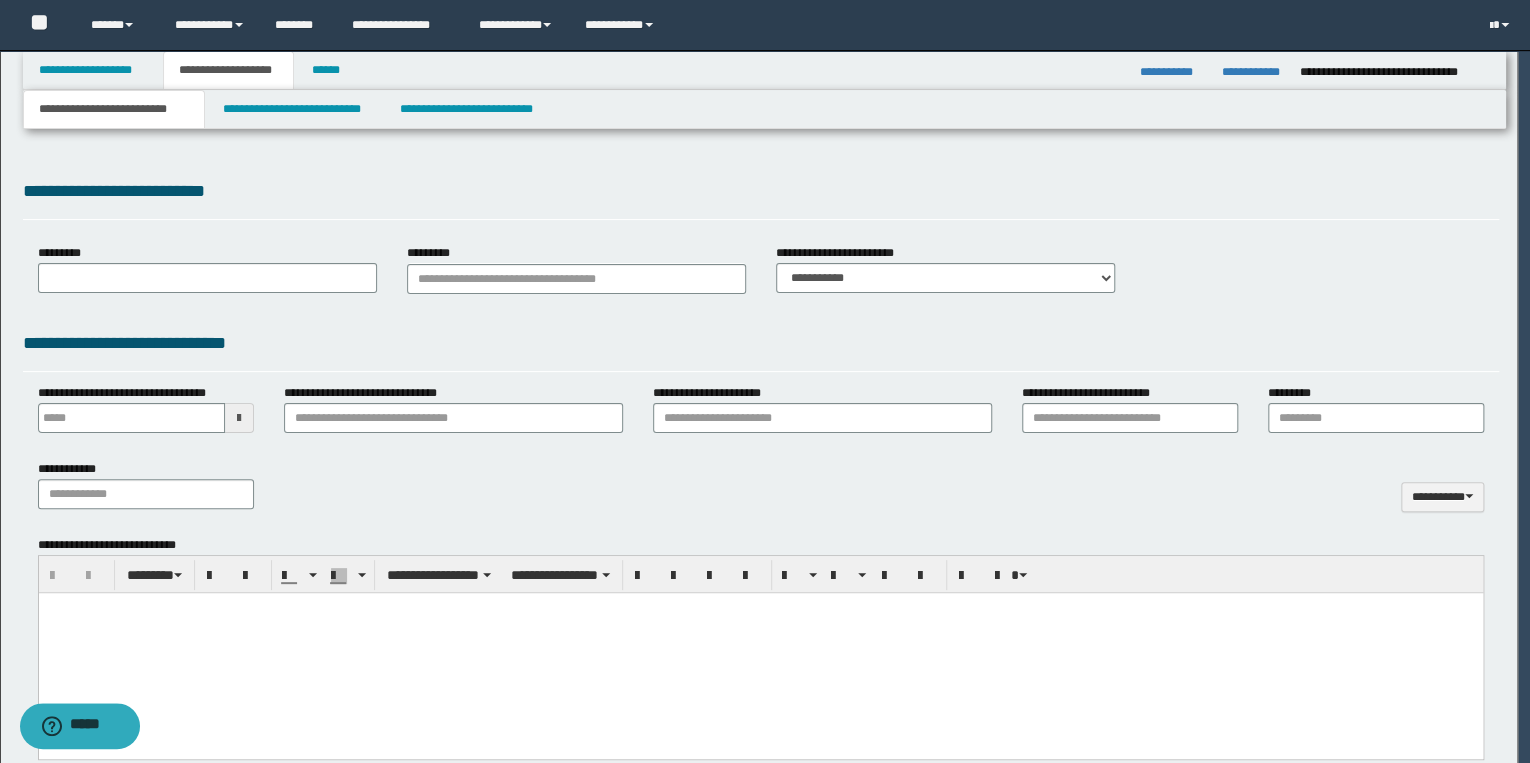 type 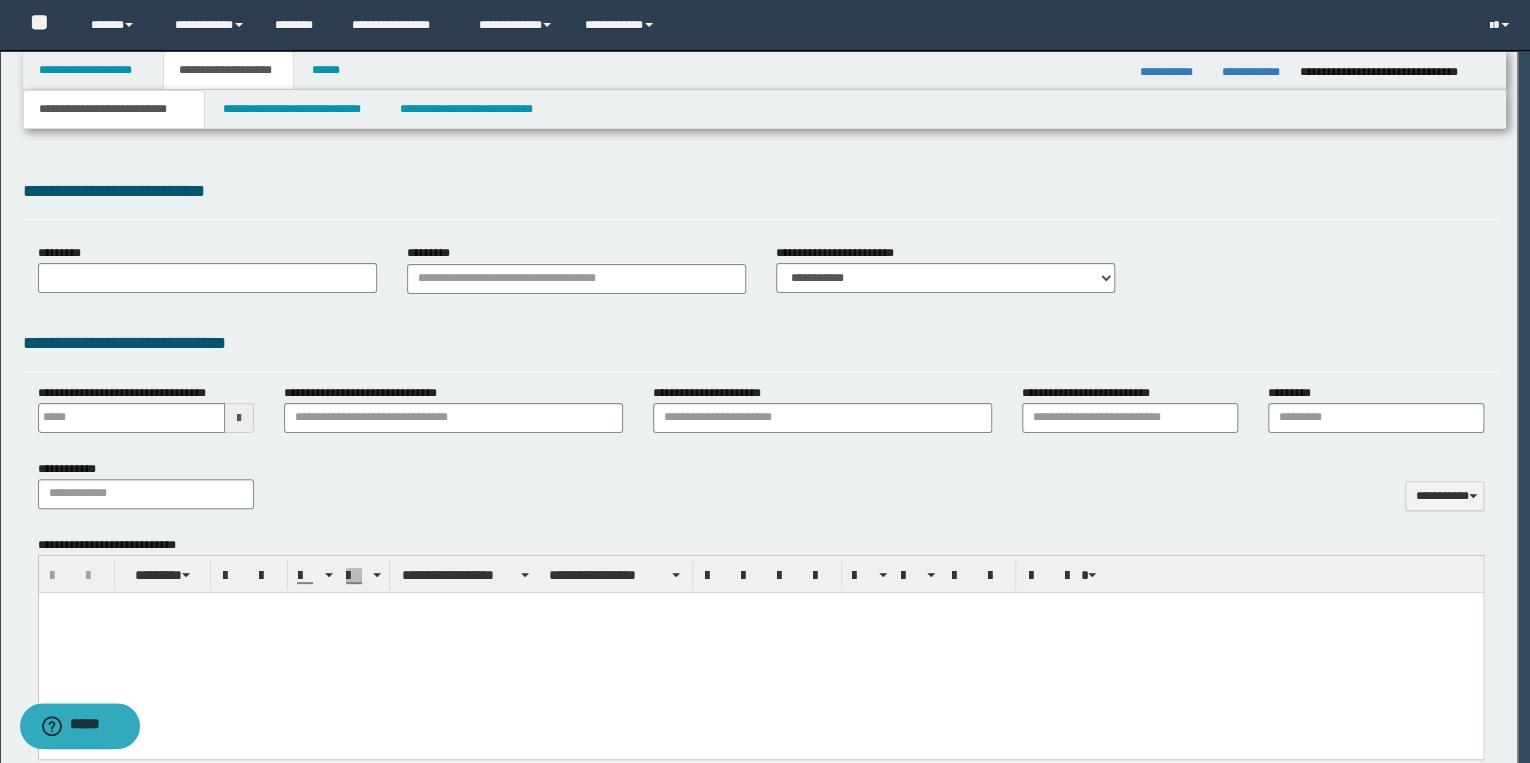scroll, scrollTop: 0, scrollLeft: 0, axis: both 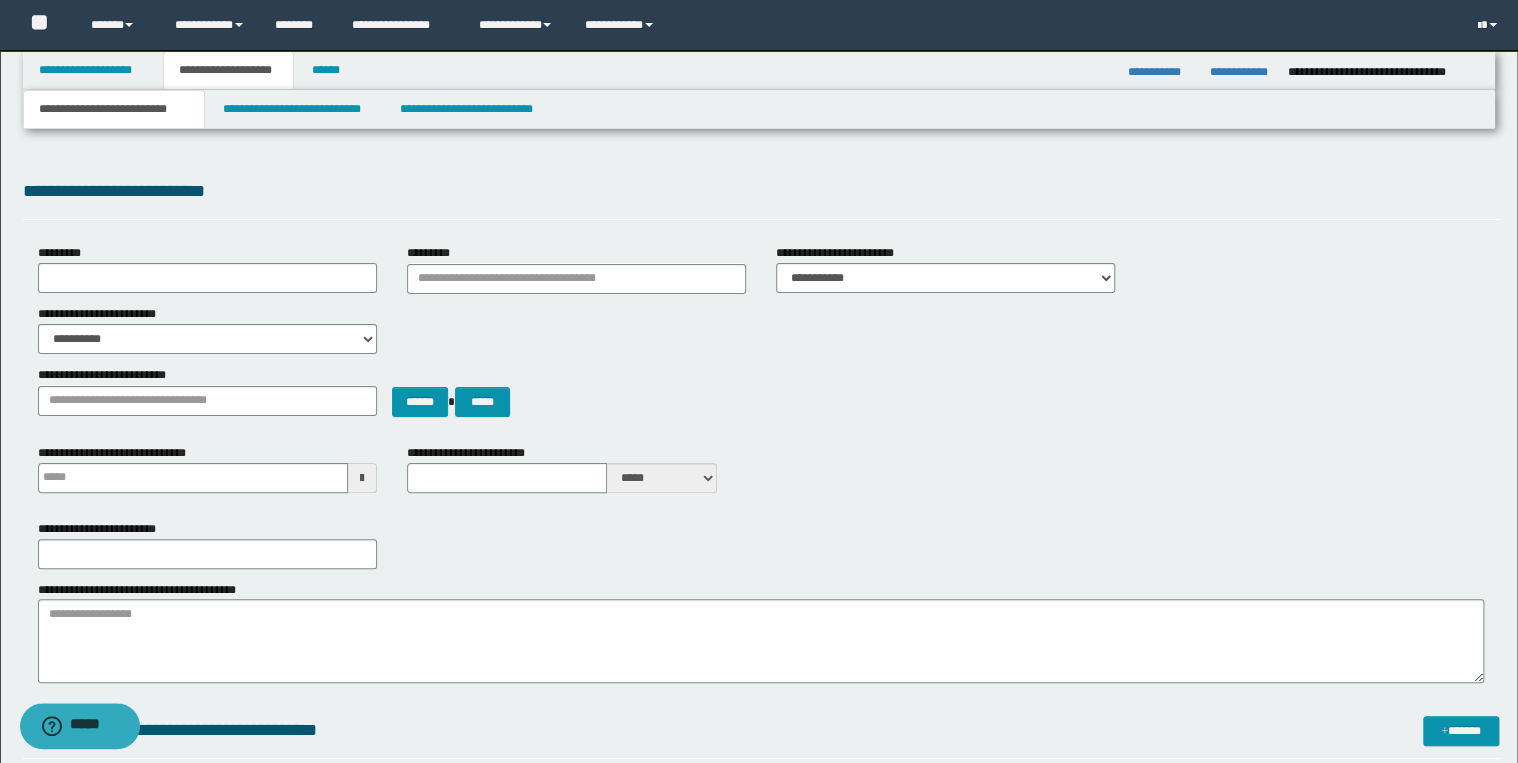 type 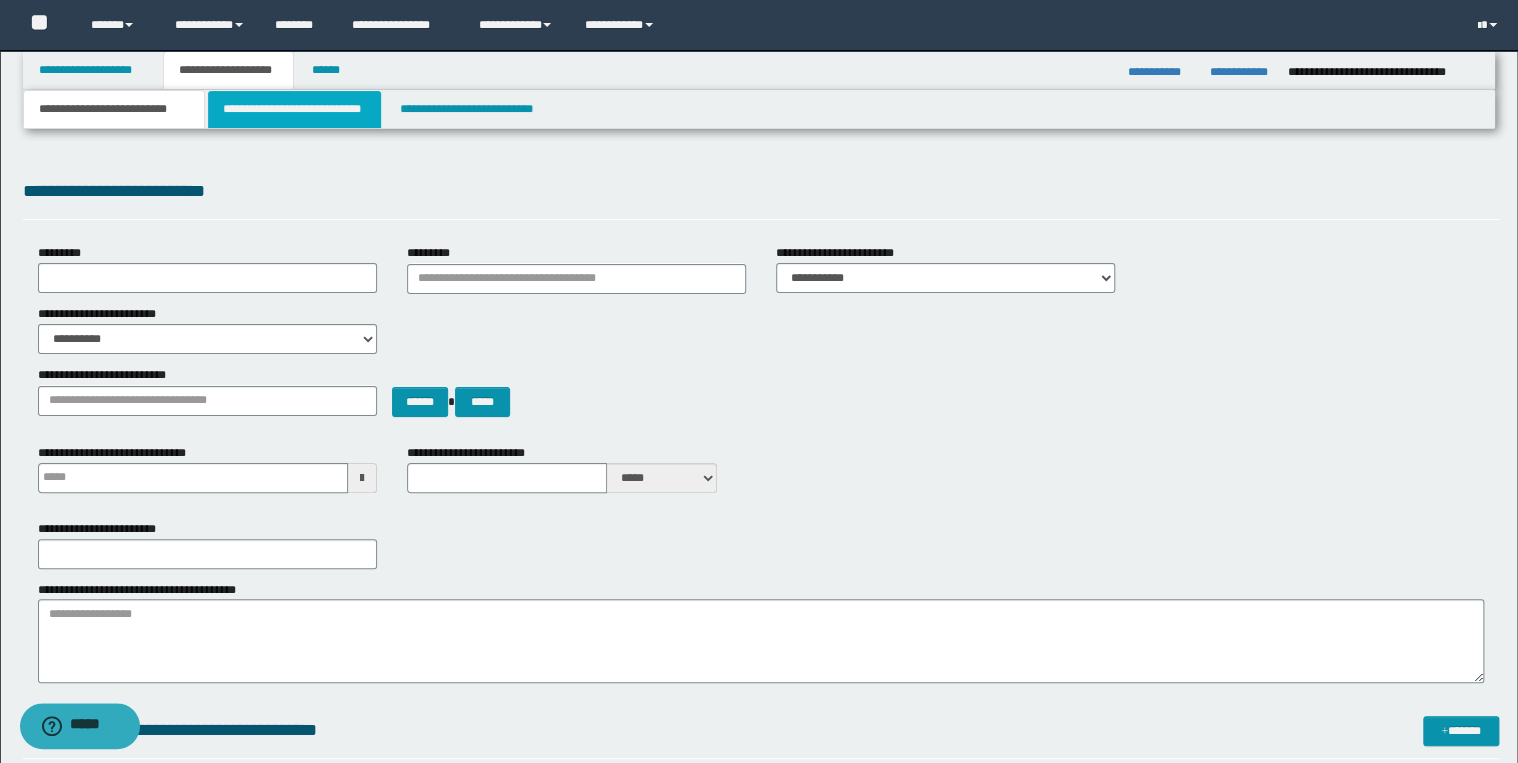 click on "**********" at bounding box center (294, 109) 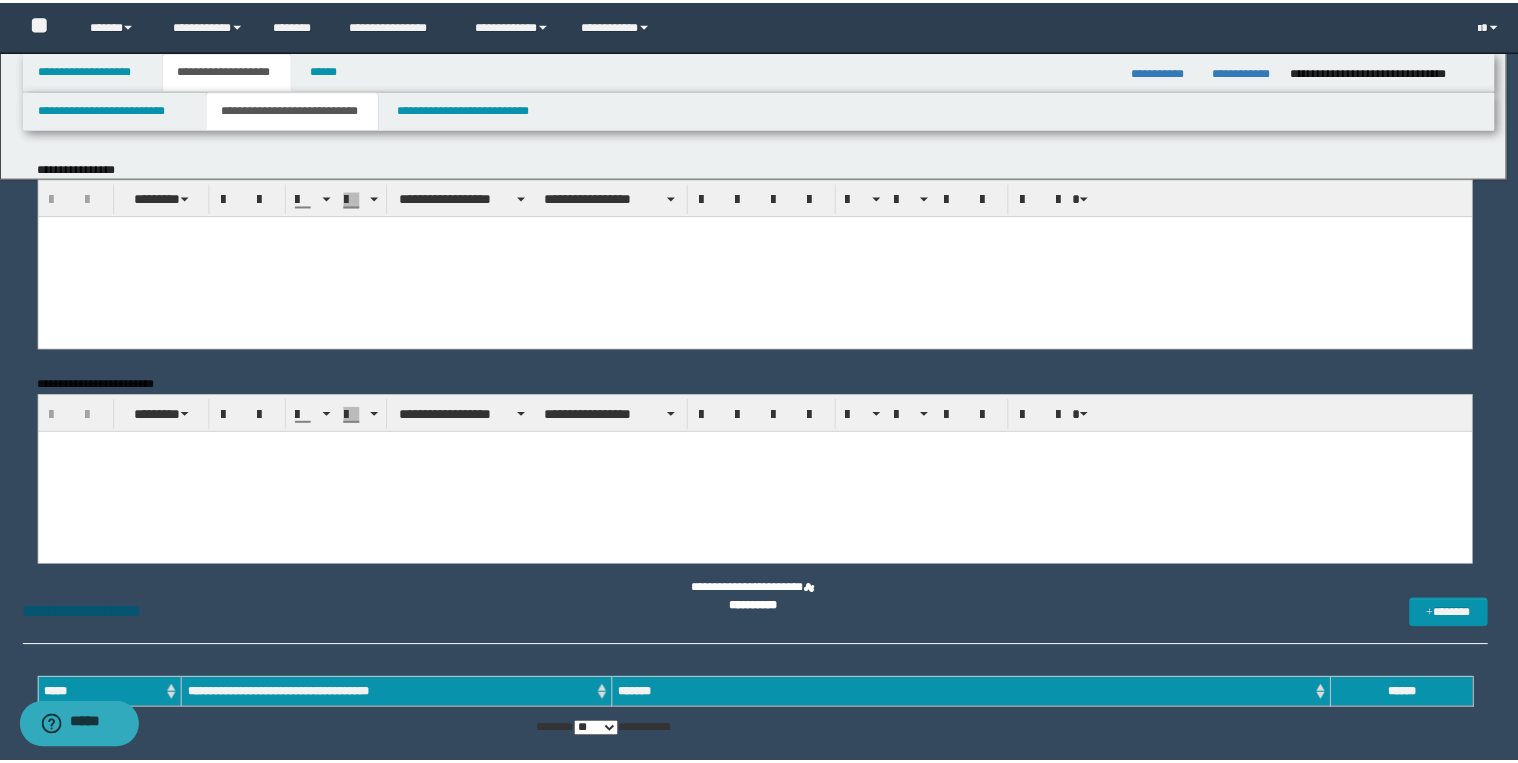 scroll, scrollTop: 0, scrollLeft: 0, axis: both 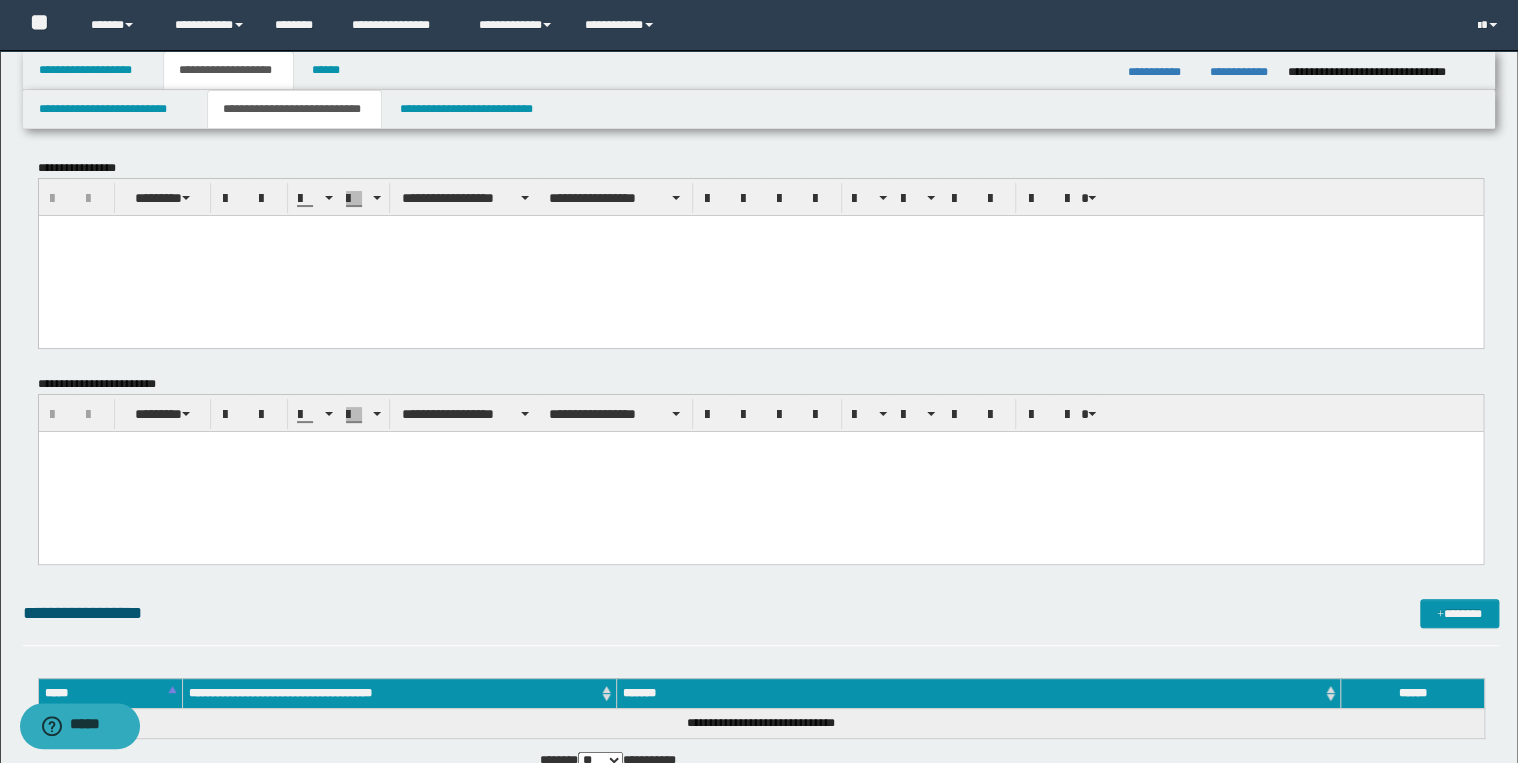 drag, startPoint x: 270, startPoint y: 260, endPoint x: 366, endPoint y: 306, distance: 106.451866 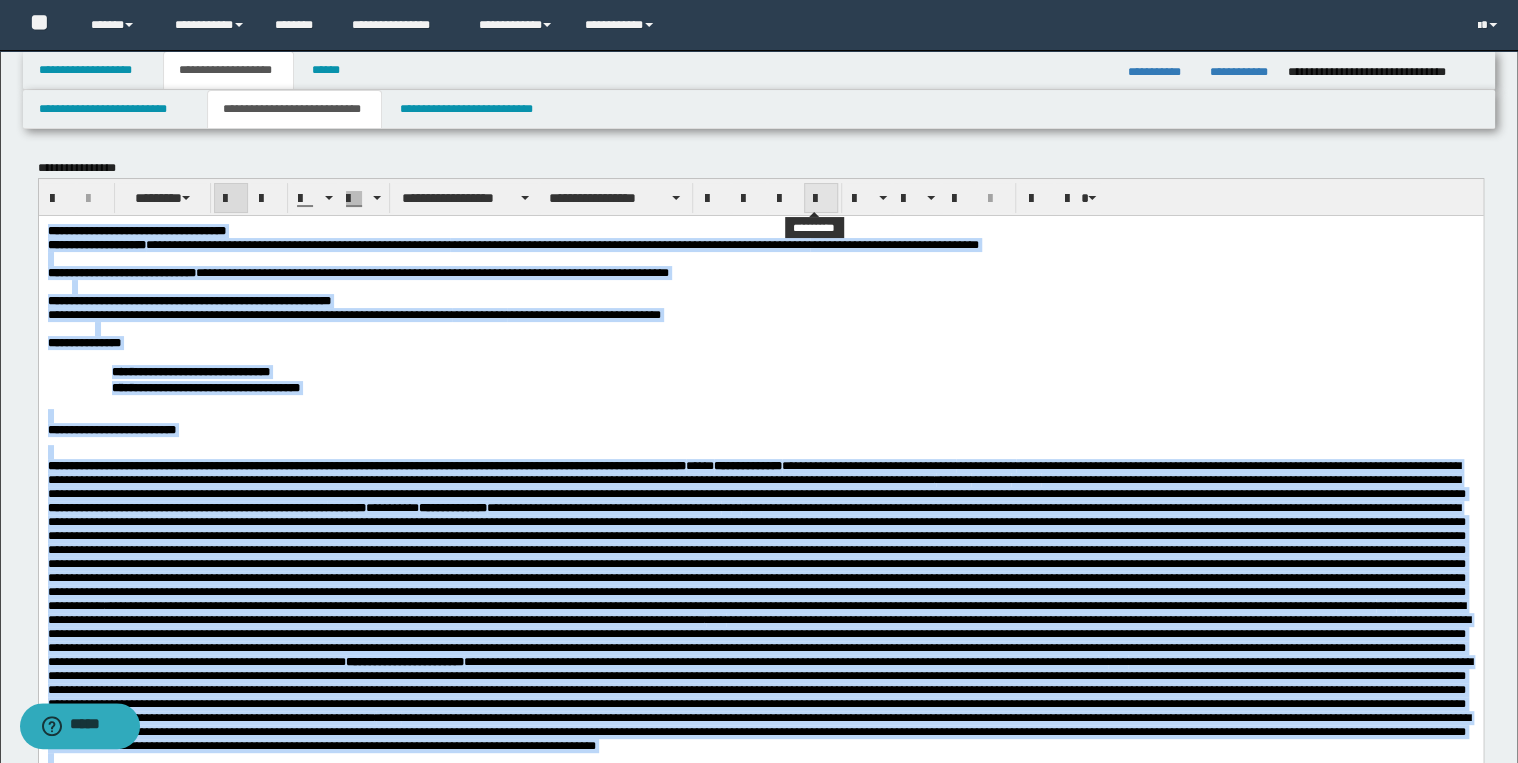 click at bounding box center [821, 198] 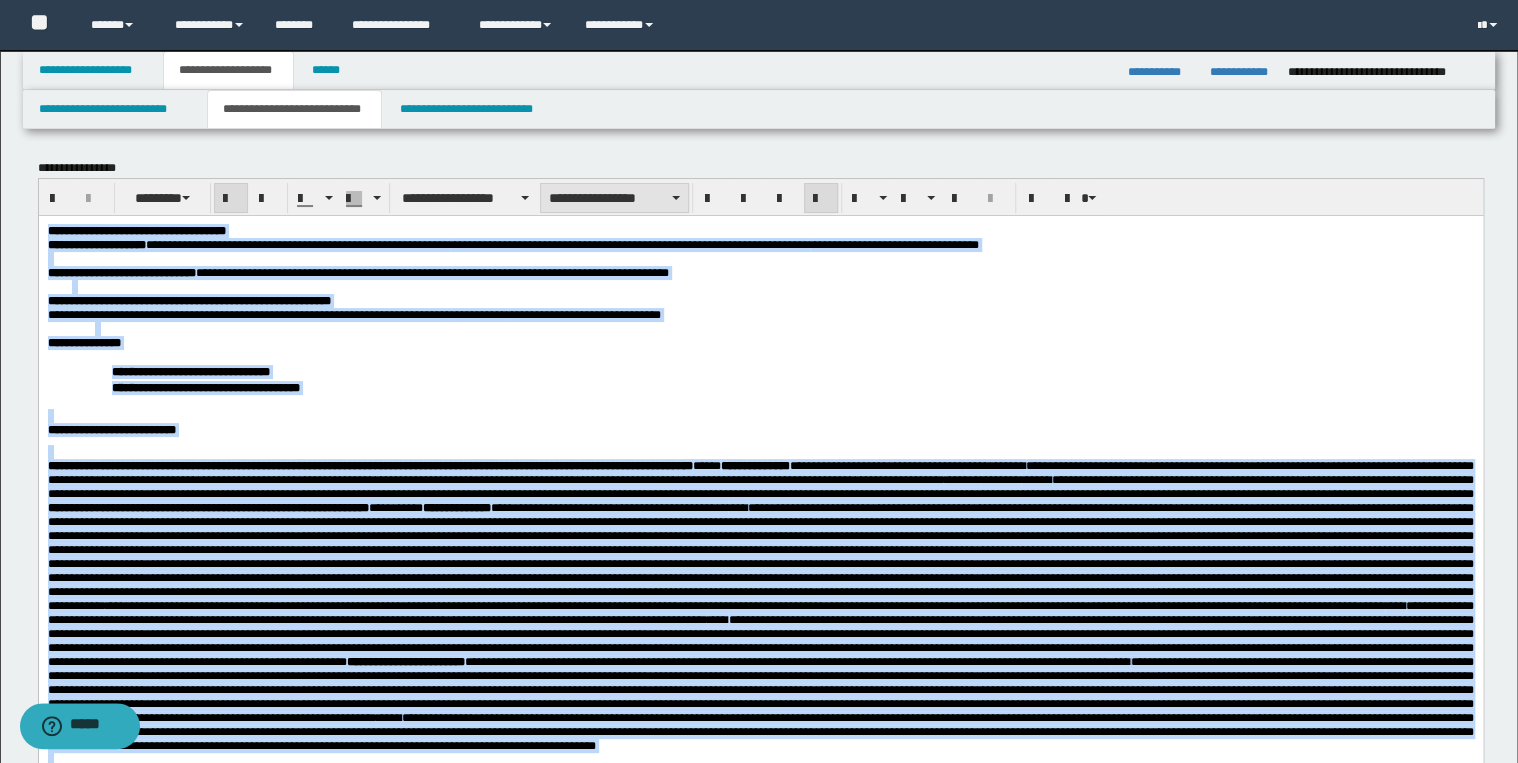 click on "**********" at bounding box center (614, 198) 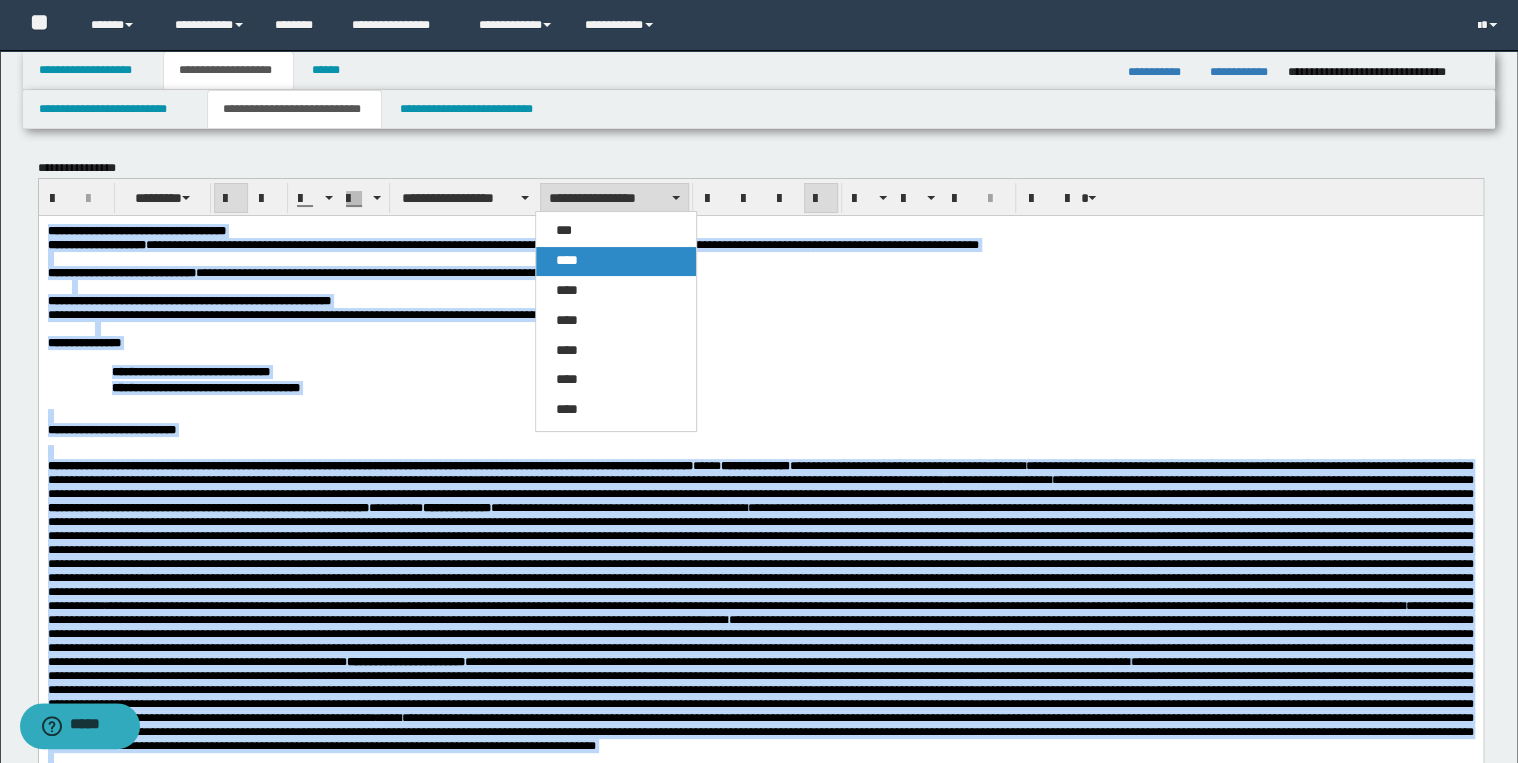 click on "****" at bounding box center [616, 261] 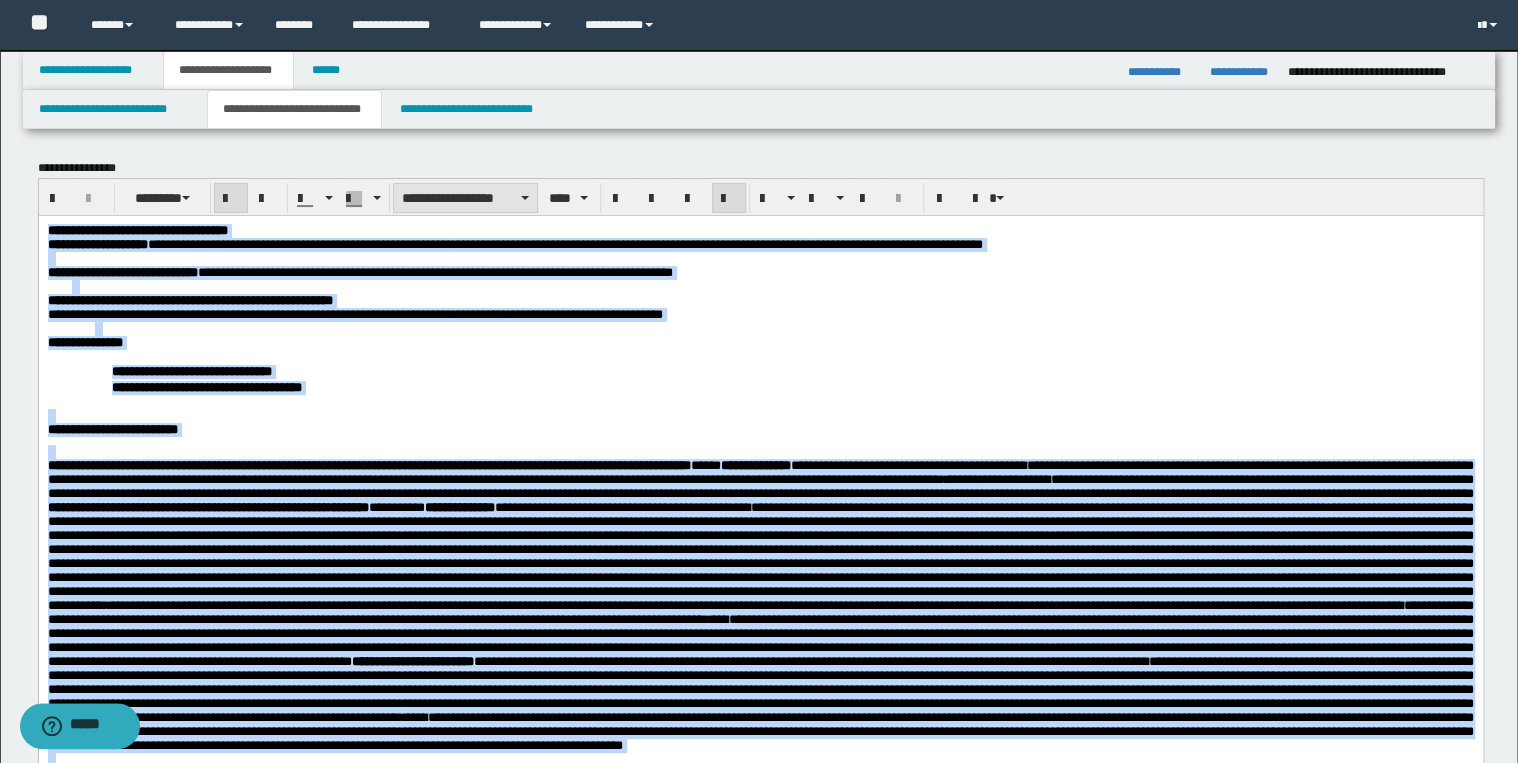 click on "**********" at bounding box center (465, 198) 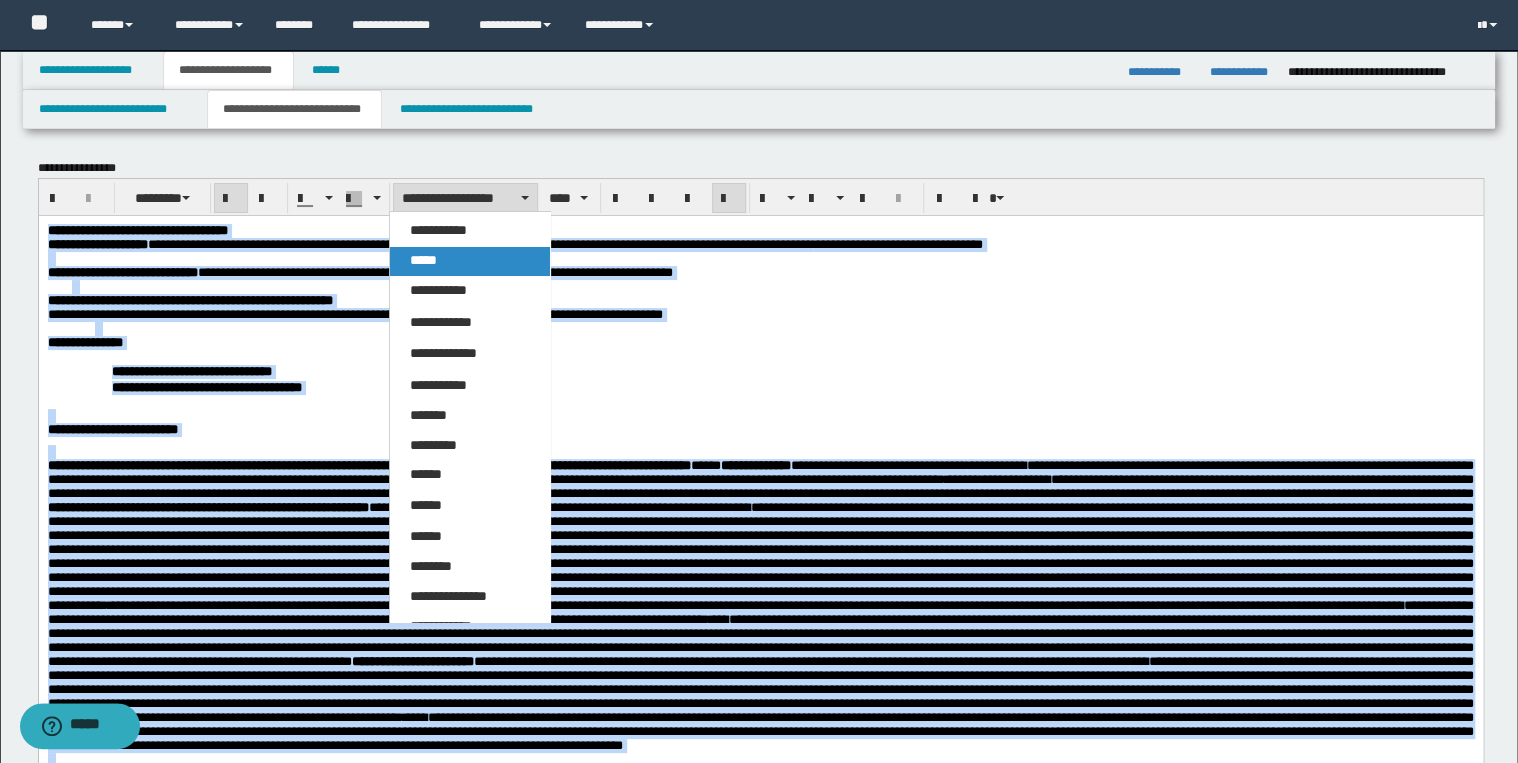 drag, startPoint x: 487, startPoint y: 265, endPoint x: 543, endPoint y: 50, distance: 222.17336 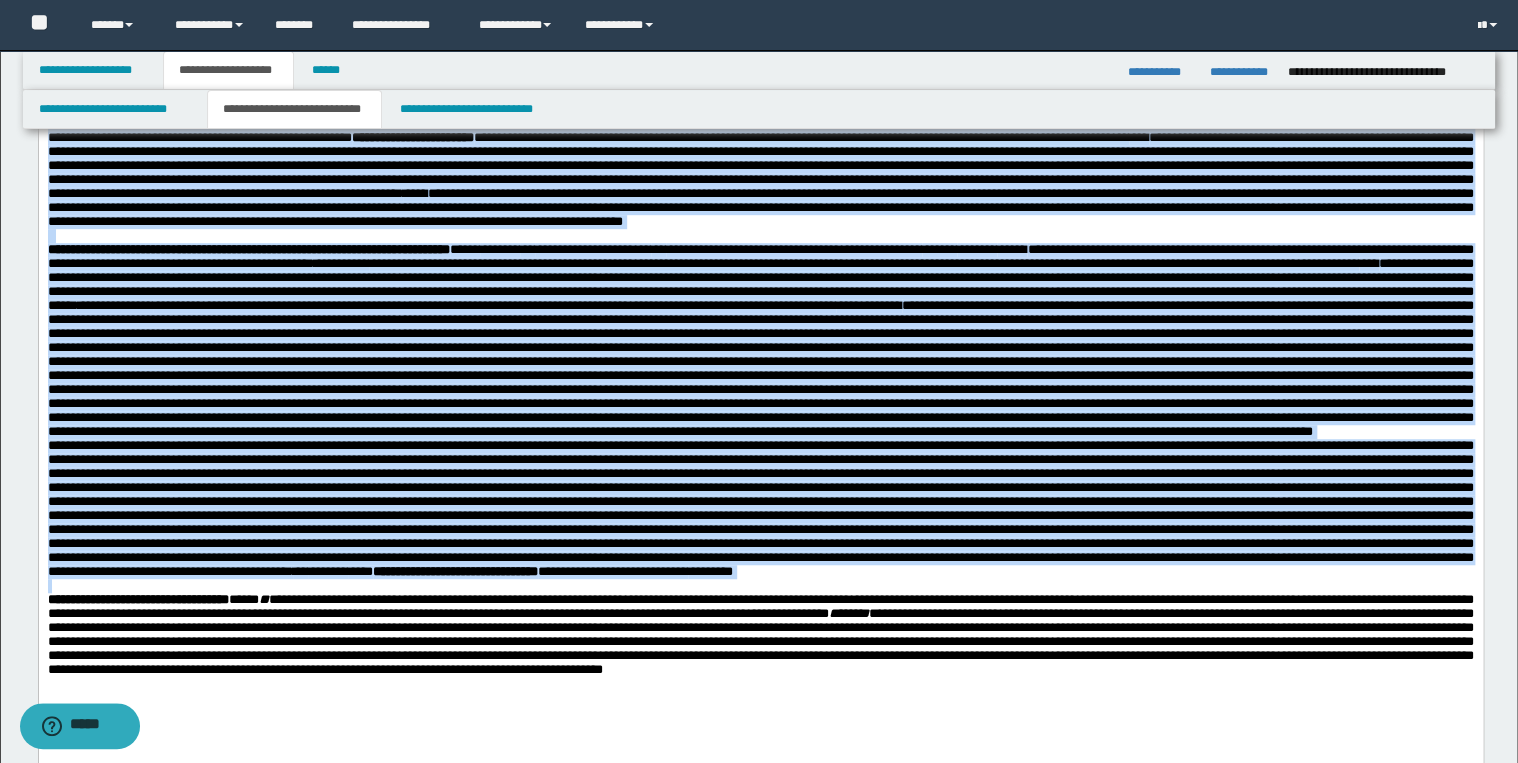 scroll, scrollTop: 640, scrollLeft: 0, axis: vertical 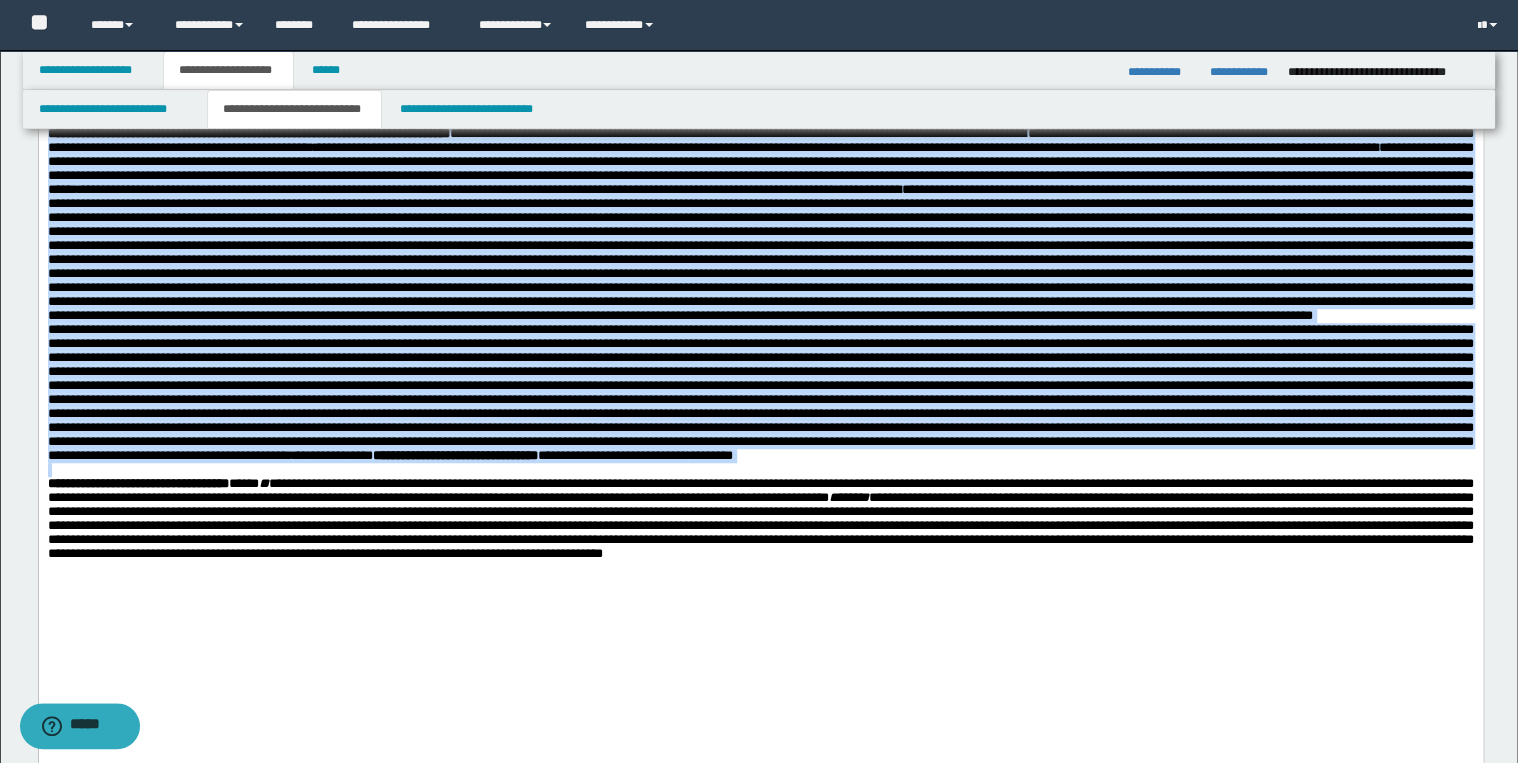 click on "**********" at bounding box center [760, 225] 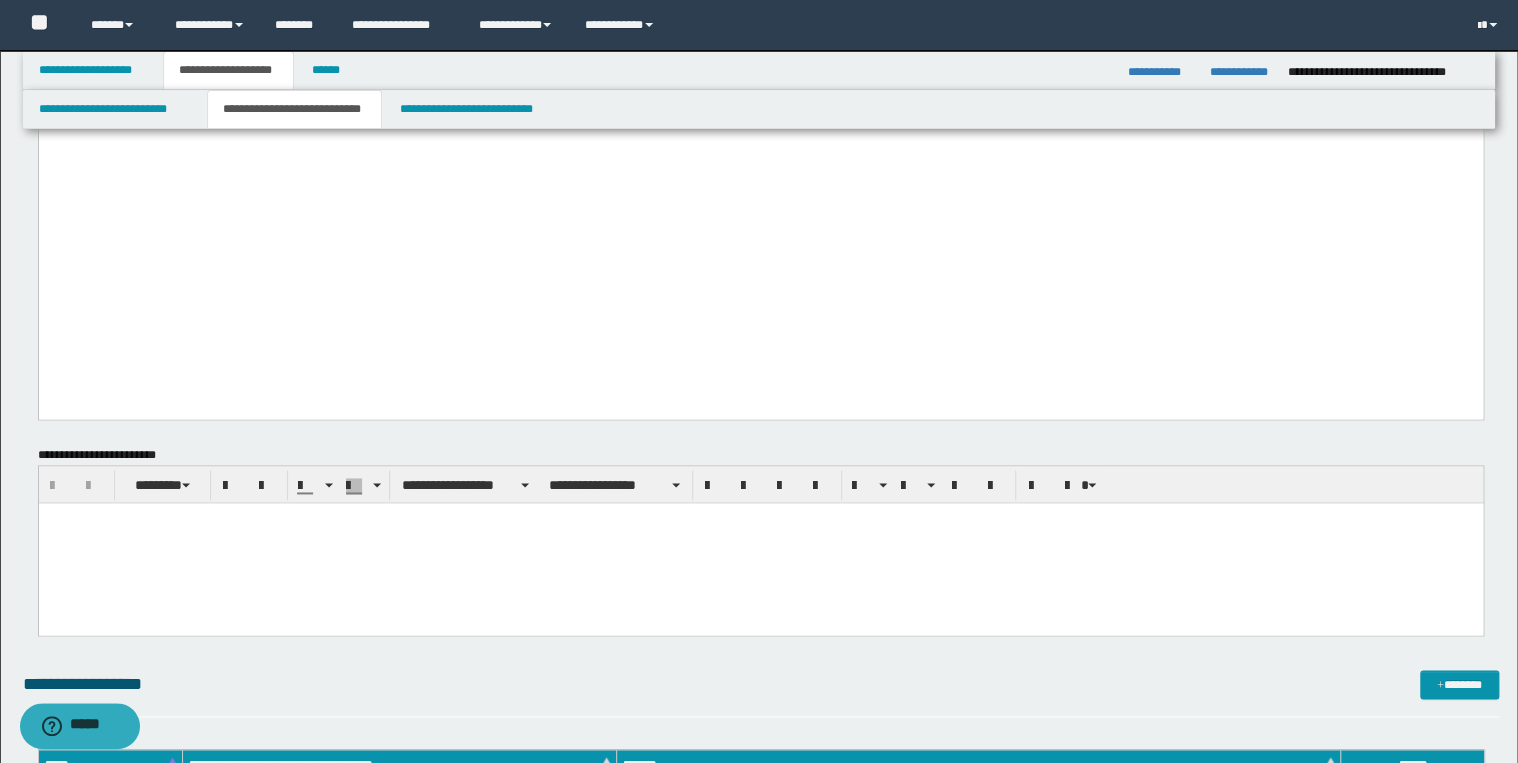 scroll, scrollTop: 1200, scrollLeft: 0, axis: vertical 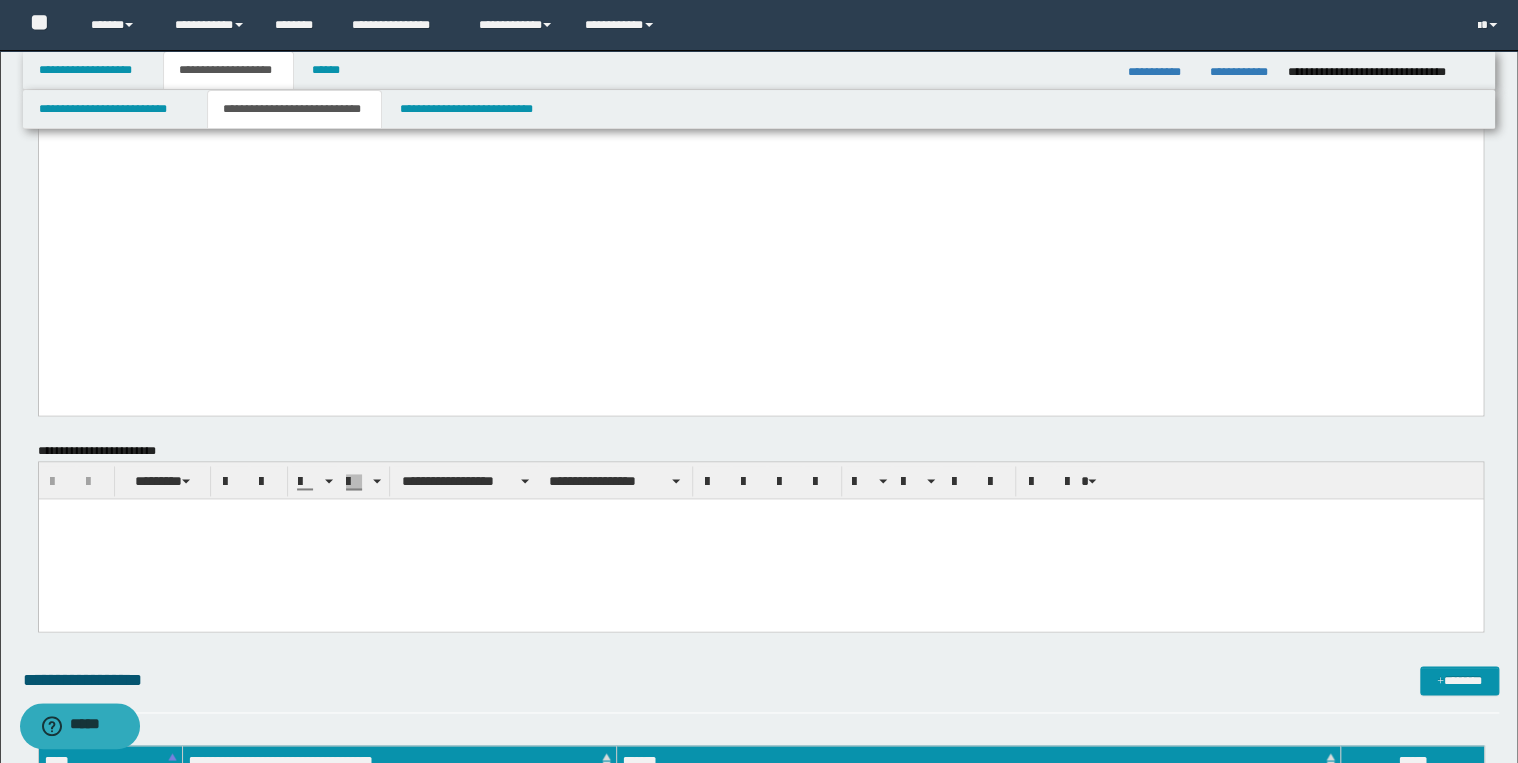 click at bounding box center (760, 538) 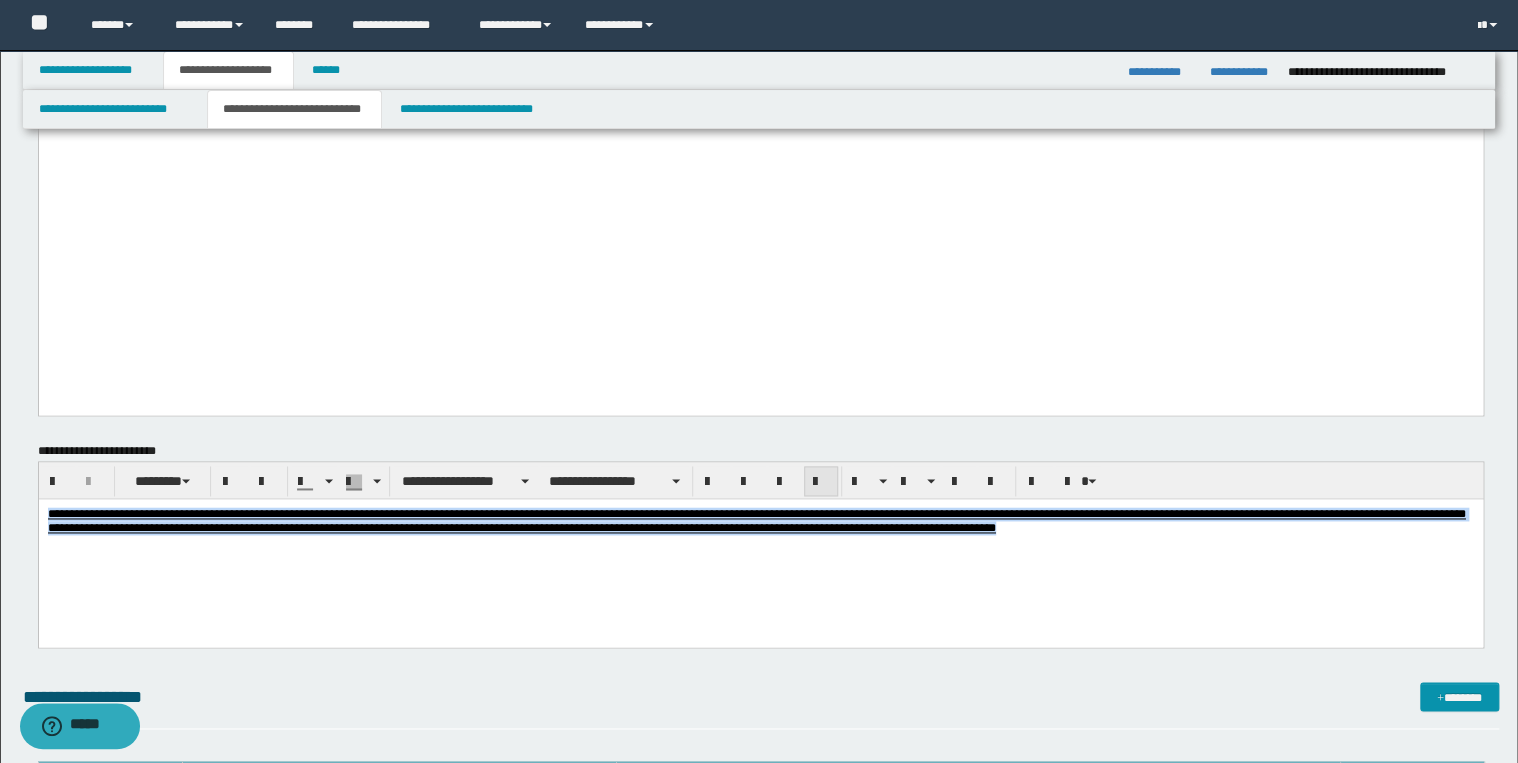 click at bounding box center (821, 481) 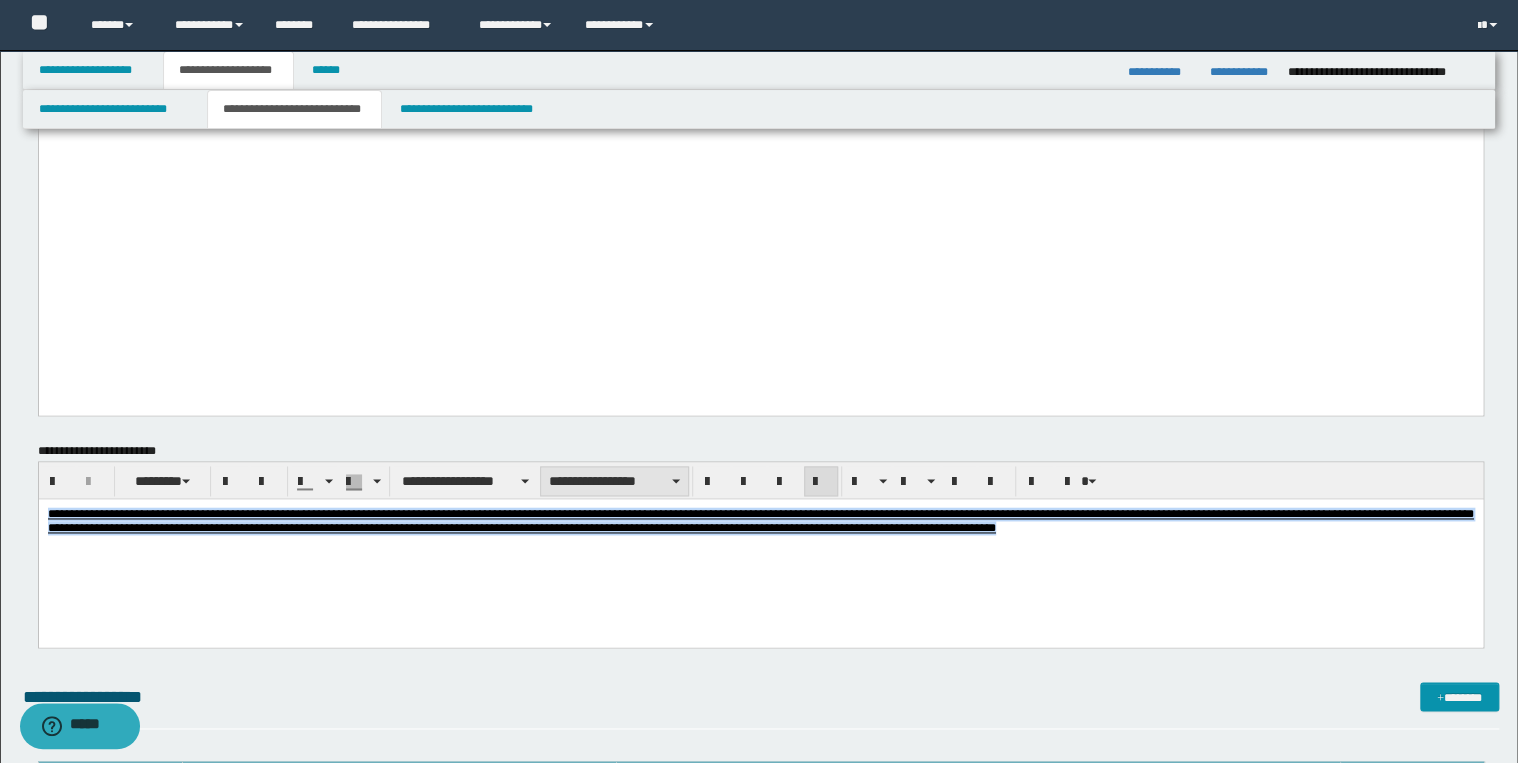 click on "**********" at bounding box center (614, 481) 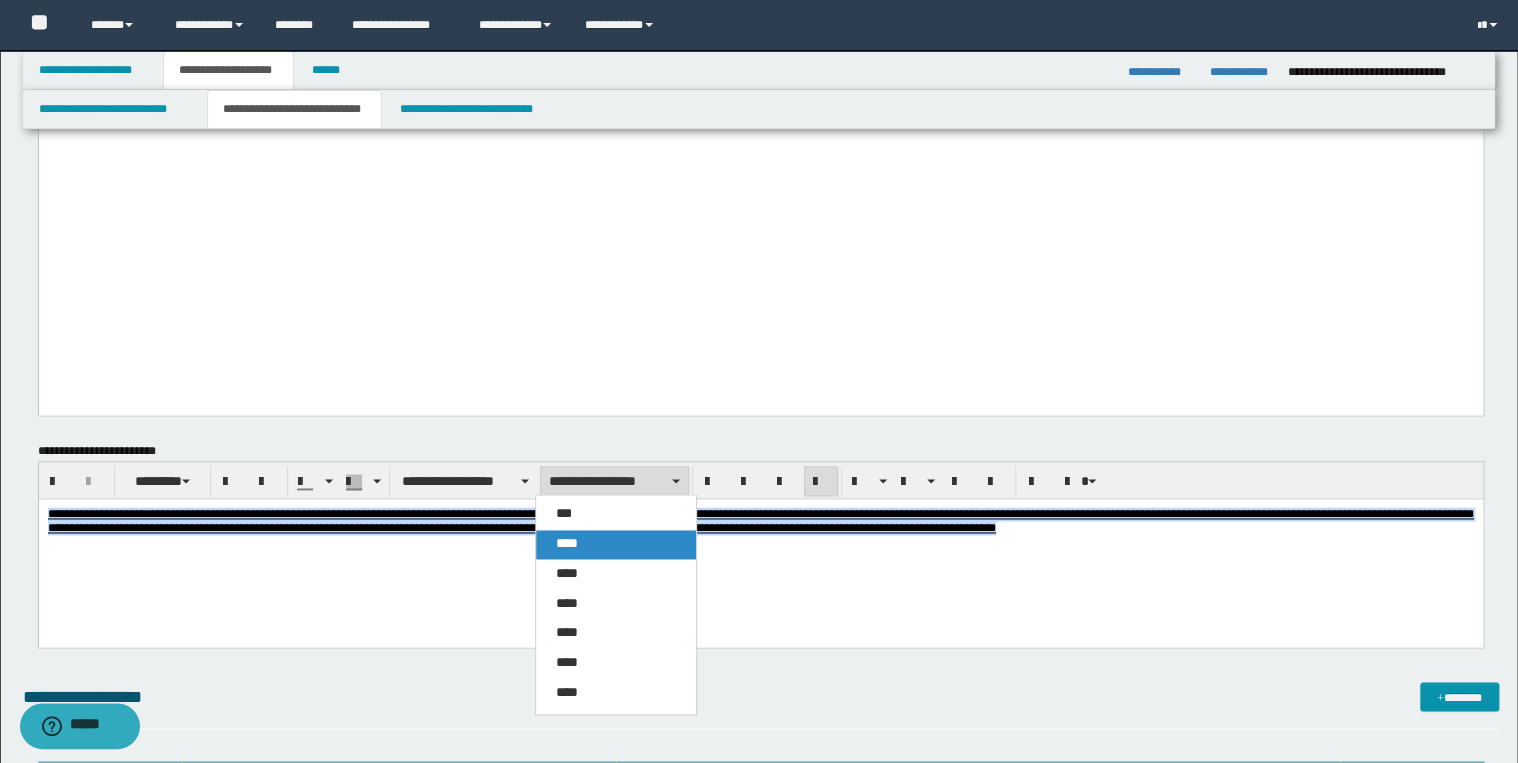 click on "****" at bounding box center [616, 544] 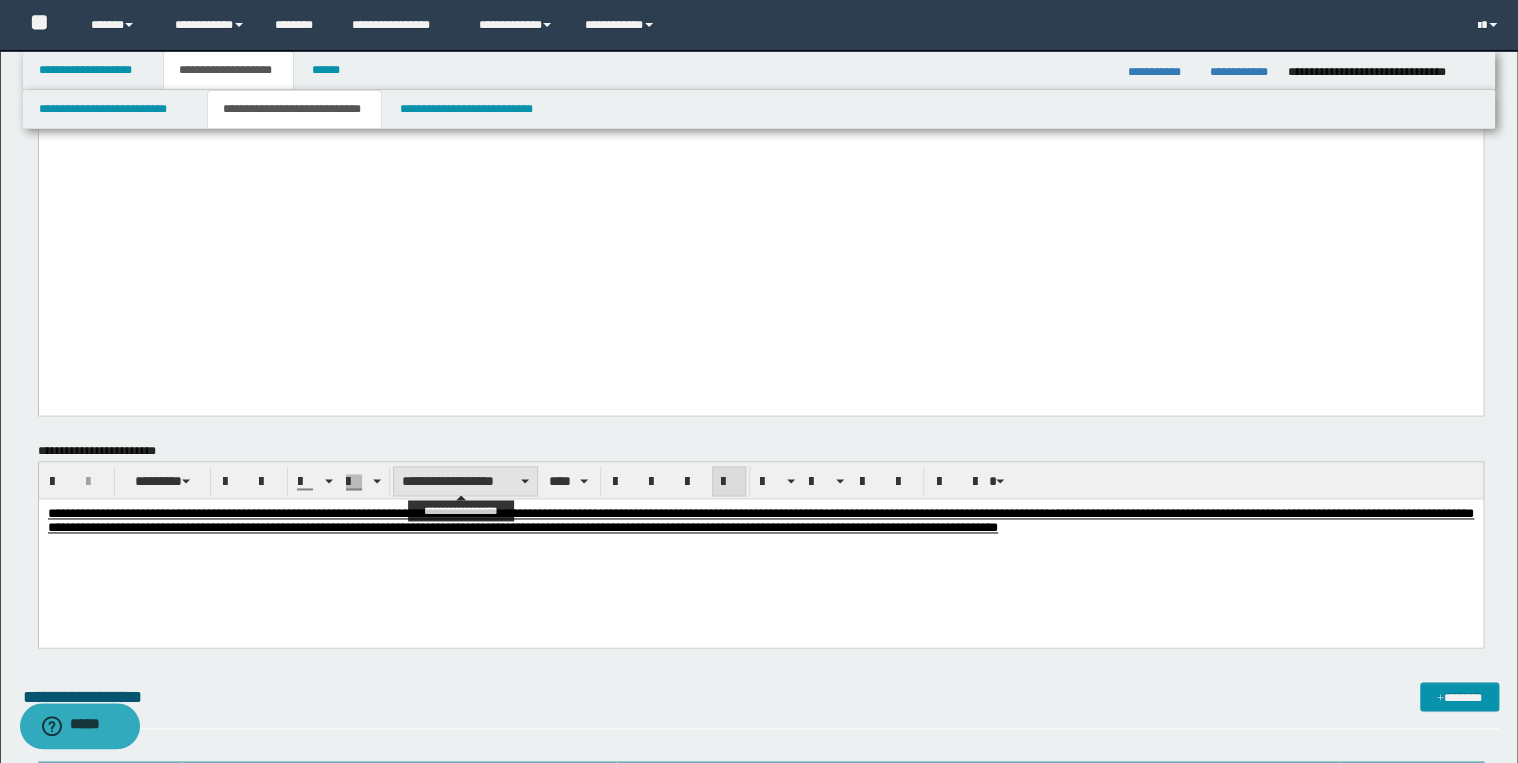 click on "**********" at bounding box center (465, 481) 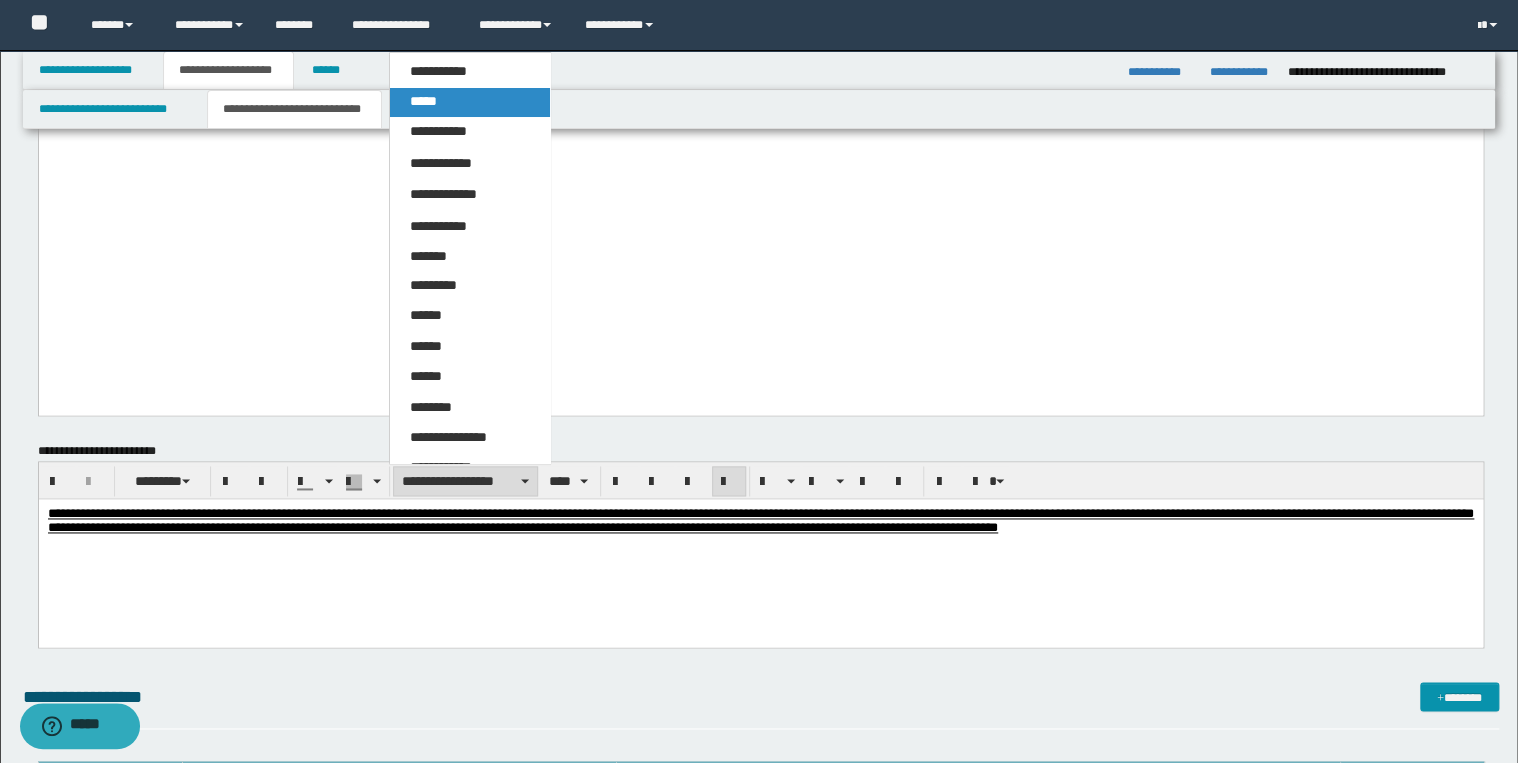 click on "*****" at bounding box center [423, 101] 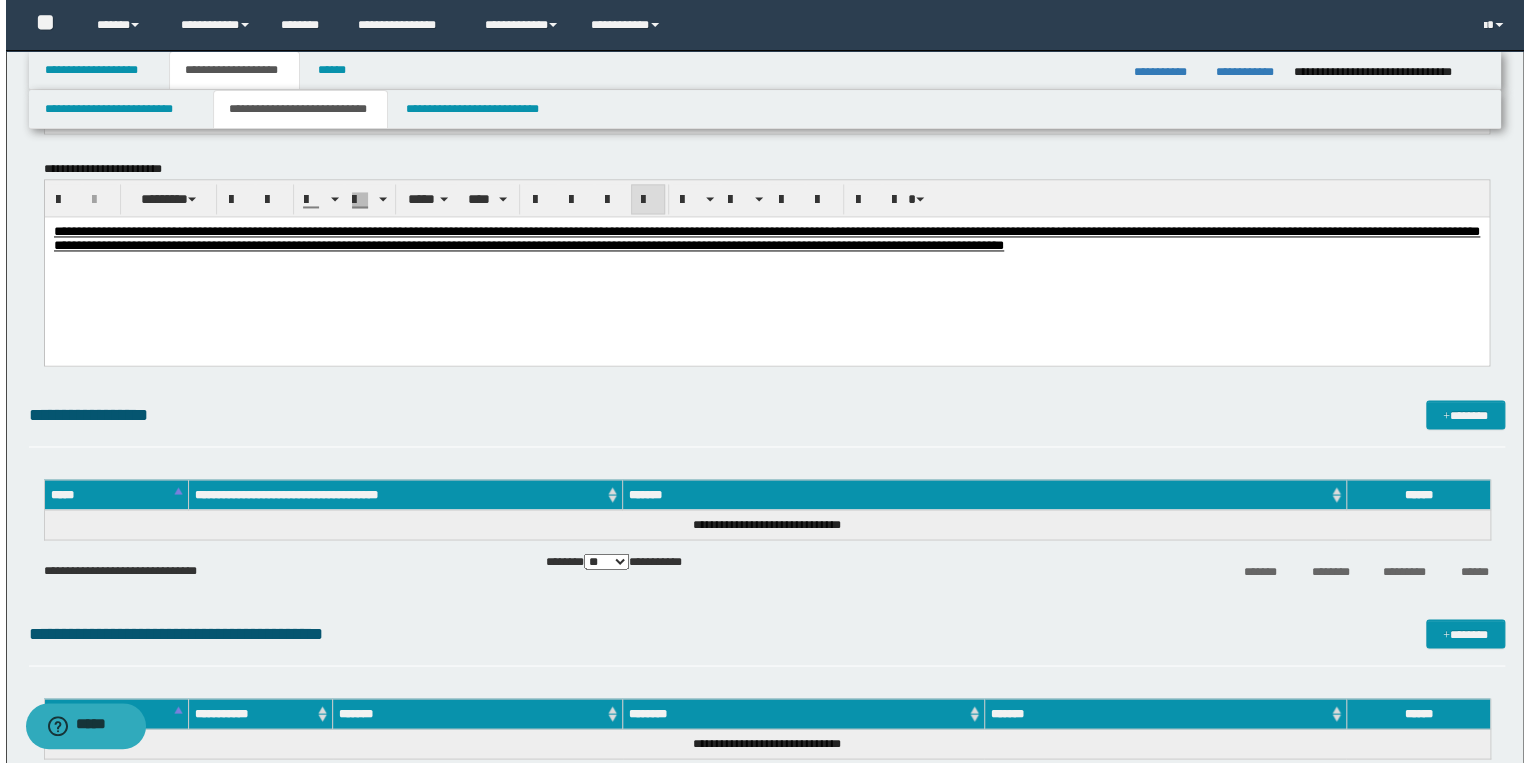 scroll, scrollTop: 1600, scrollLeft: 0, axis: vertical 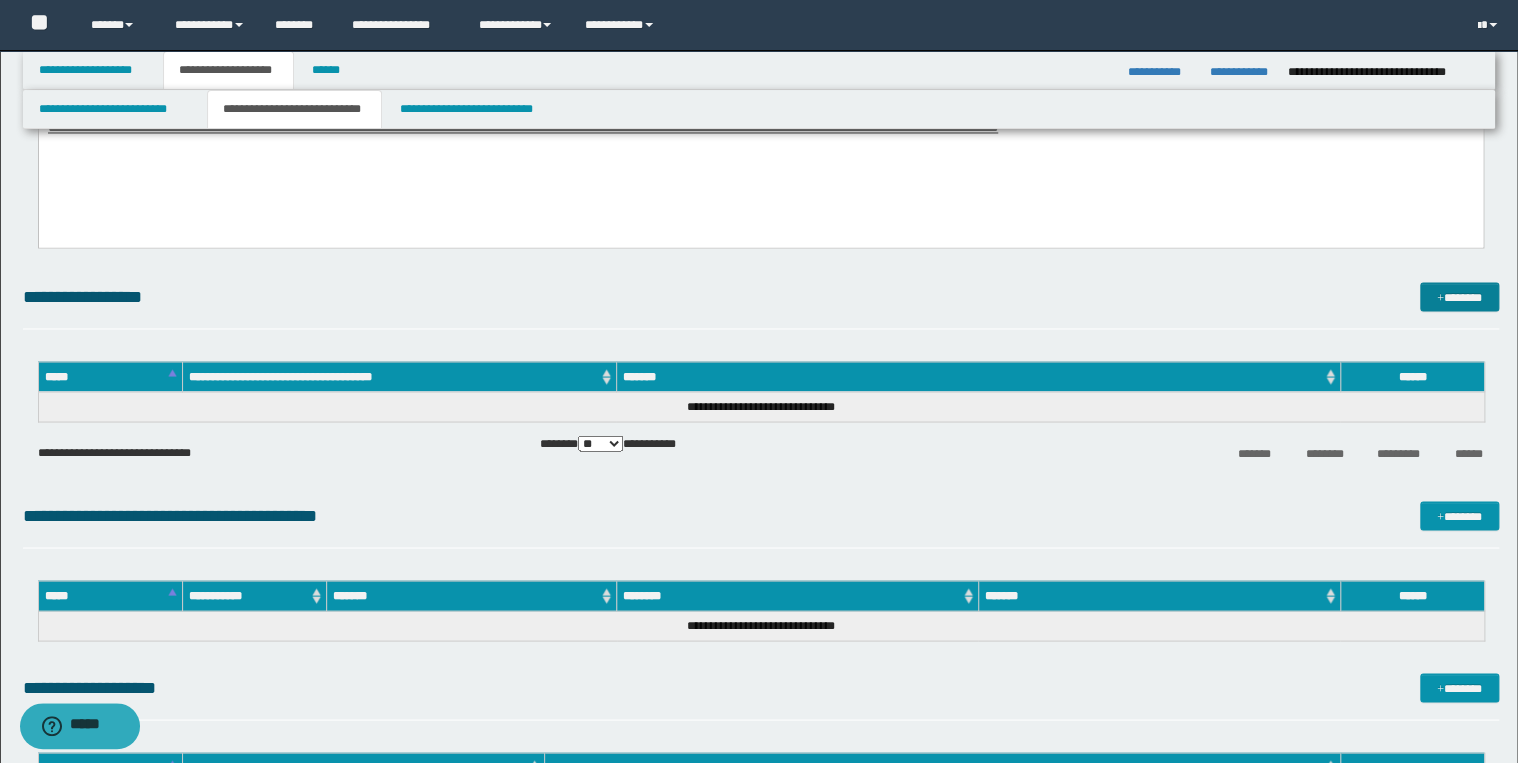 click on "*******" at bounding box center (1459, 297) 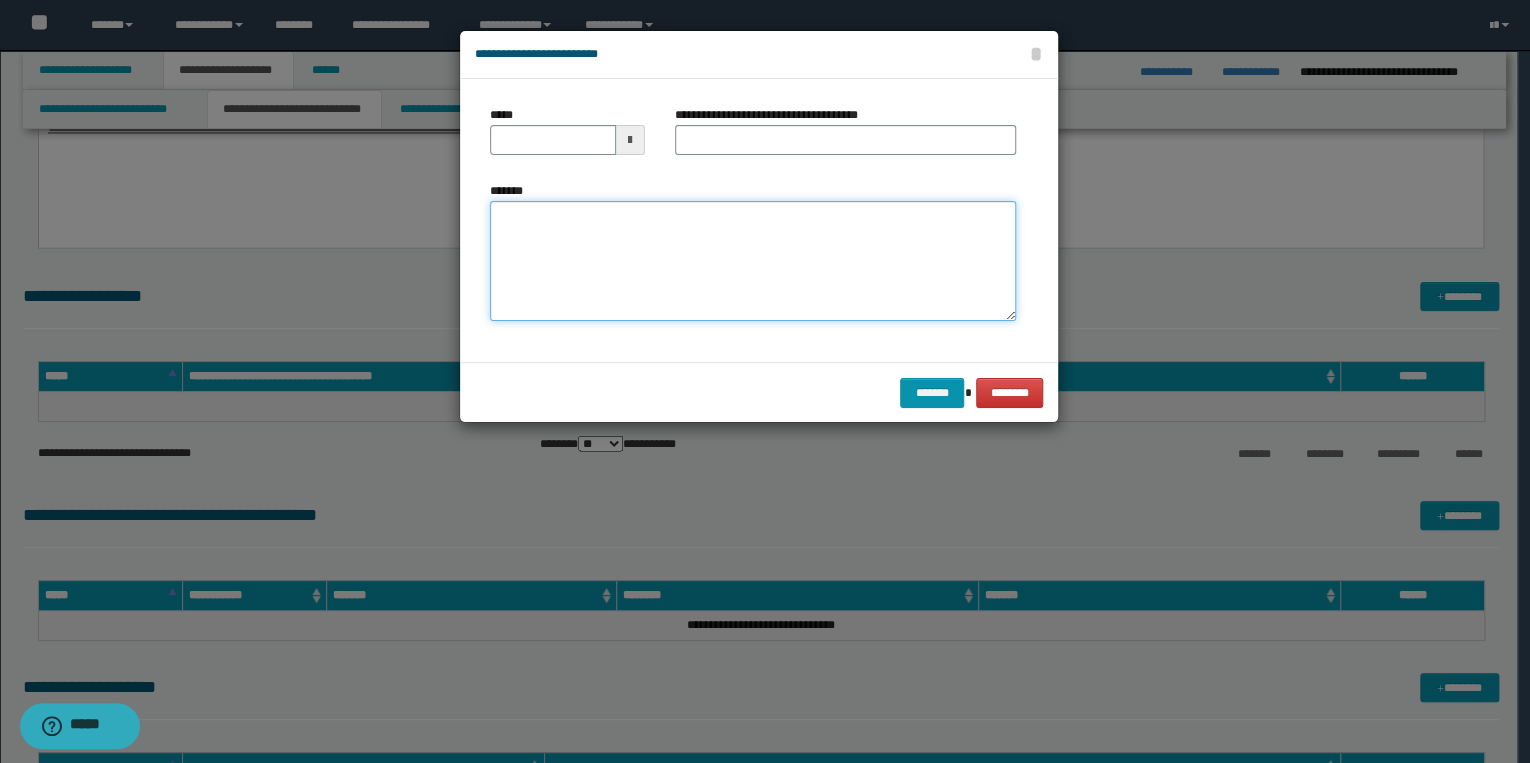 click on "*******" at bounding box center (753, 261) 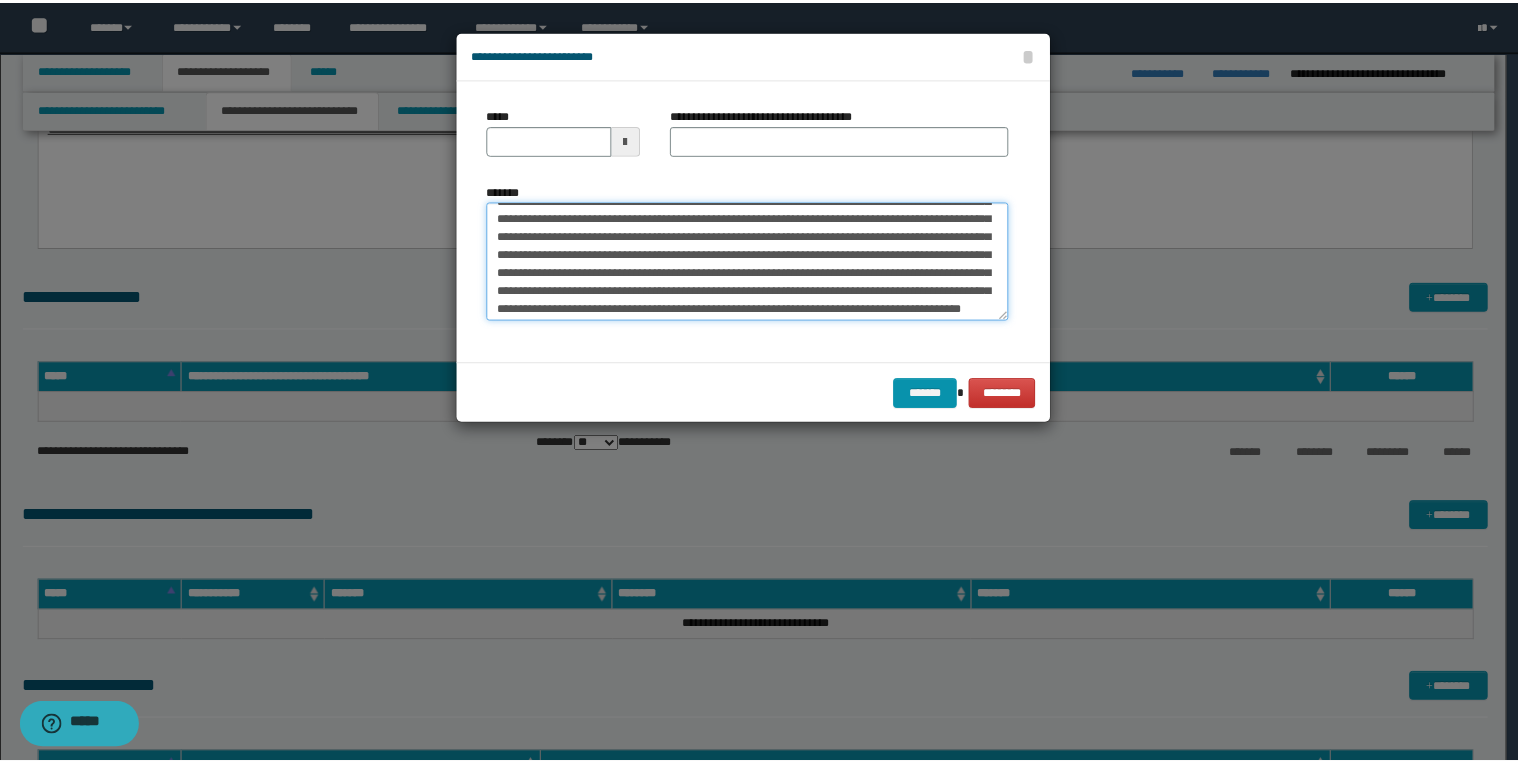 scroll, scrollTop: 0, scrollLeft: 0, axis: both 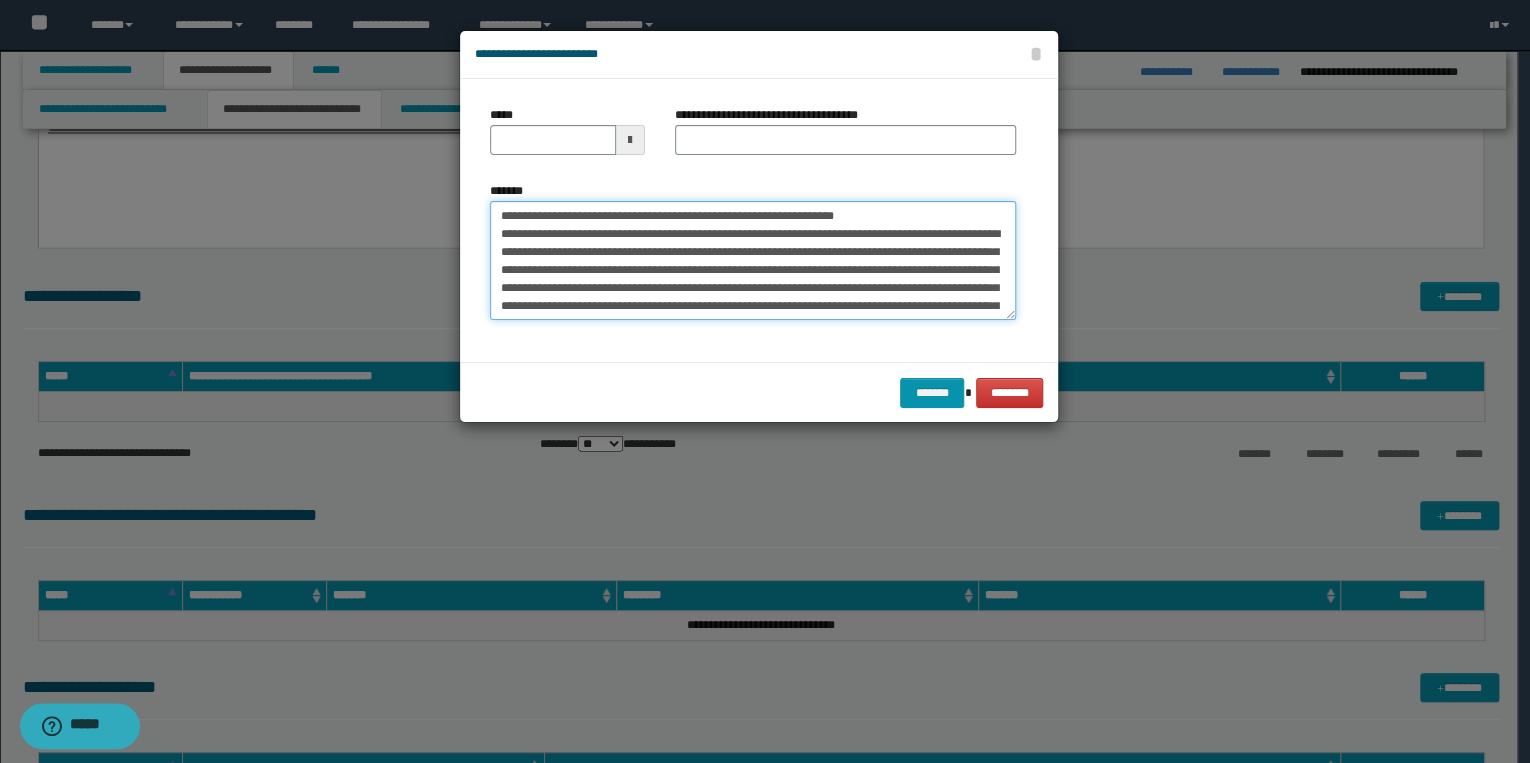 drag, startPoint x: 560, startPoint y: 215, endPoint x: 474, endPoint y: 216, distance: 86.00581 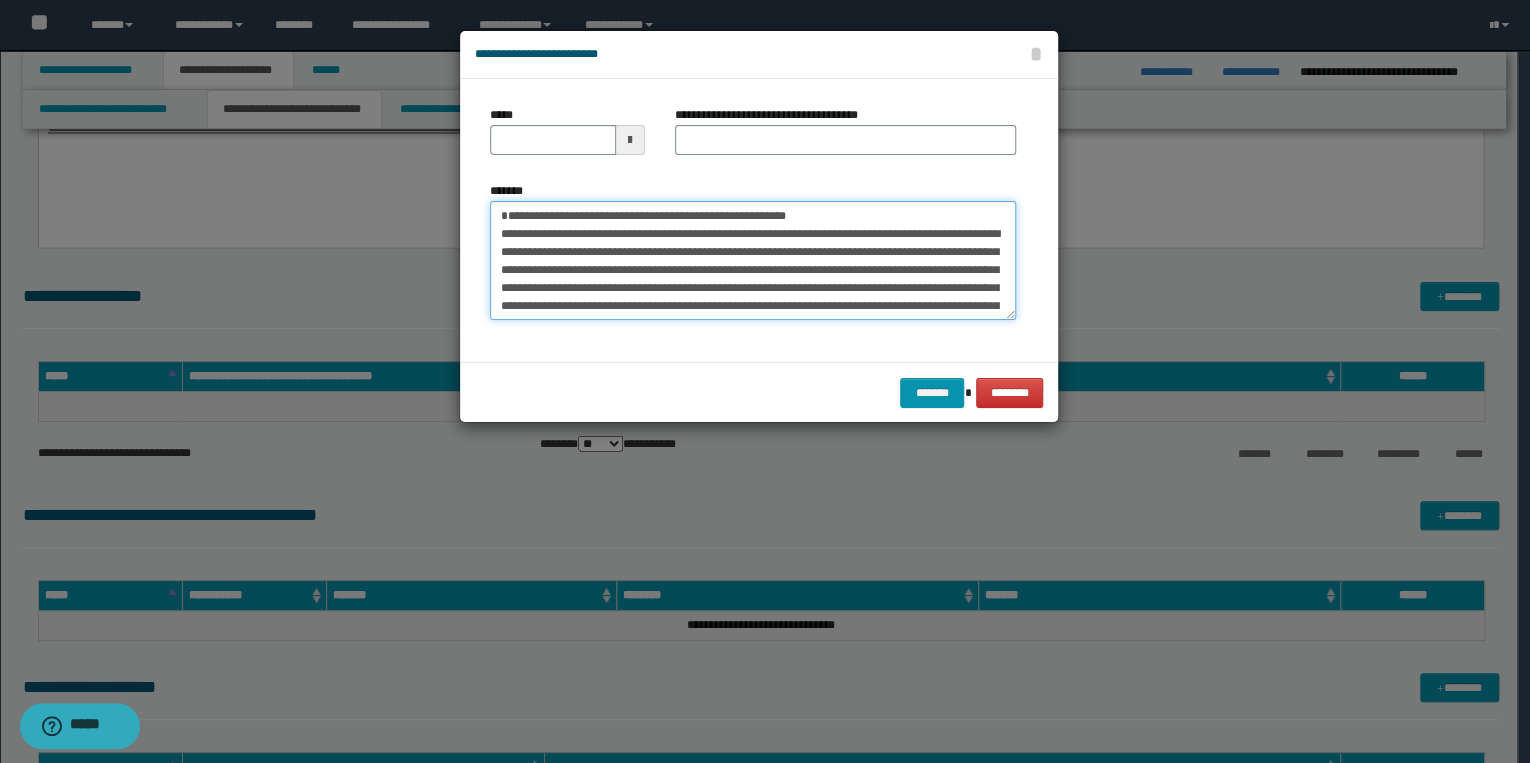 type 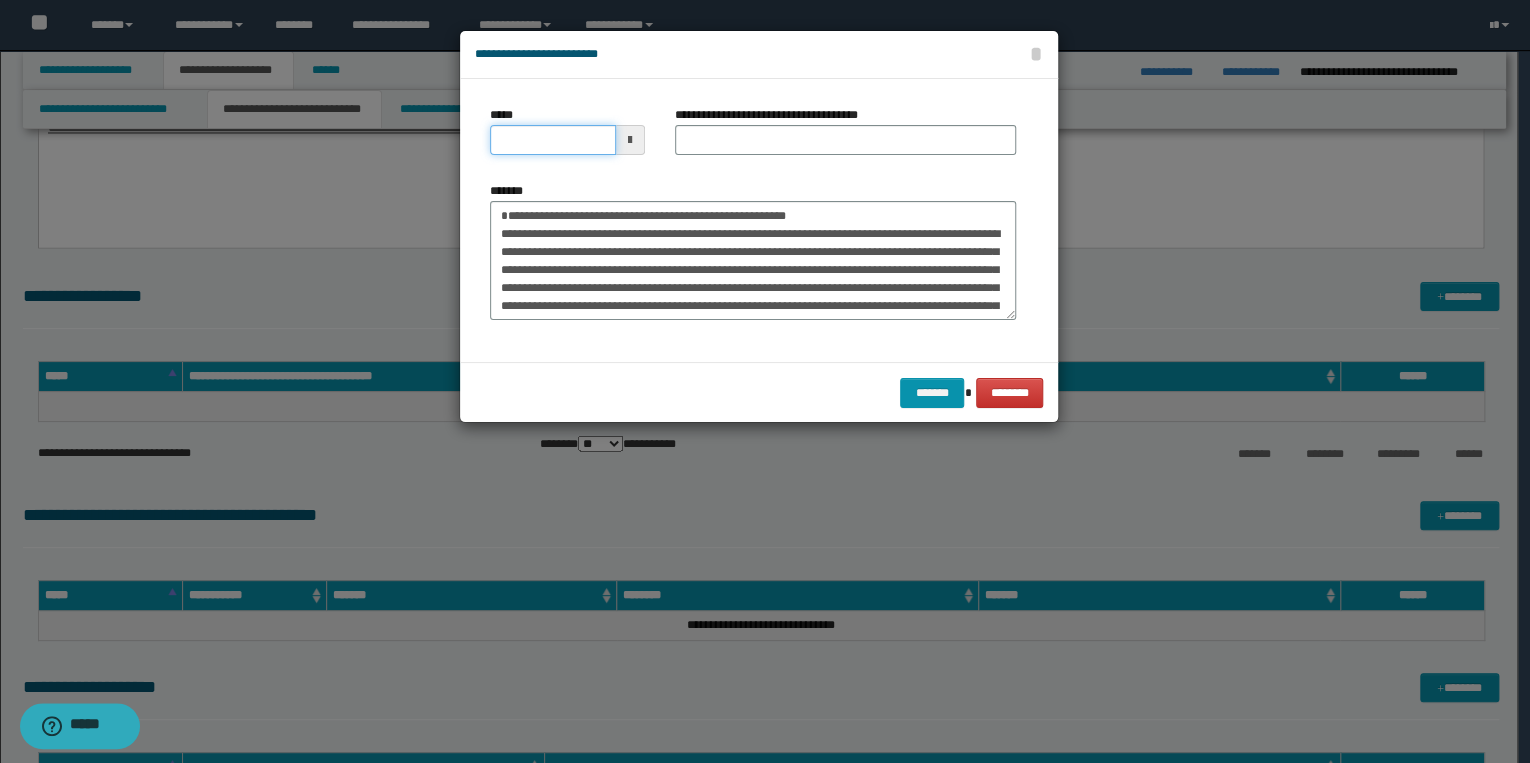 click on "*****" at bounding box center [553, 140] 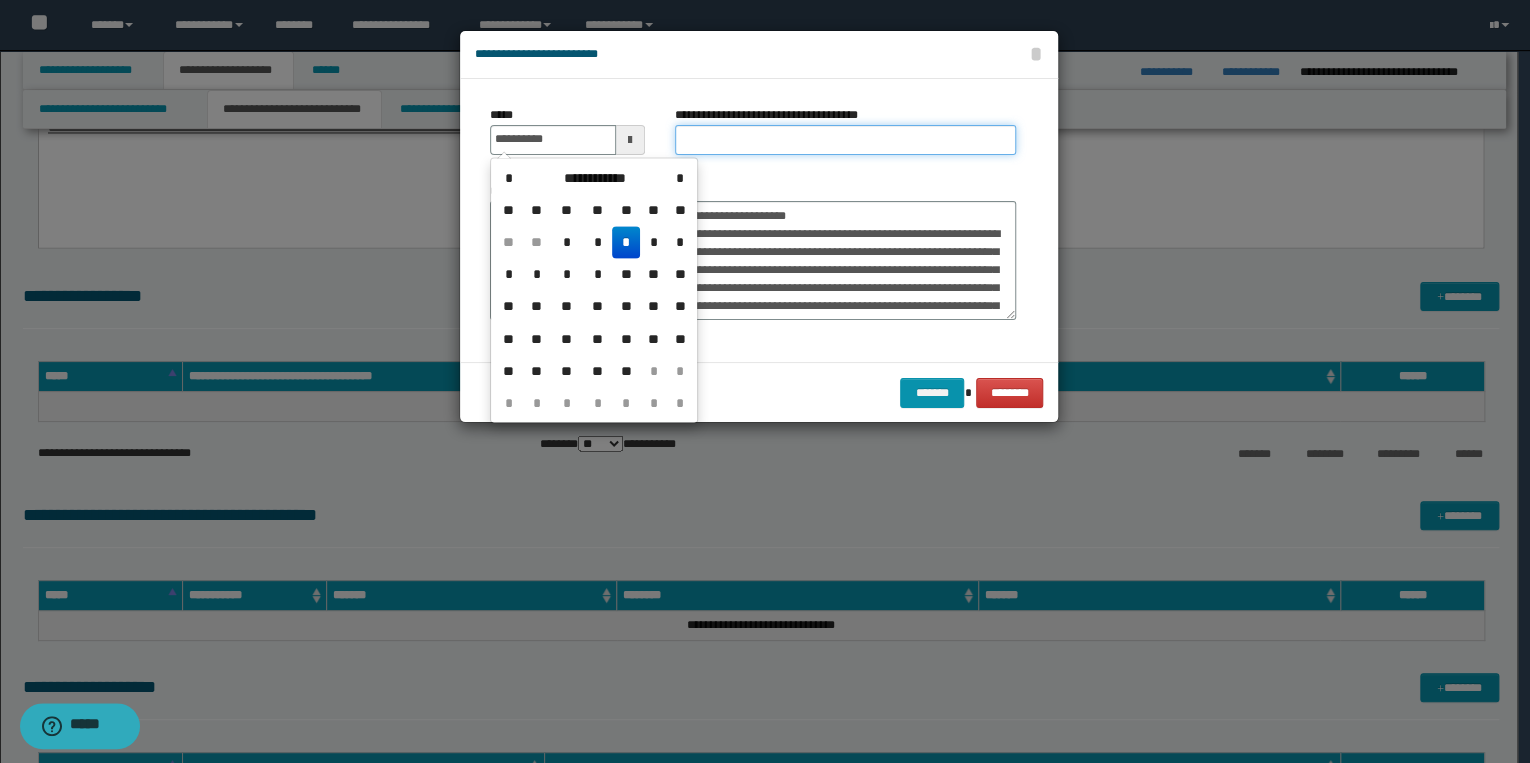 type on "**********" 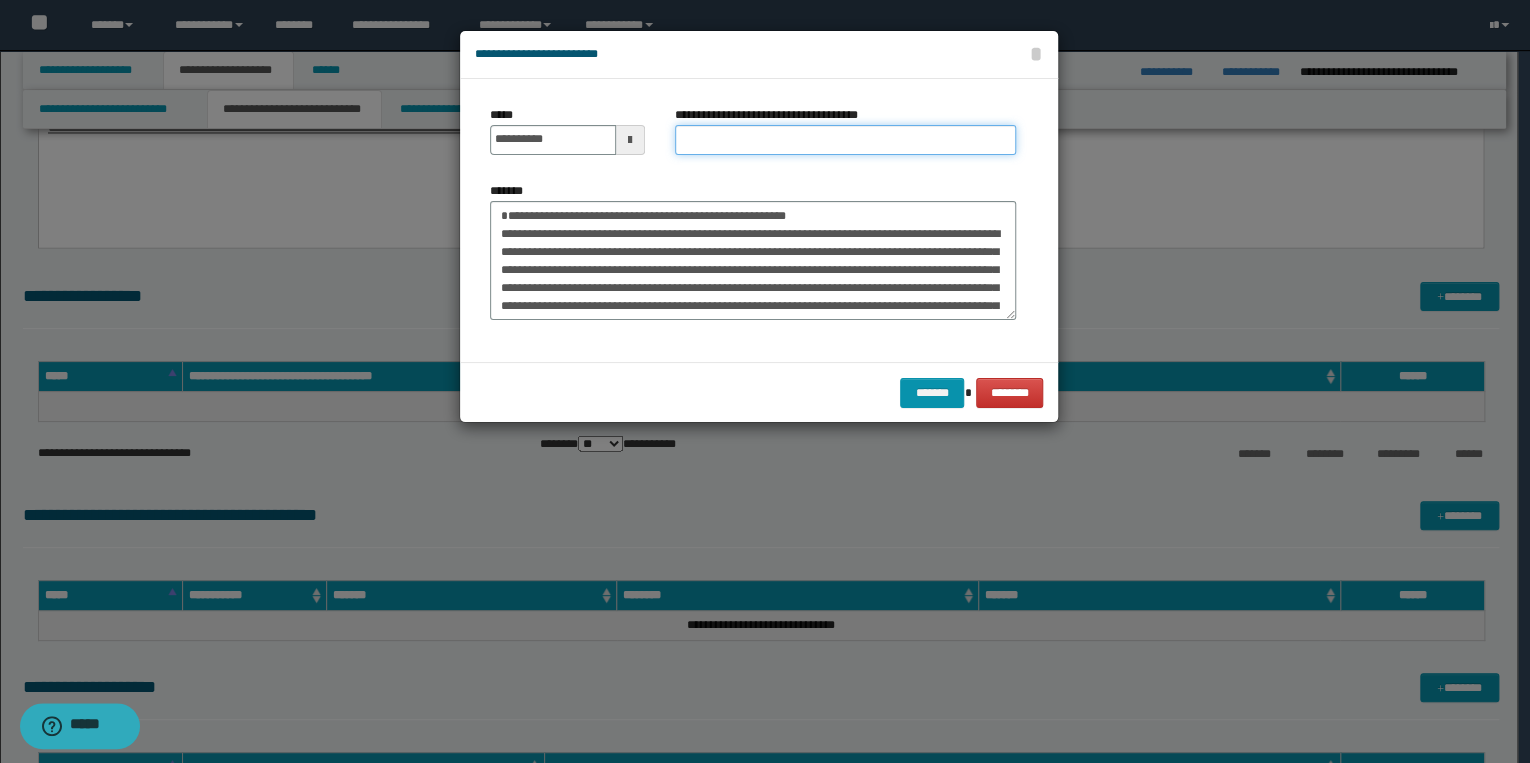 drag, startPoint x: 698, startPoint y: 136, endPoint x: 692, endPoint y: 157, distance: 21.84033 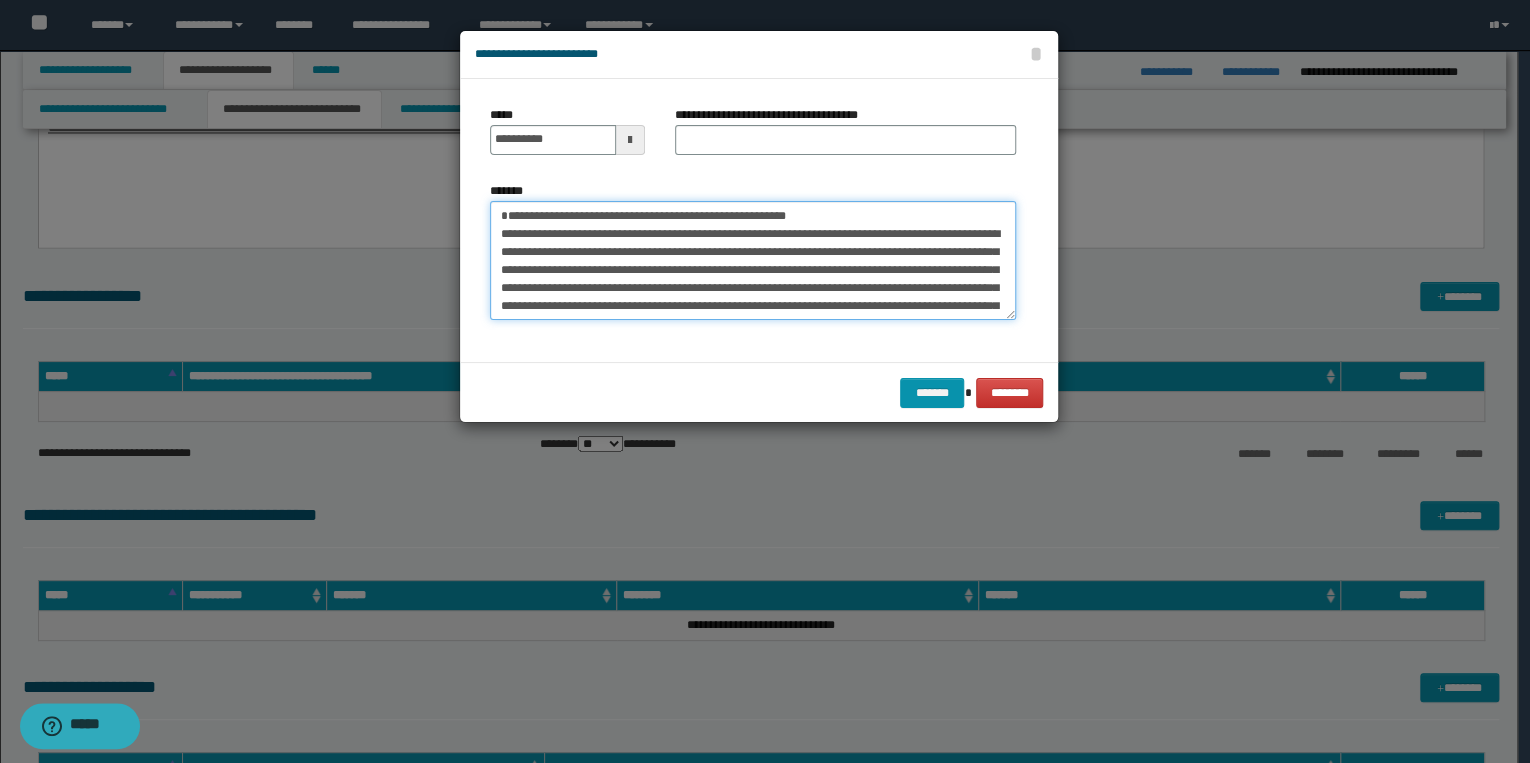 drag, startPoint x: 500, startPoint y: 213, endPoint x: 793, endPoint y: 215, distance: 293.00684 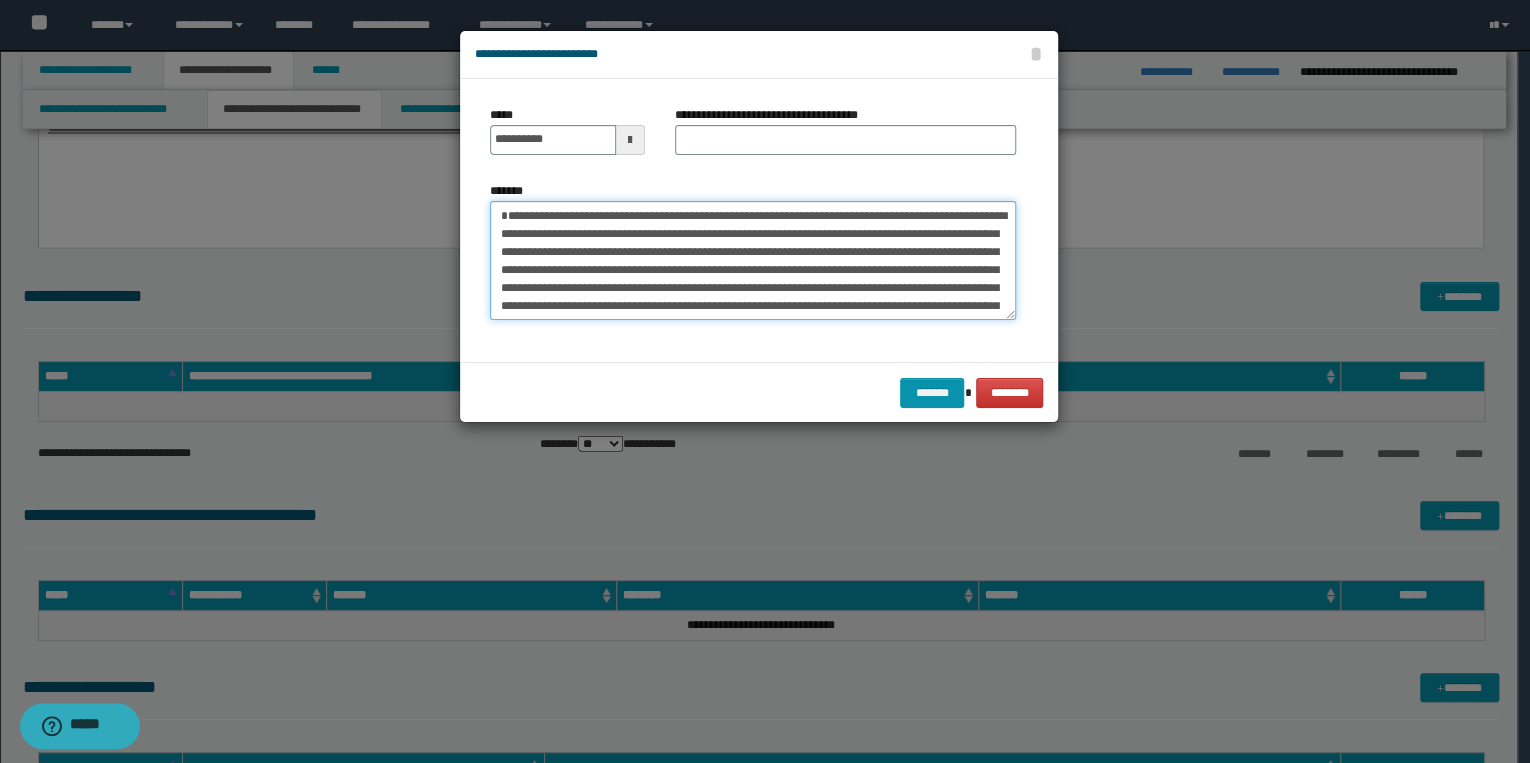 type on "**********" 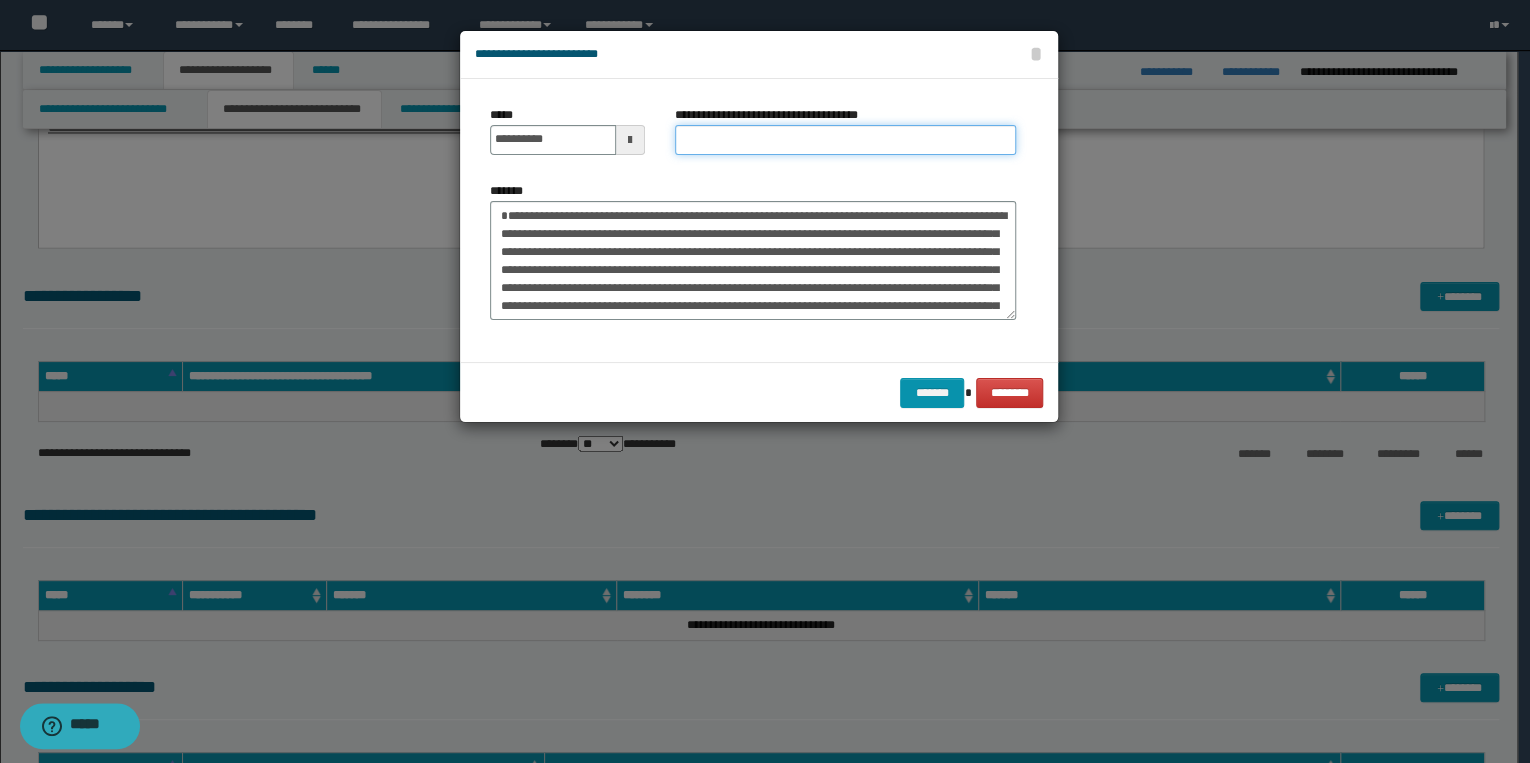 click on "**********" at bounding box center [845, 140] 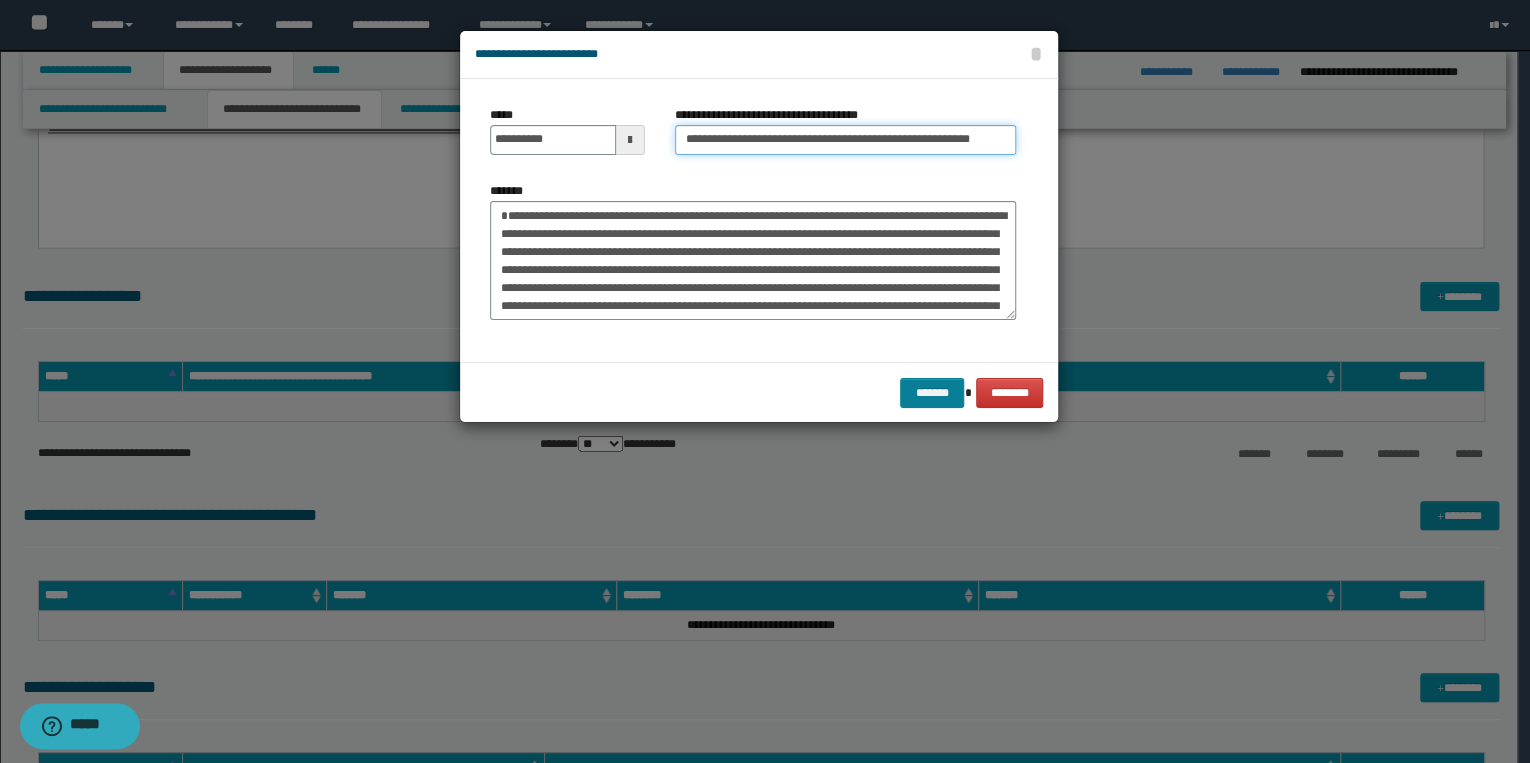 type on "**********" 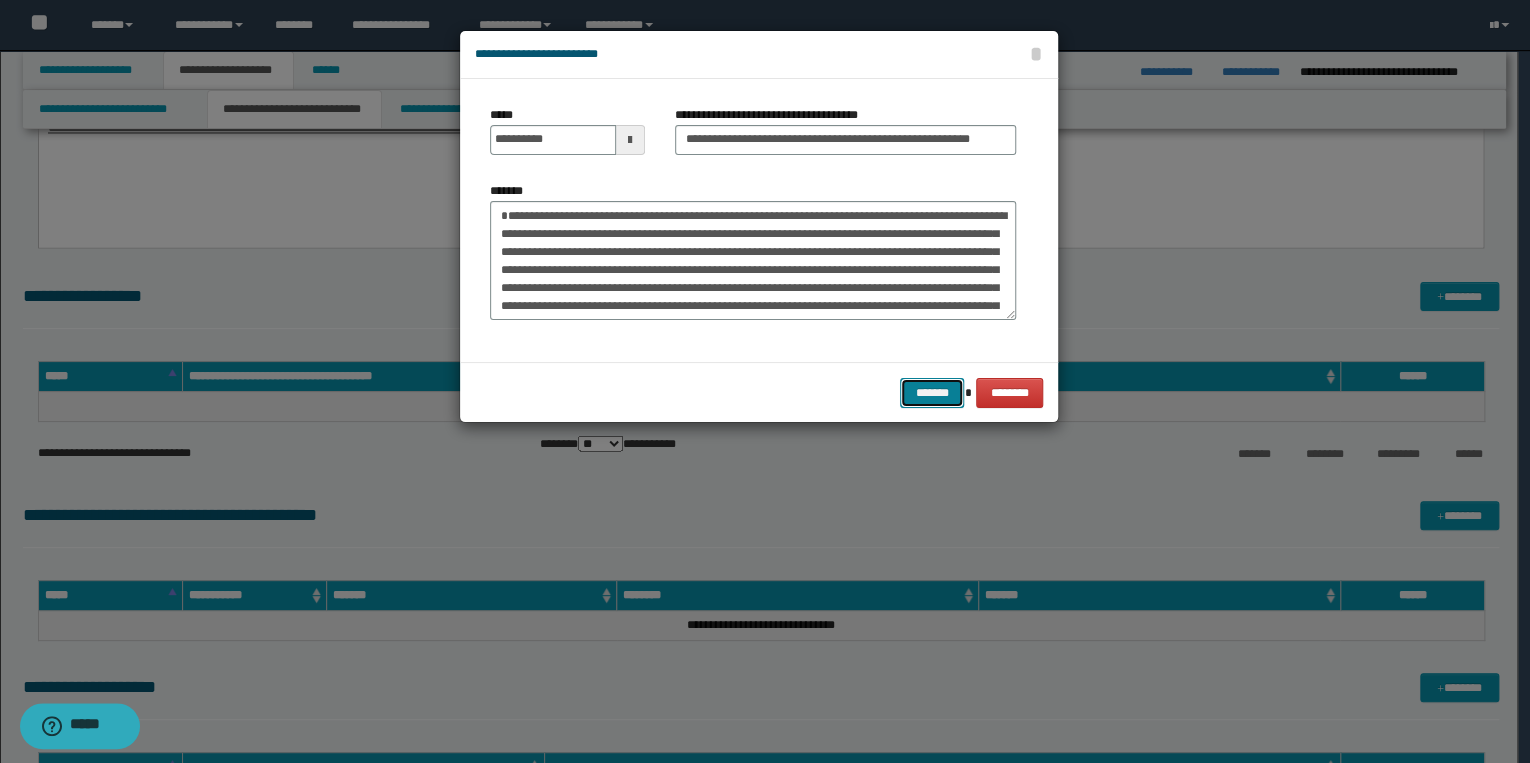 click on "*******" at bounding box center (932, 393) 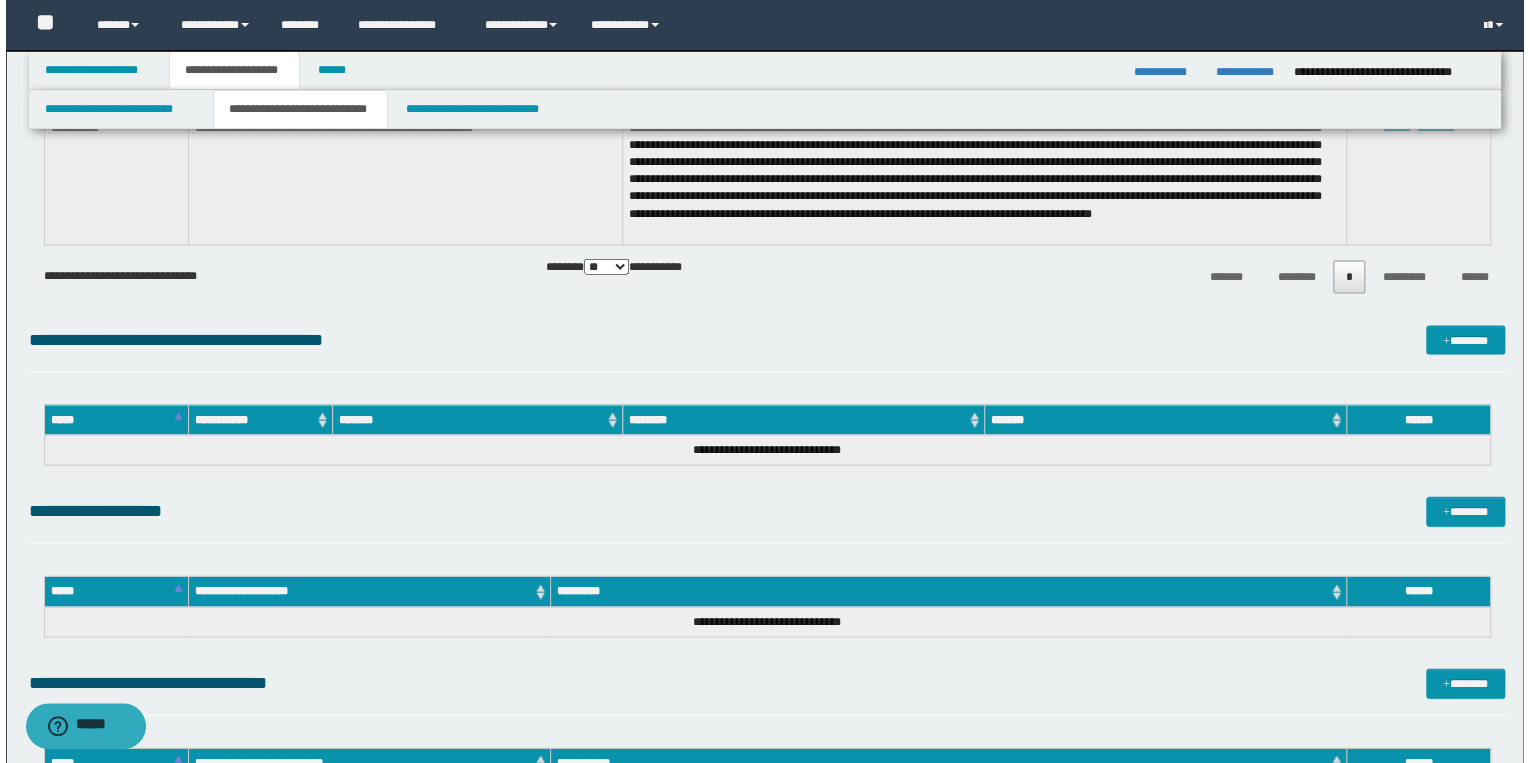 scroll, scrollTop: 2000, scrollLeft: 0, axis: vertical 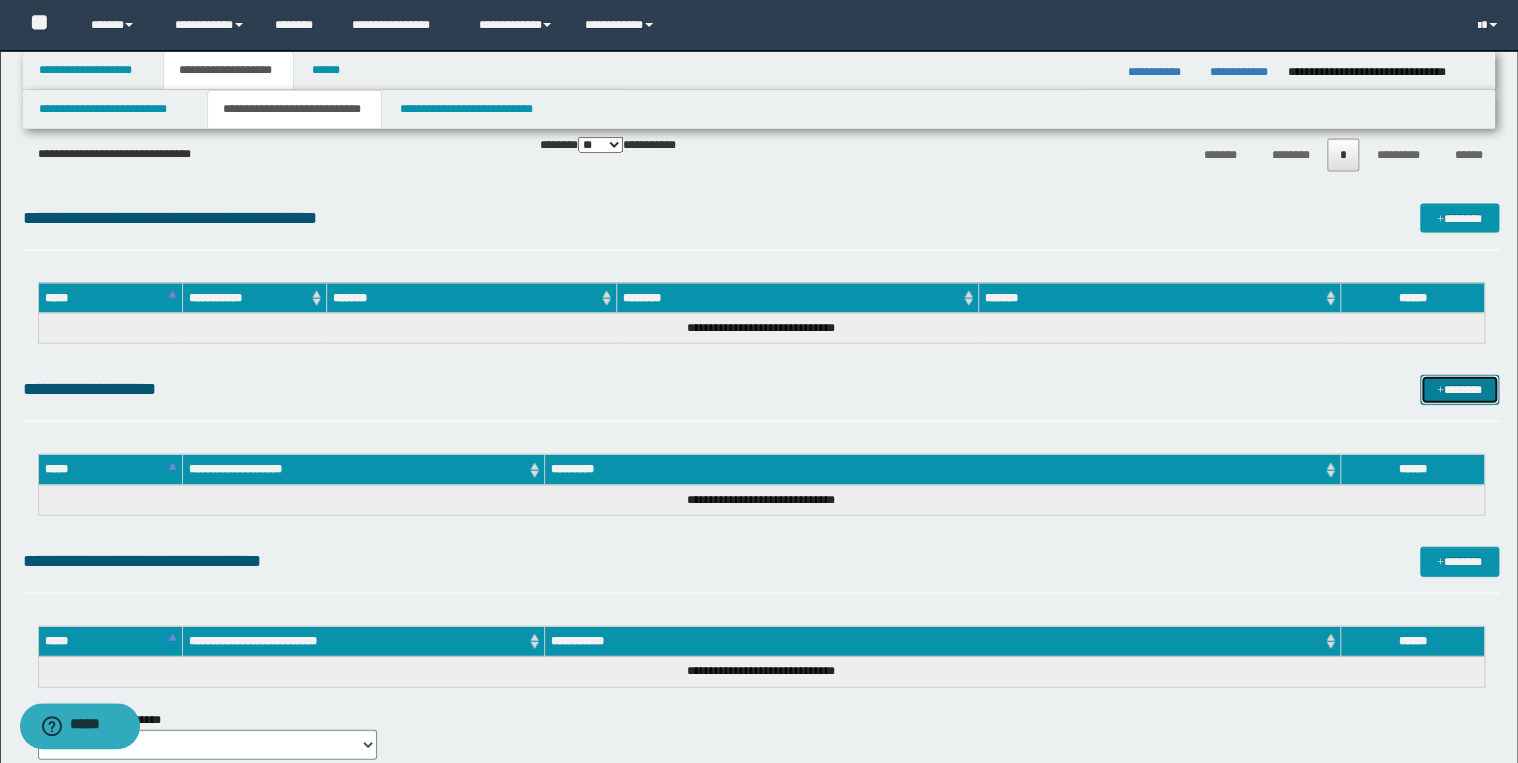 click on "*******" at bounding box center [1459, 390] 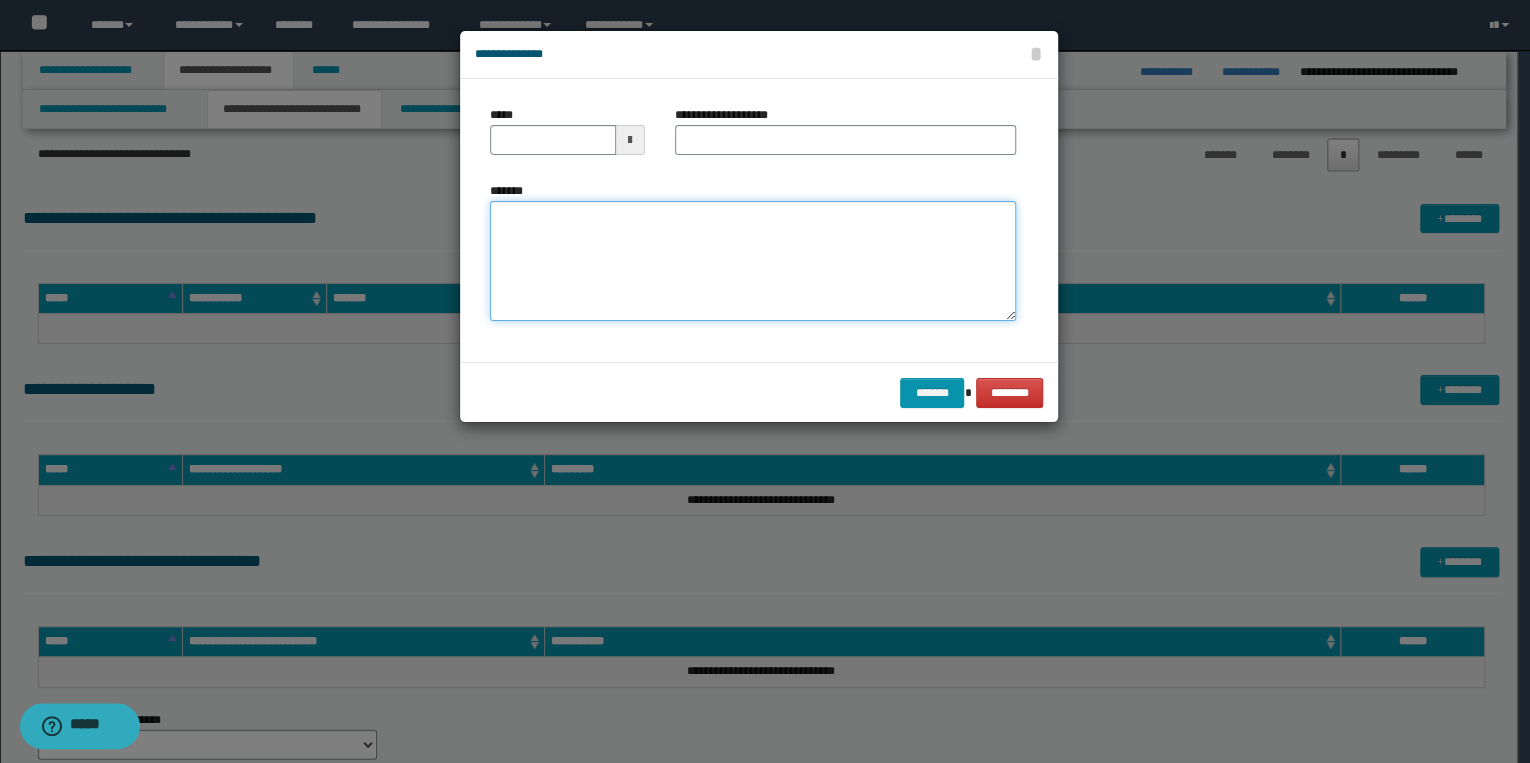 click on "*******" at bounding box center (753, 261) 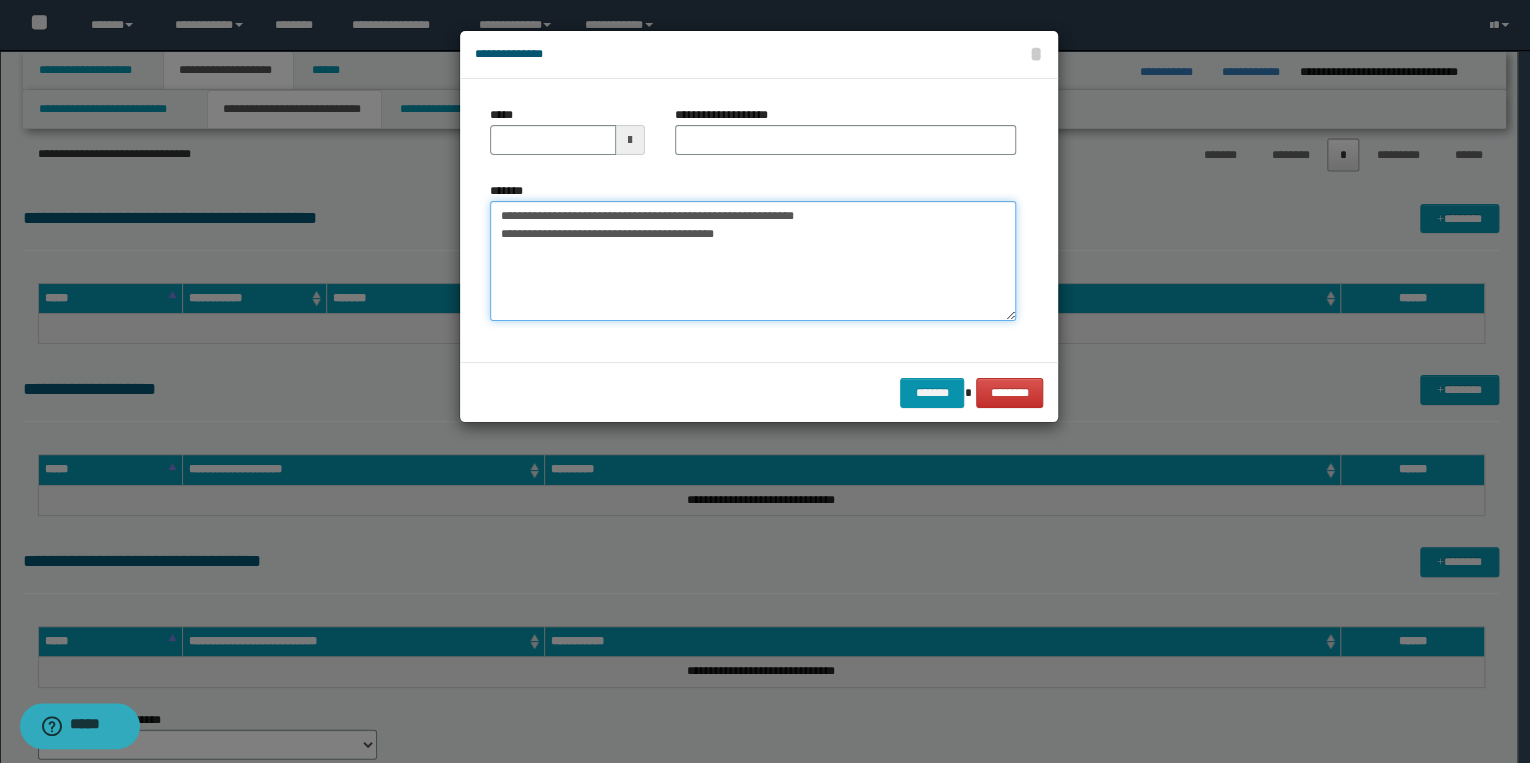 drag, startPoint x: 560, startPoint y: 214, endPoint x: 490, endPoint y: 215, distance: 70.00714 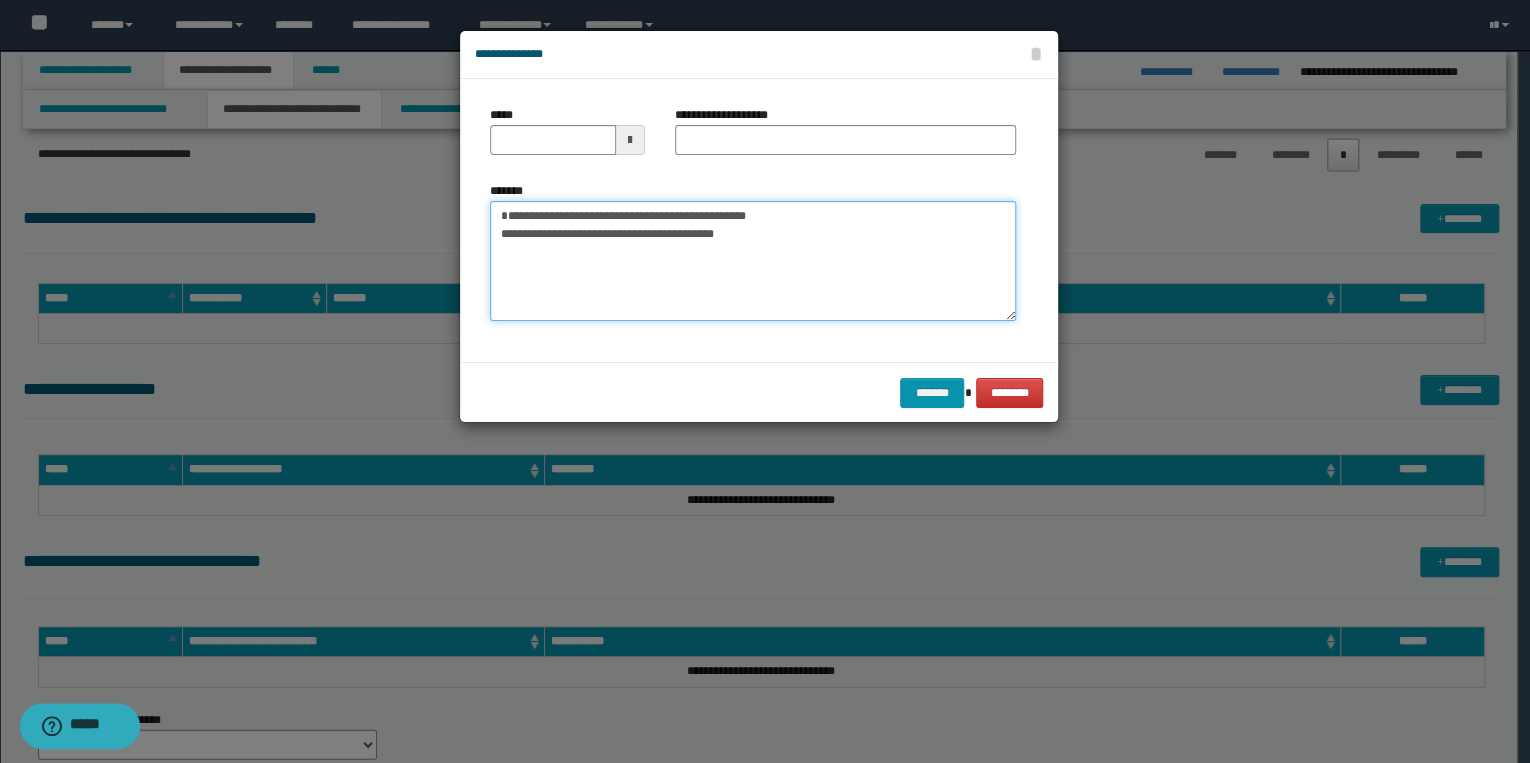 type 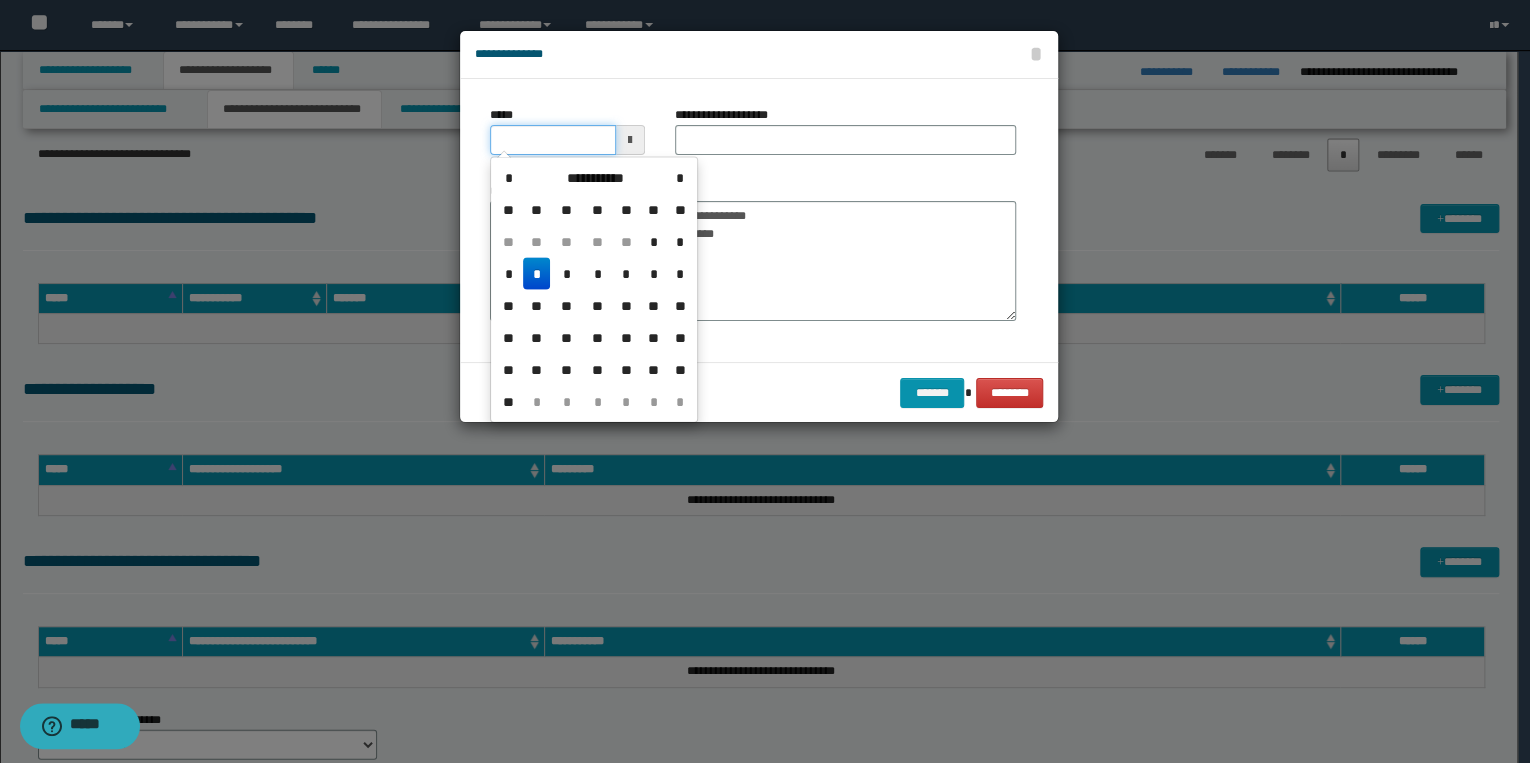 click on "*****" at bounding box center (553, 140) 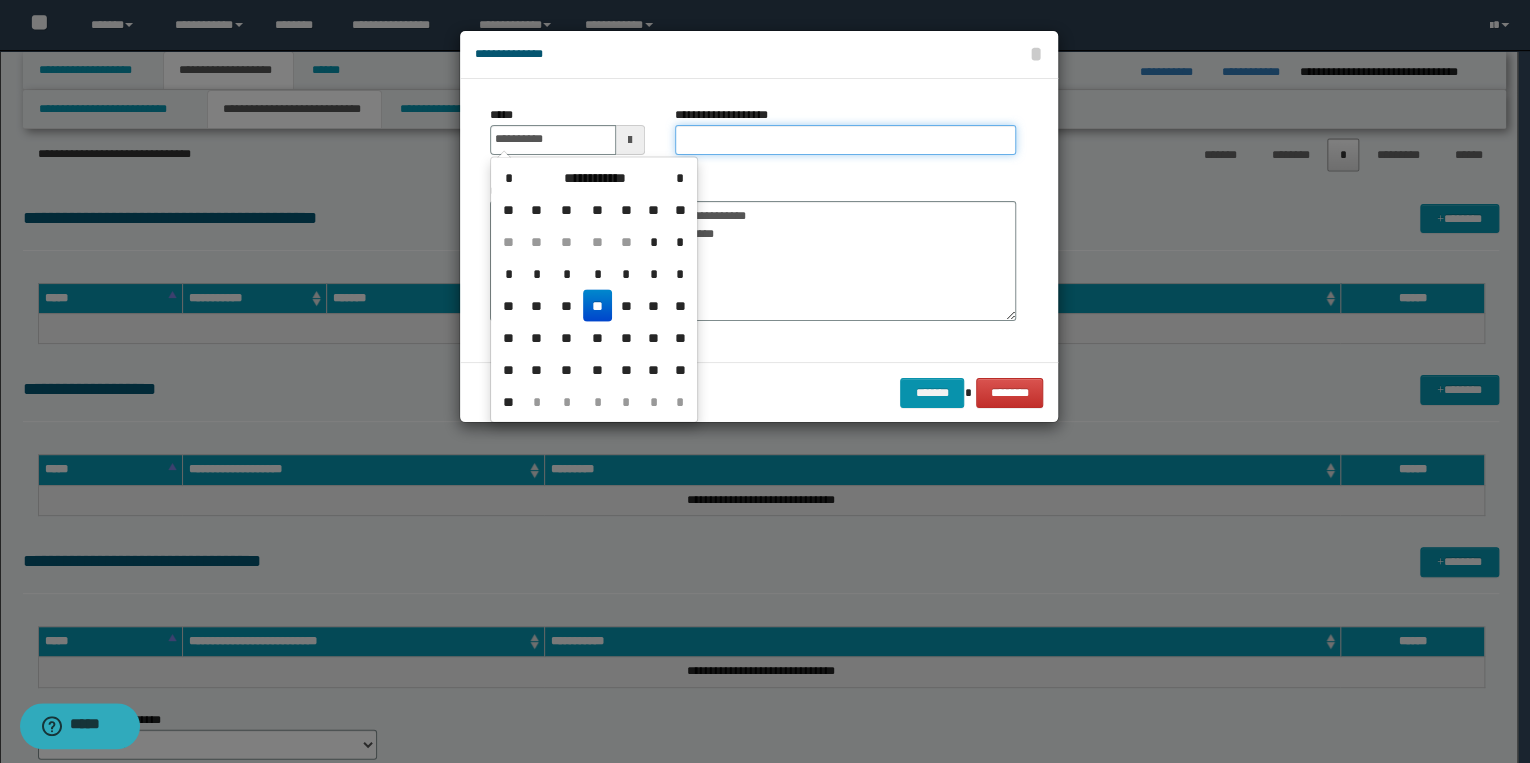 type on "**********" 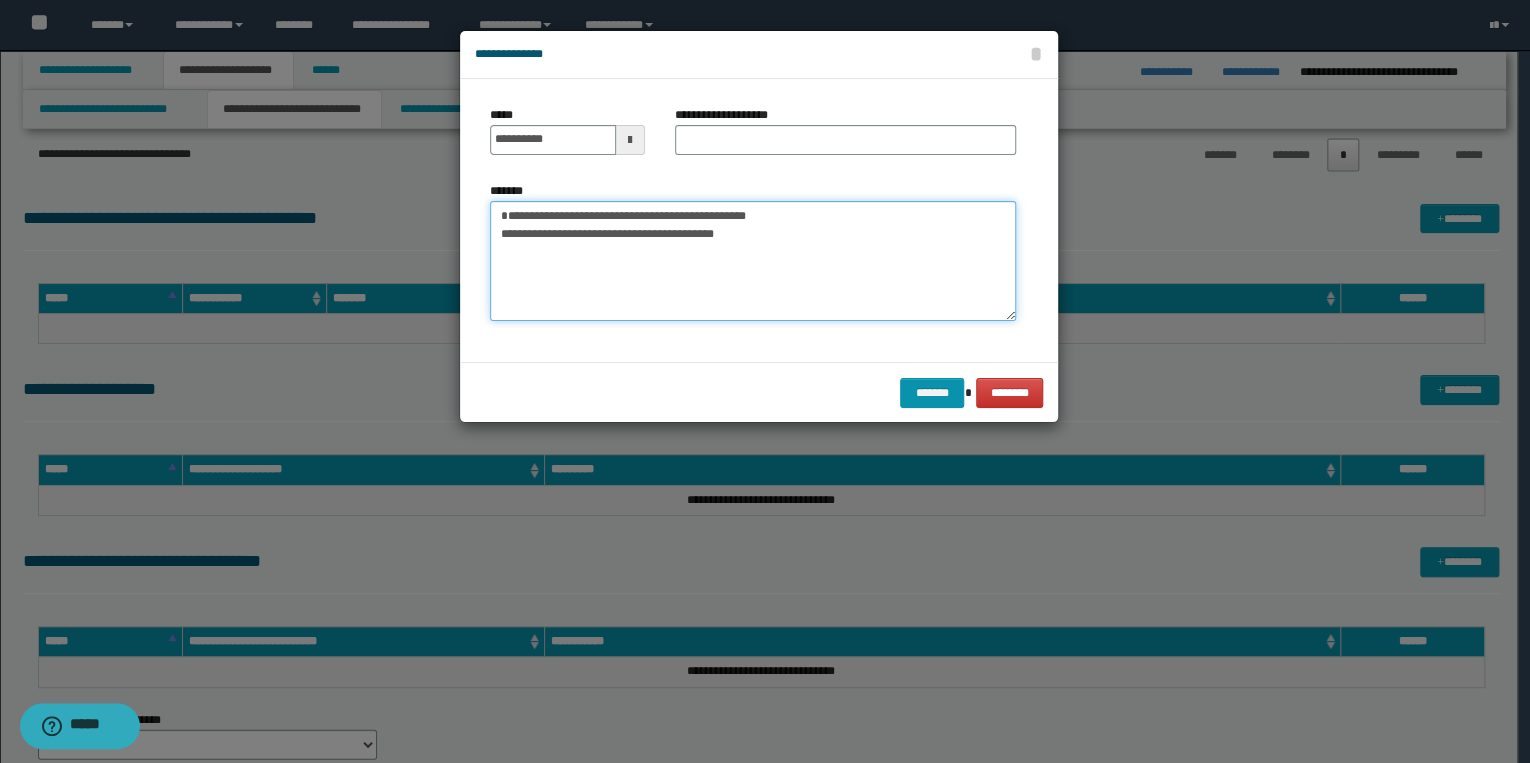 drag, startPoint x: 496, startPoint y: 214, endPoint x: 796, endPoint y: 215, distance: 300.00168 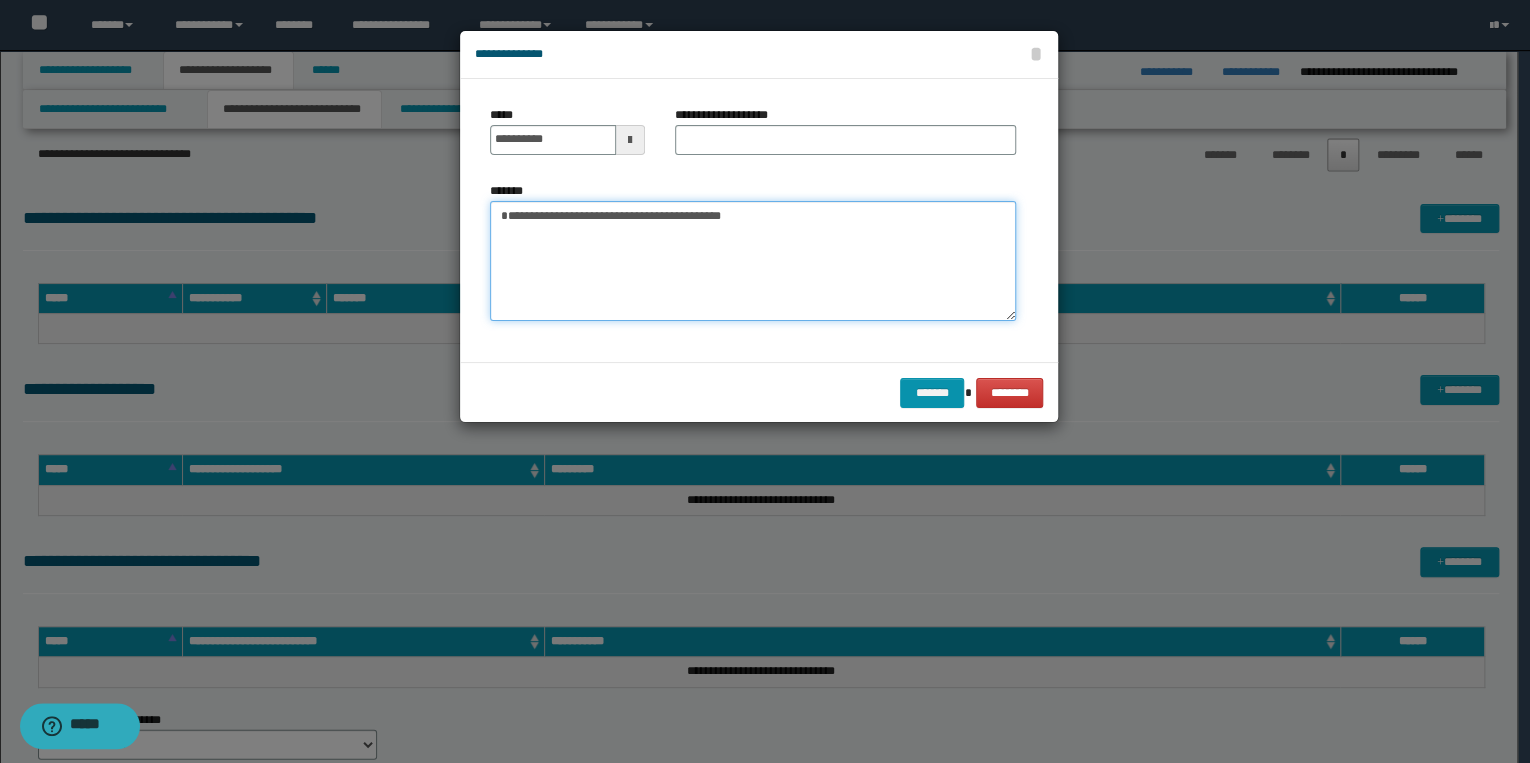 type on "**********" 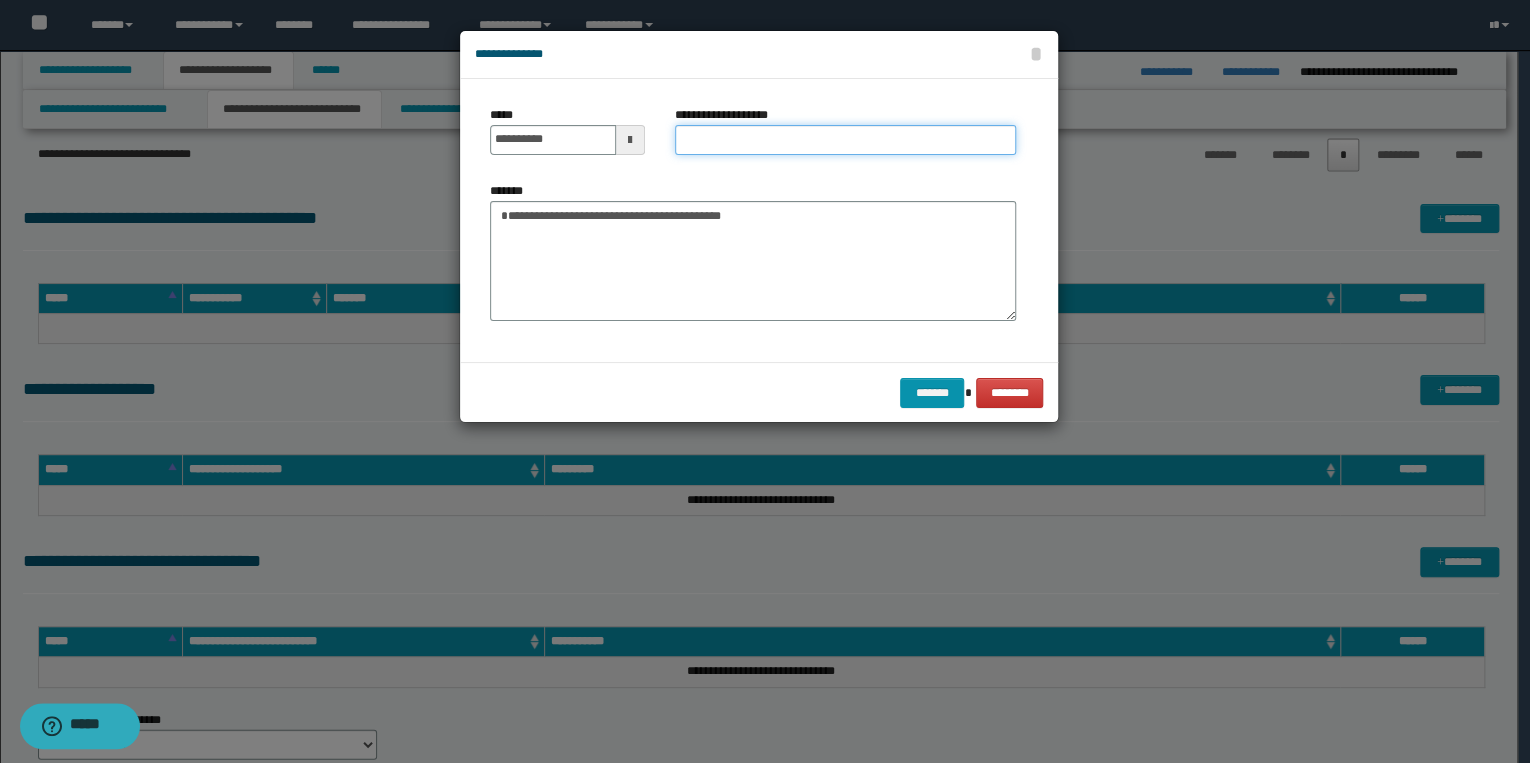 click on "**********" at bounding box center [845, 140] 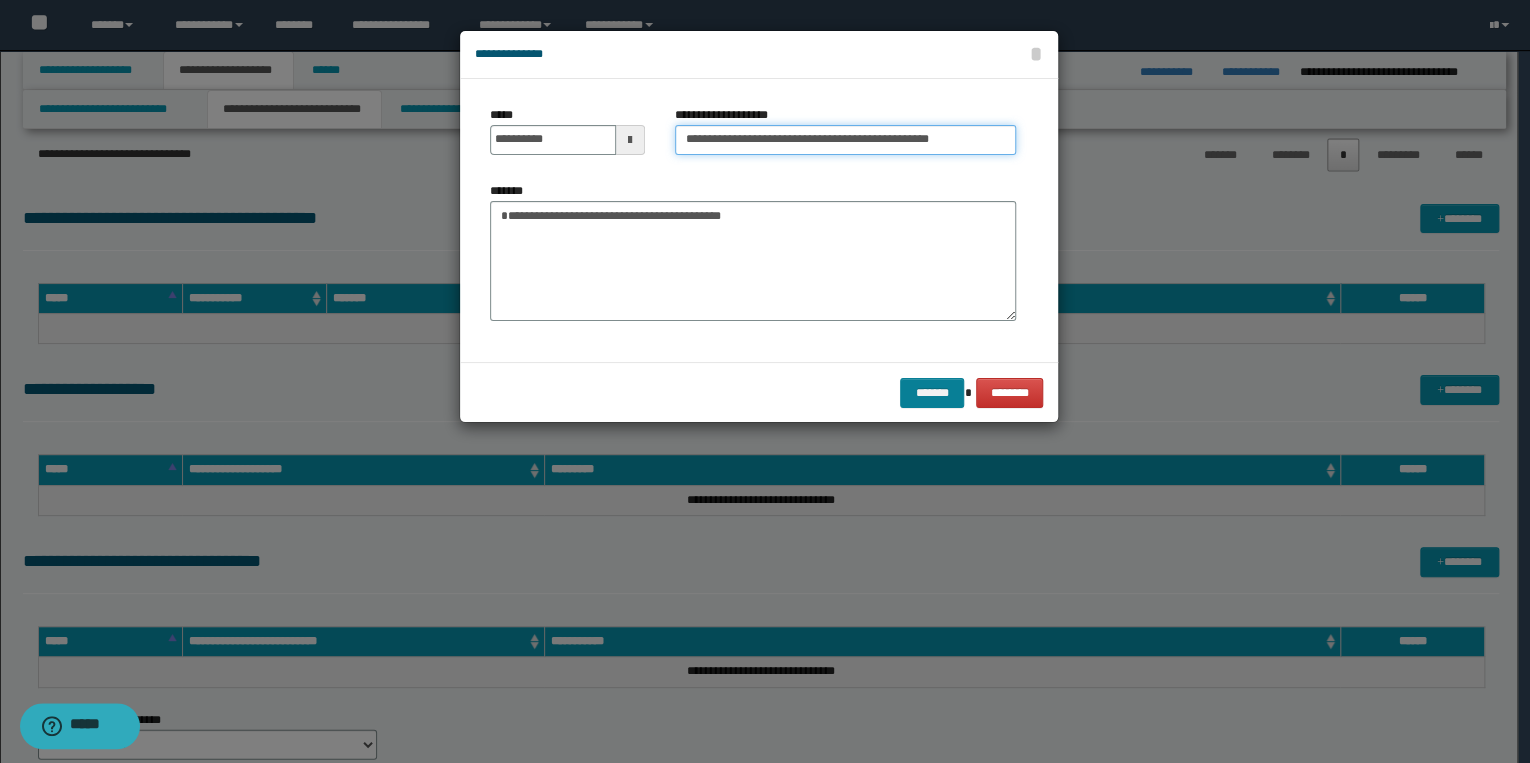 type on "**********" 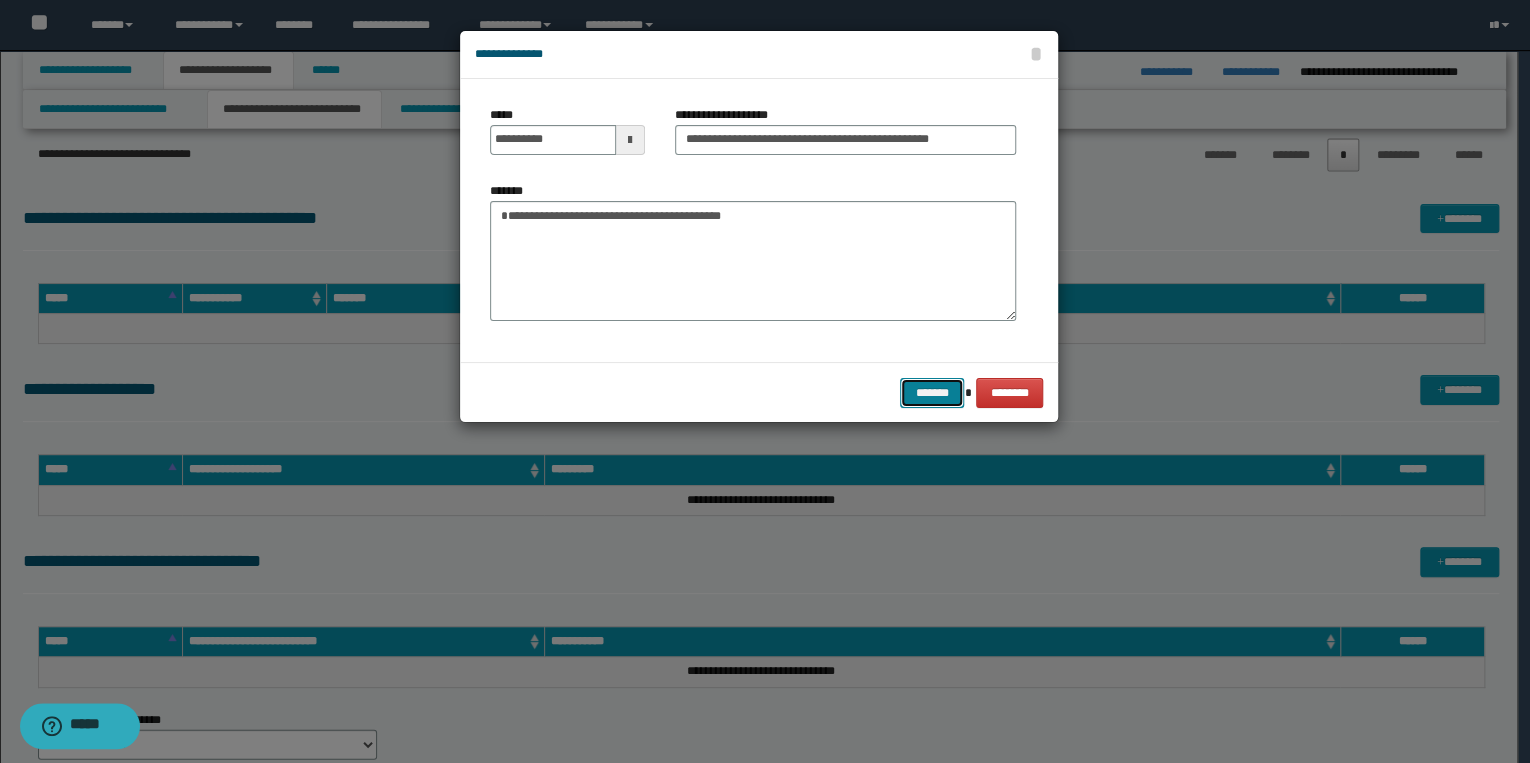 click on "*******" at bounding box center [932, 393] 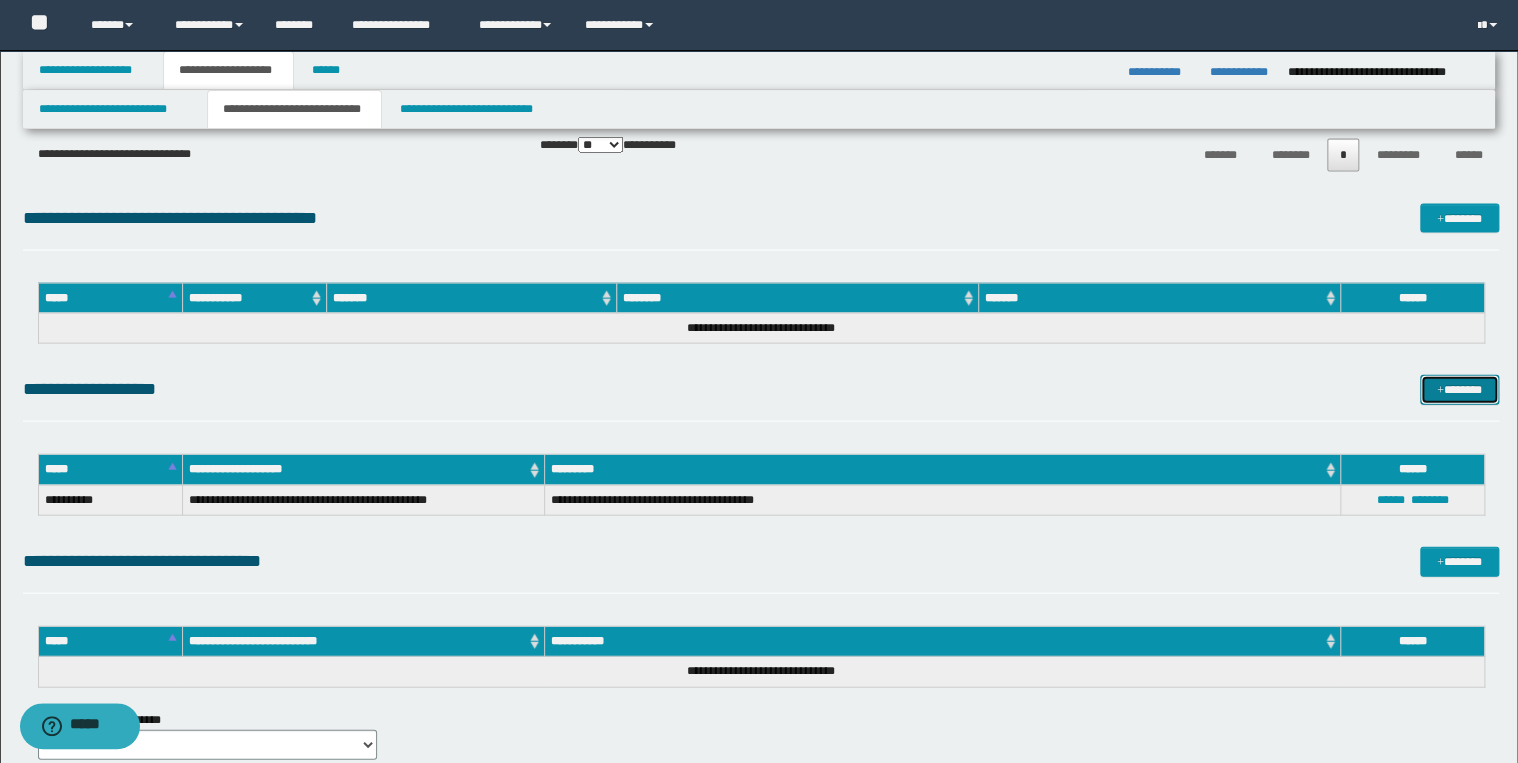 click on "*******" at bounding box center [1459, 390] 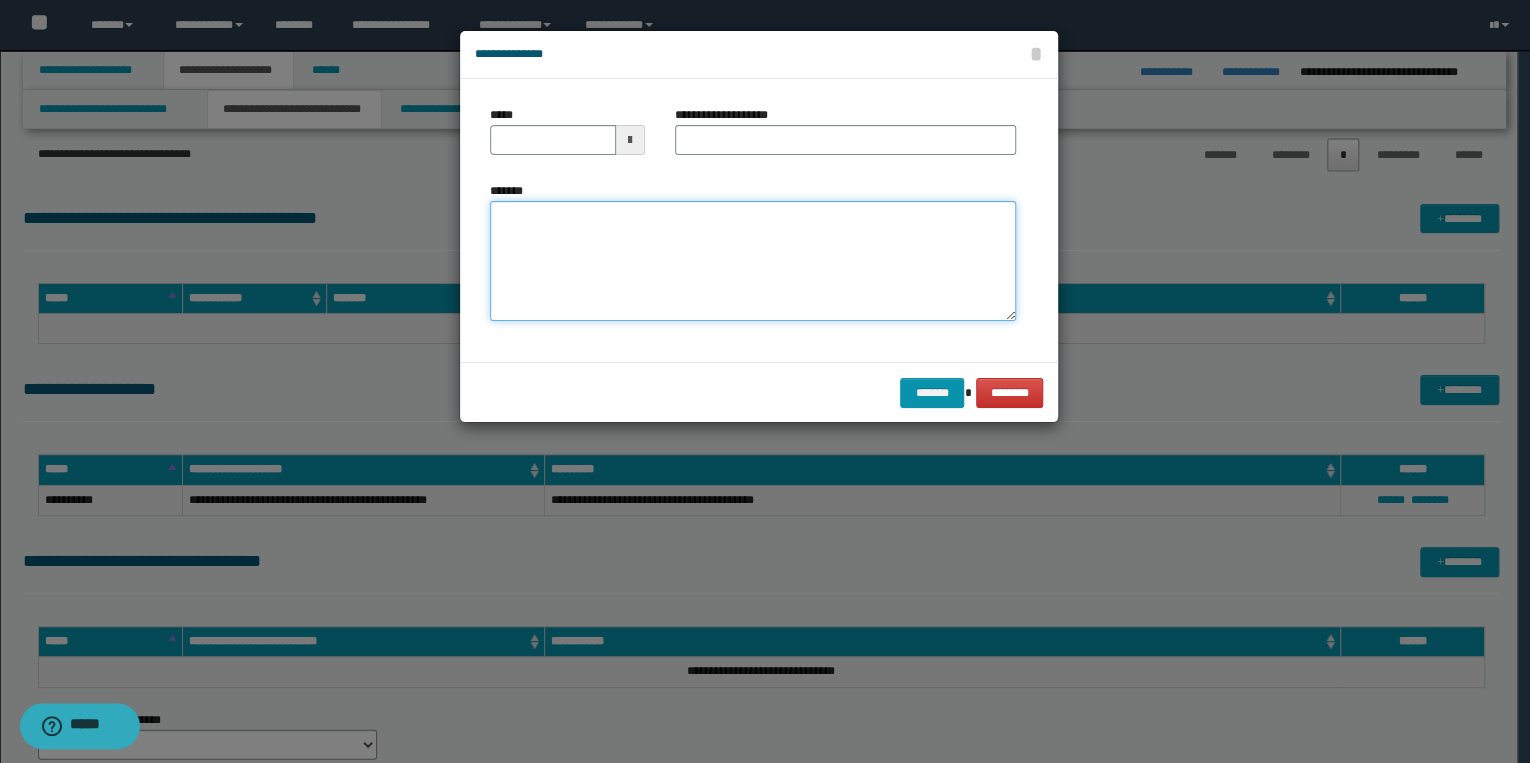 click on "*******" at bounding box center (753, 261) 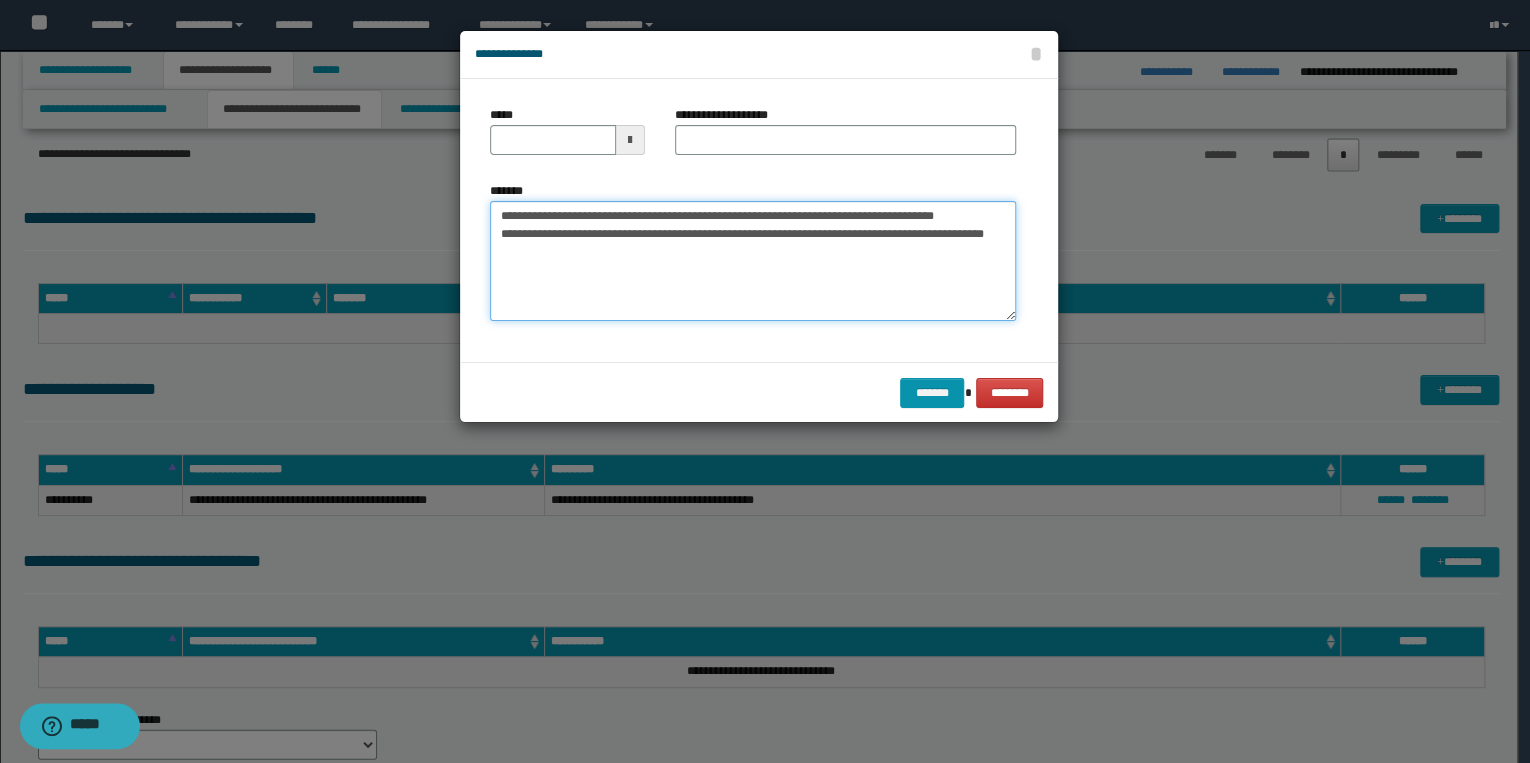 drag, startPoint x: 562, startPoint y: 215, endPoint x: 480, endPoint y: 215, distance: 82 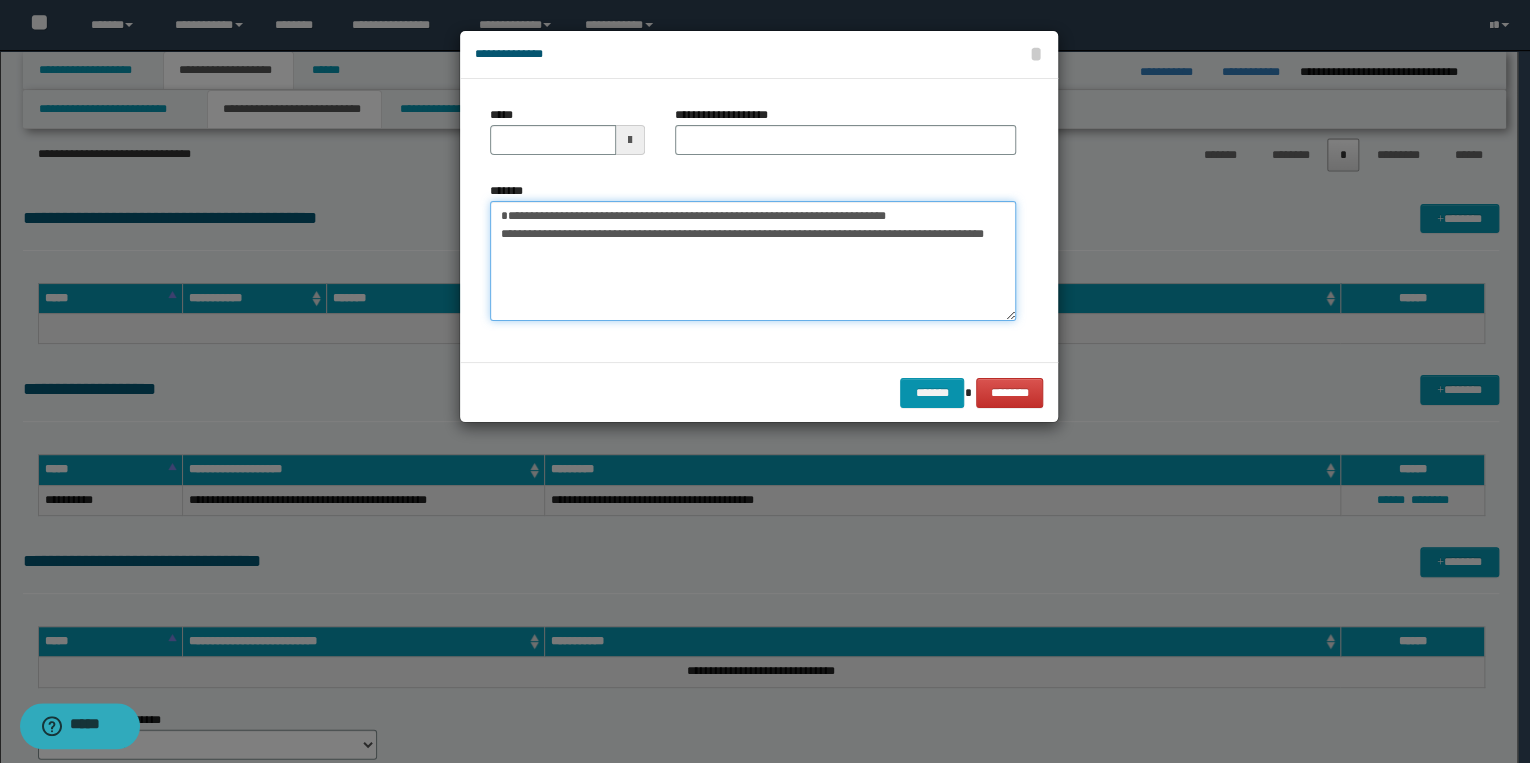 type 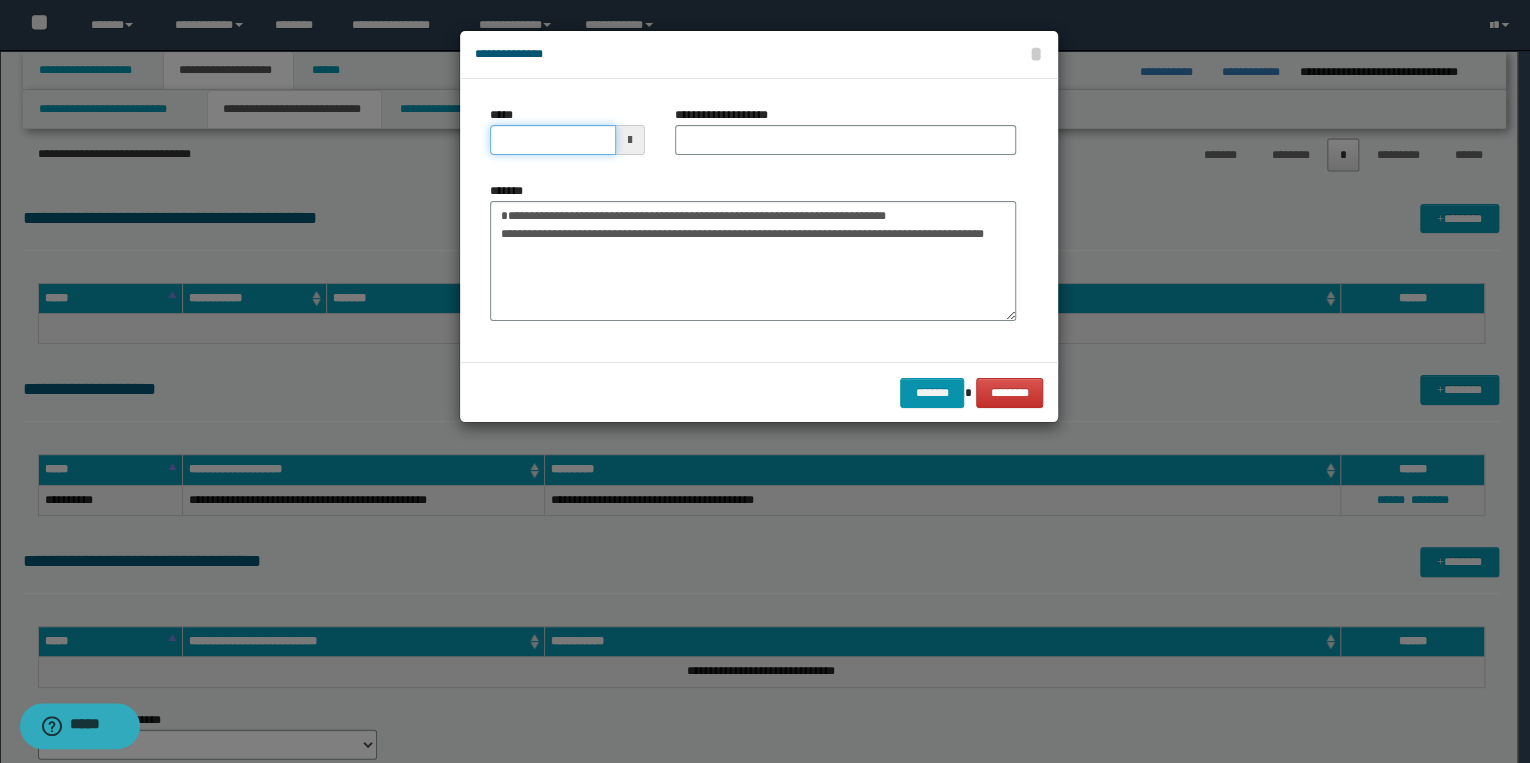 click on "*****" at bounding box center [553, 140] 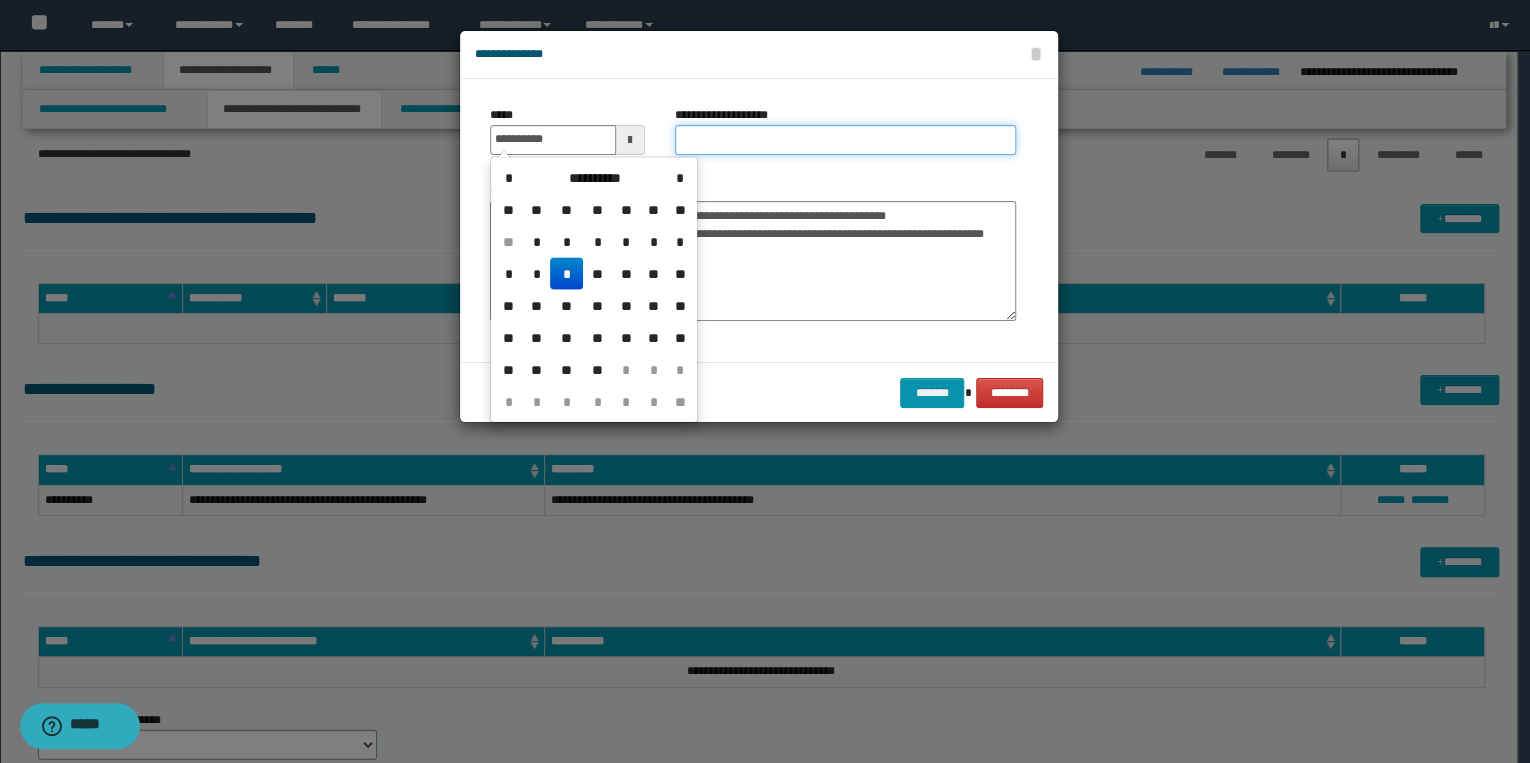 type on "**********" 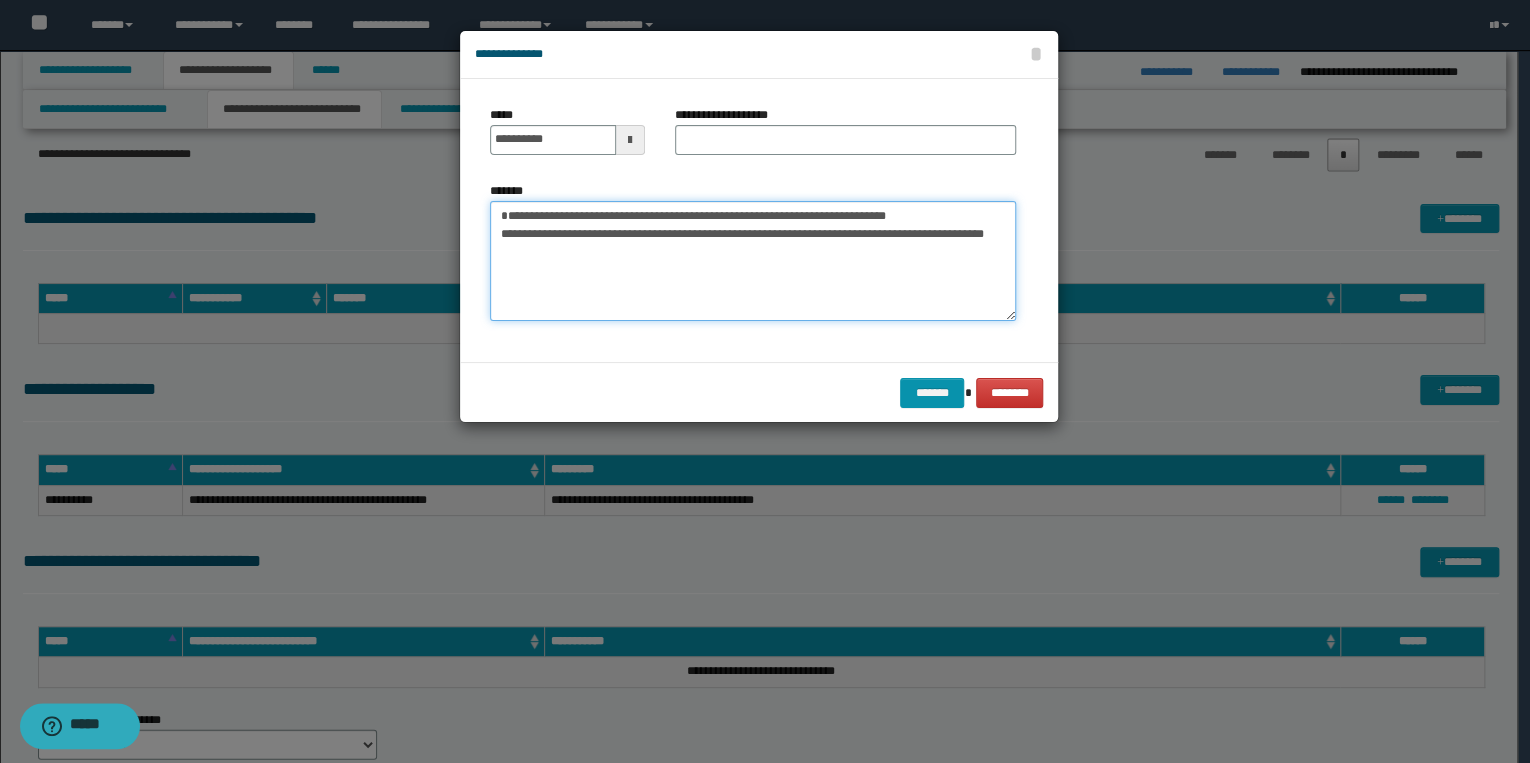 drag, startPoint x: 500, startPoint y: 215, endPoint x: 952, endPoint y: 216, distance: 452.0011 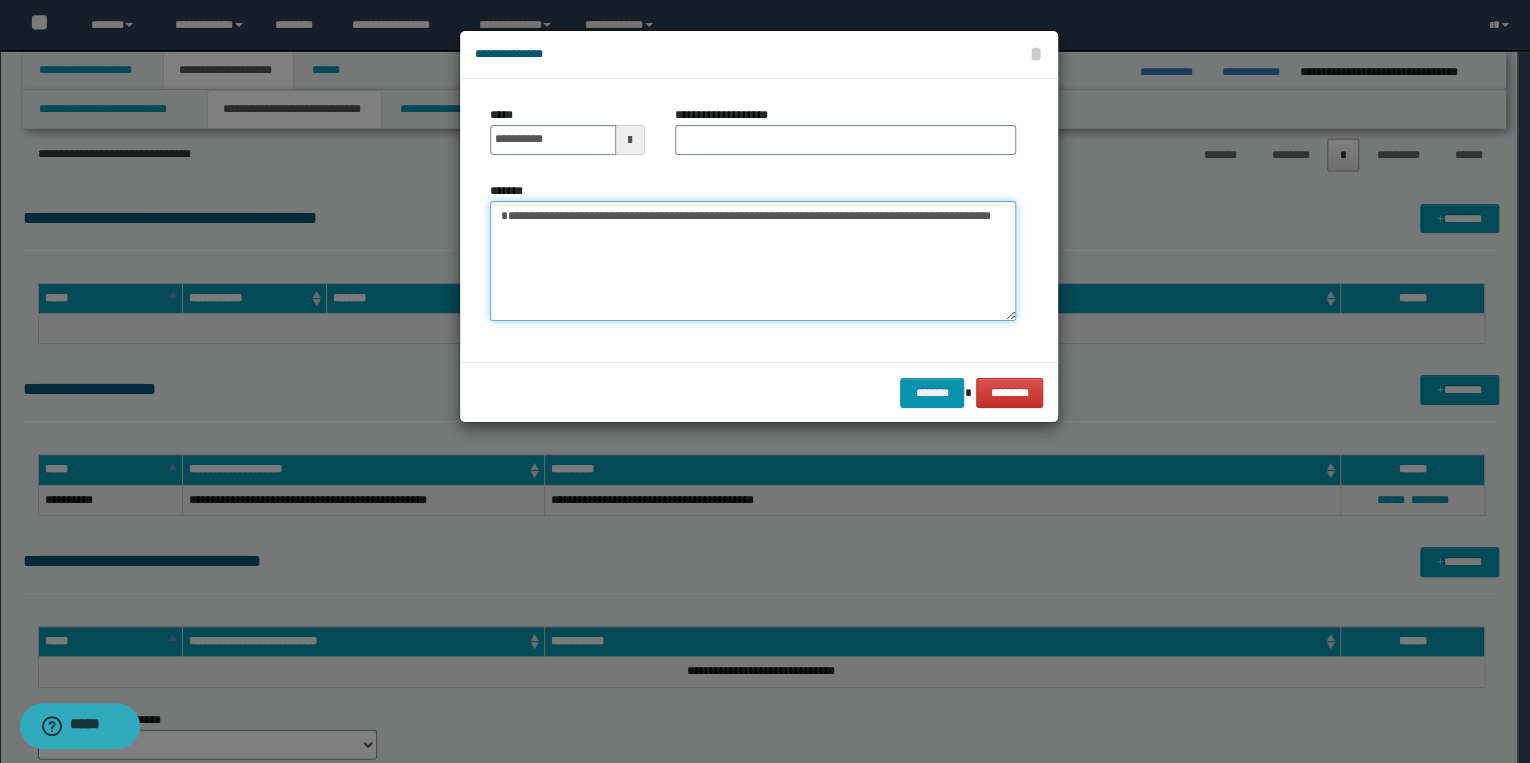 type on "**********" 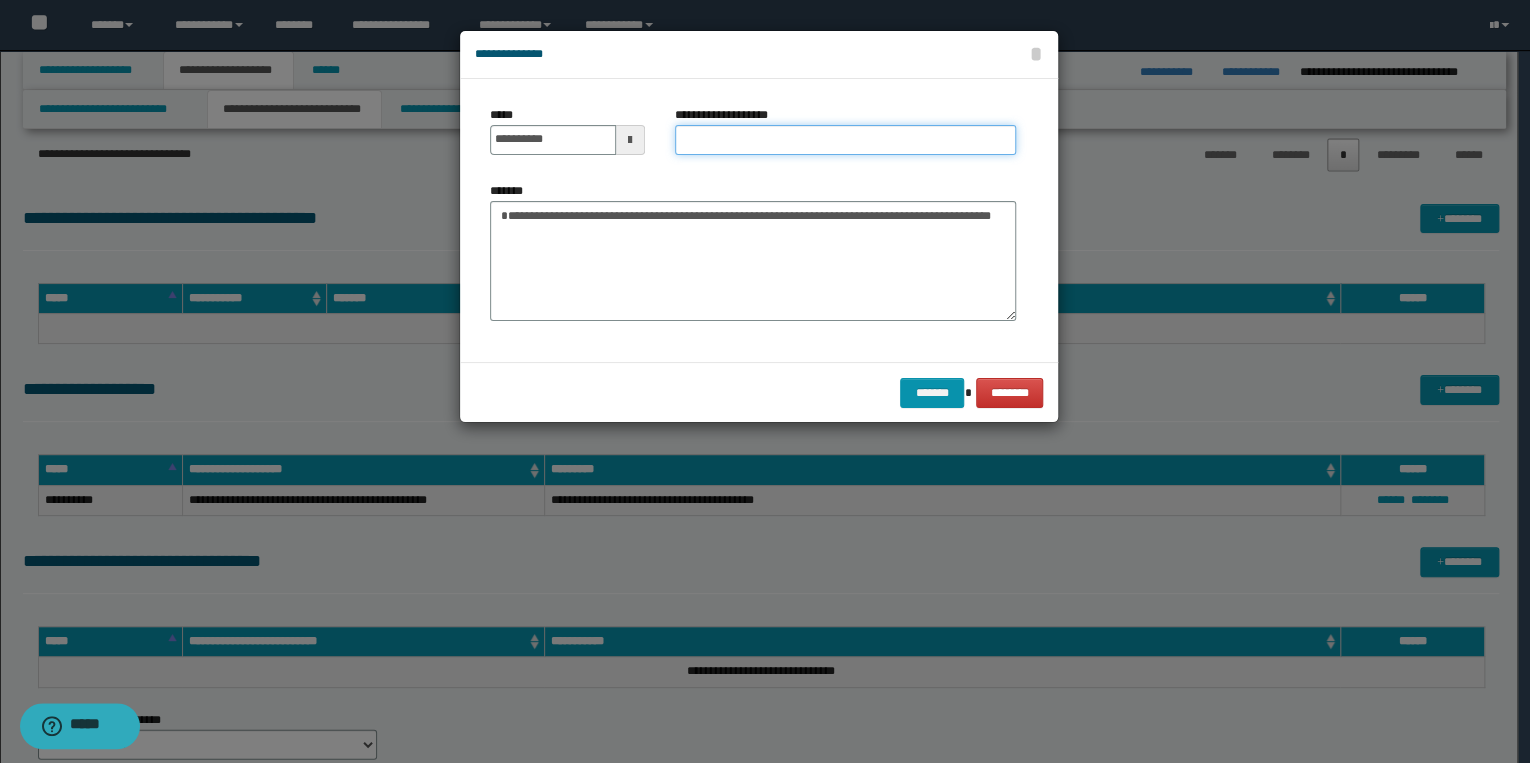 click on "**********" at bounding box center (845, 140) 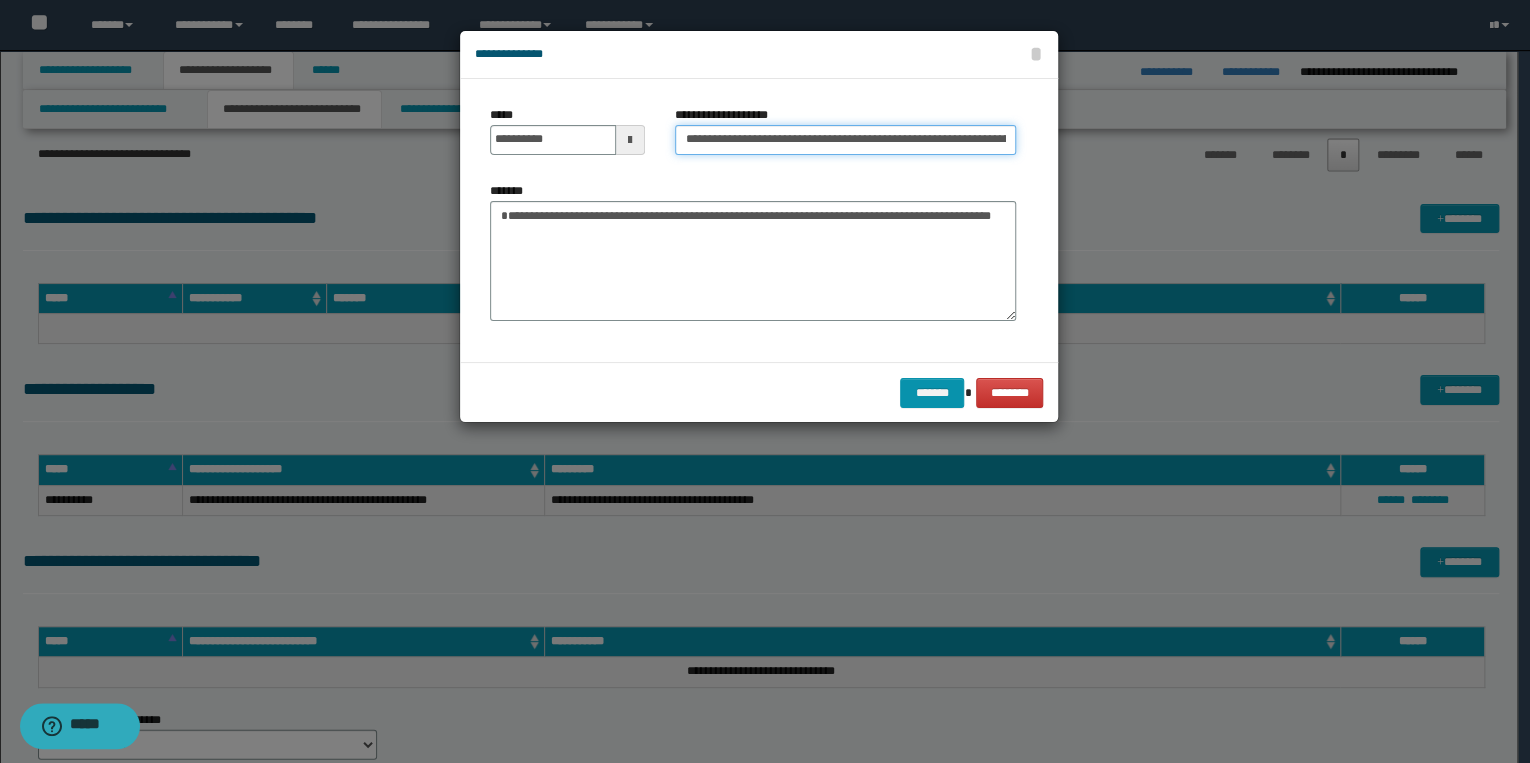scroll, scrollTop: 0, scrollLeft: 113, axis: horizontal 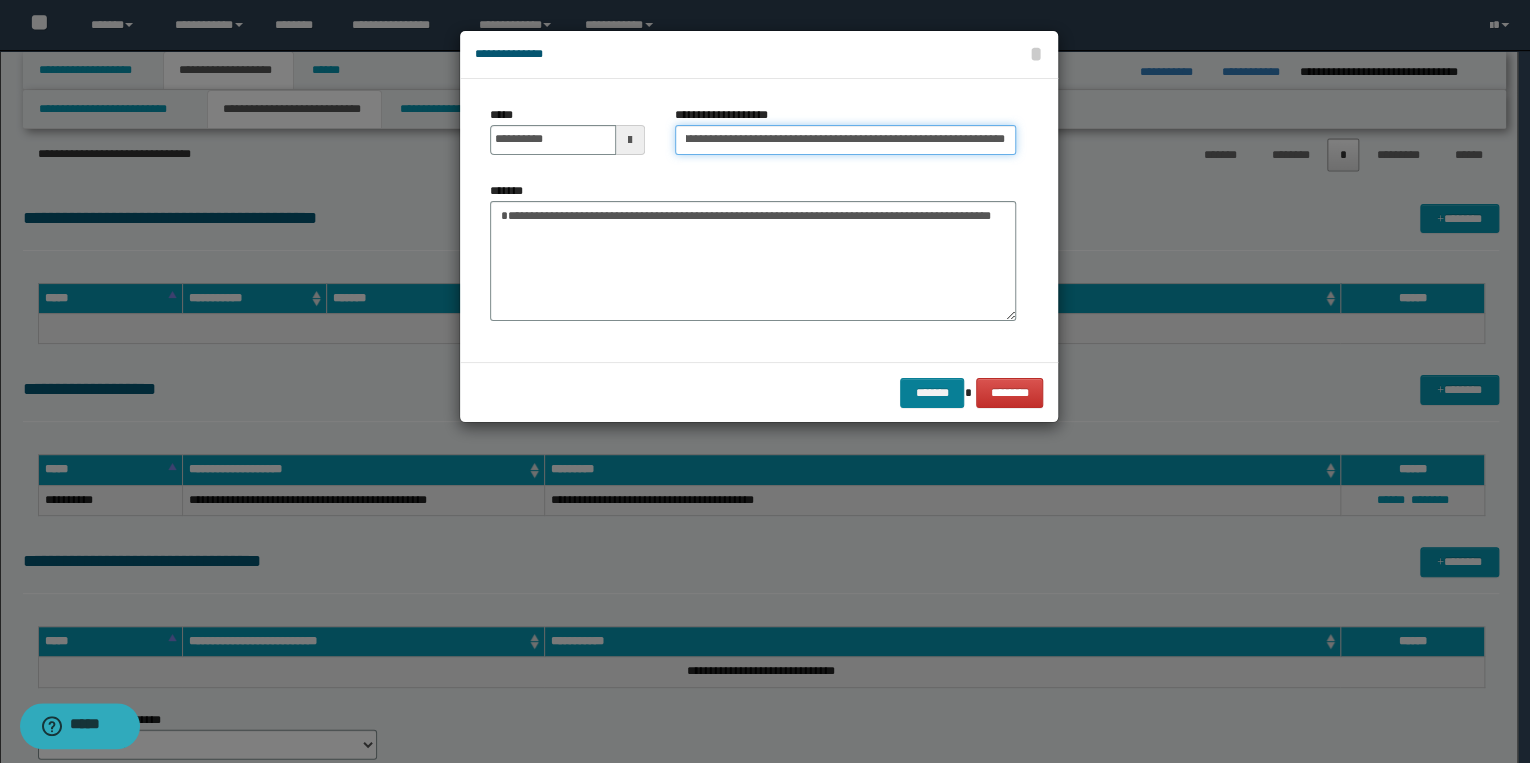 type on "**********" 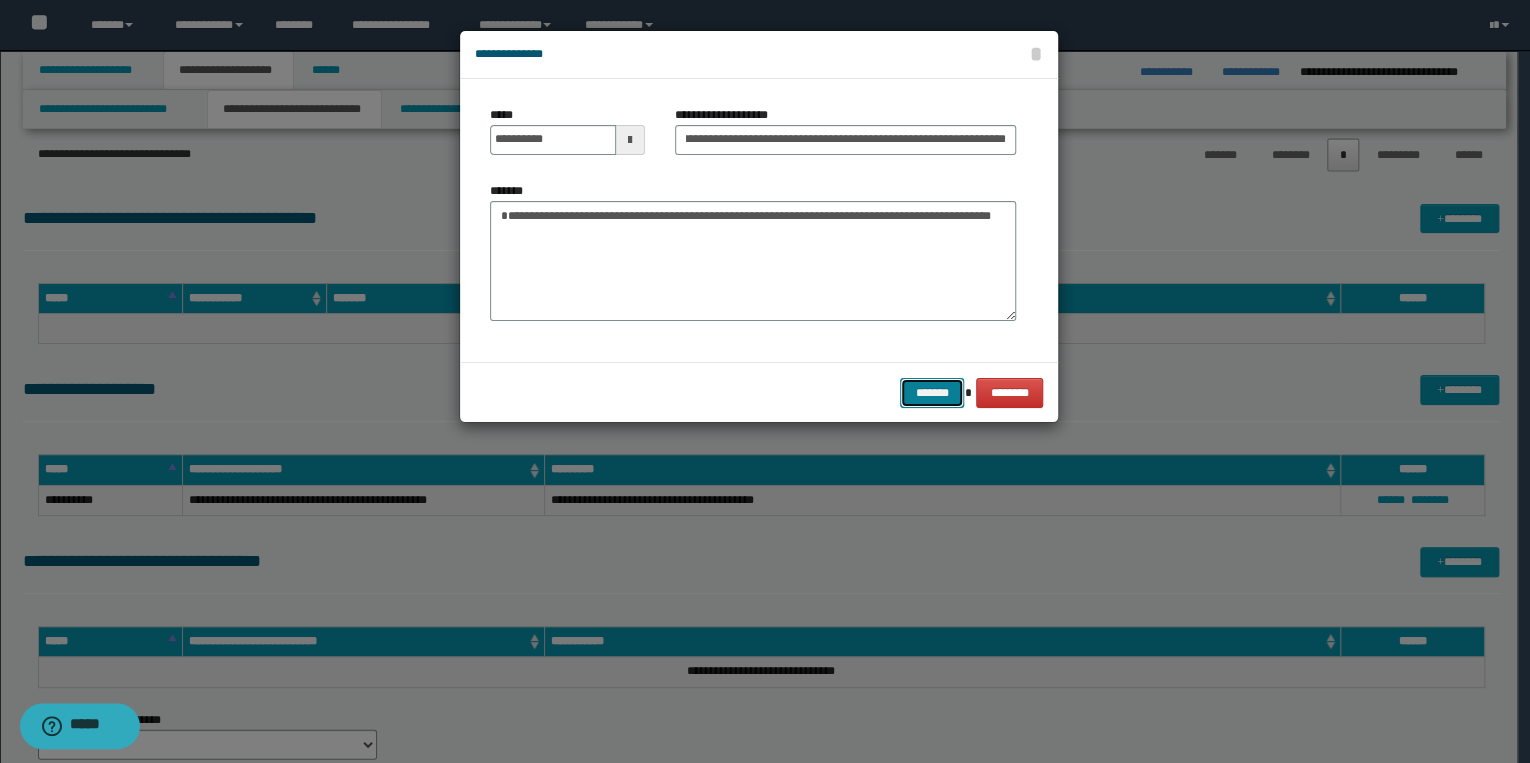 click on "*******" at bounding box center (932, 393) 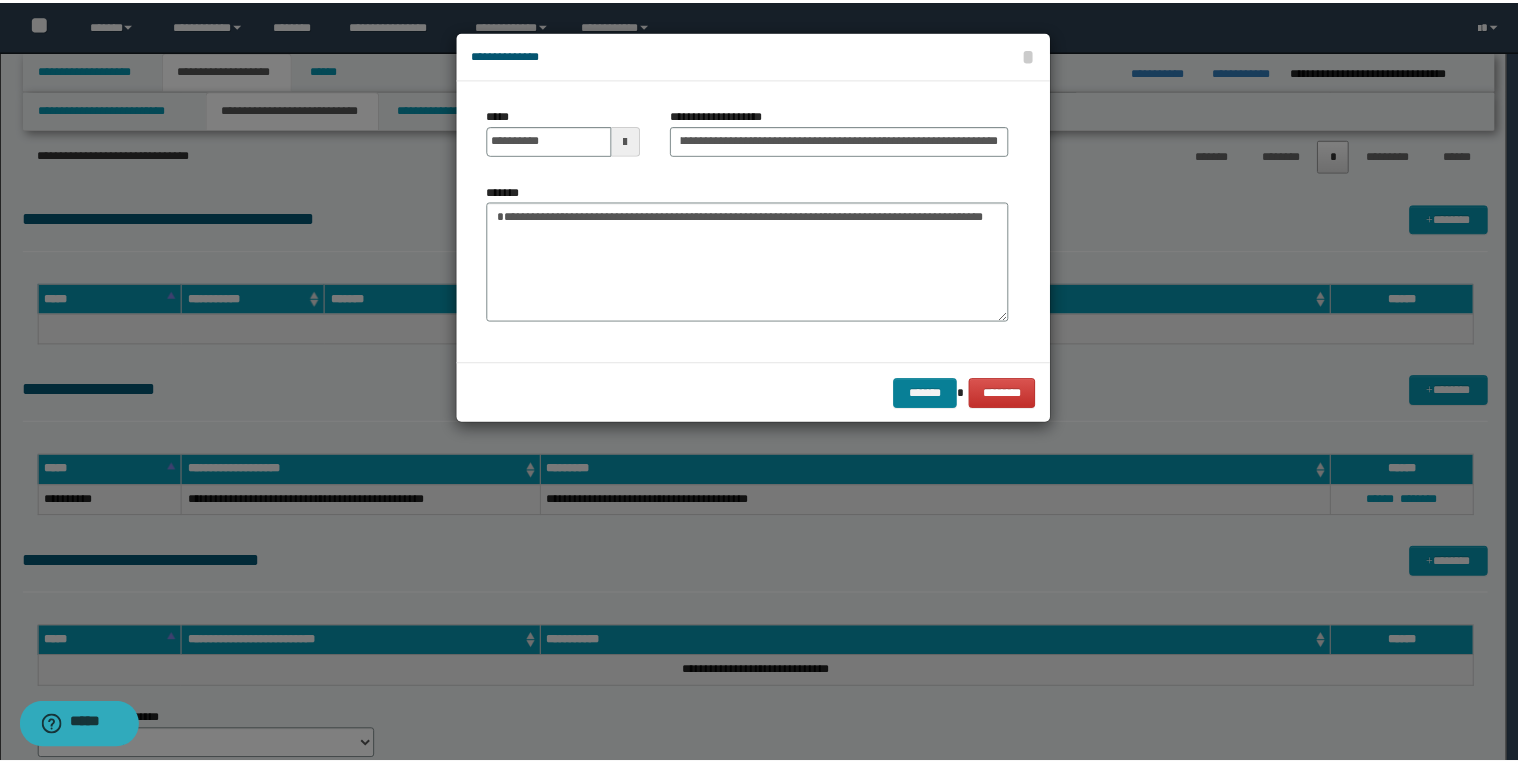 scroll, scrollTop: 0, scrollLeft: 0, axis: both 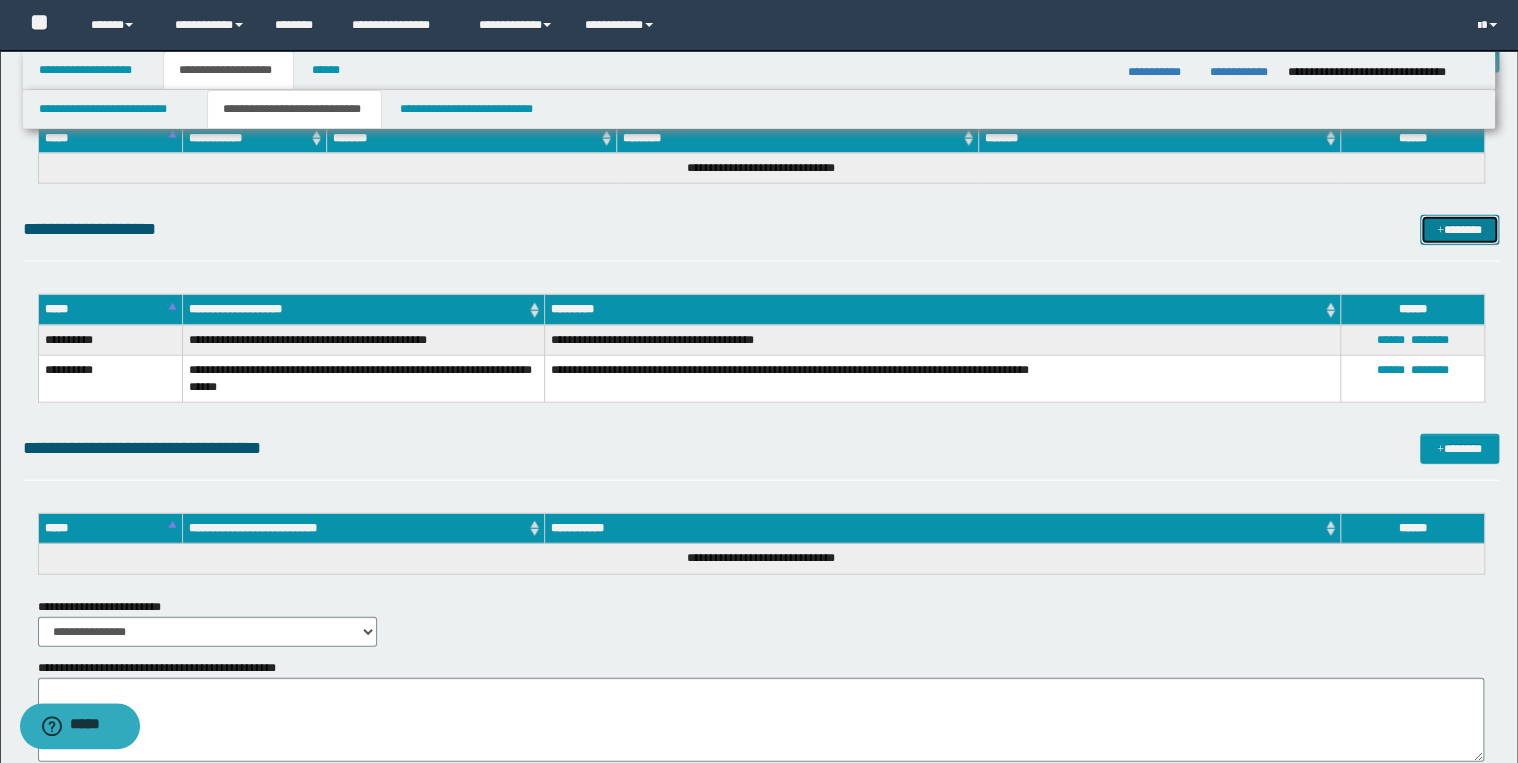 click on "*******" at bounding box center (1459, 230) 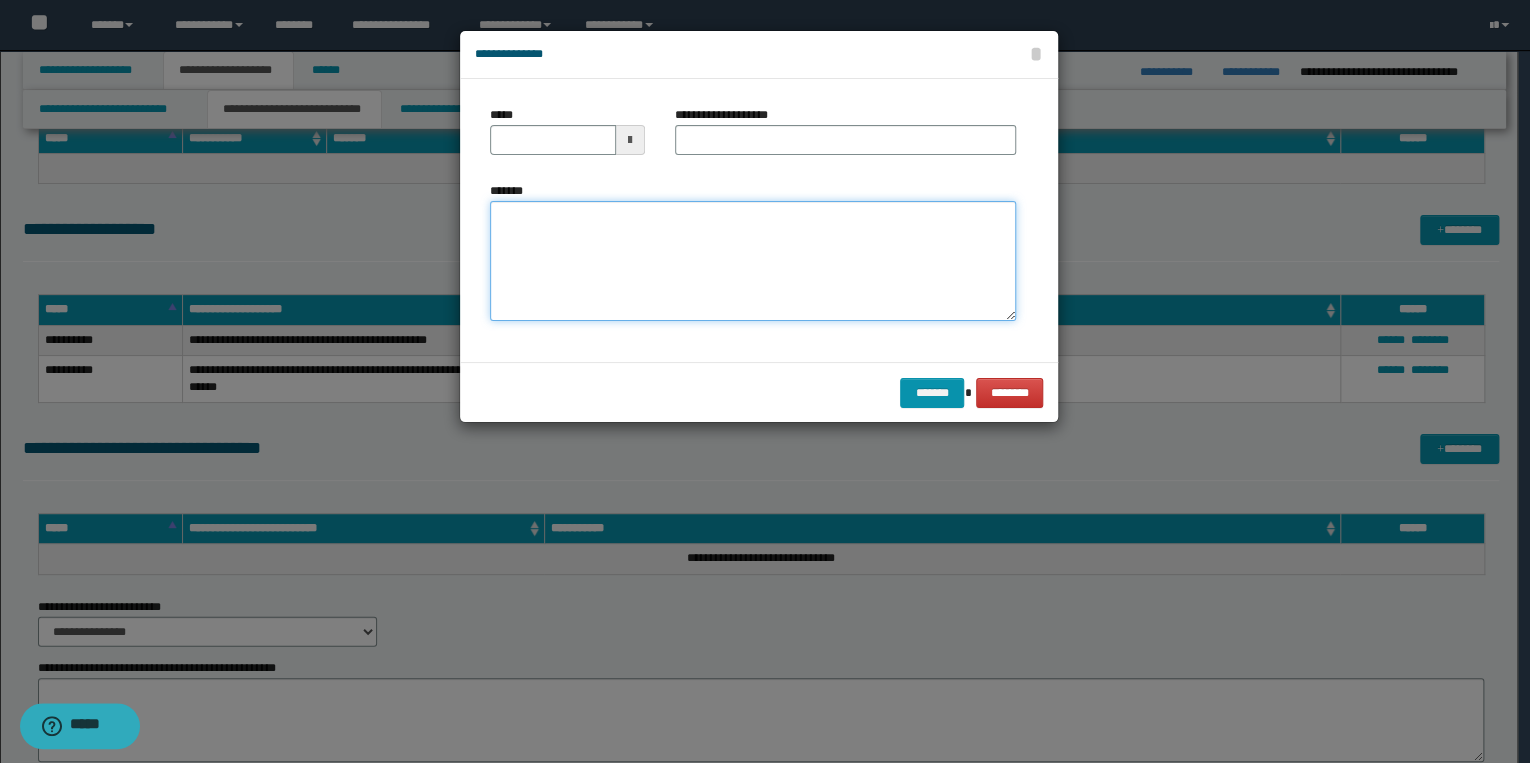 click on "*******" at bounding box center [753, 261] 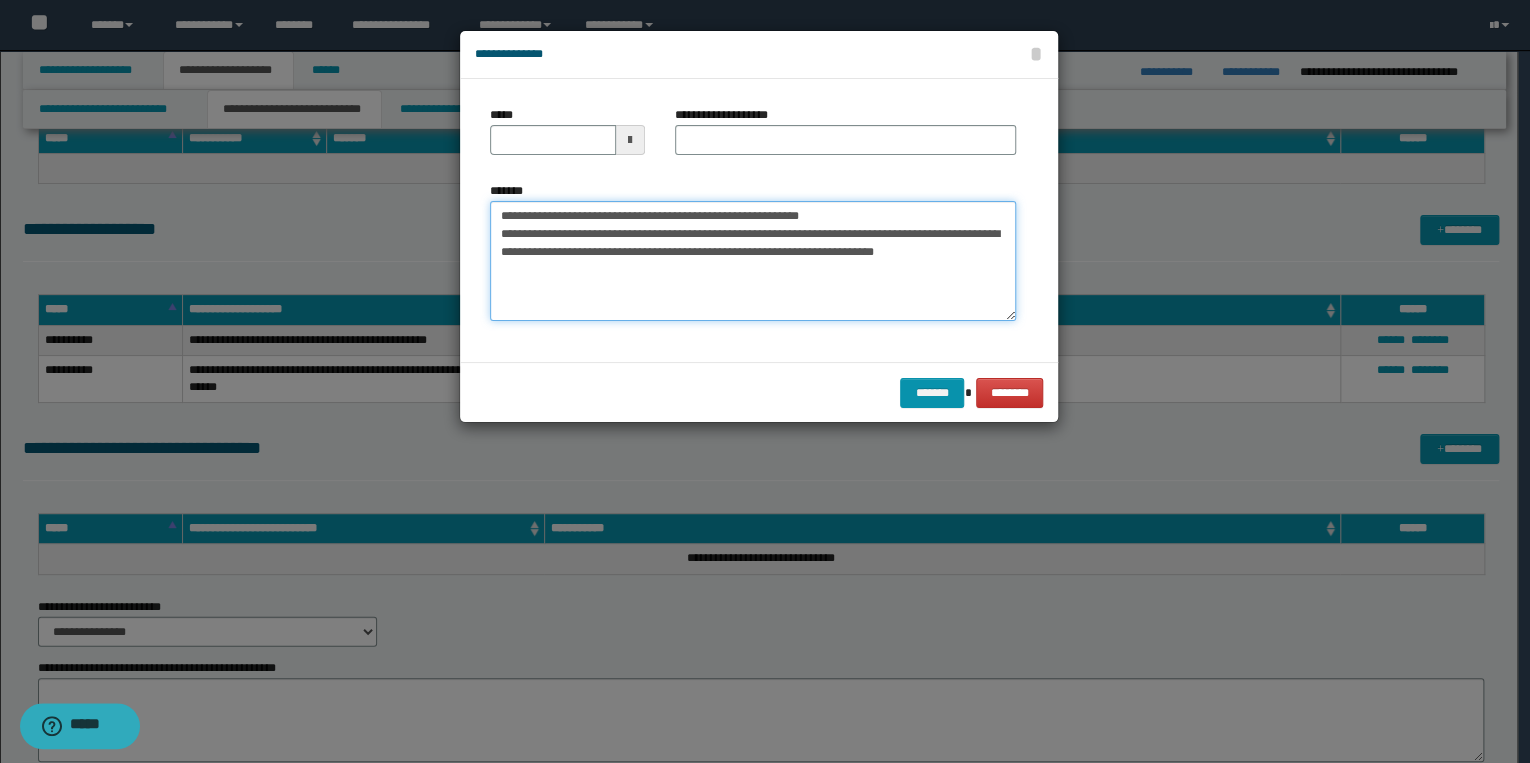 drag, startPoint x: 563, startPoint y: 216, endPoint x: 487, endPoint y: 215, distance: 76.00658 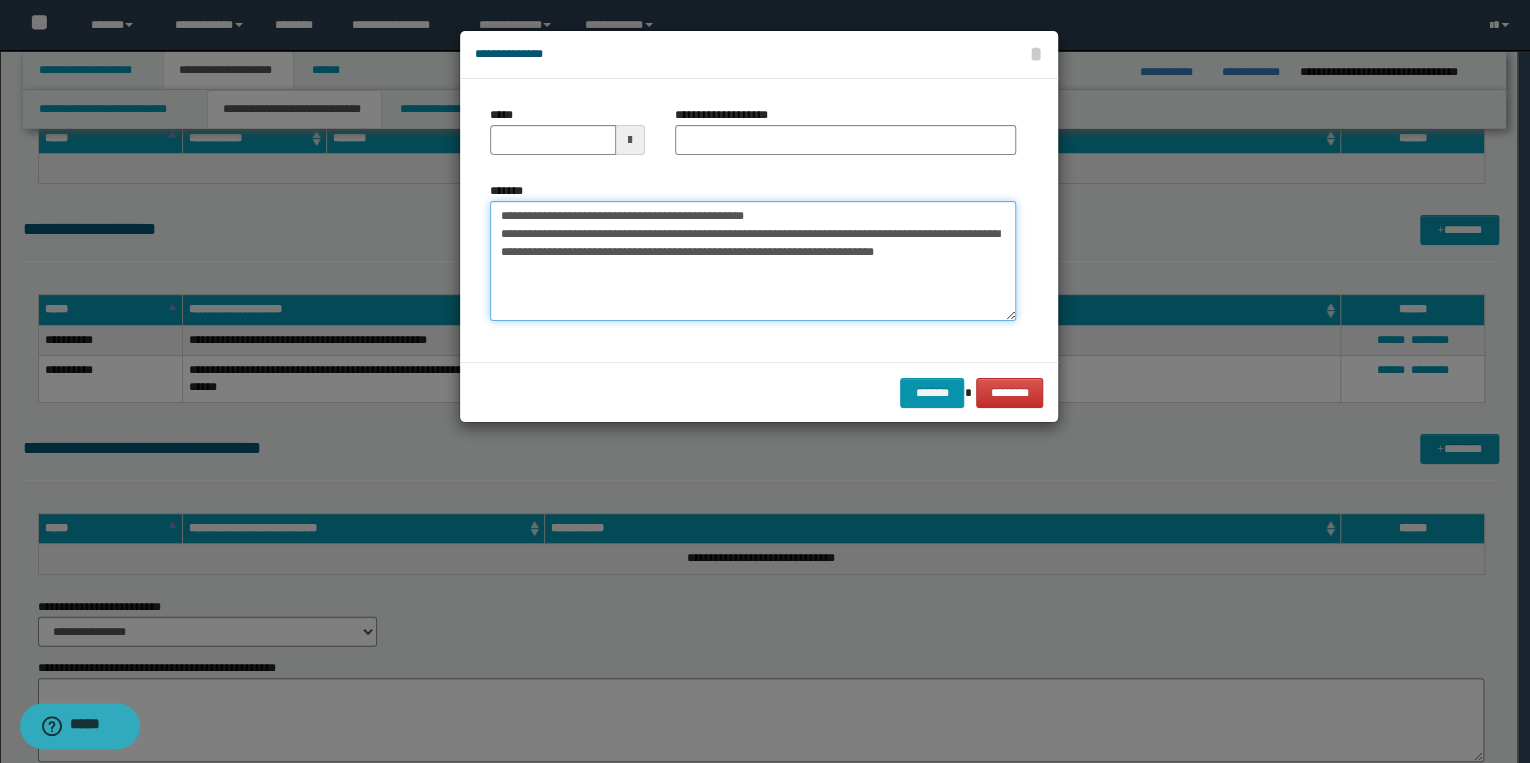 type 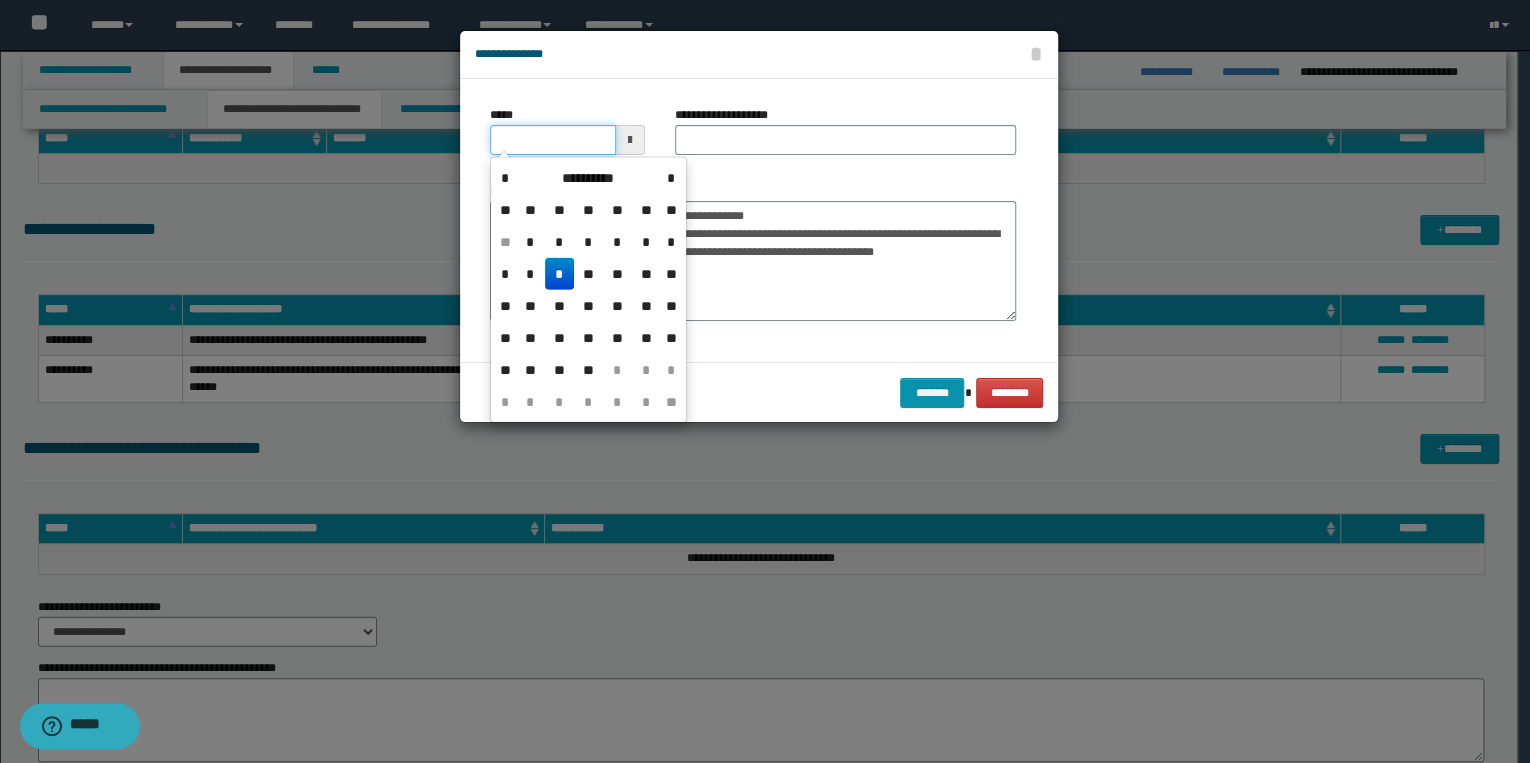 click on "*****" at bounding box center [553, 140] 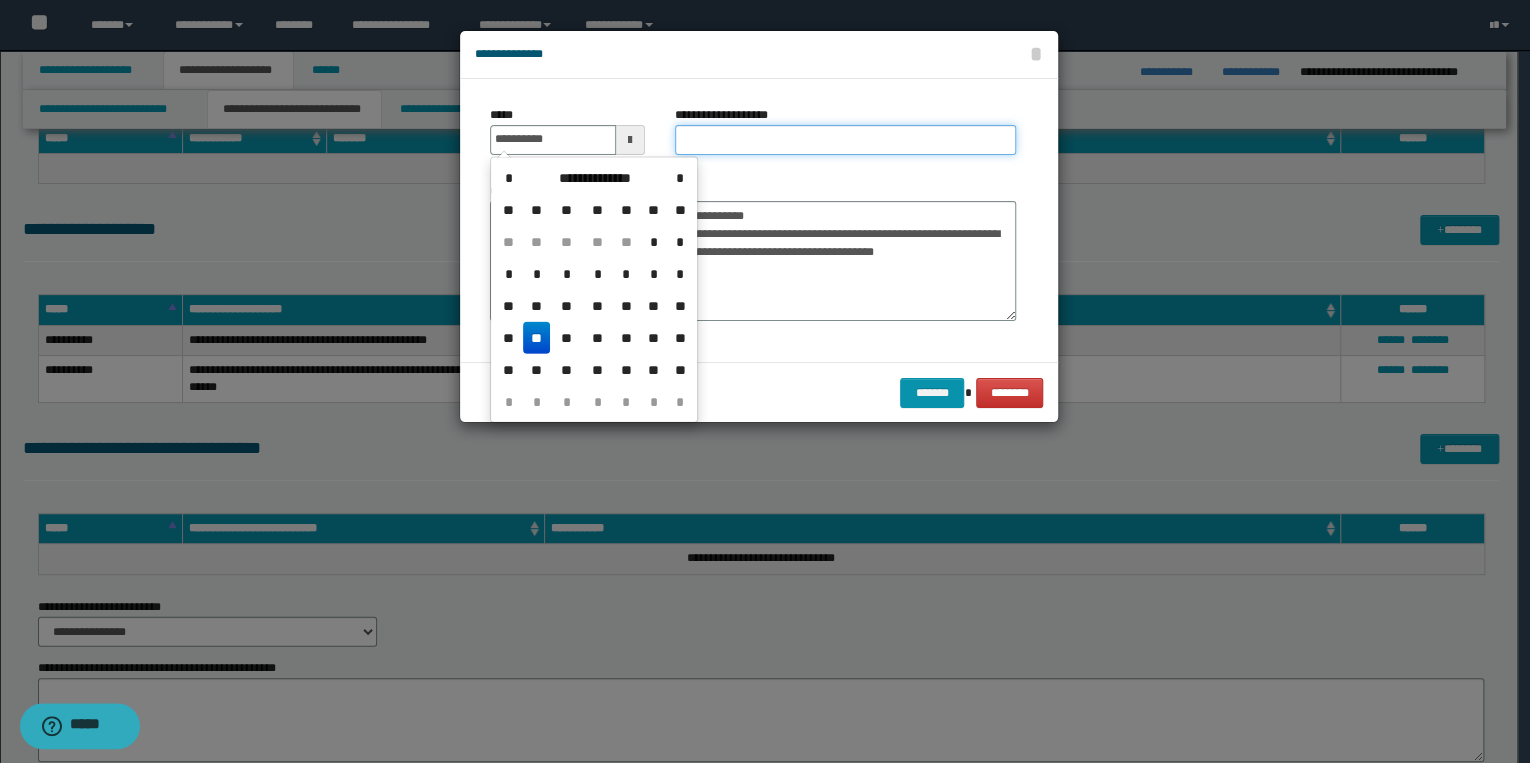 type on "**********" 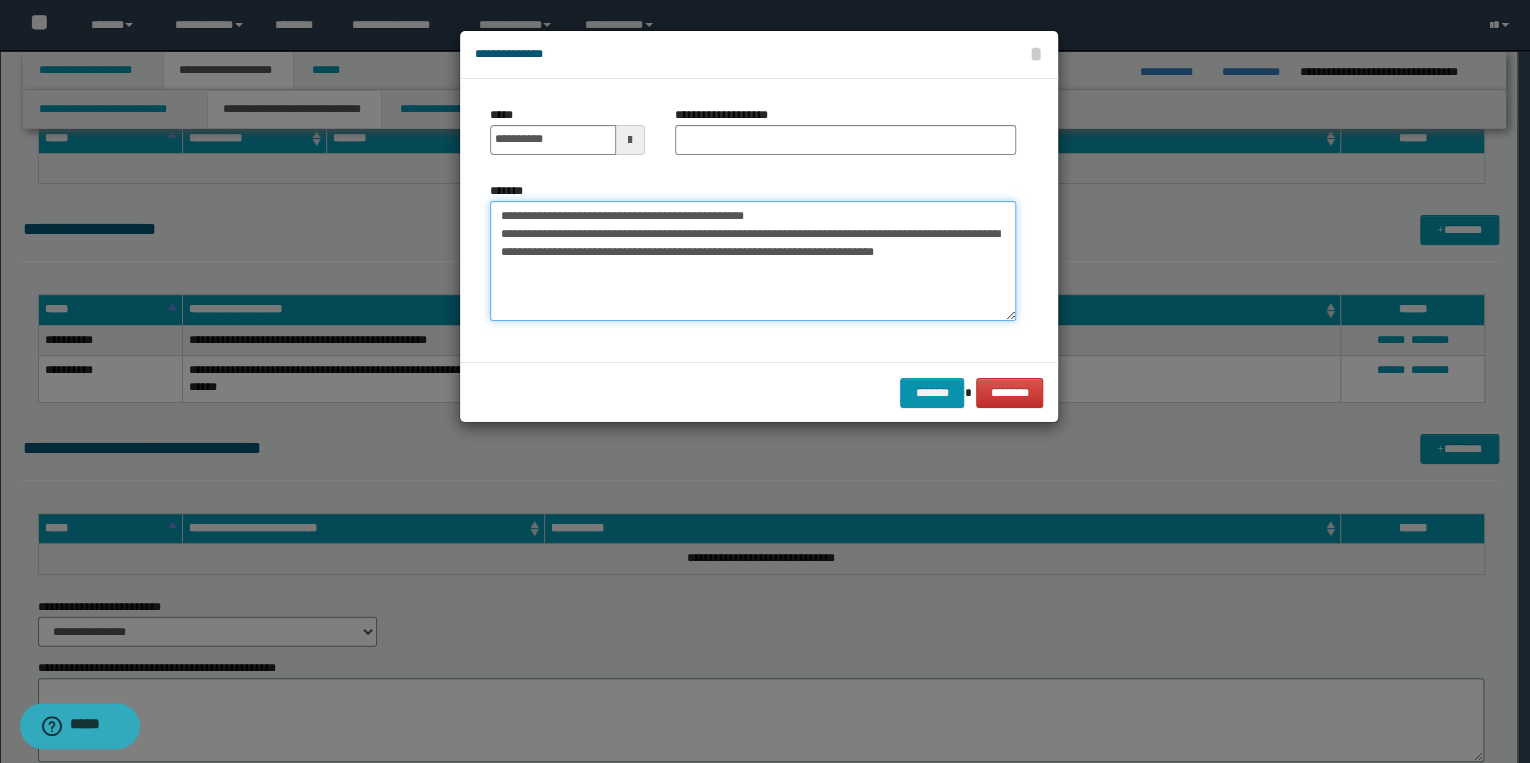 drag, startPoint x: 496, startPoint y: 216, endPoint x: 820, endPoint y: 207, distance: 324.12497 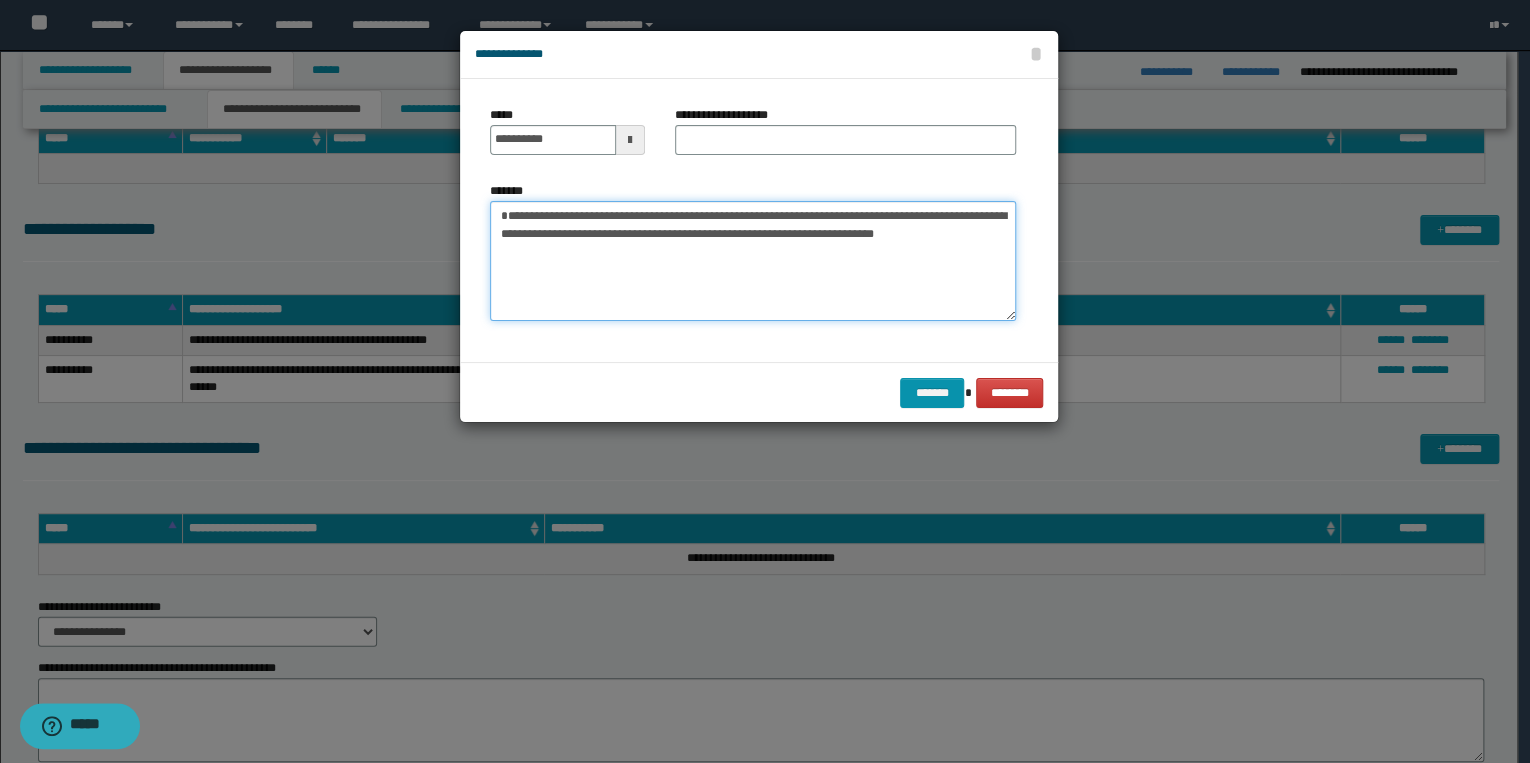 type on "**********" 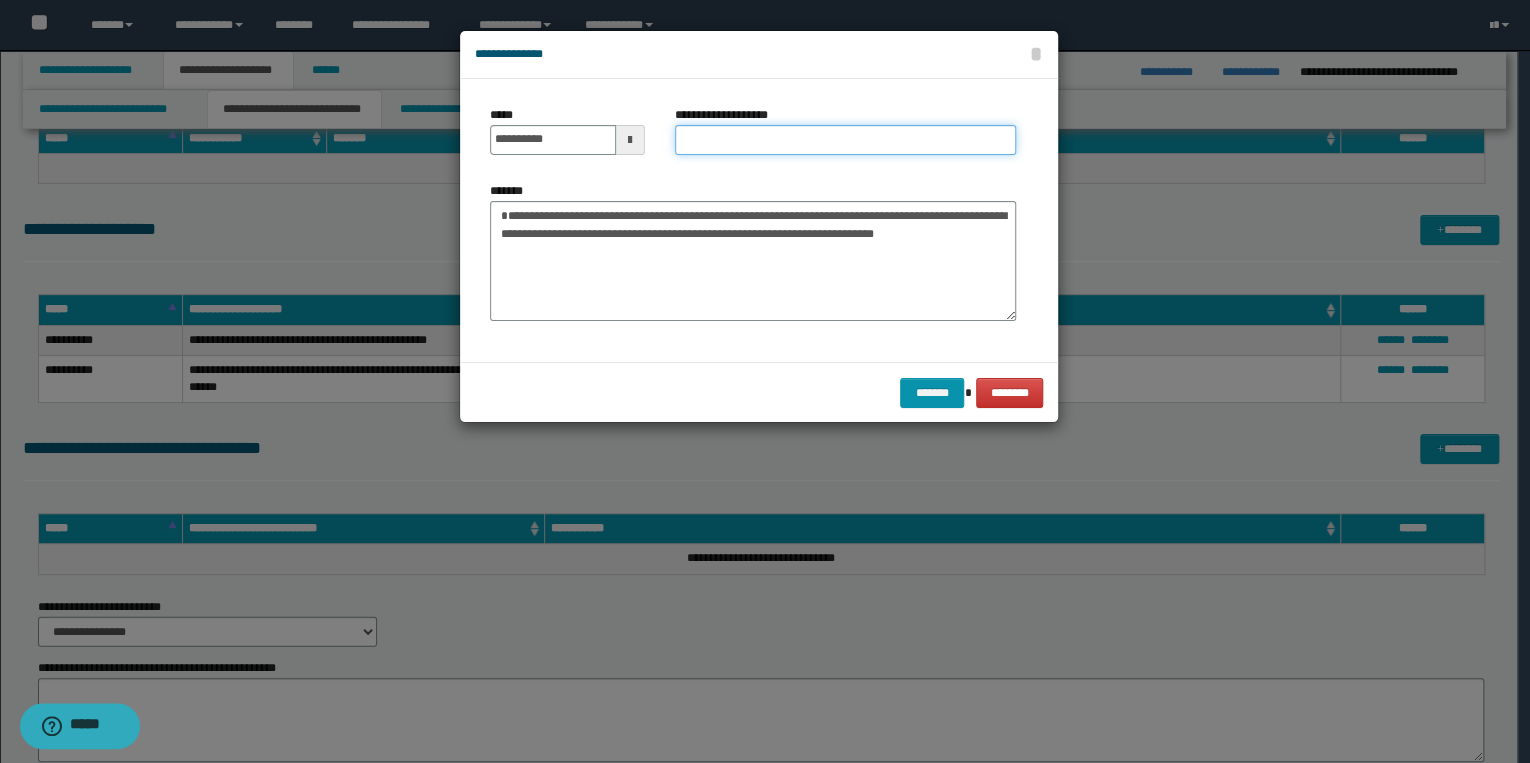 click on "**********" at bounding box center (845, 140) 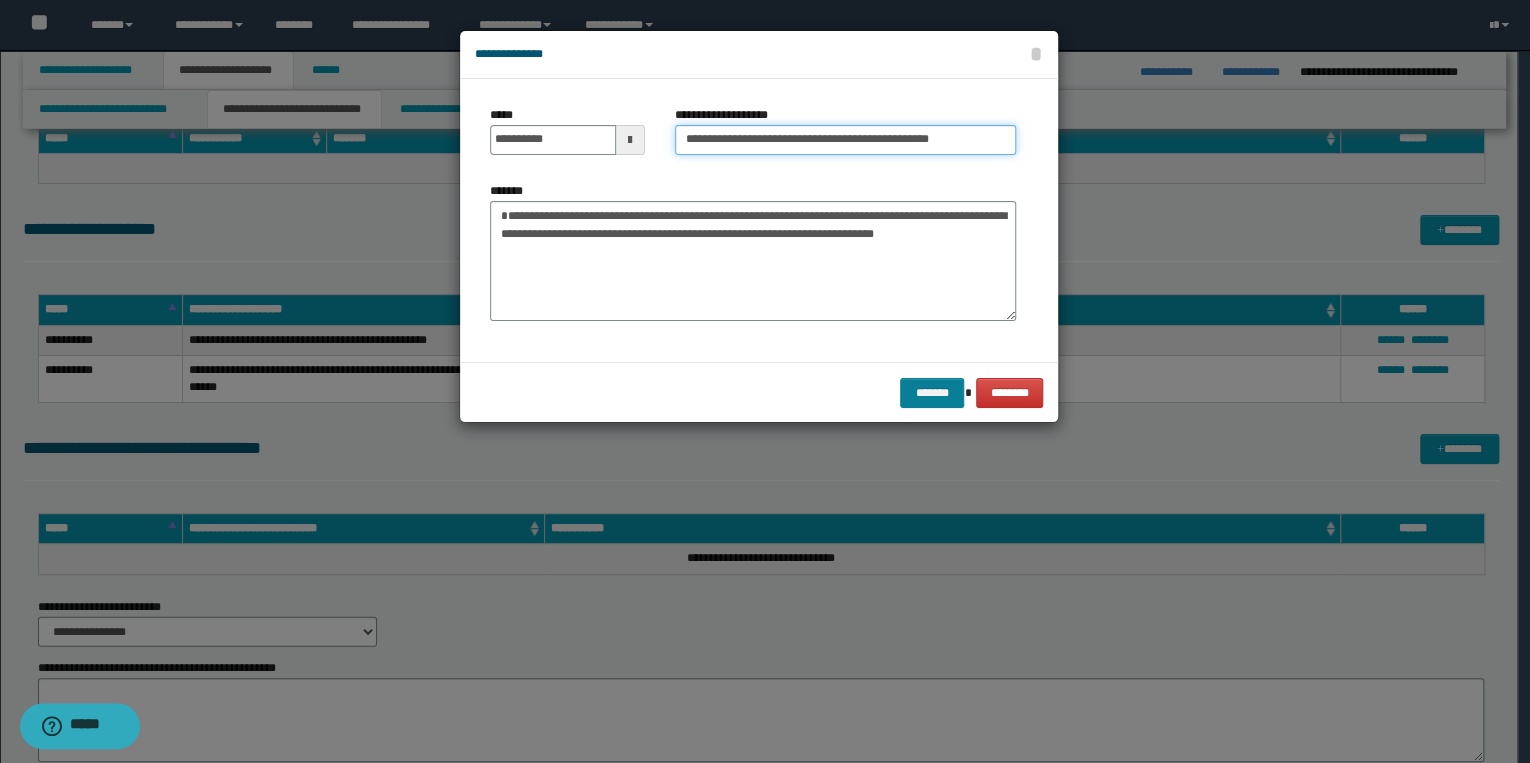 type on "**********" 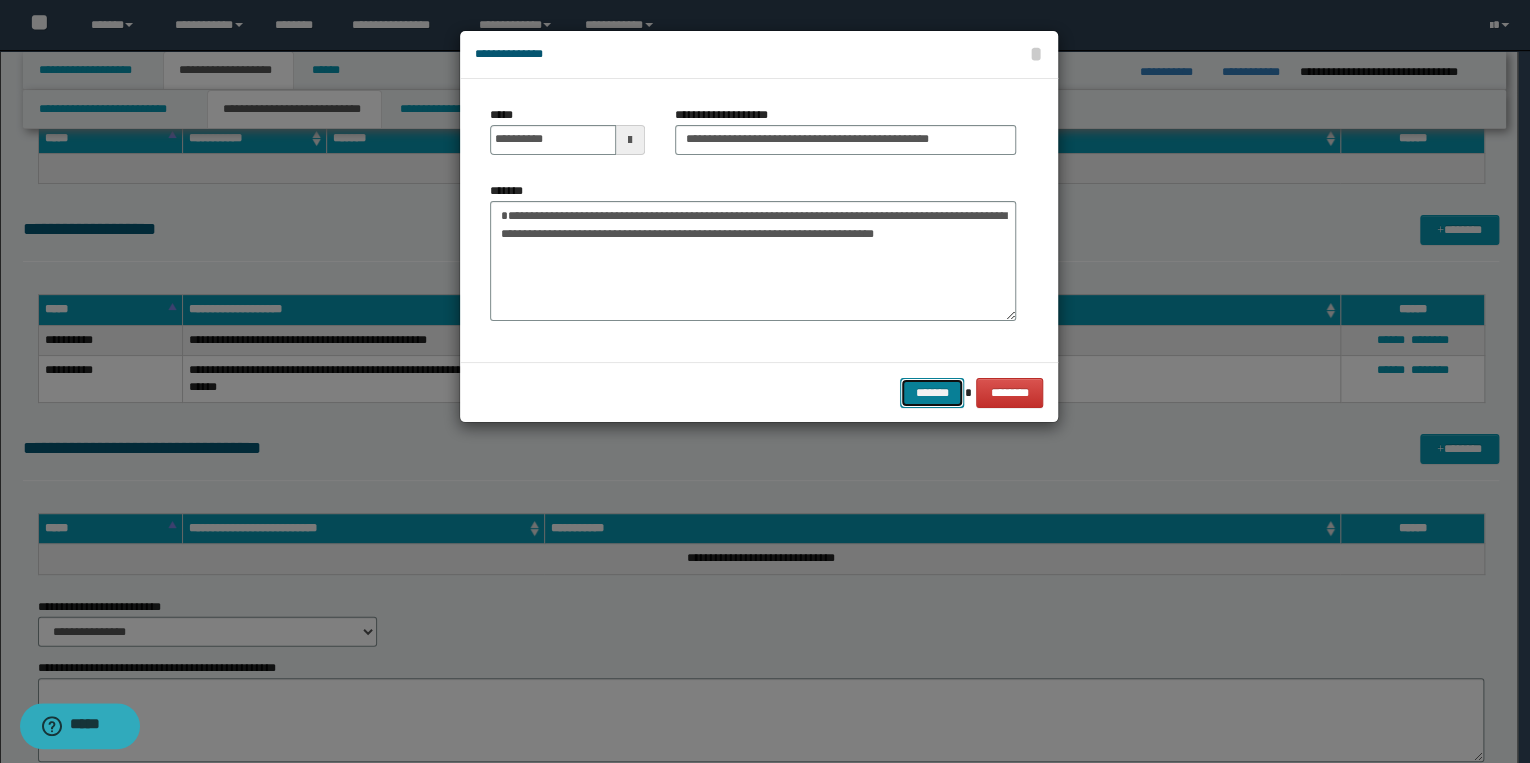 click on "*******" at bounding box center (932, 393) 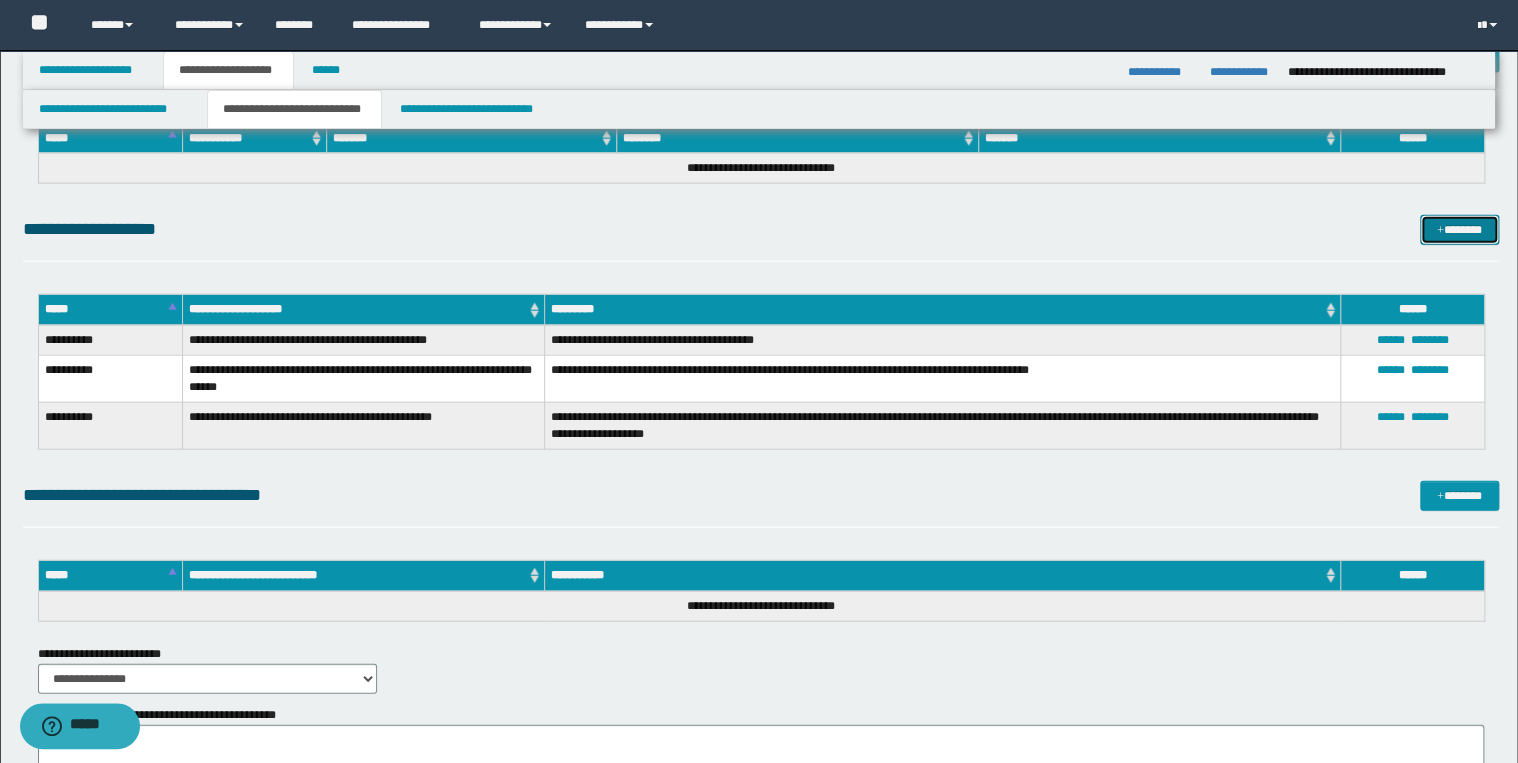 click on "*******" at bounding box center (1459, 230) 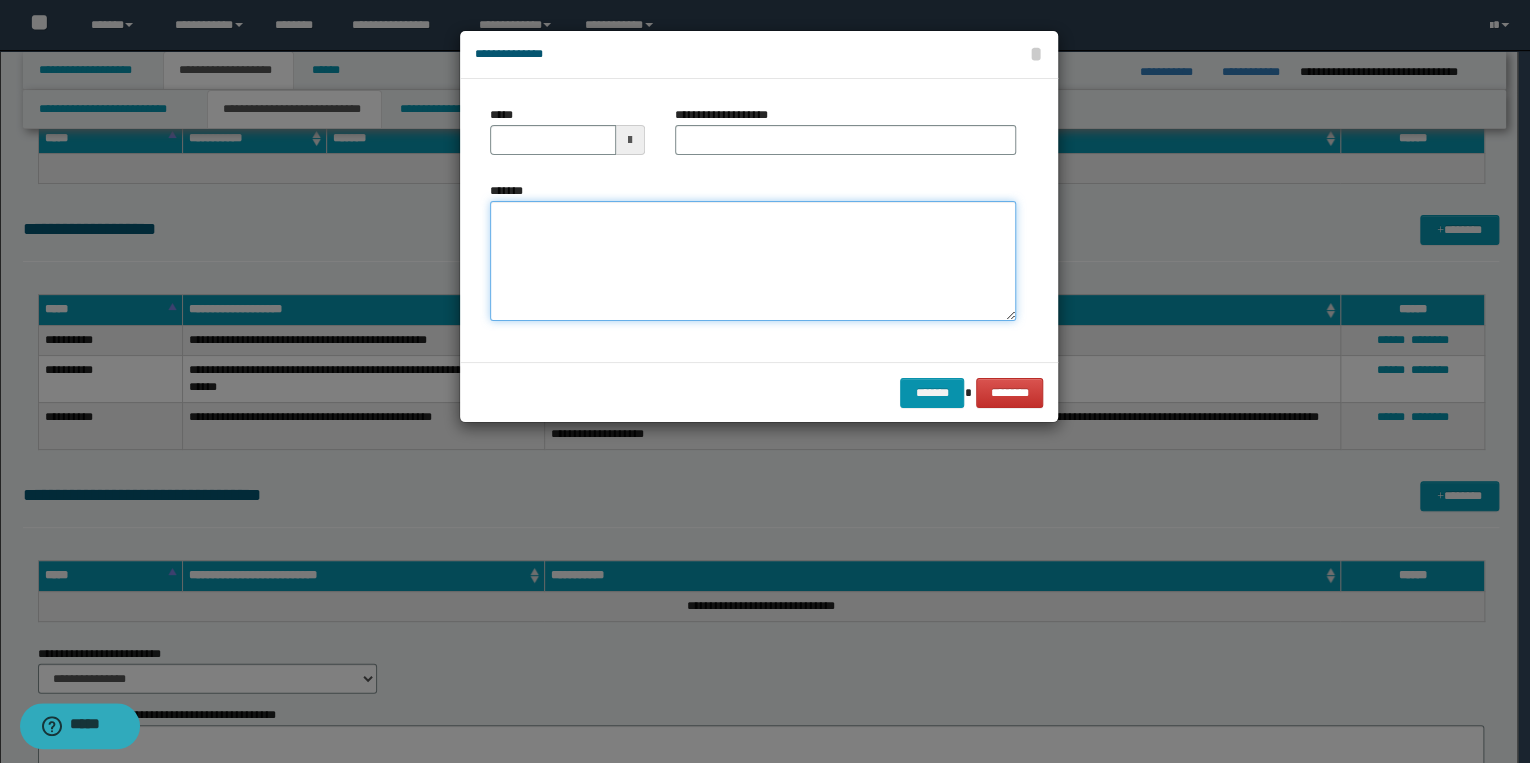 click on "*******" at bounding box center (753, 261) 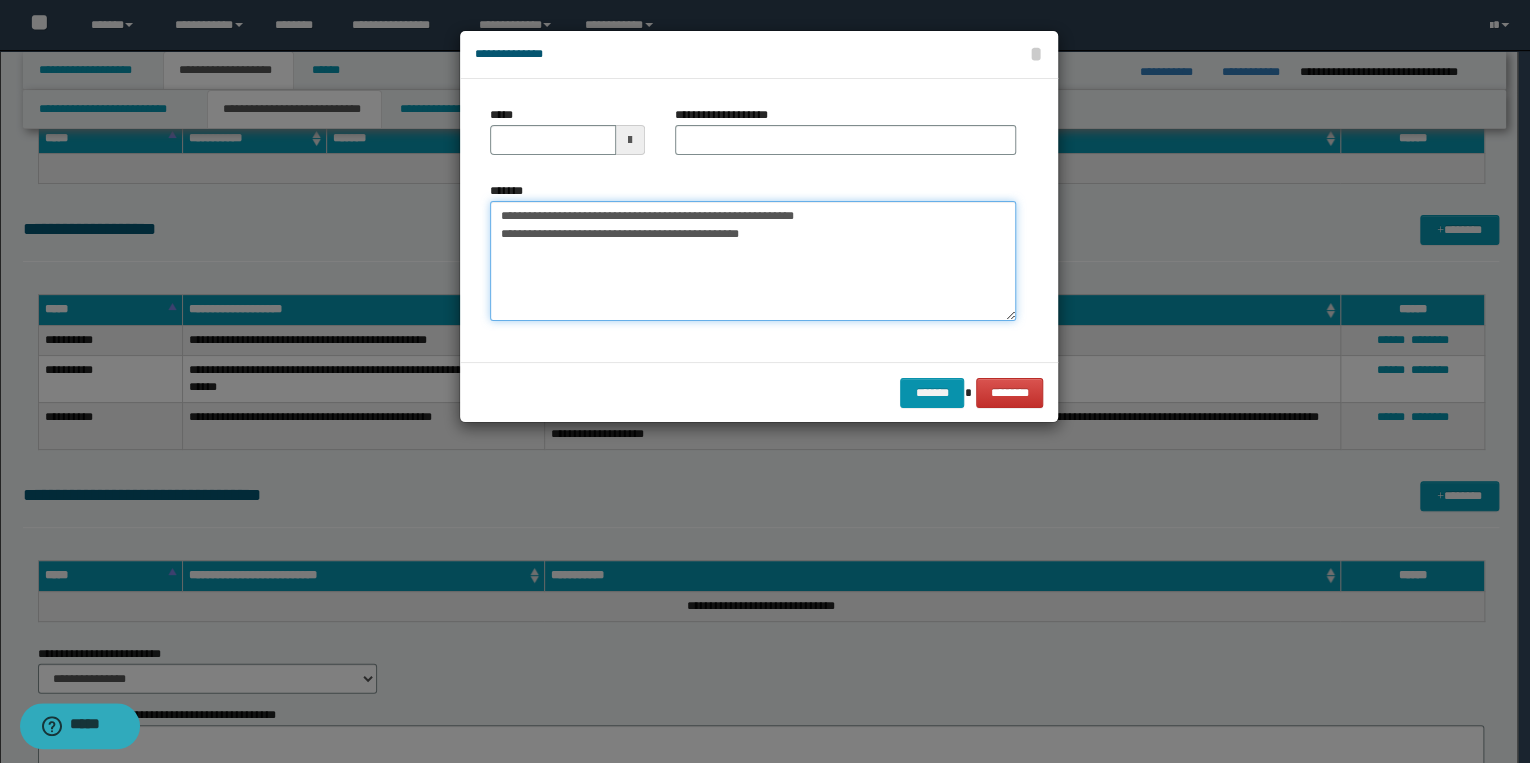 drag, startPoint x: 561, startPoint y: 213, endPoint x: 480, endPoint y: 216, distance: 81.055534 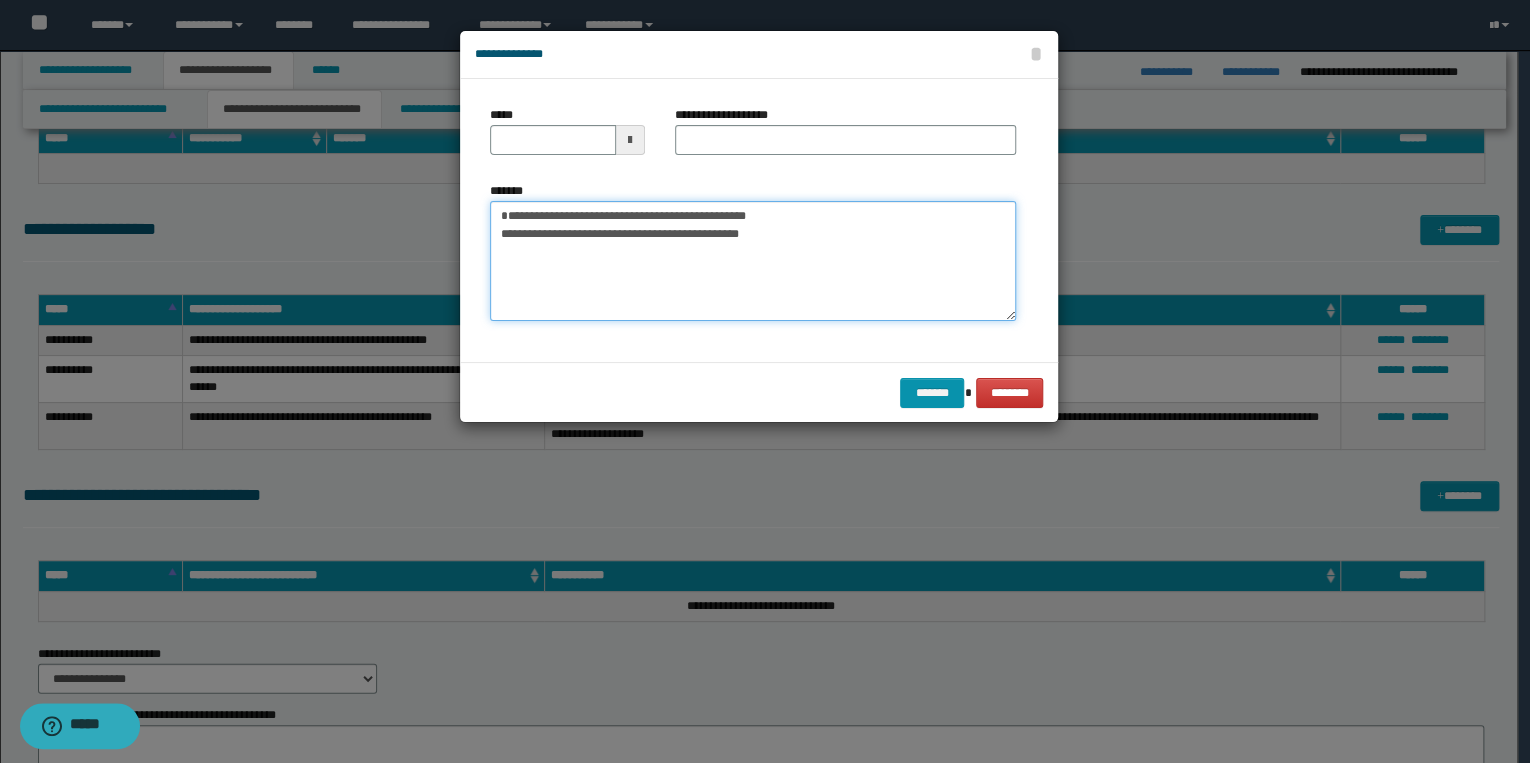 type 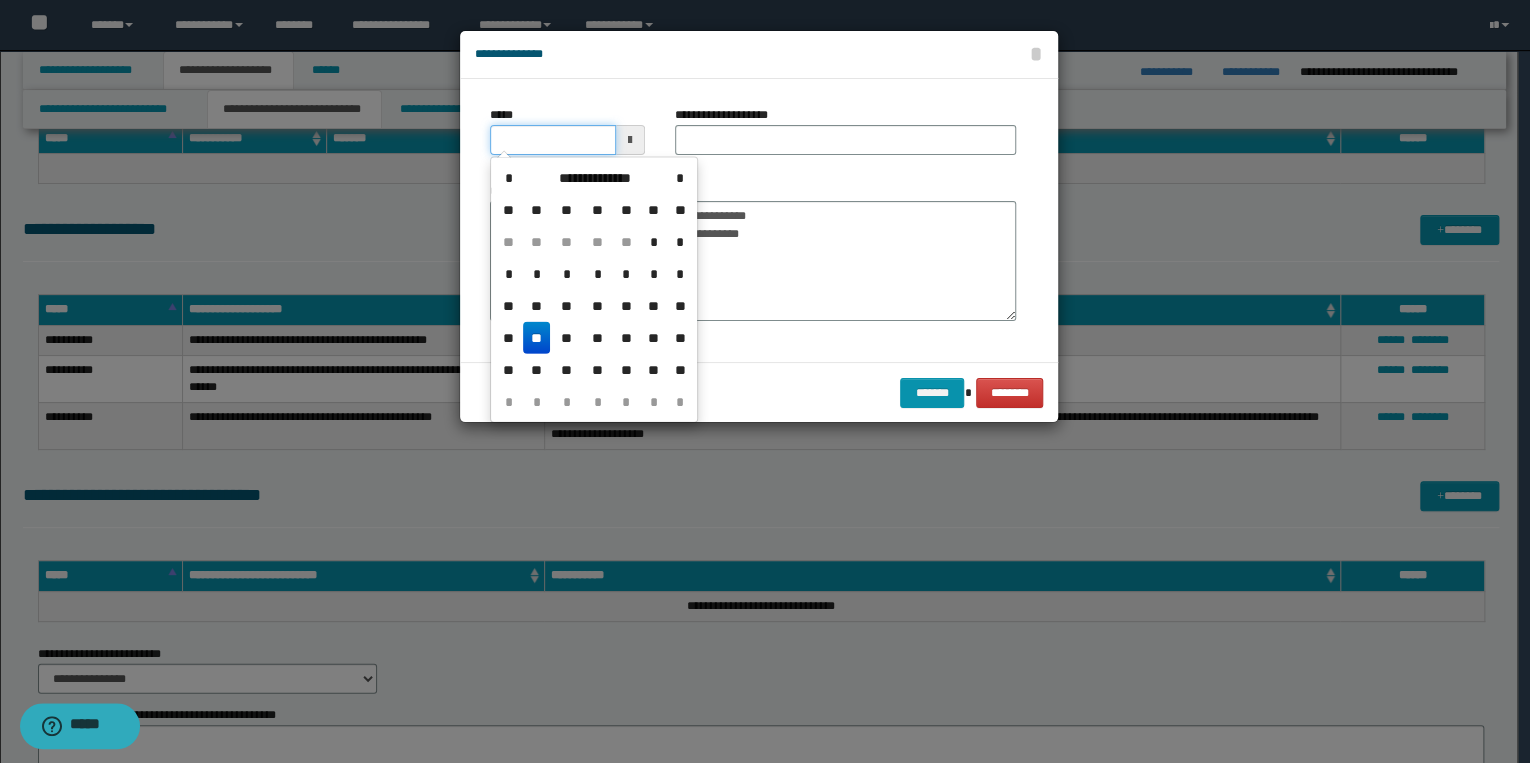 click on "*****" at bounding box center (553, 140) 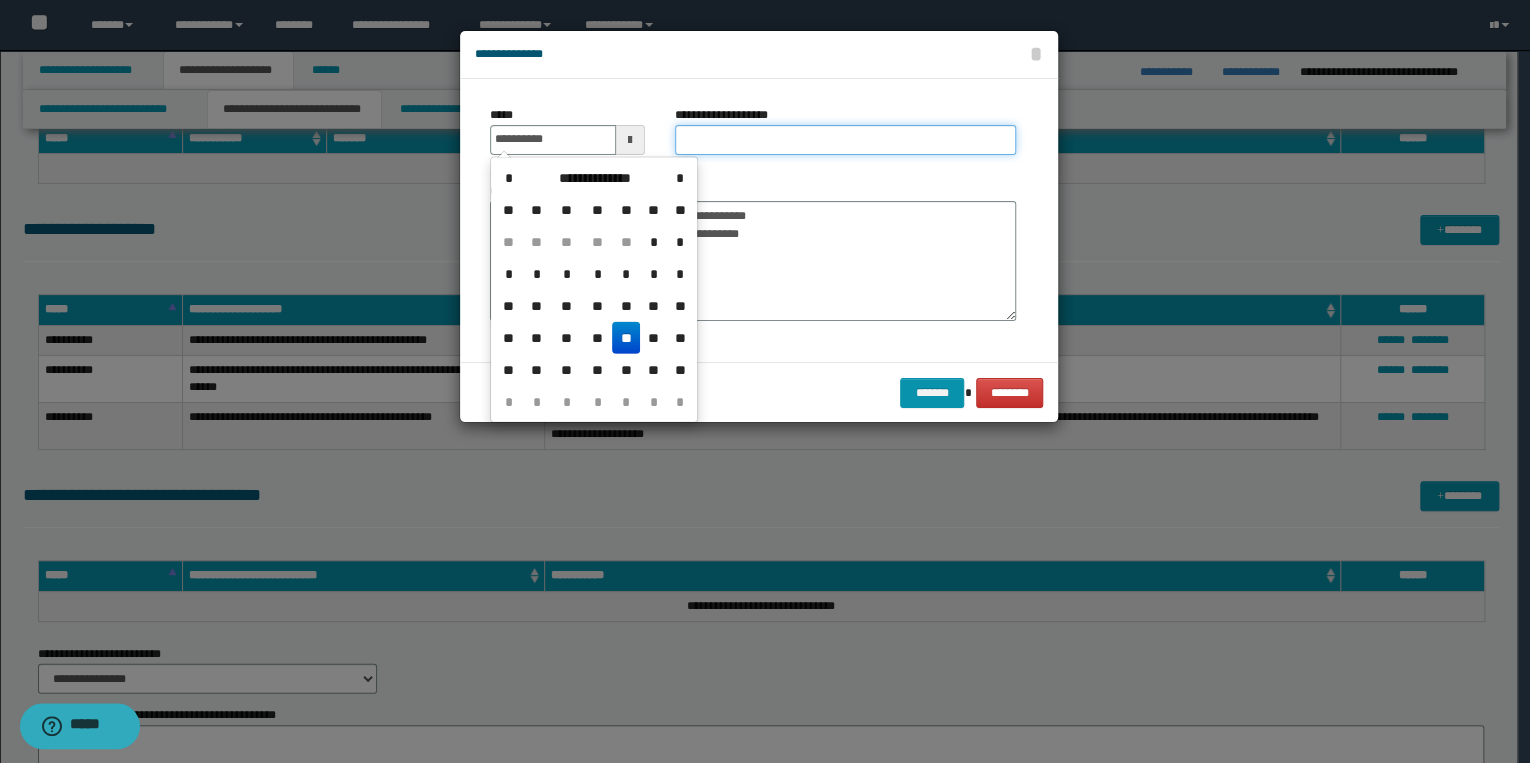type on "**********" 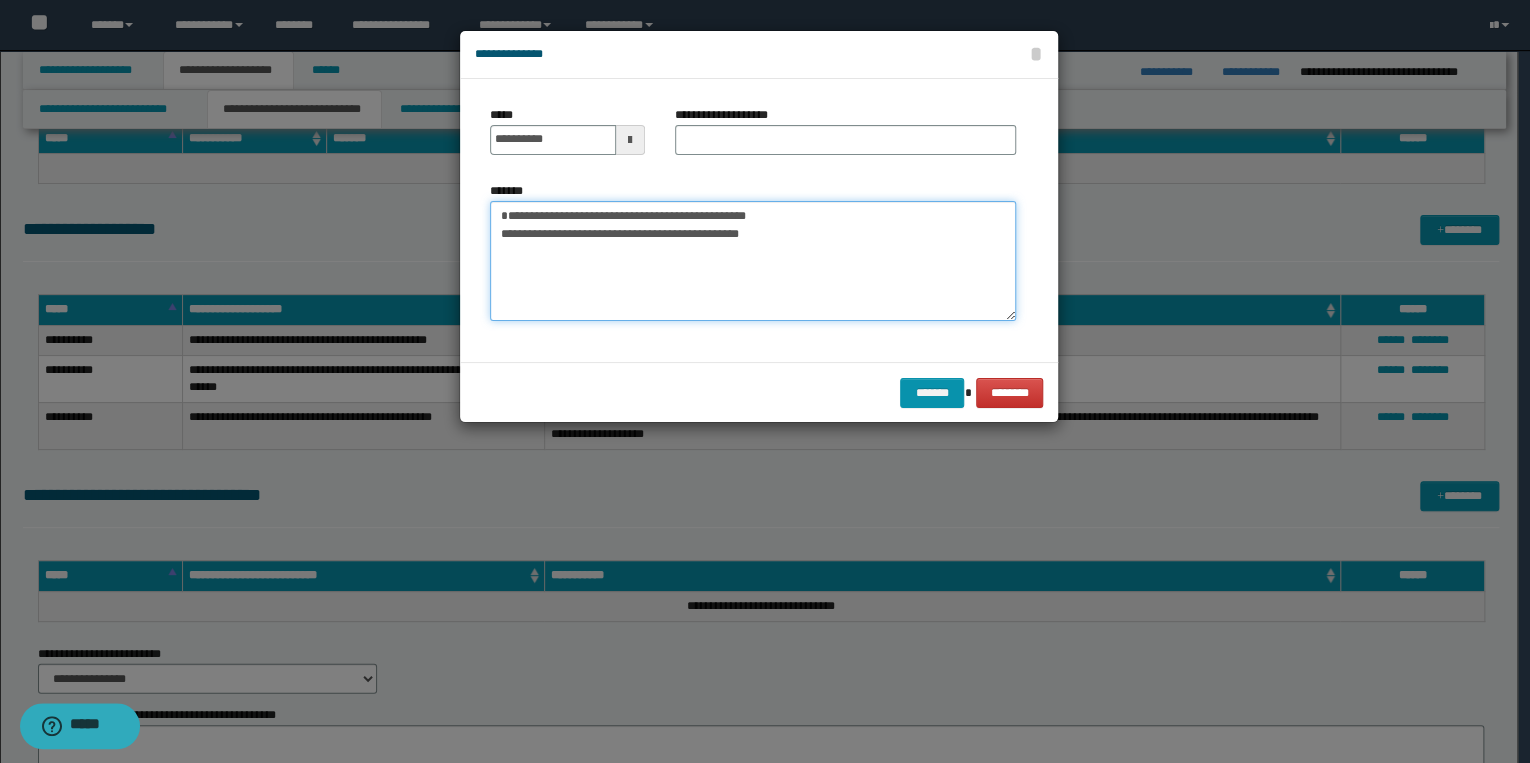 drag, startPoint x: 496, startPoint y: 211, endPoint x: 810, endPoint y: 211, distance: 314 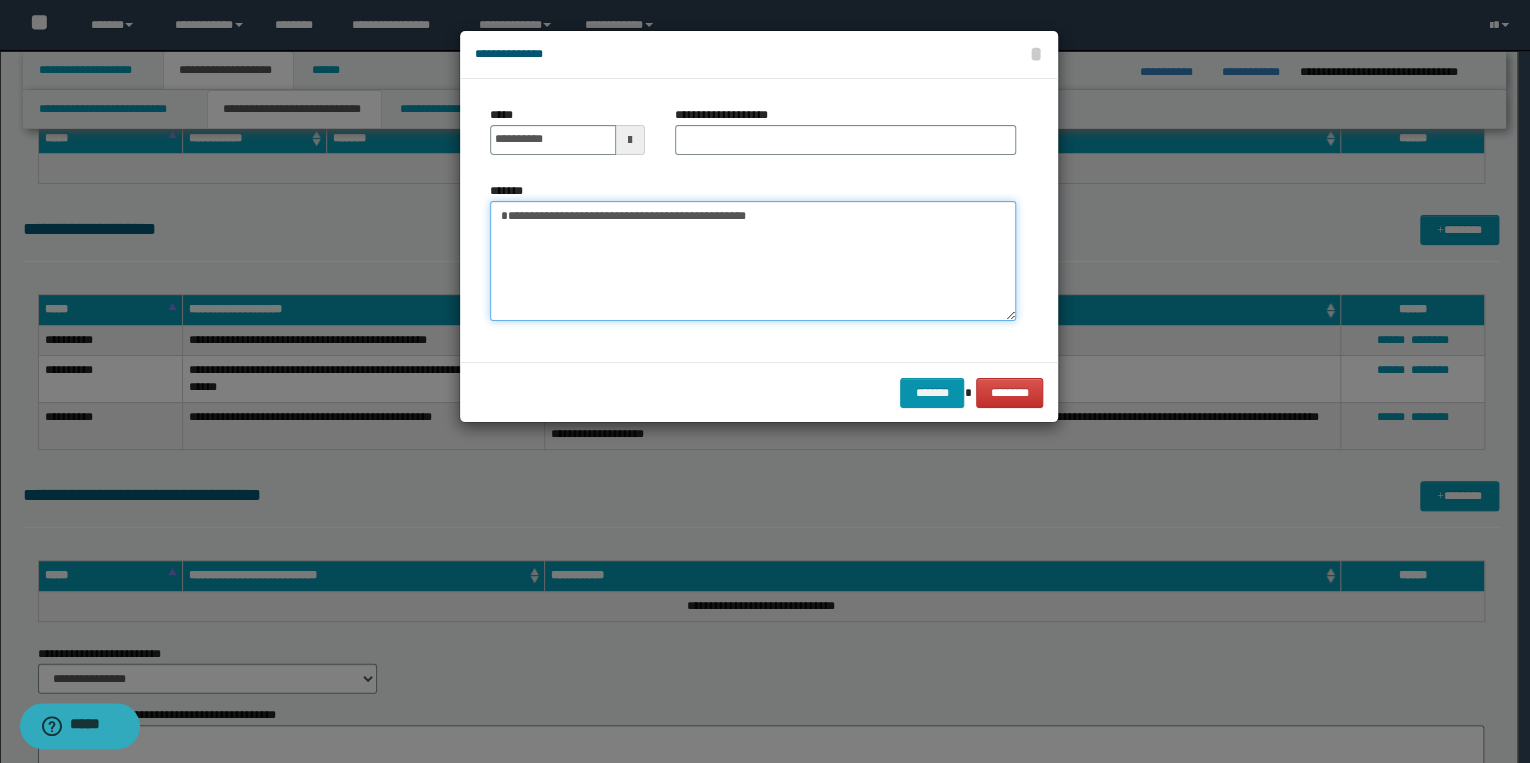 type on "**********" 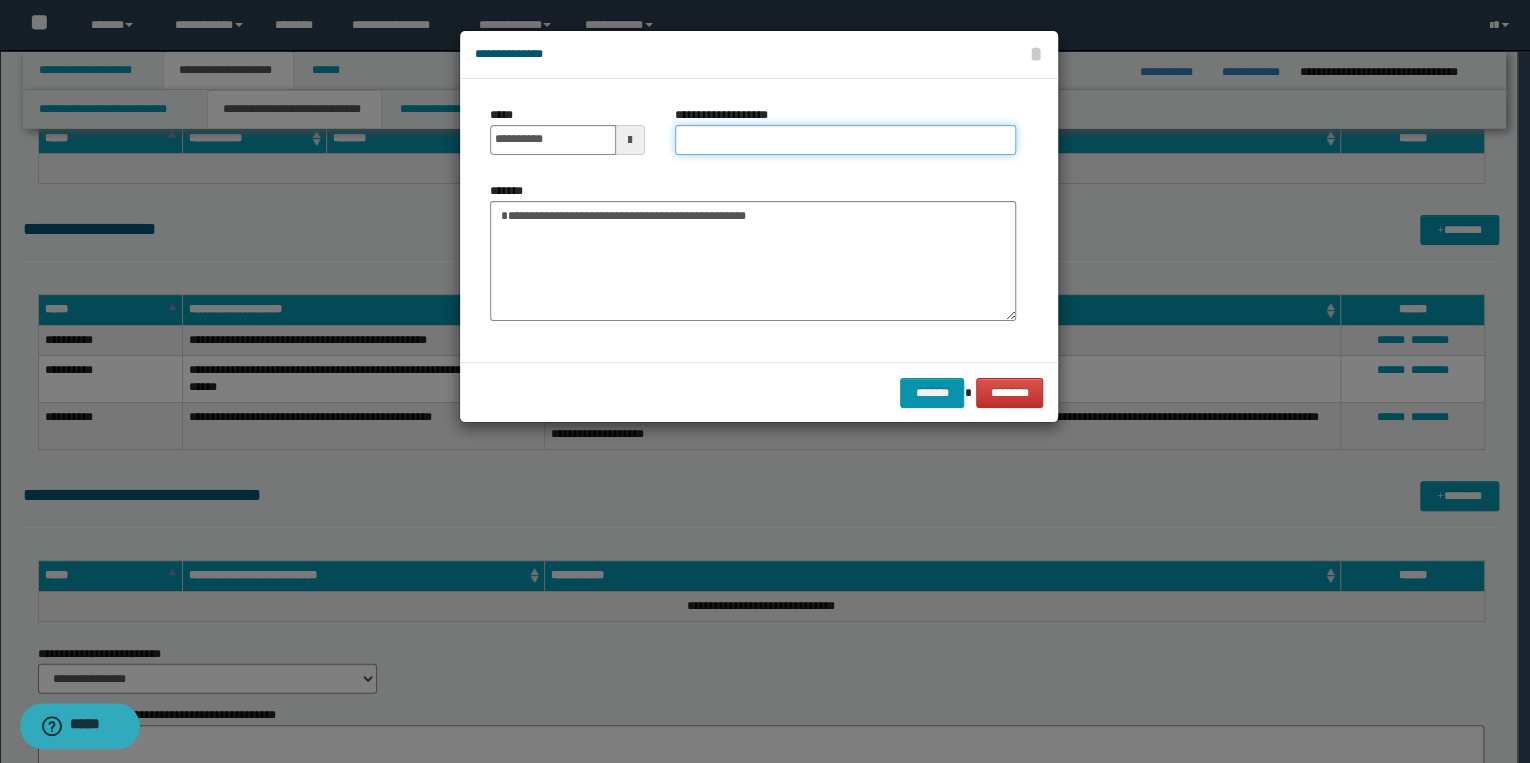 click on "**********" at bounding box center (845, 140) 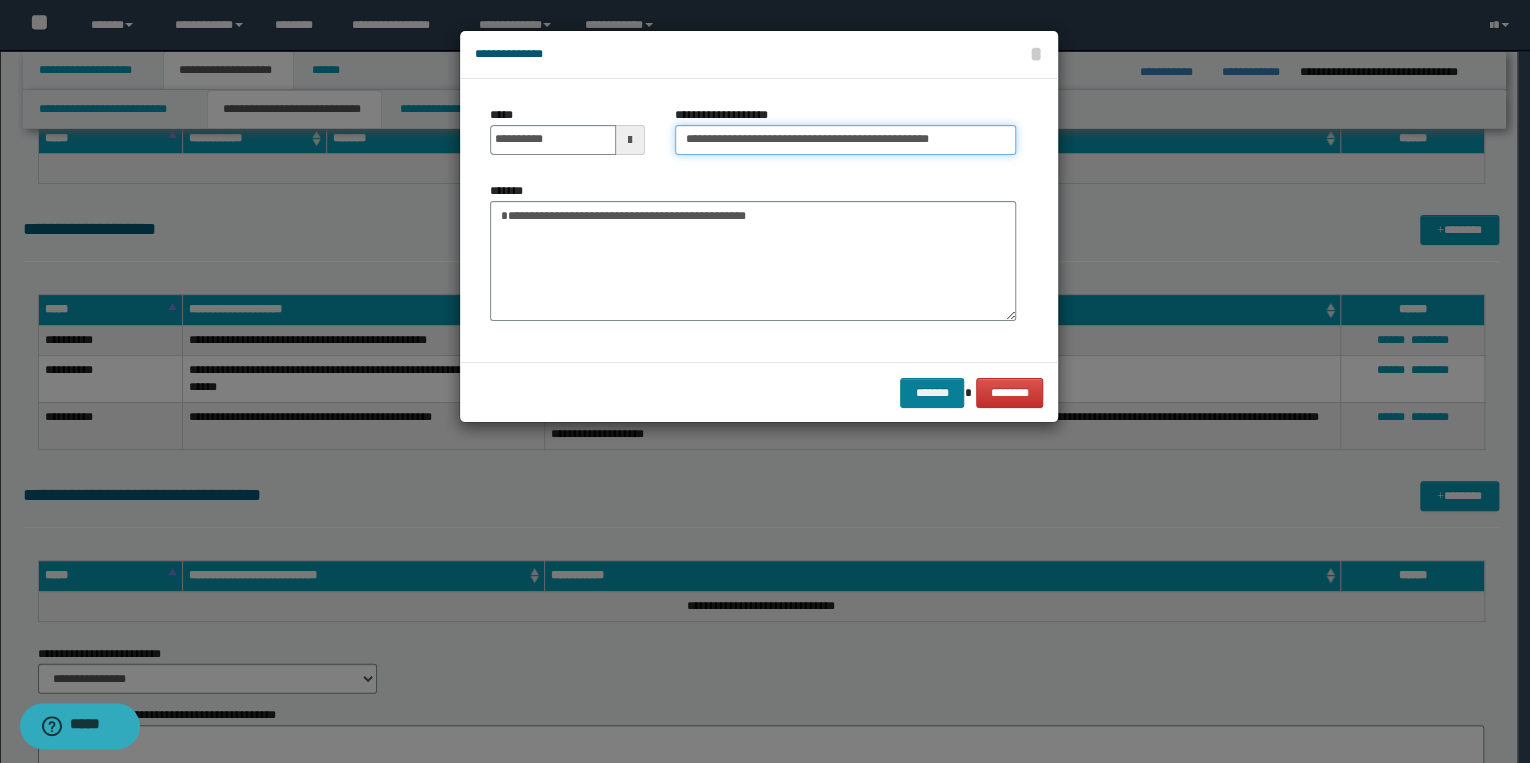 type on "**********" 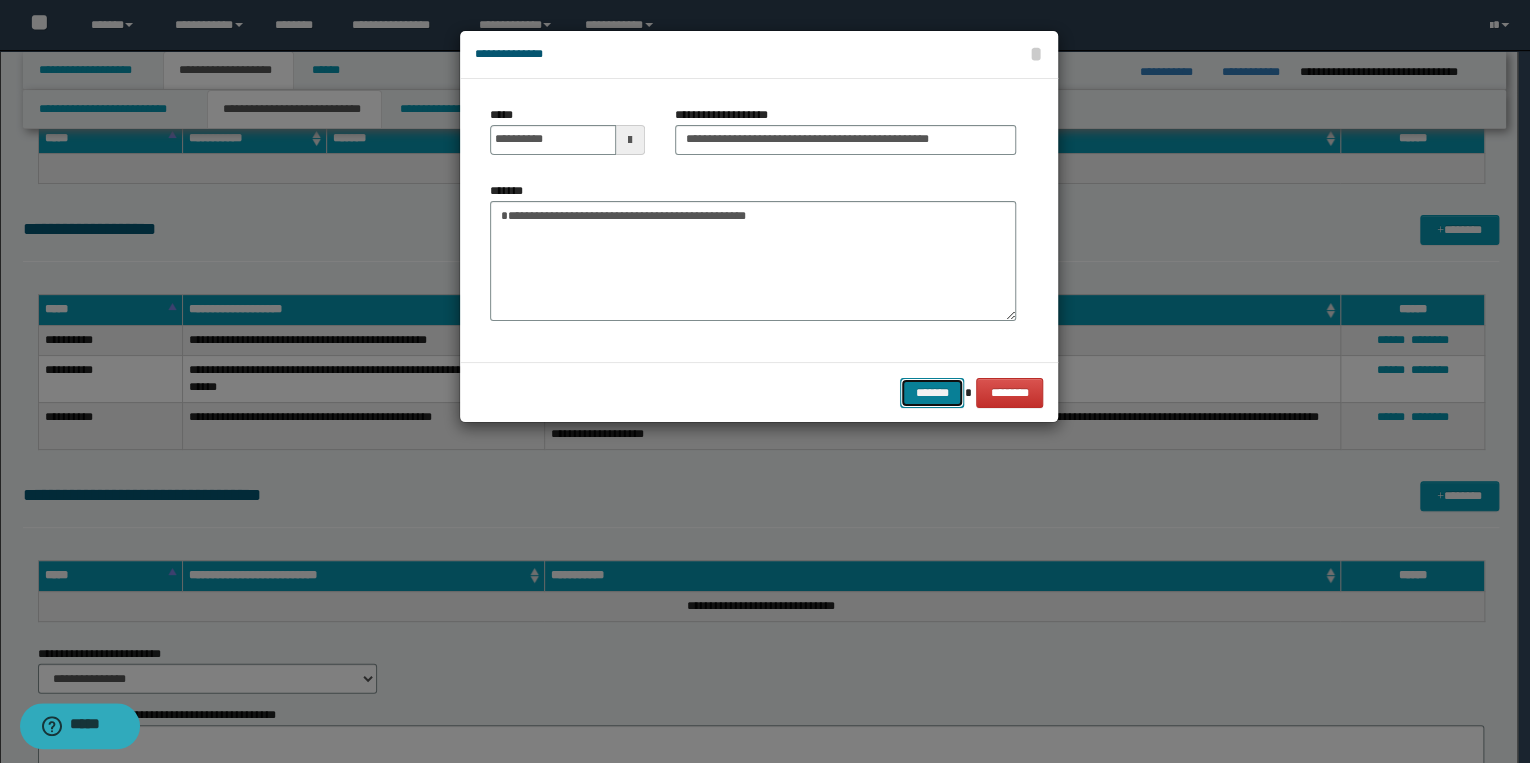 click on "*******" at bounding box center (932, 393) 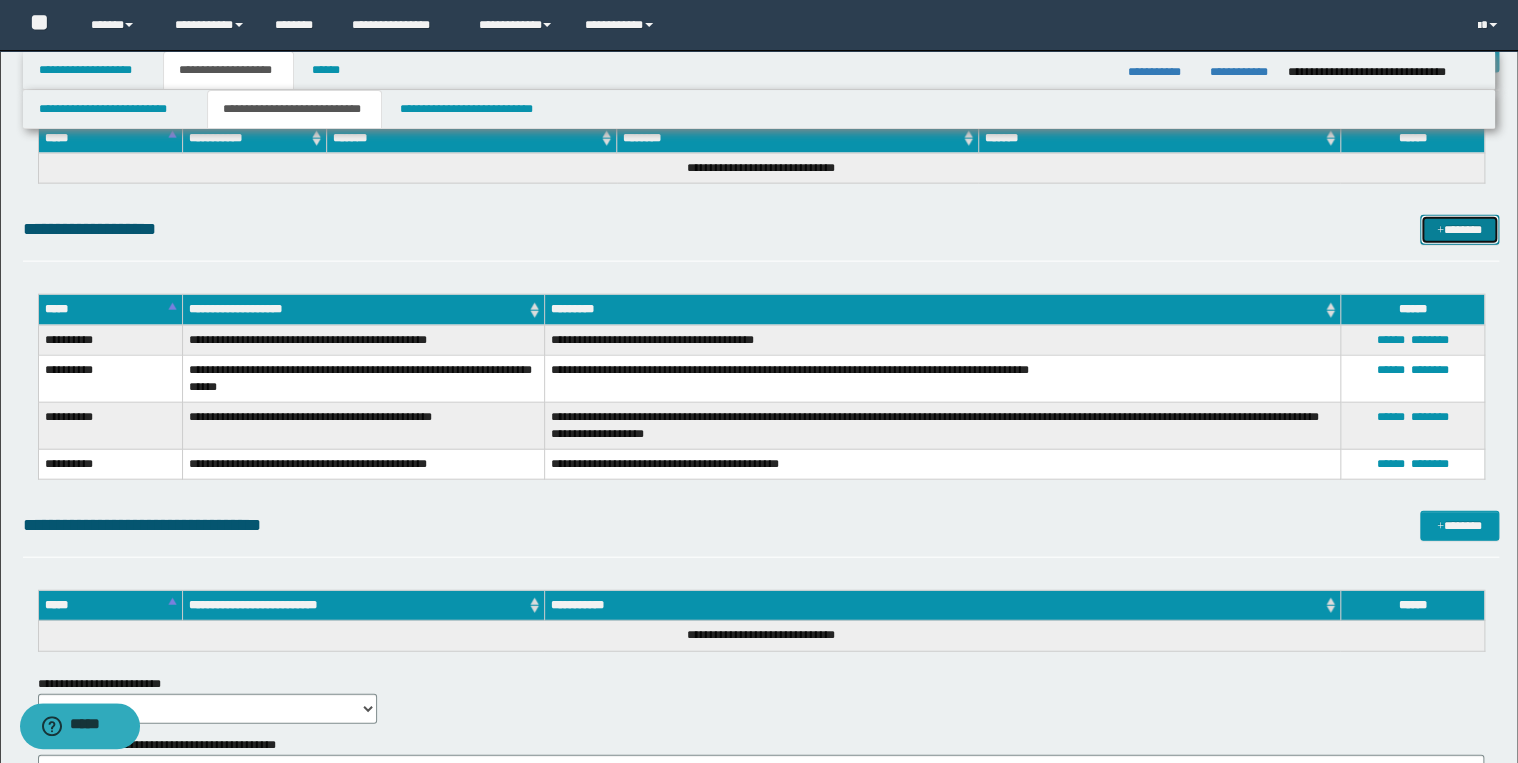 click on "*******" at bounding box center [1459, 230] 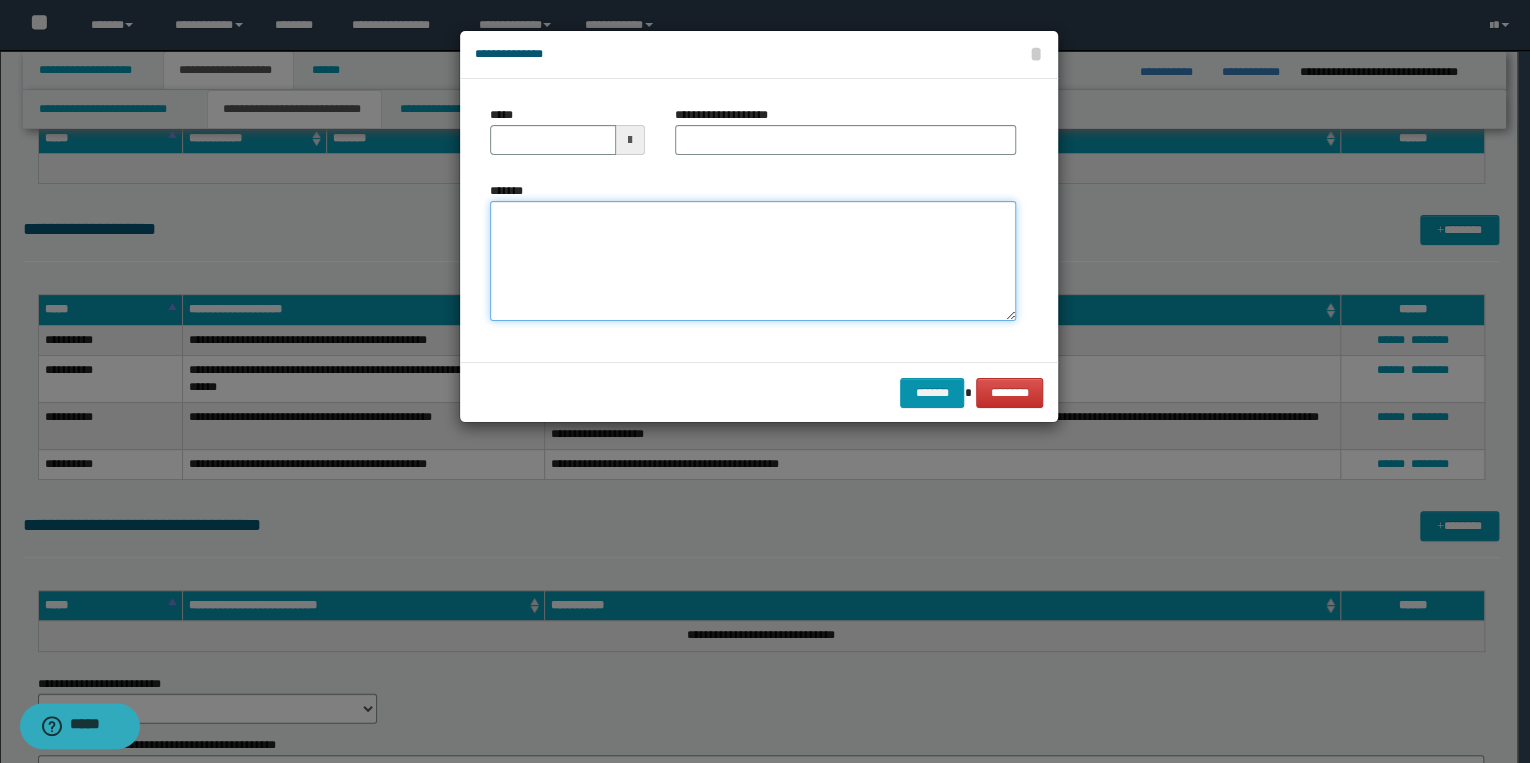click on "*******" at bounding box center (753, 261) 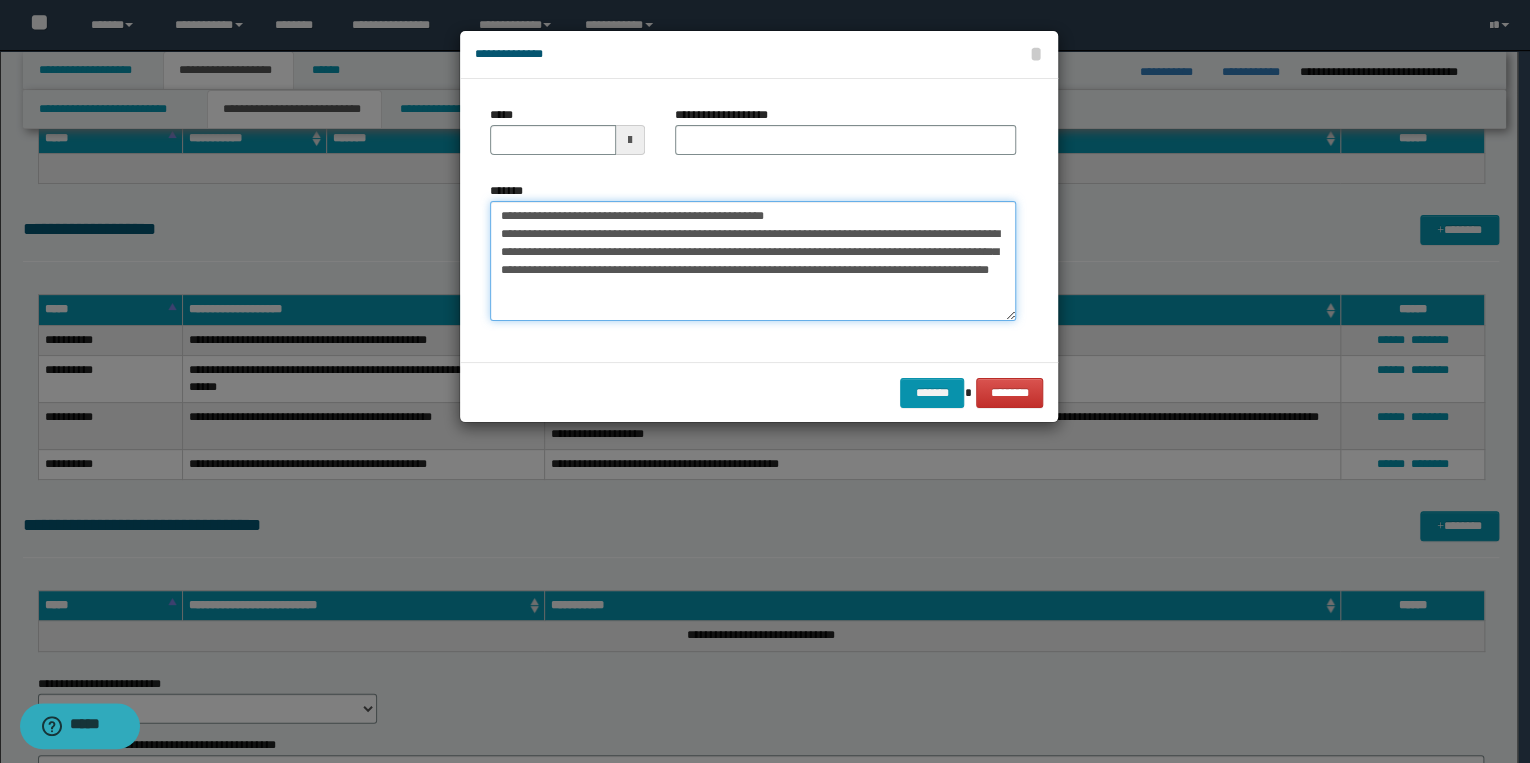 drag, startPoint x: 560, startPoint y: 217, endPoint x: 486, endPoint y: 208, distance: 74.54529 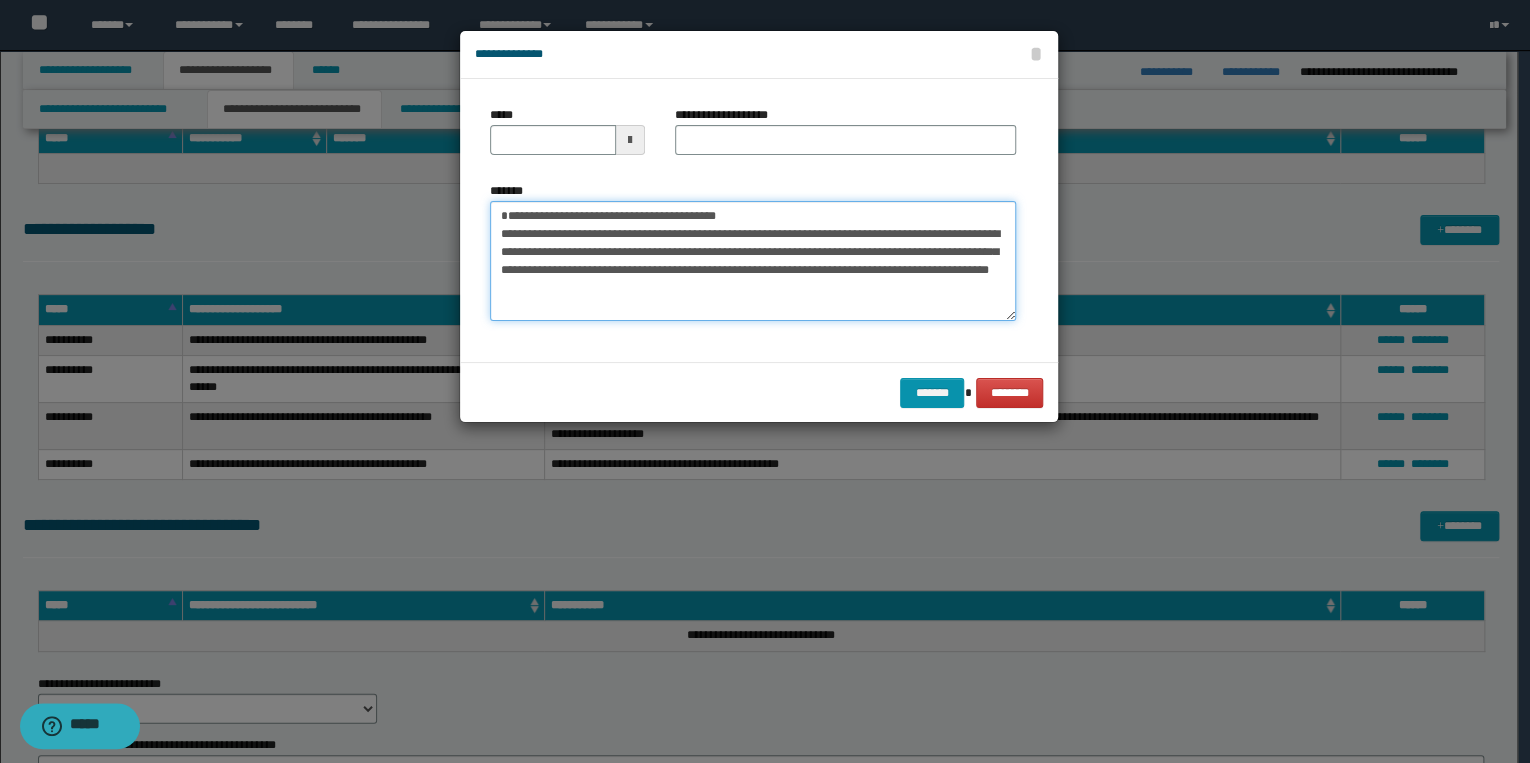 type on "**********" 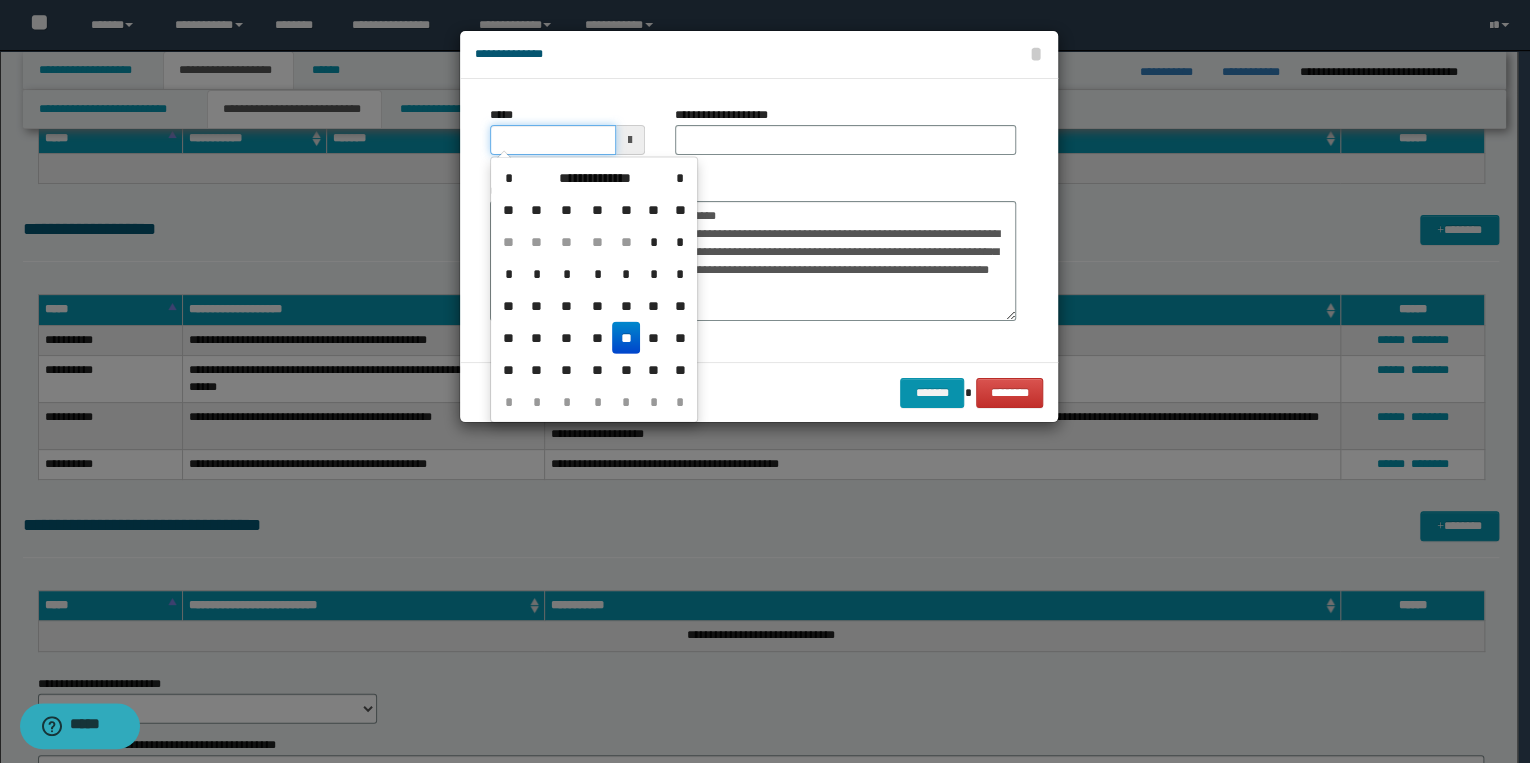 click on "*****" at bounding box center (553, 140) 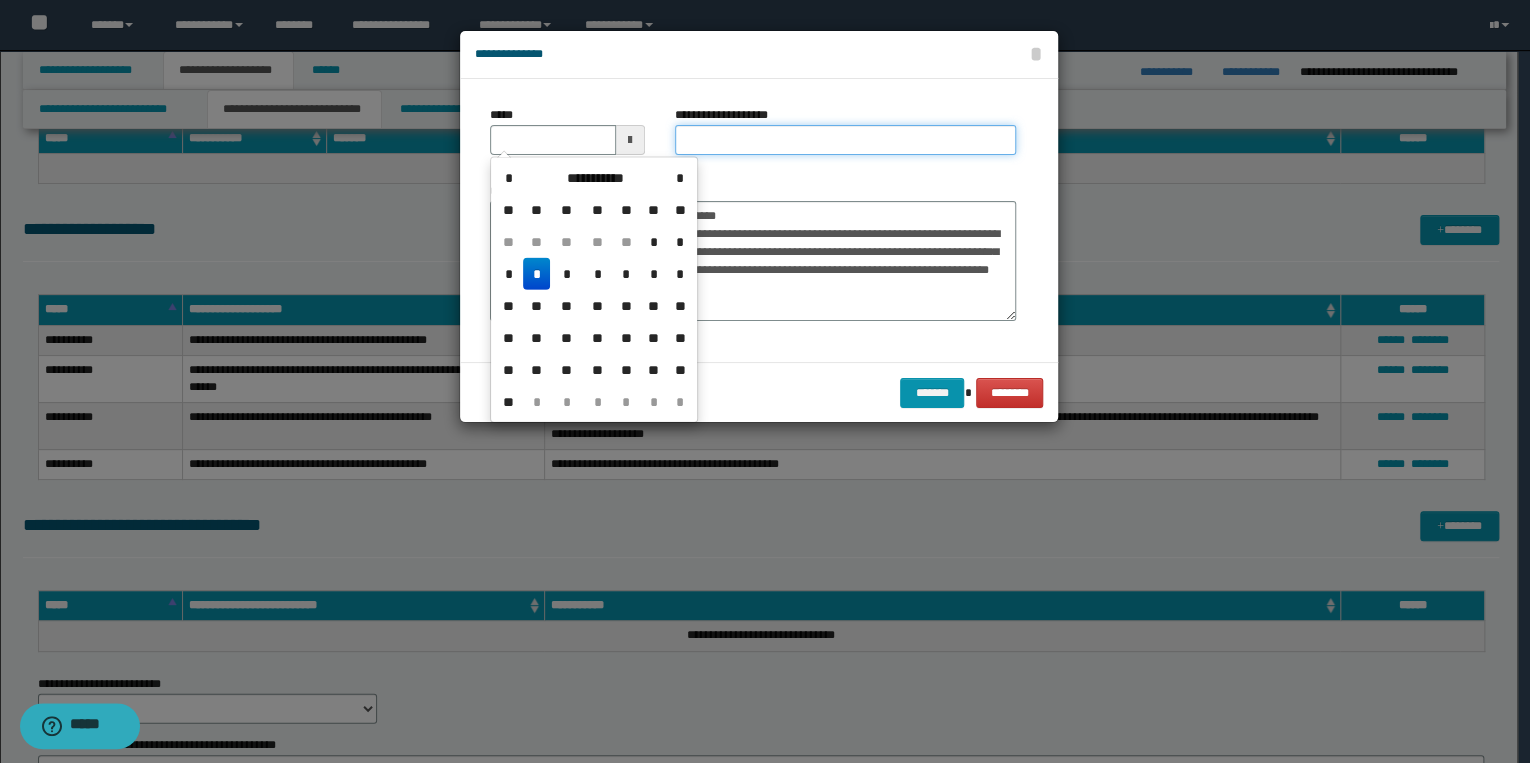 click on "**********" at bounding box center [845, 140] 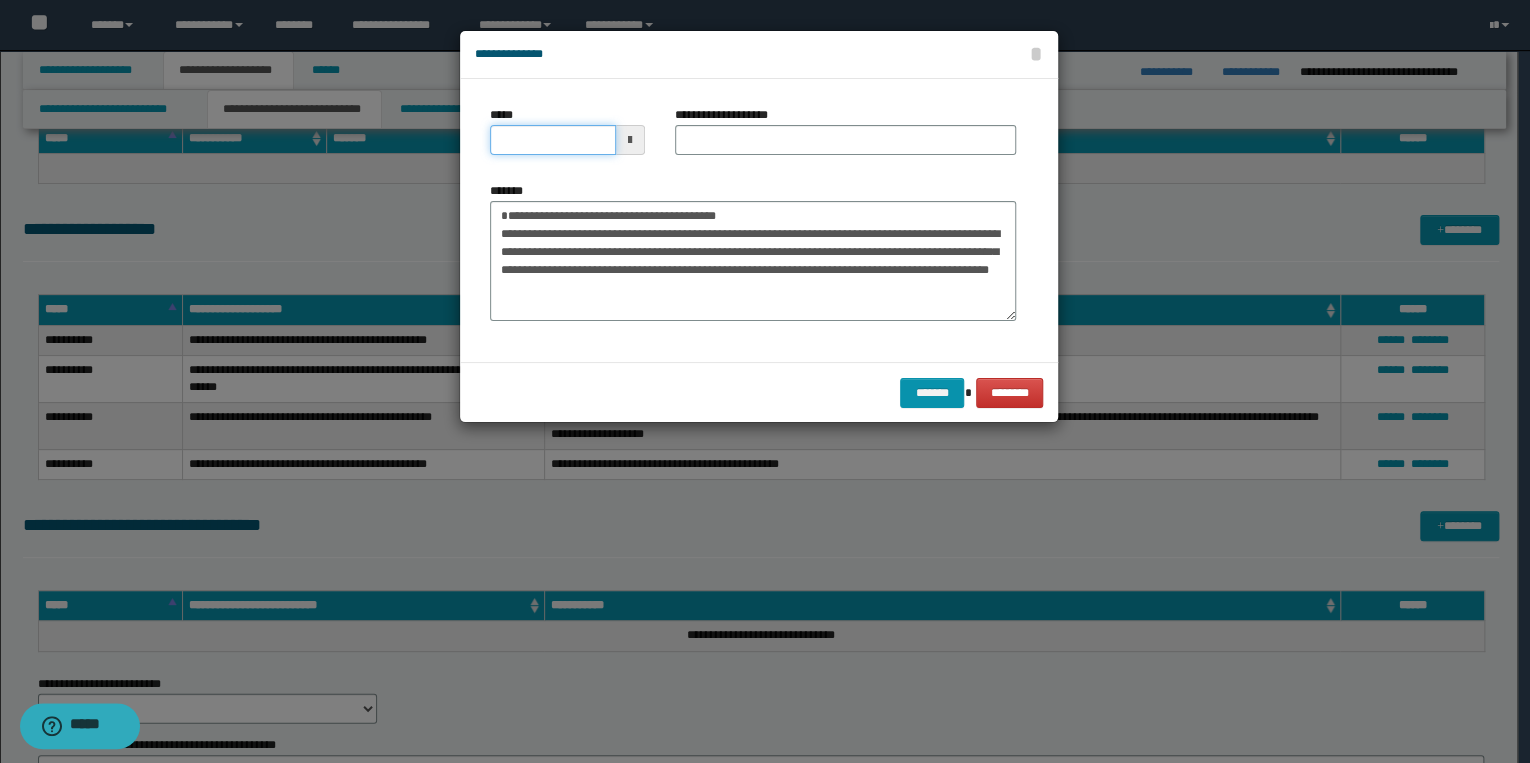 click on "*****" at bounding box center (553, 140) 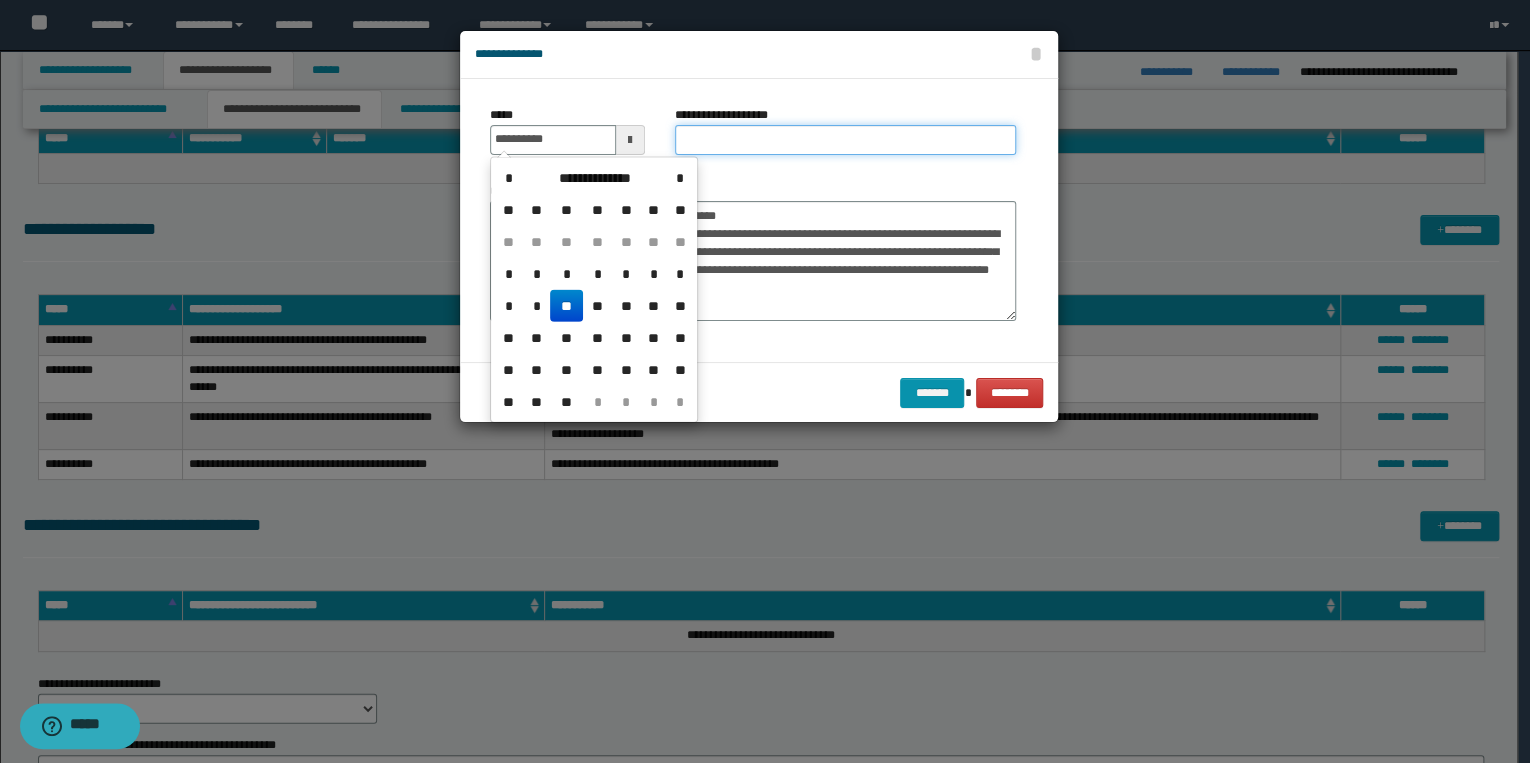 type on "**********" 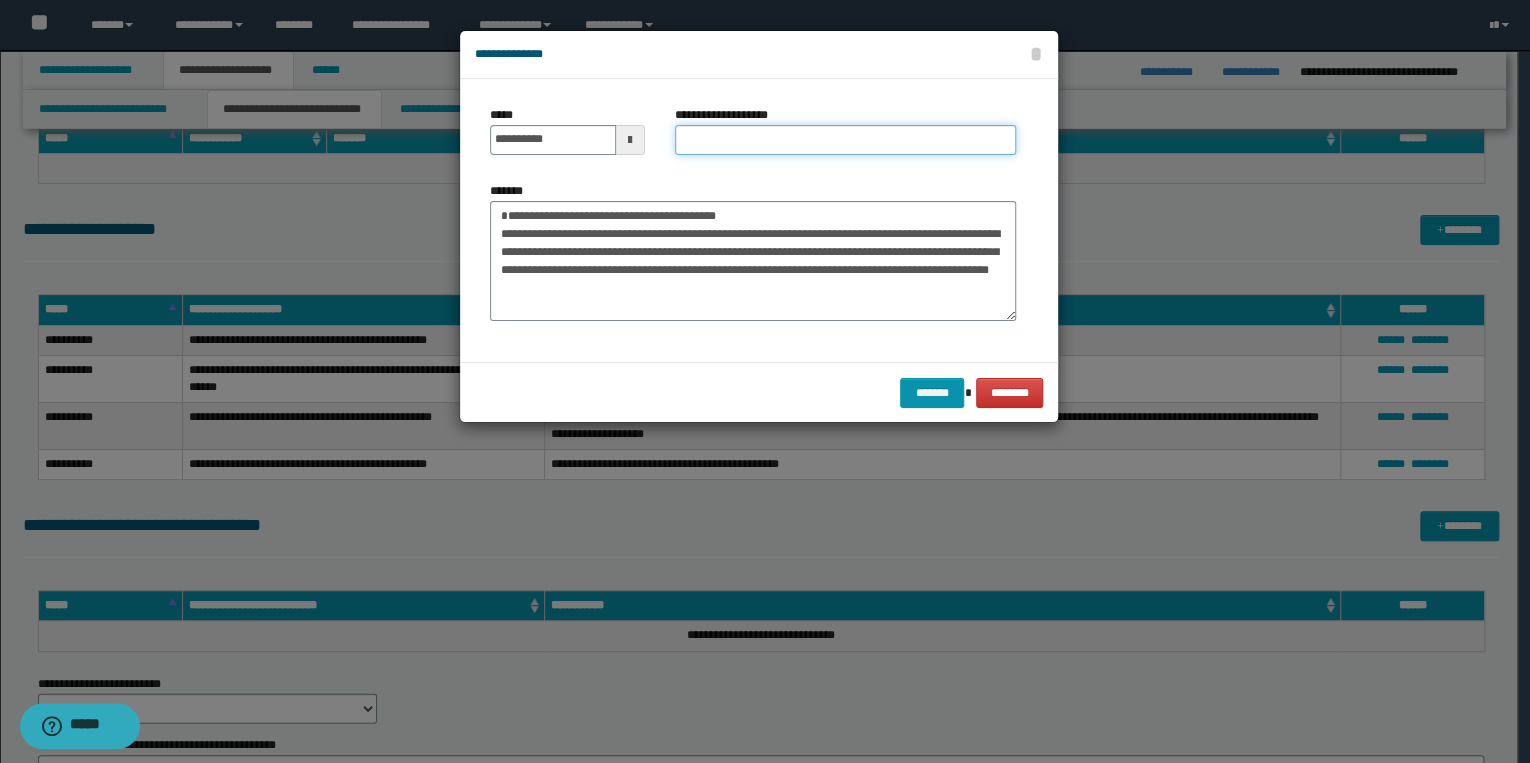 click on "**********" at bounding box center (845, 140) 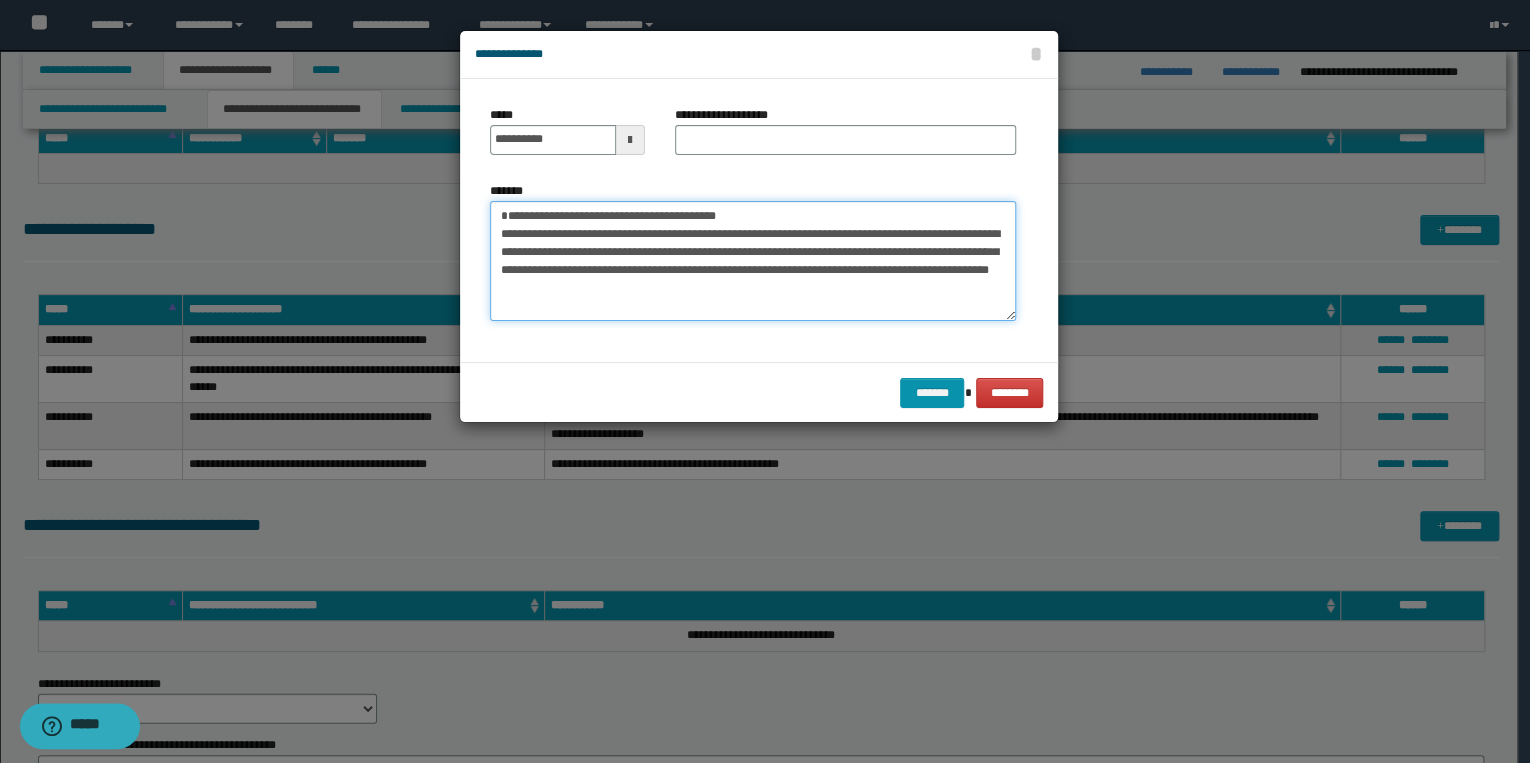 drag, startPoint x: 513, startPoint y: 218, endPoint x: 740, endPoint y: 214, distance: 227.03523 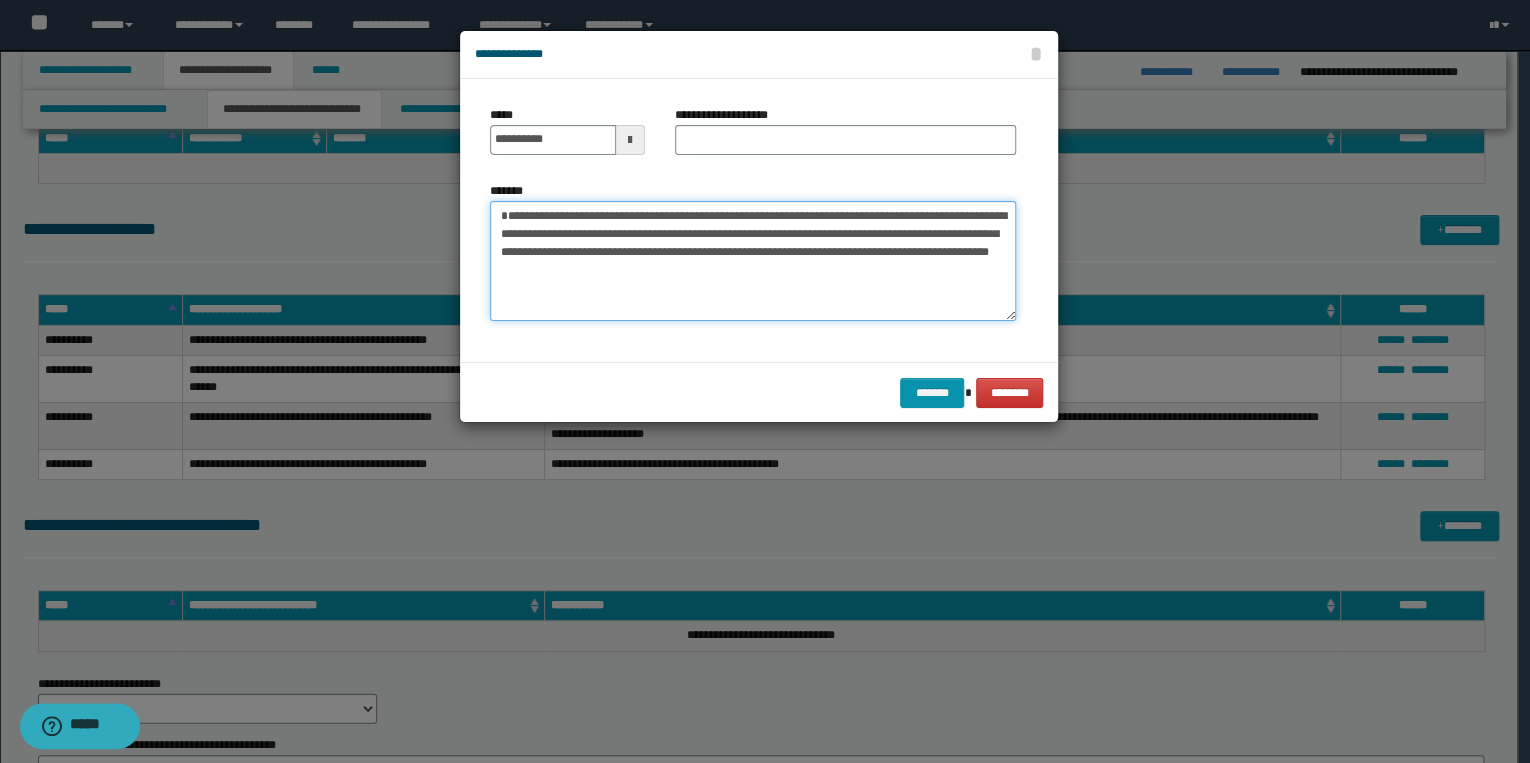 type on "**********" 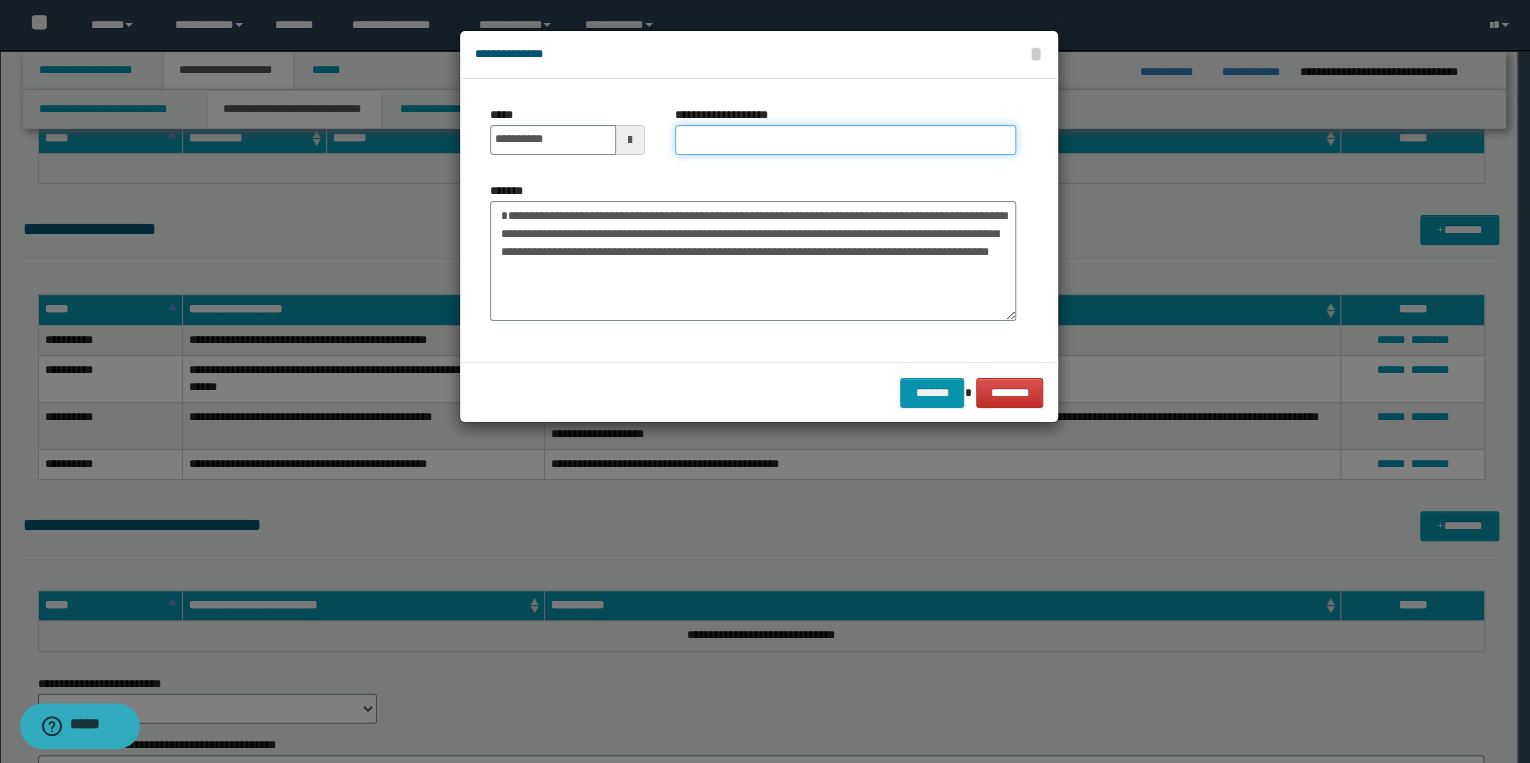 click on "**********" at bounding box center (845, 140) 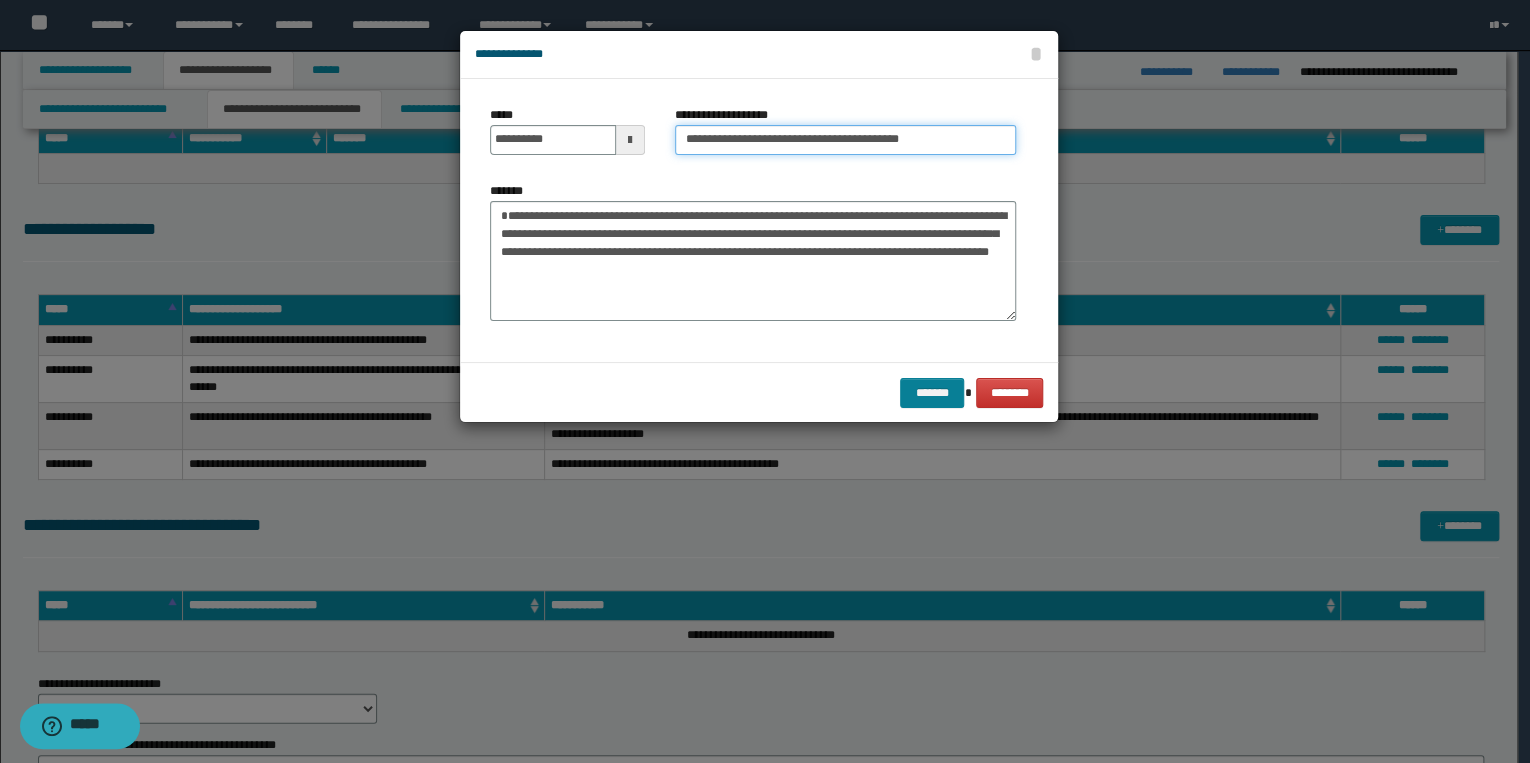 type on "**********" 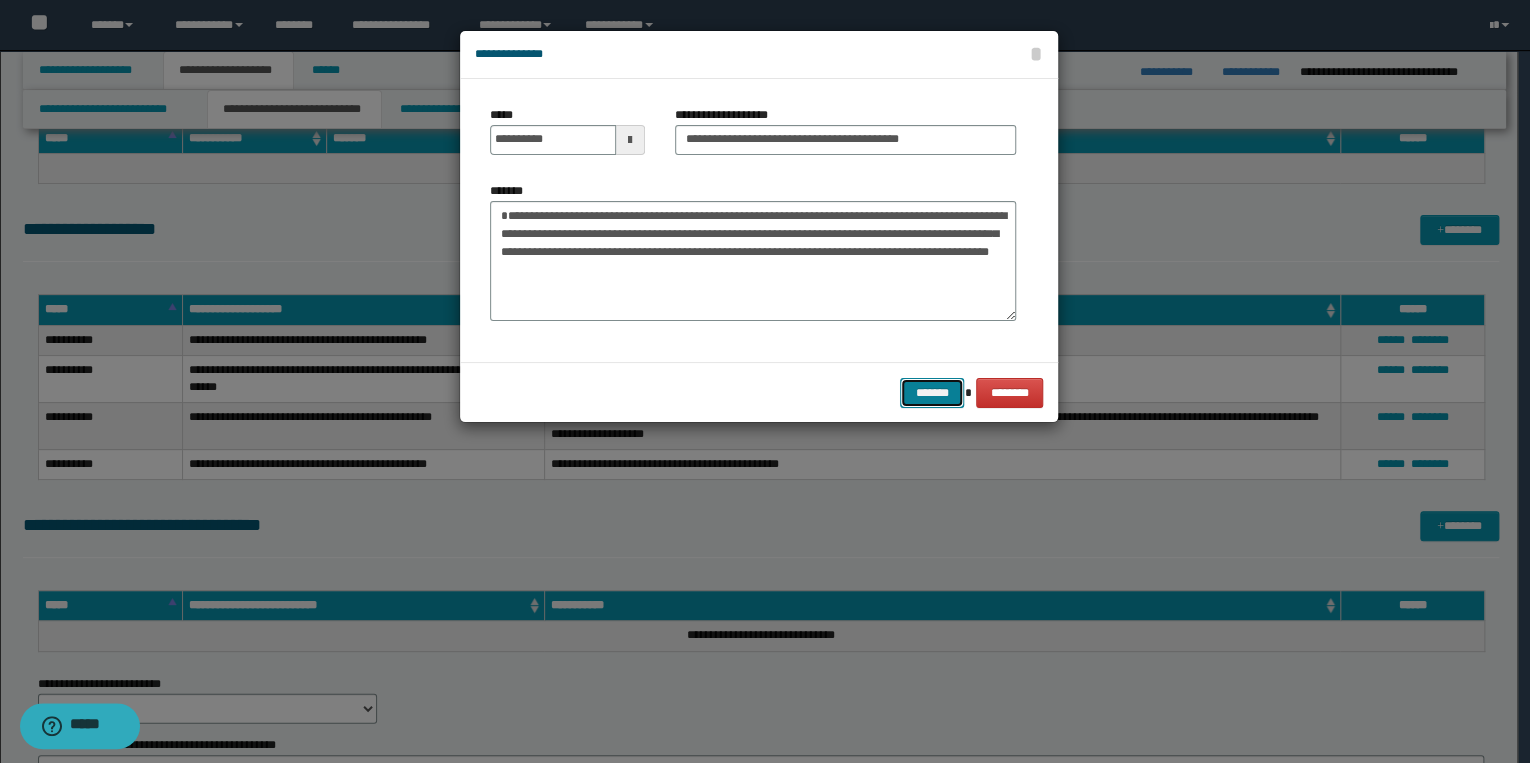 click on "*******" at bounding box center [932, 393] 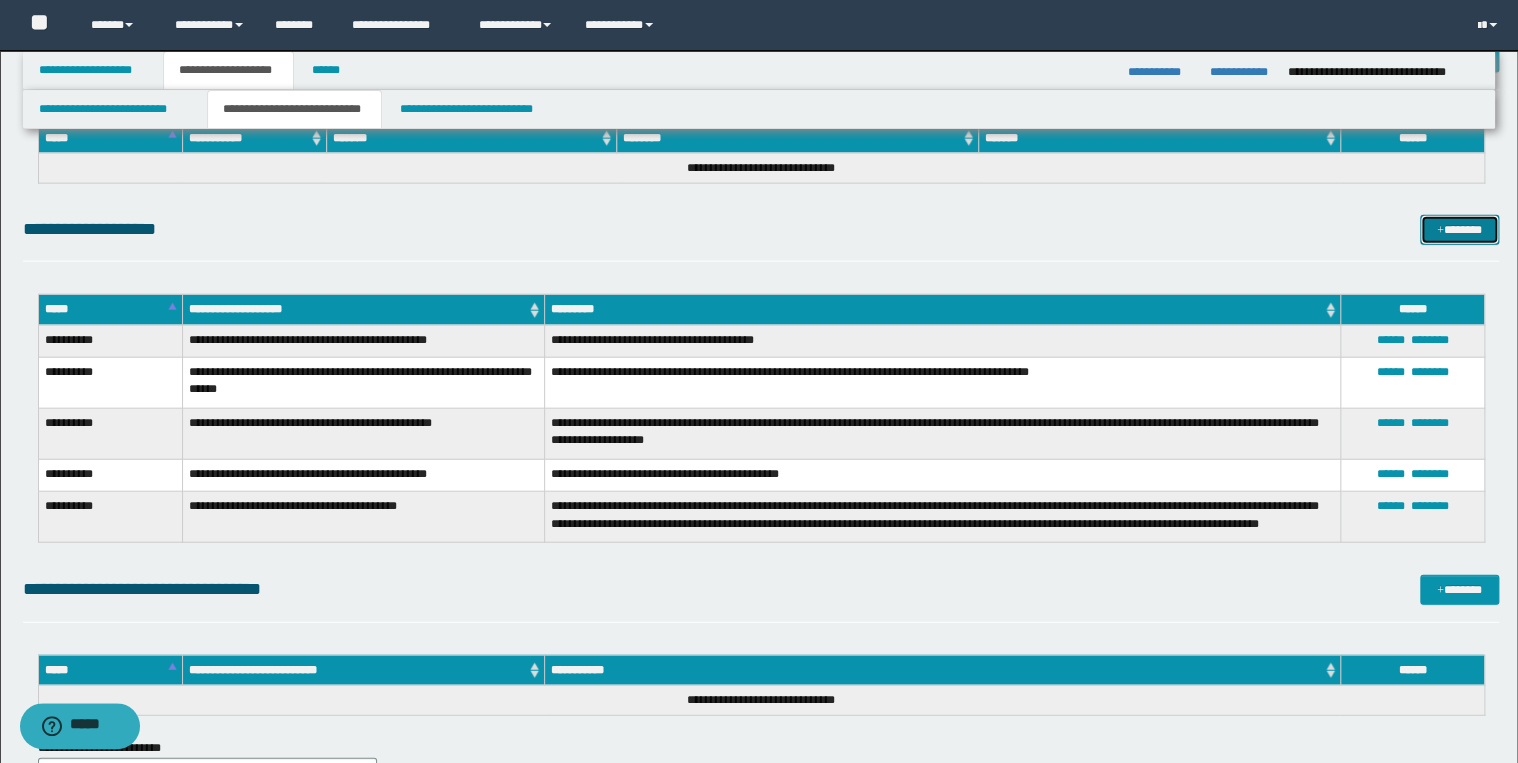 click on "*******" at bounding box center (1459, 230) 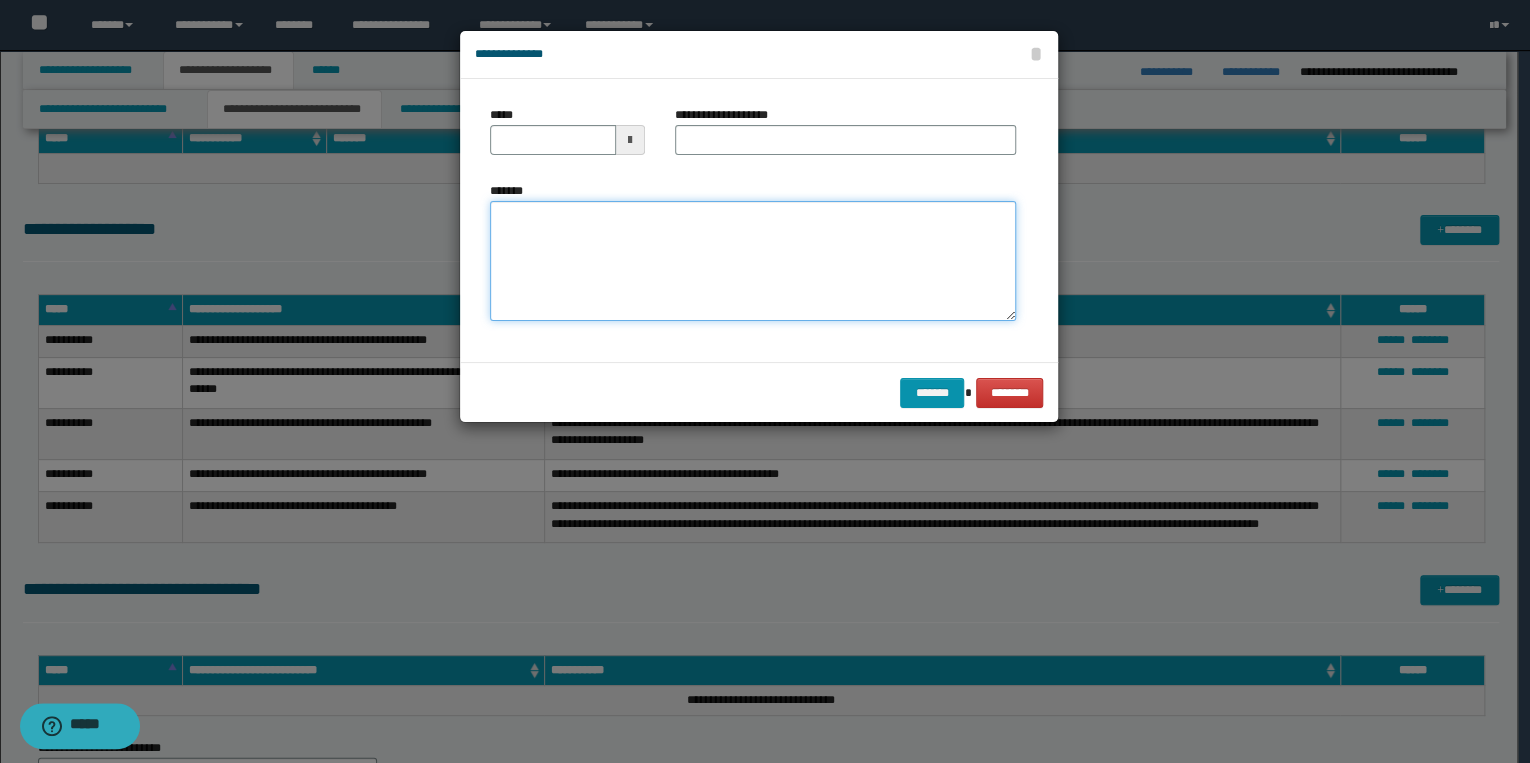 click on "*******" at bounding box center [753, 261] 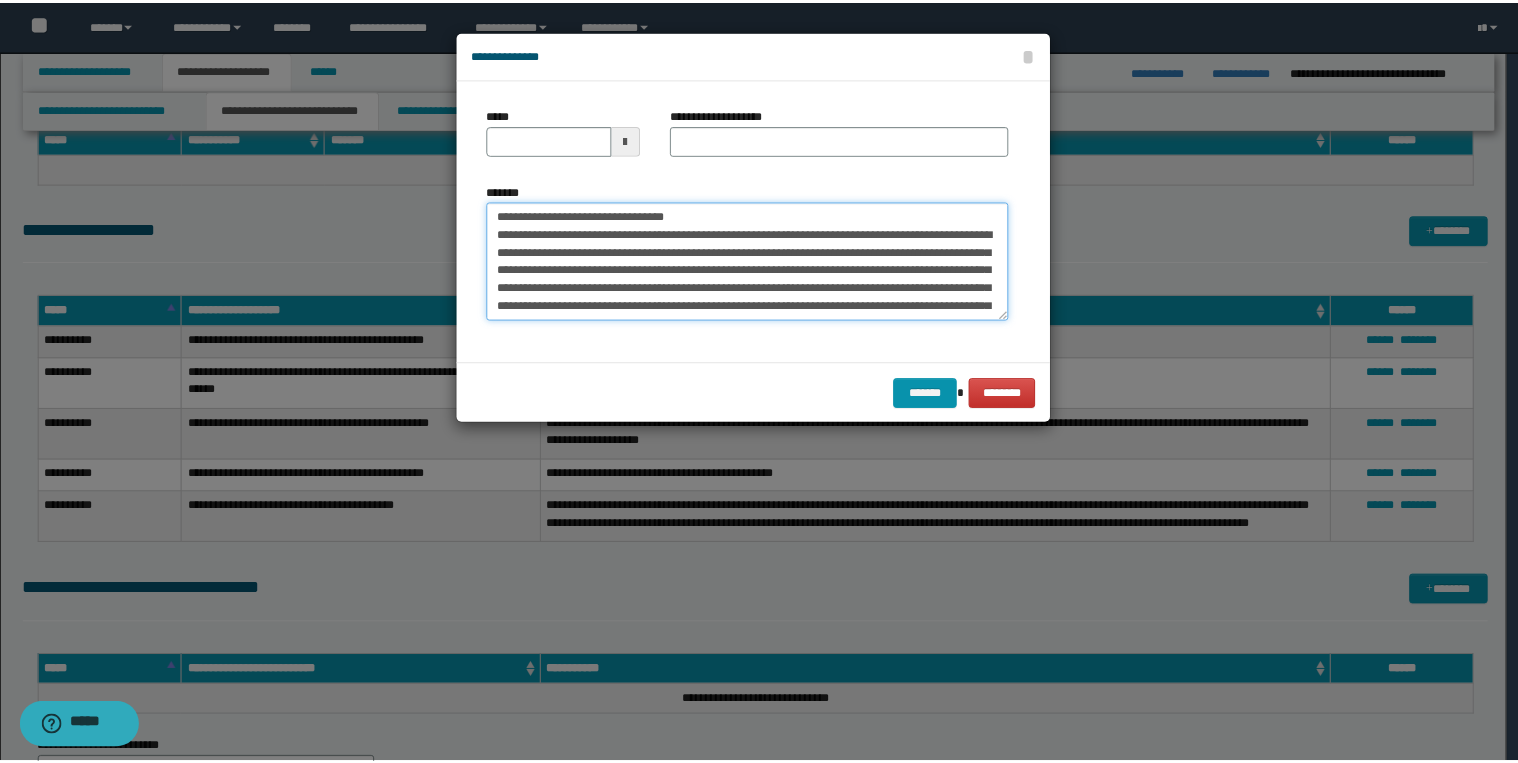 scroll, scrollTop: 0, scrollLeft: 0, axis: both 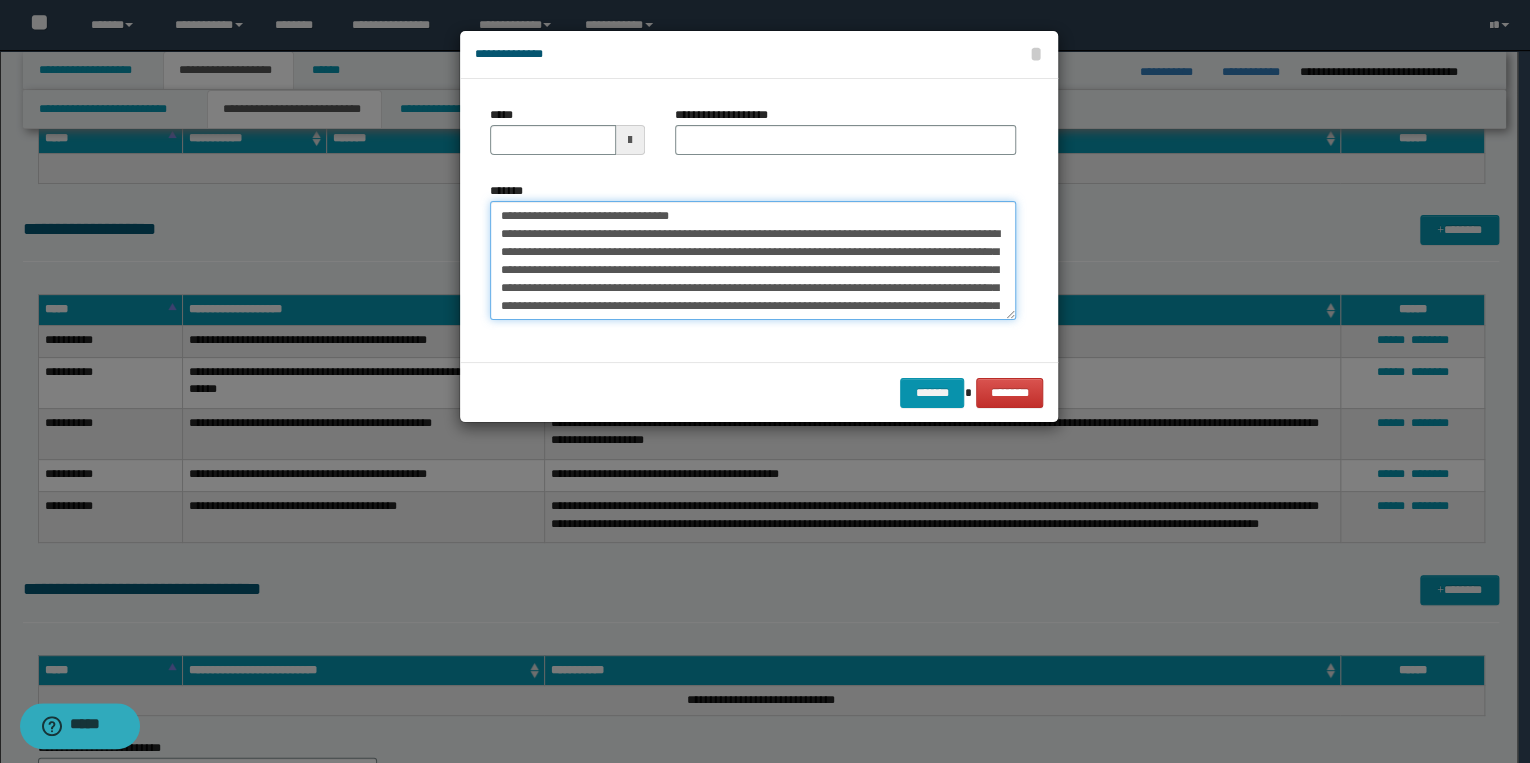 drag, startPoint x: 563, startPoint y: 216, endPoint x: 480, endPoint y: 216, distance: 83 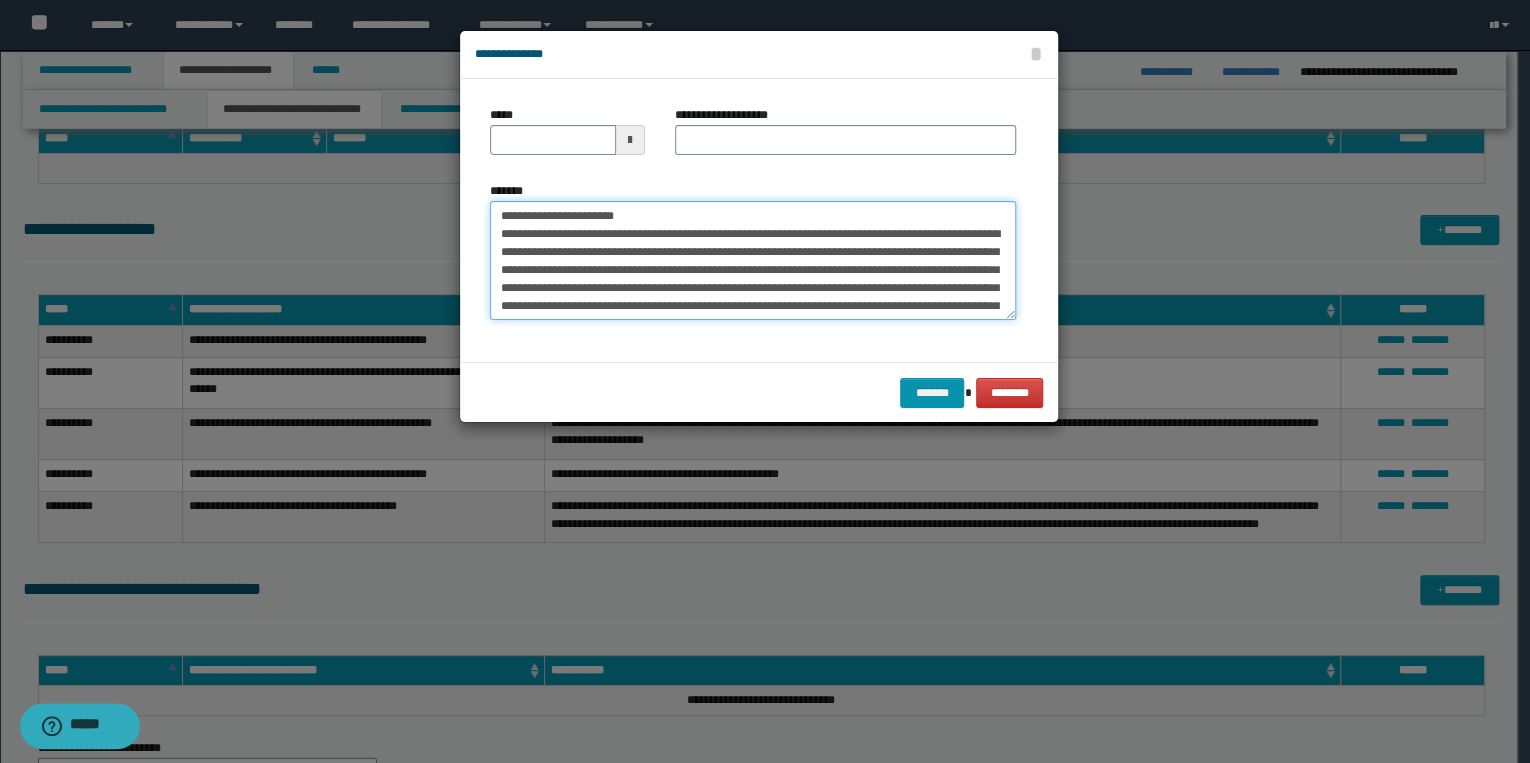 type 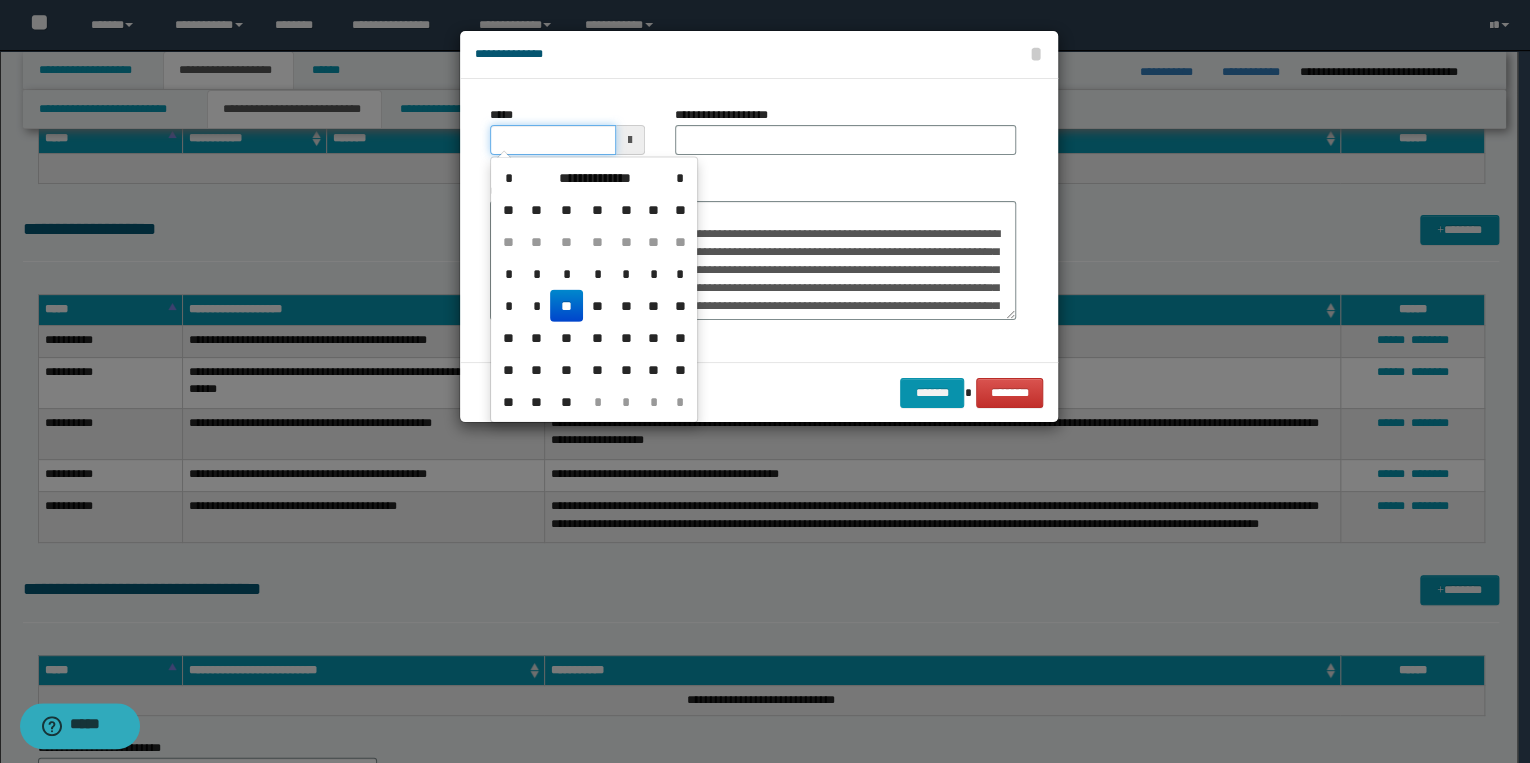 click on "*****" at bounding box center [553, 140] 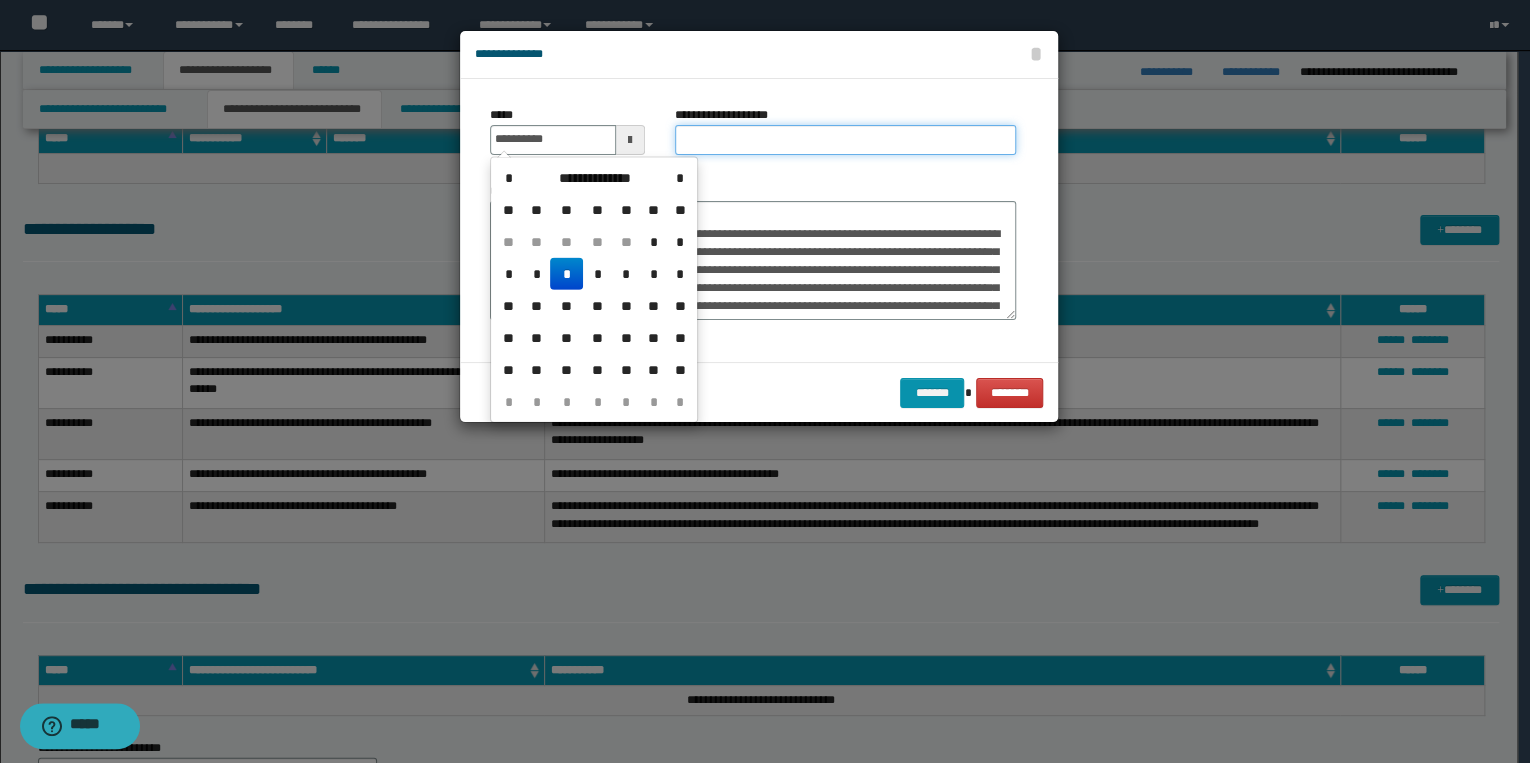 type on "**********" 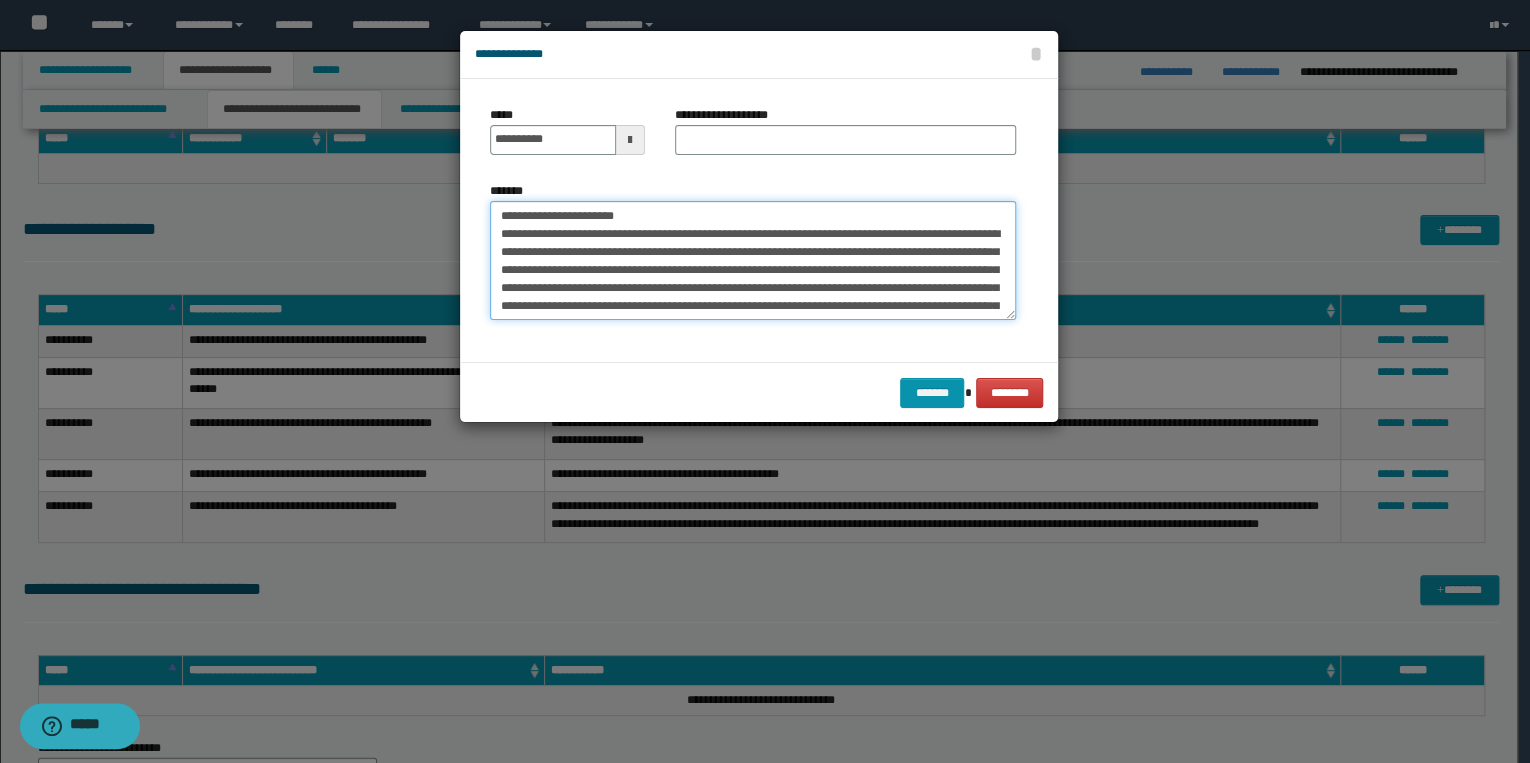 drag, startPoint x: 498, startPoint y: 213, endPoint x: 672, endPoint y: 215, distance: 174.01149 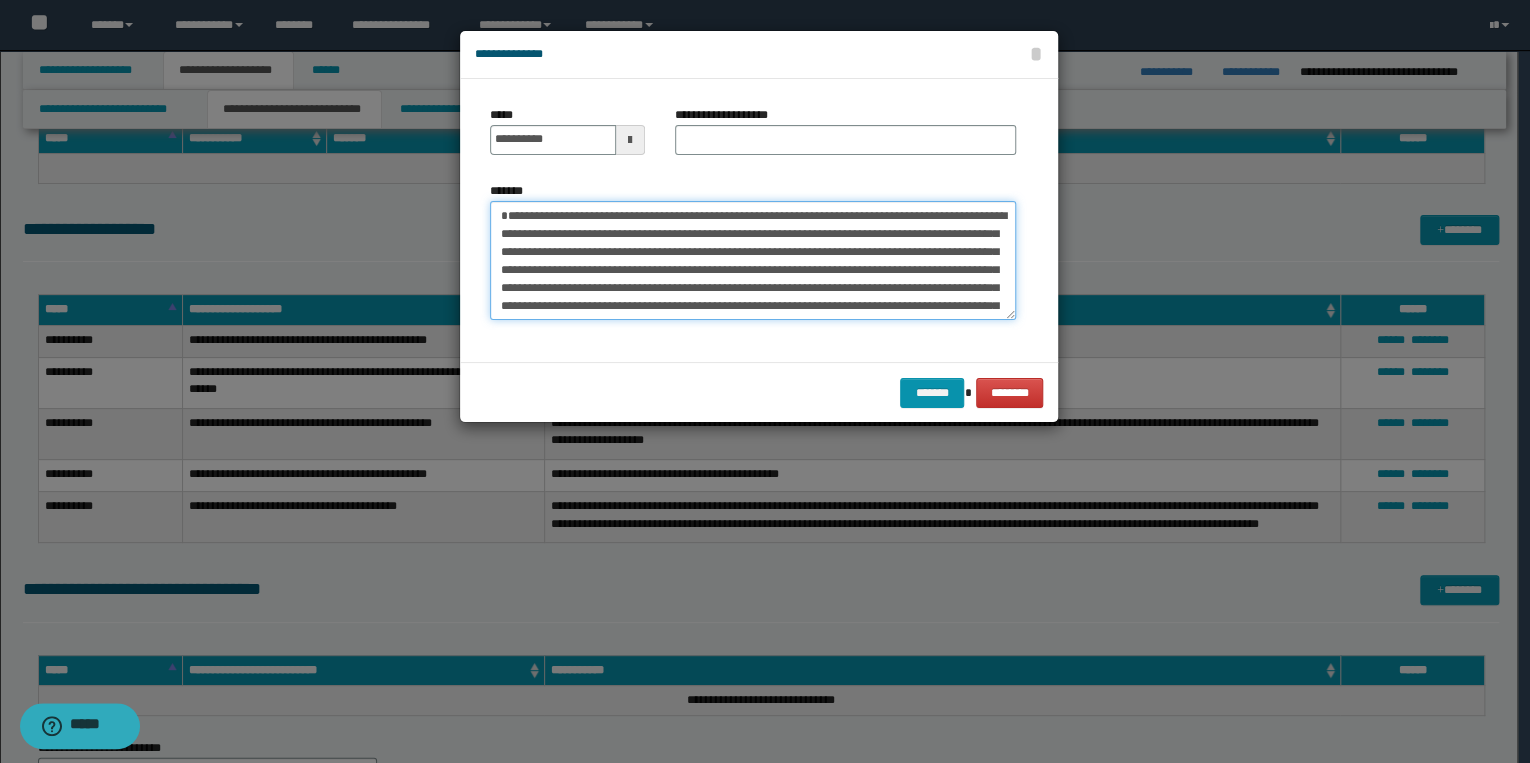 type on "**********" 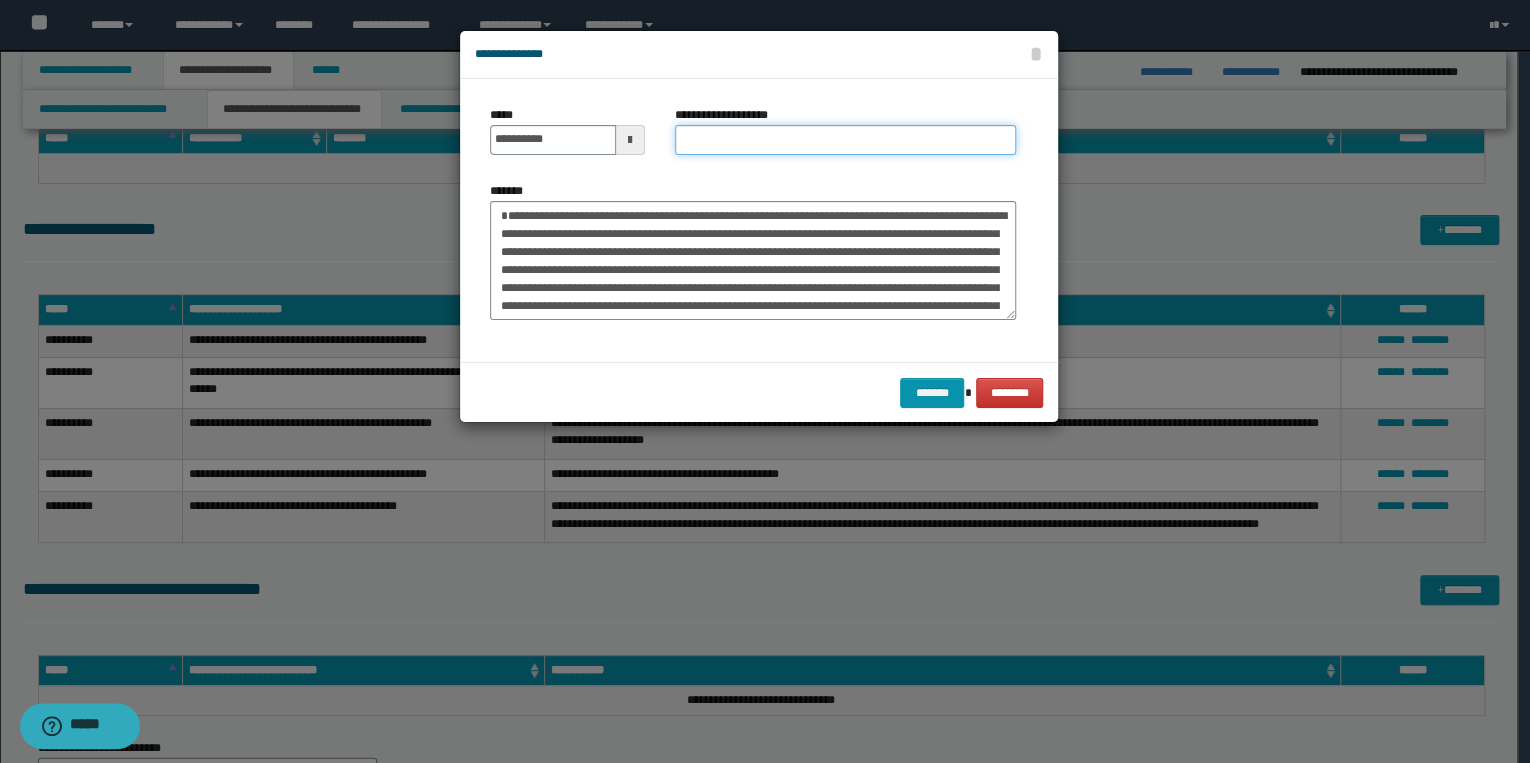 drag, startPoint x: 708, startPoint y: 138, endPoint x: 720, endPoint y: 144, distance: 13.416408 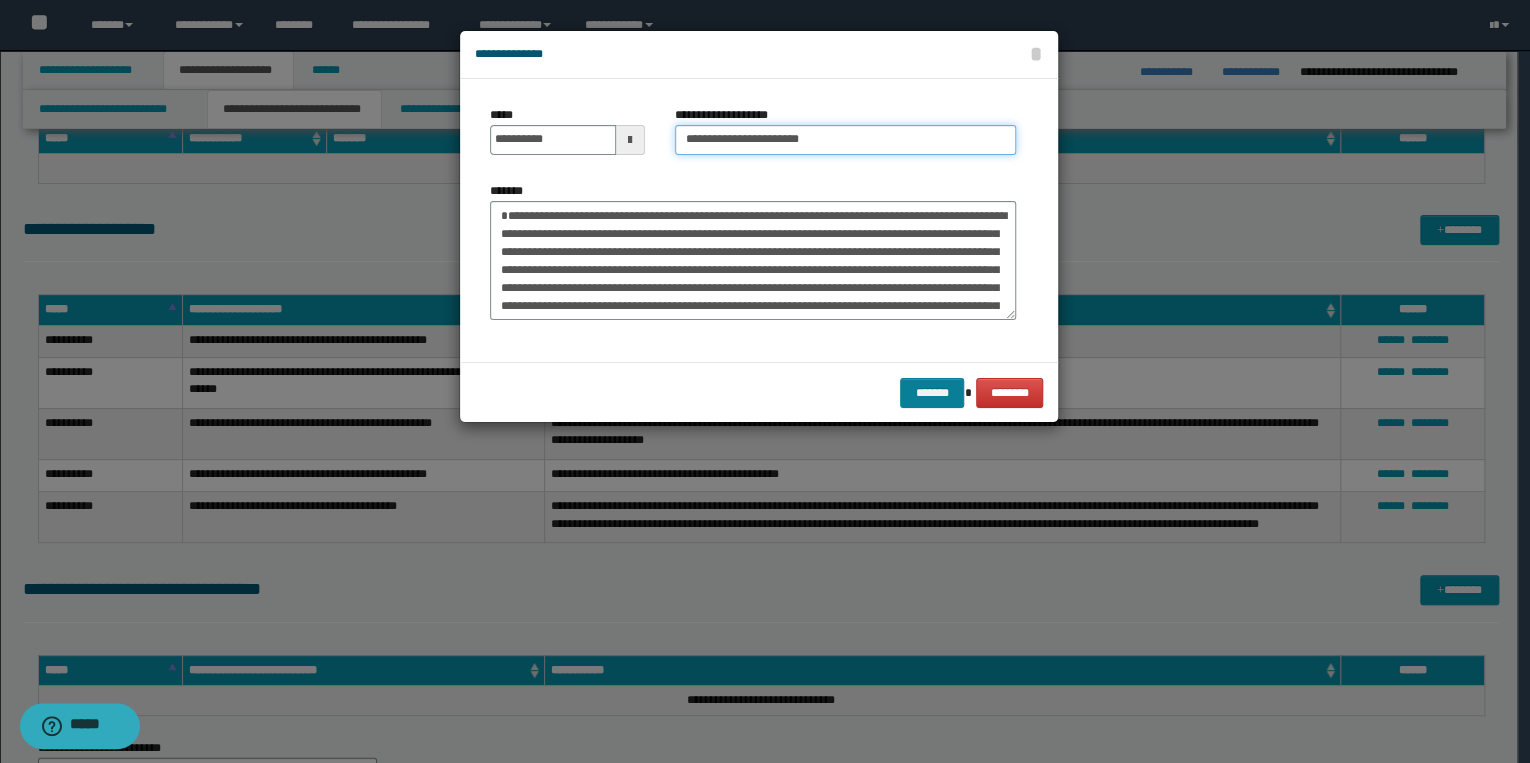 type on "**********" 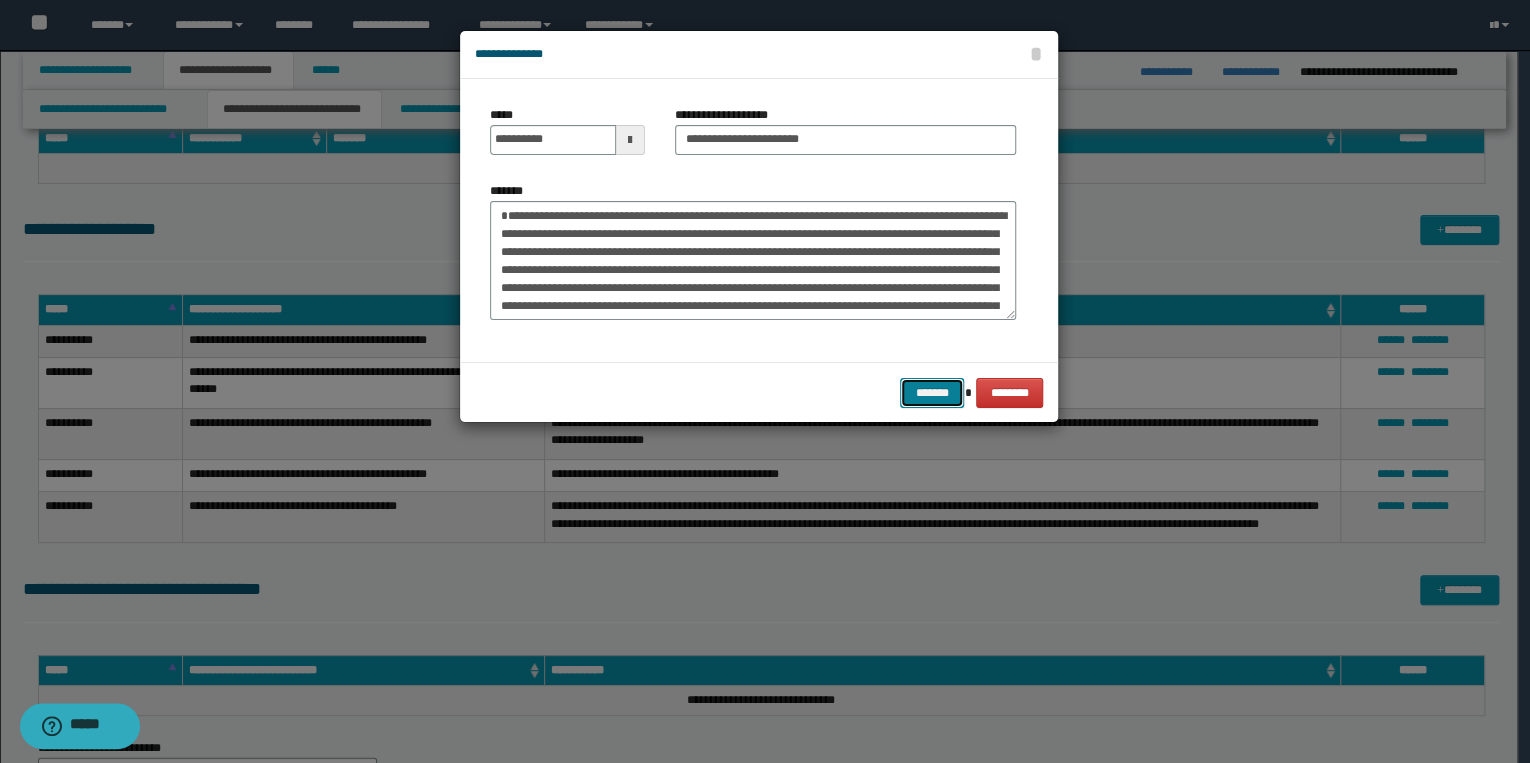 click on "*******" at bounding box center [932, 393] 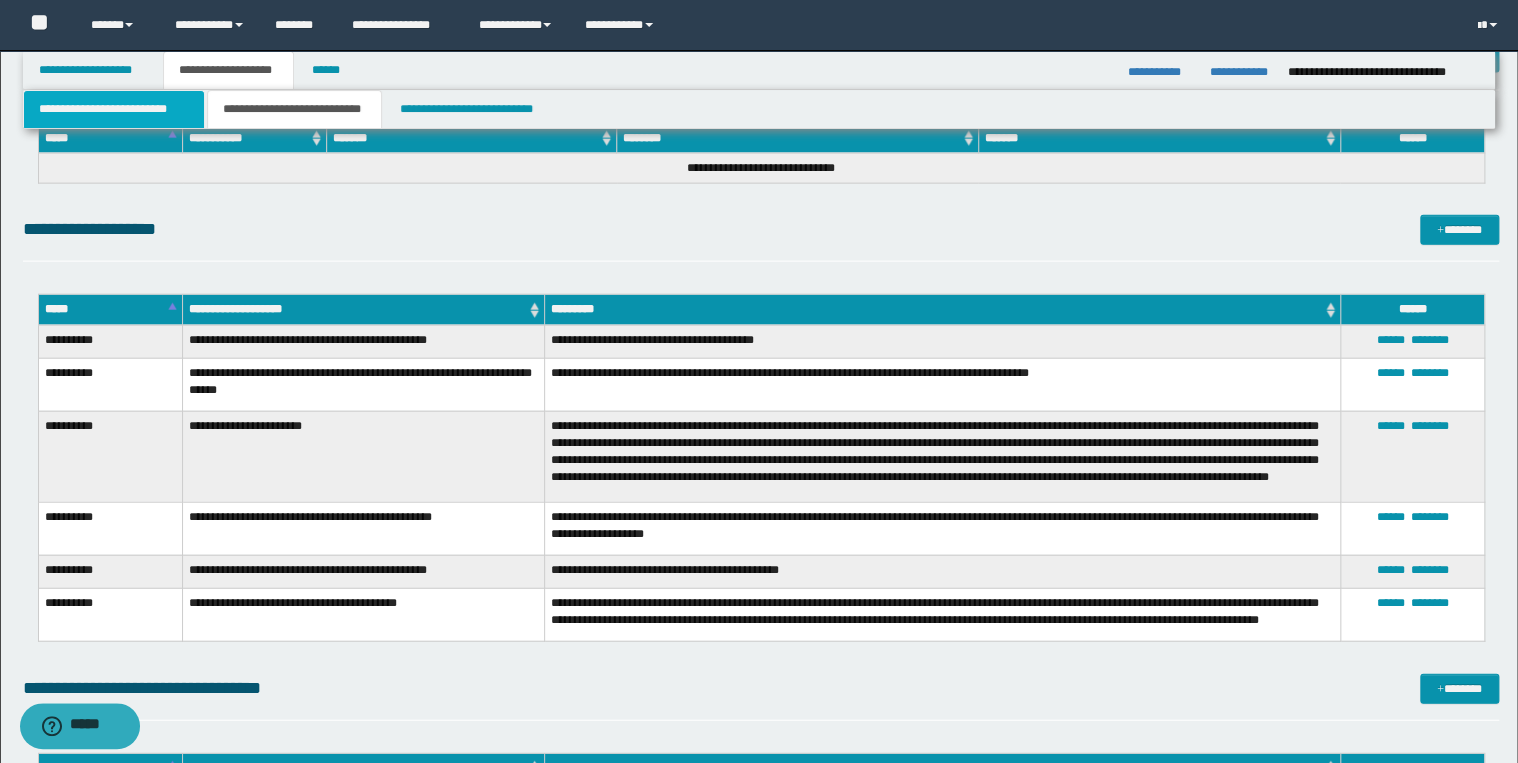 click on "**********" at bounding box center (114, 109) 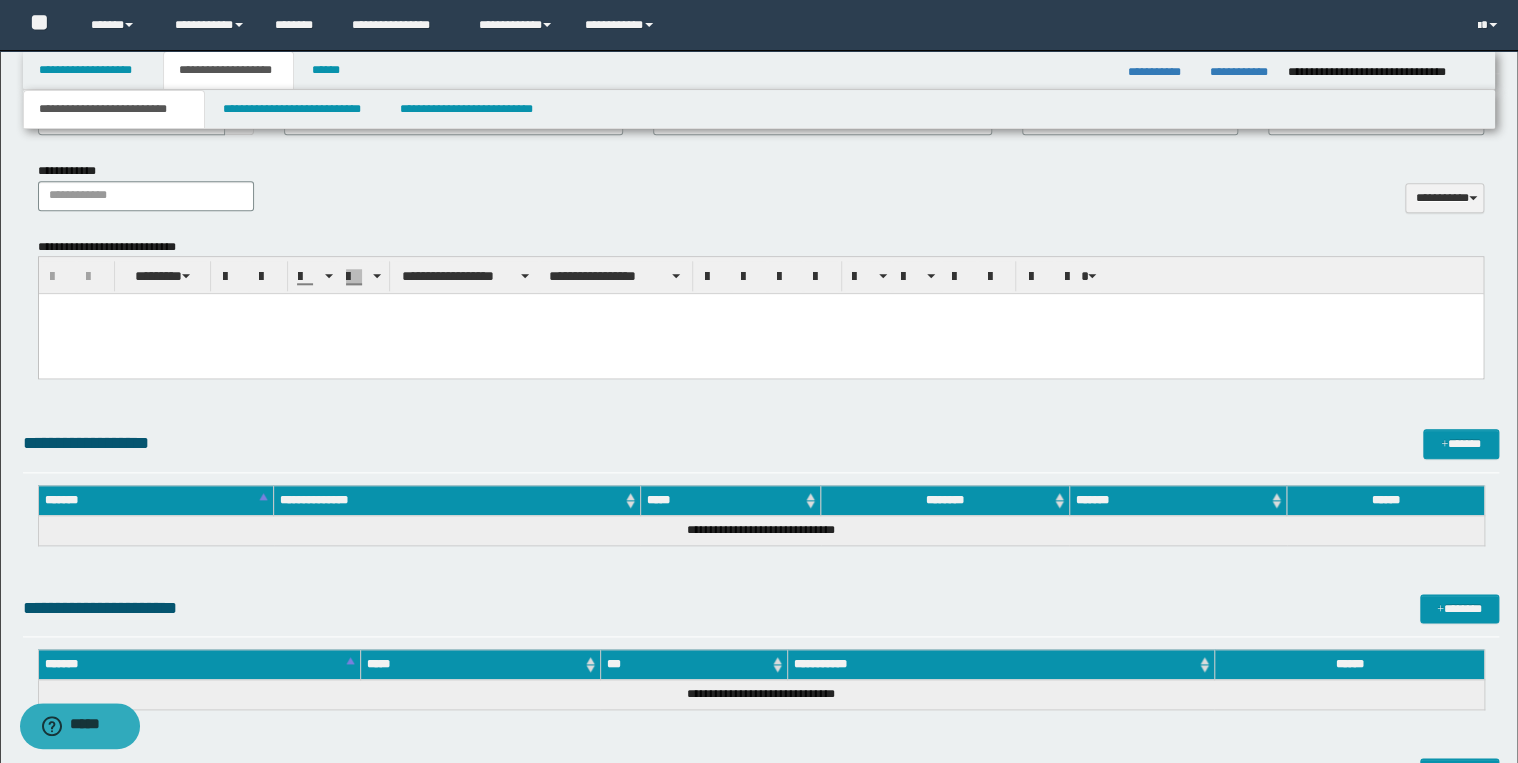 scroll, scrollTop: 827, scrollLeft: 0, axis: vertical 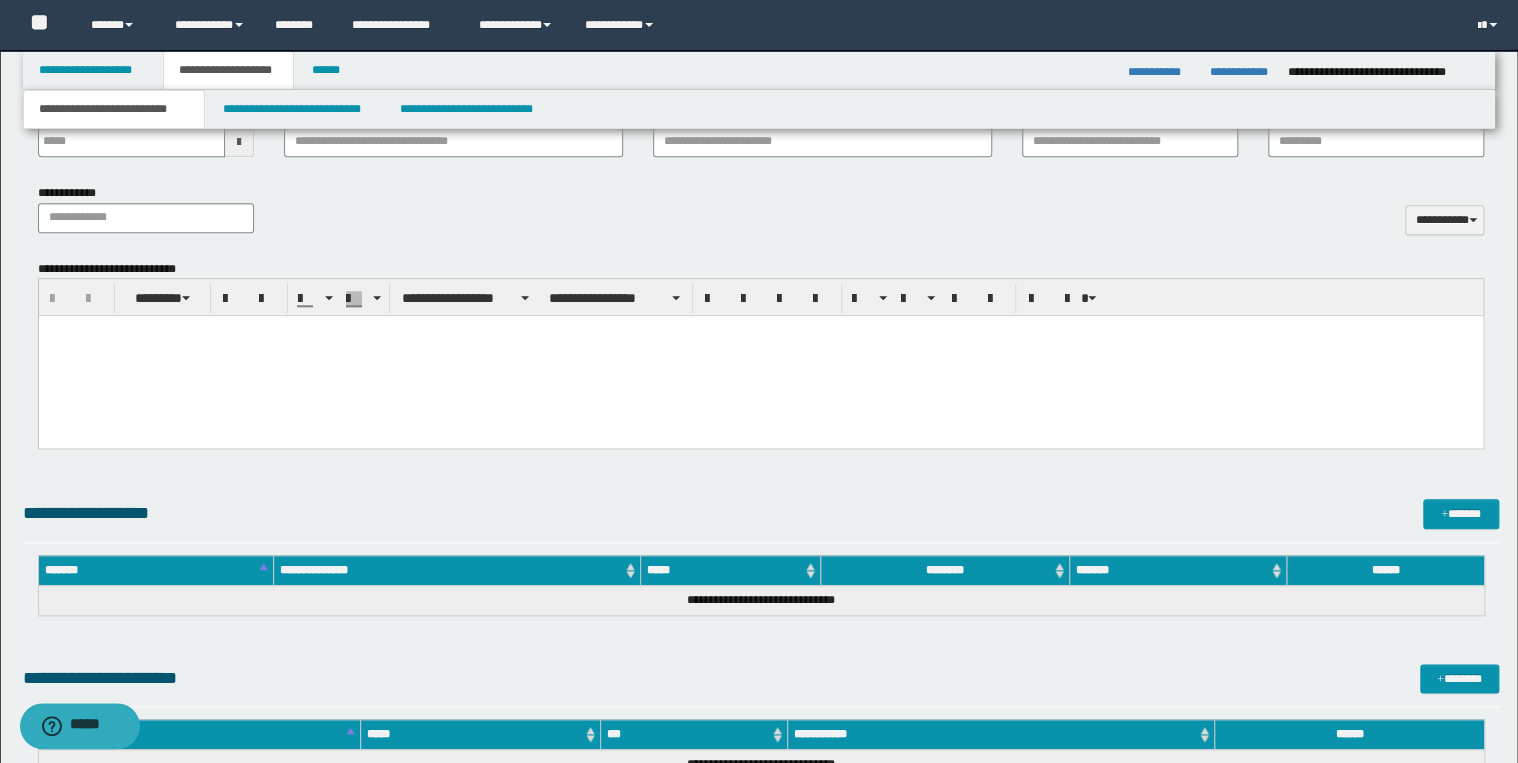 click at bounding box center (760, 331) 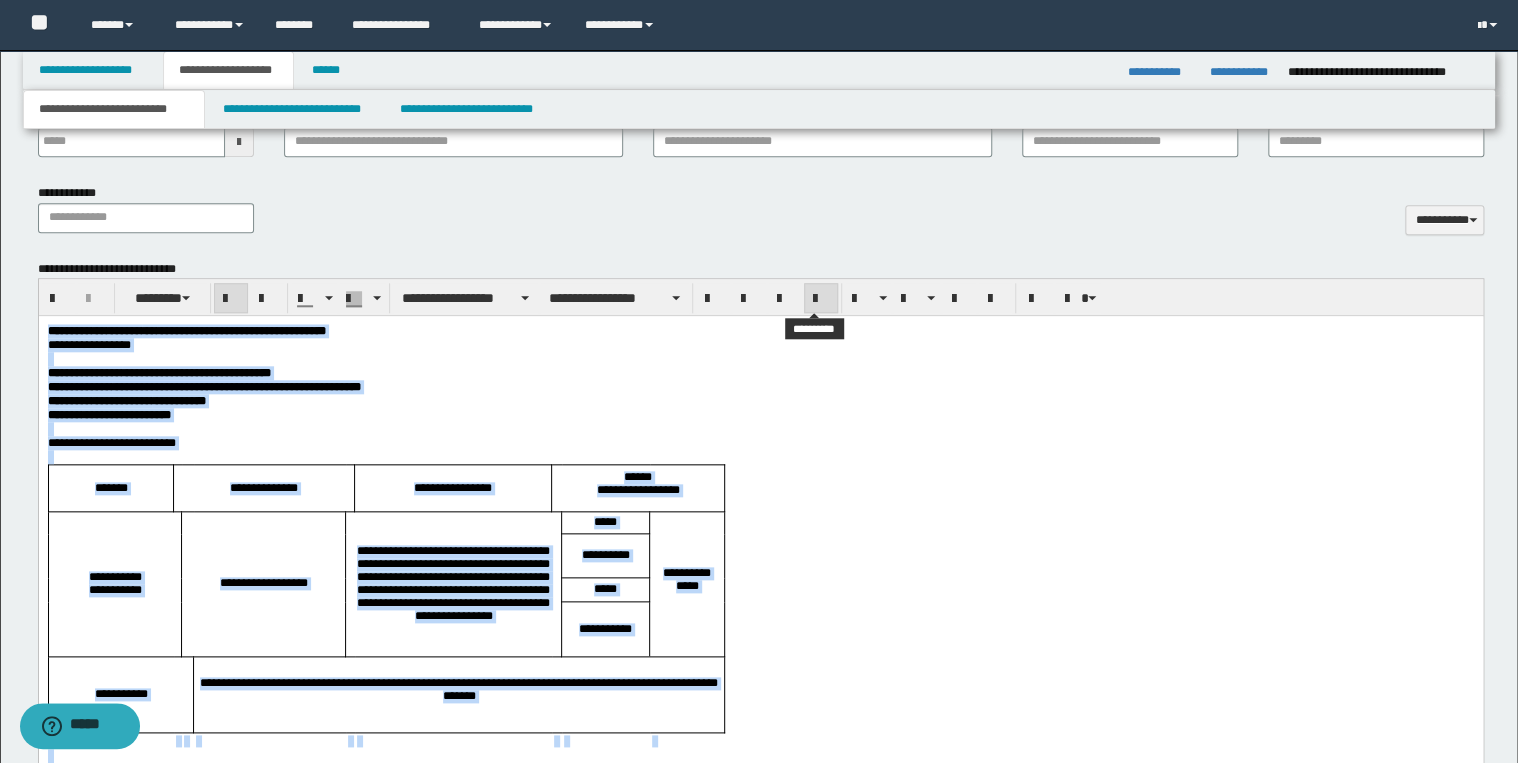 click at bounding box center [821, 299] 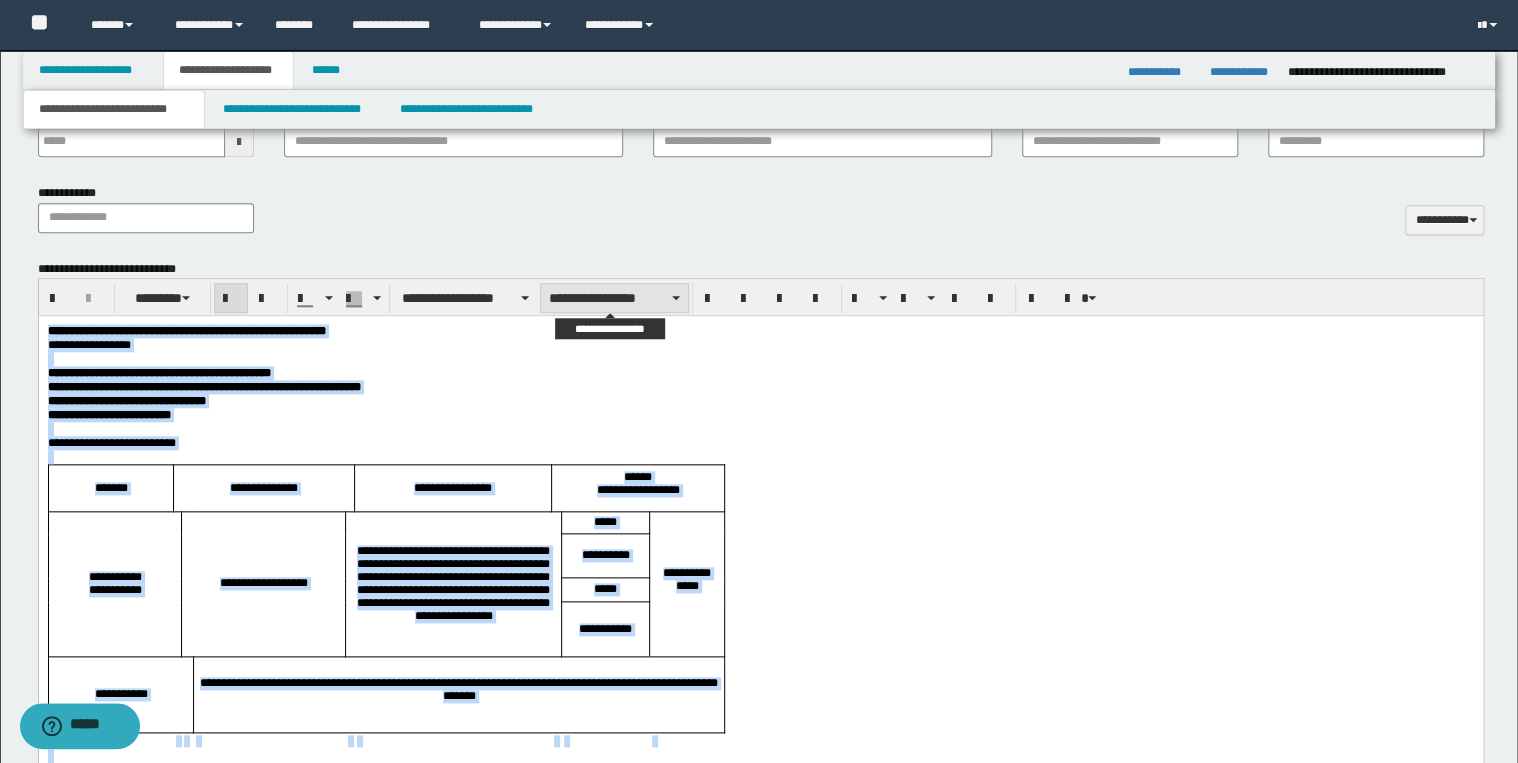 click on "**********" at bounding box center [614, 298] 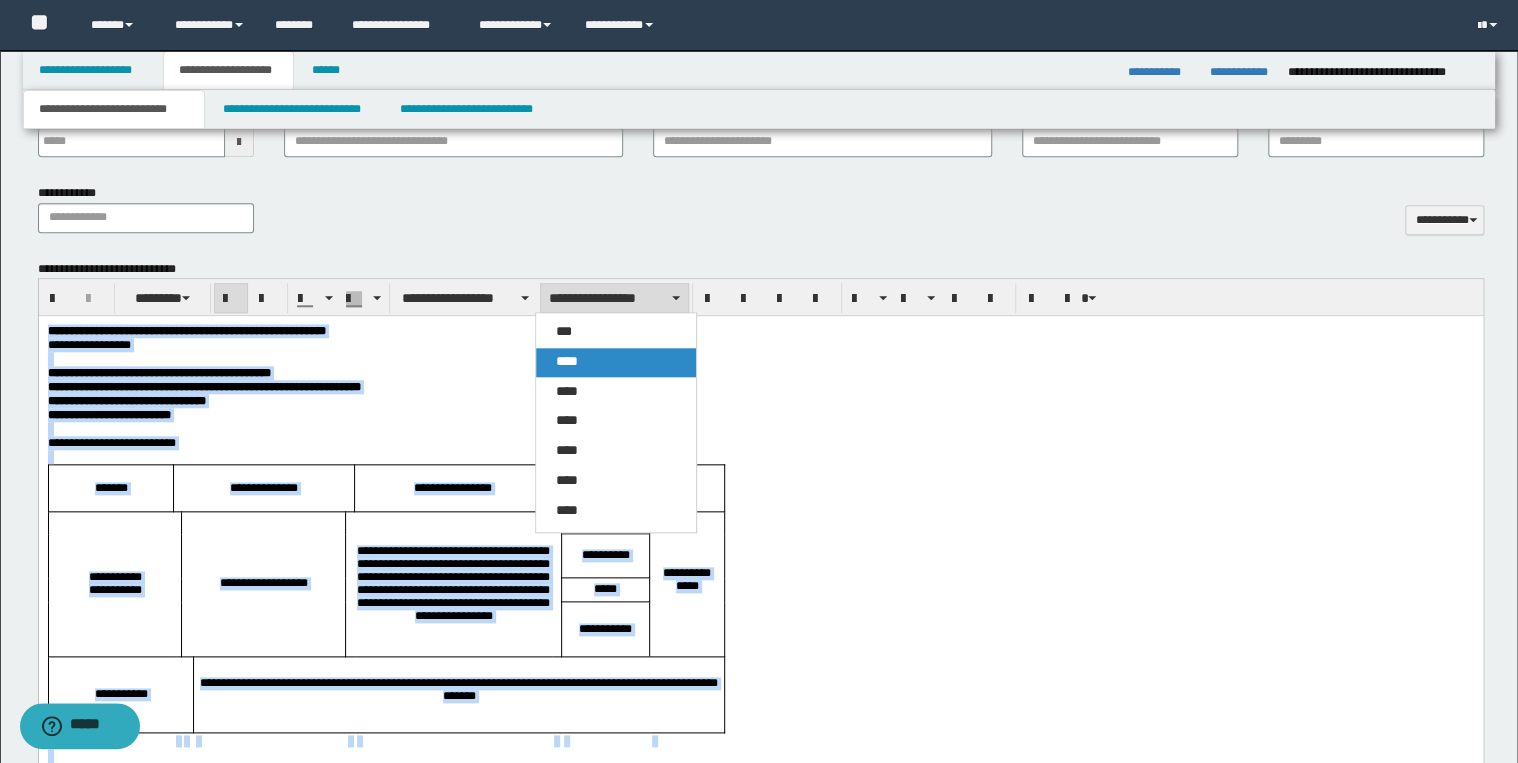 click on "****" at bounding box center (616, 362) 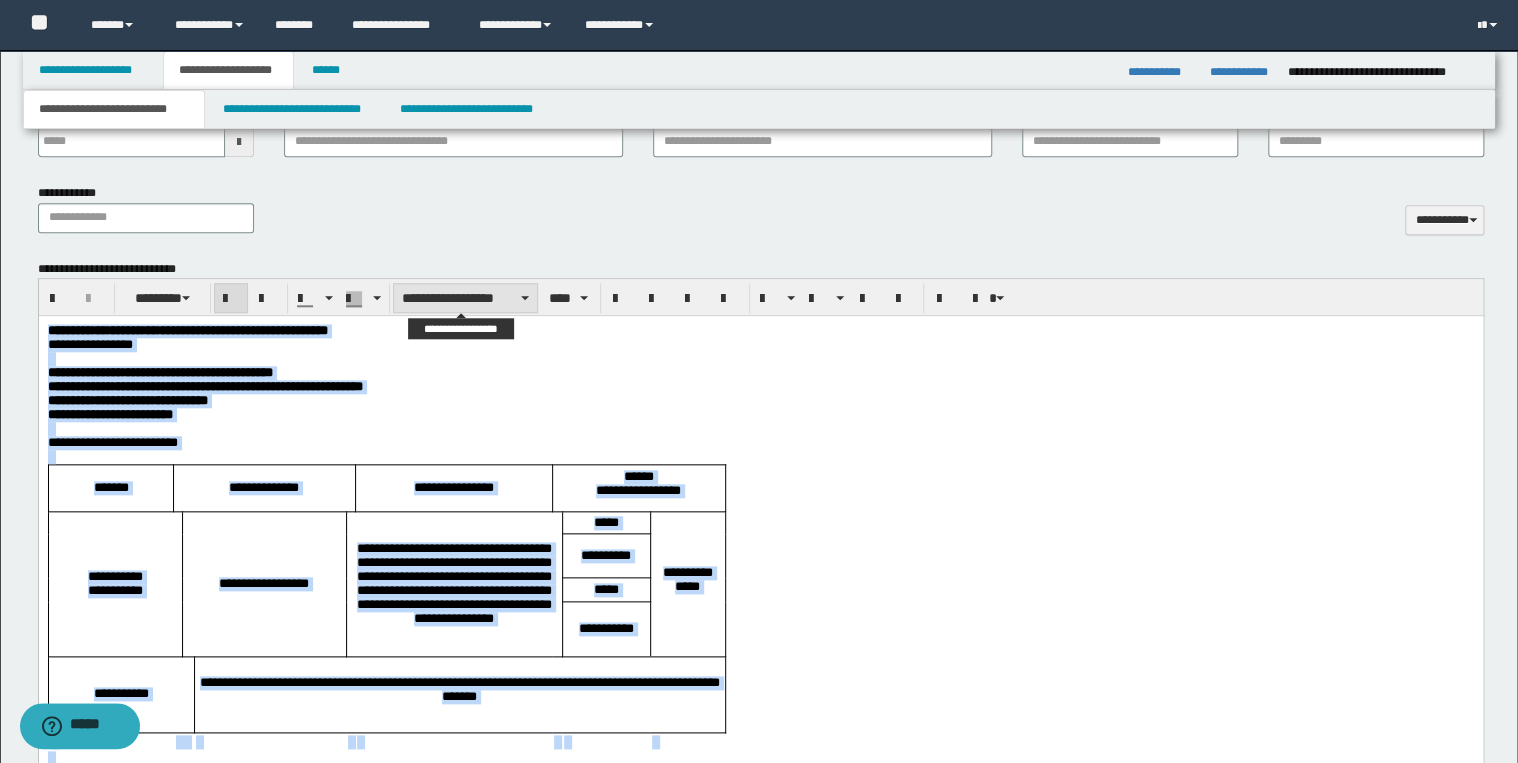click on "**********" at bounding box center [465, 298] 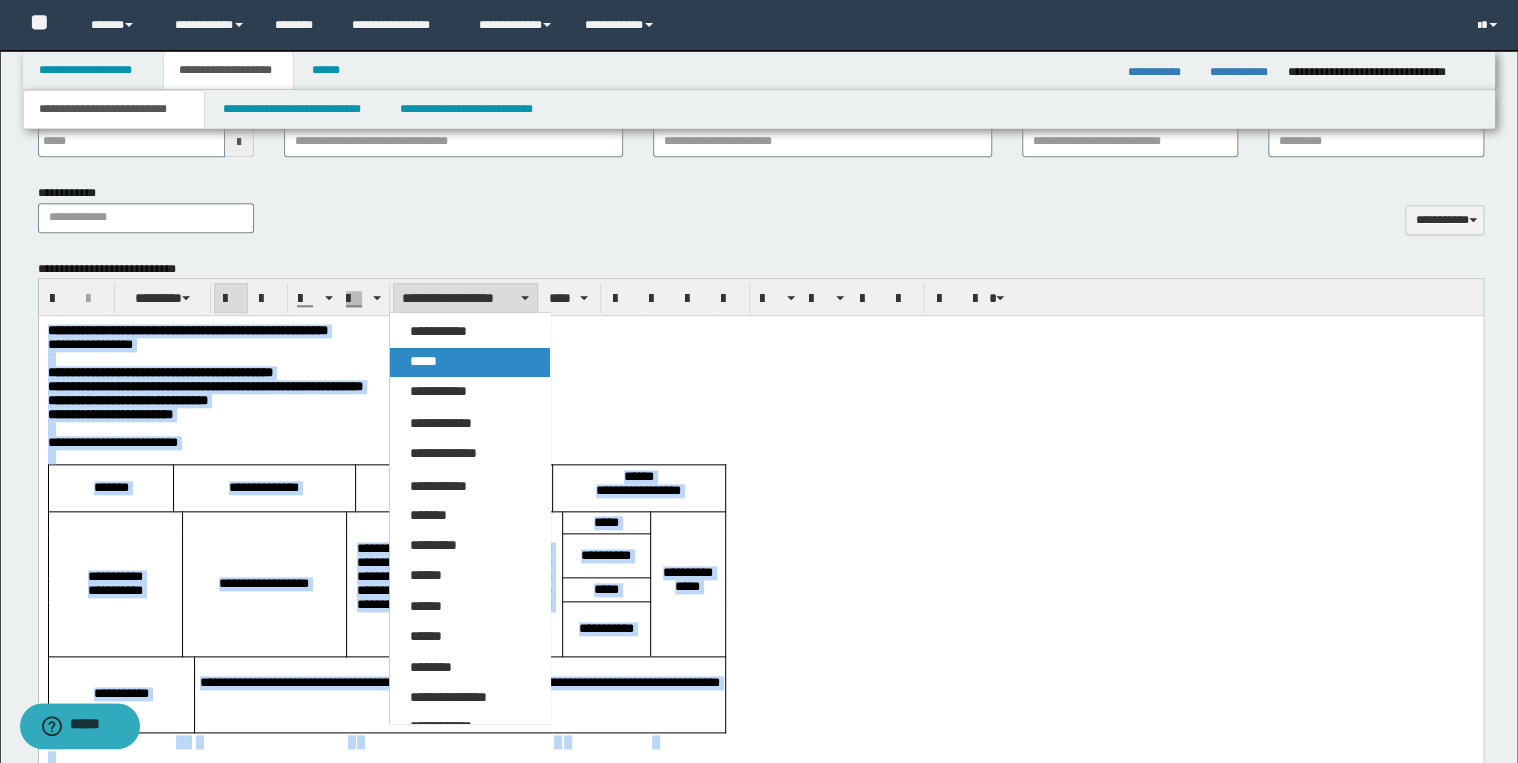 click on "*****" at bounding box center (470, 362) 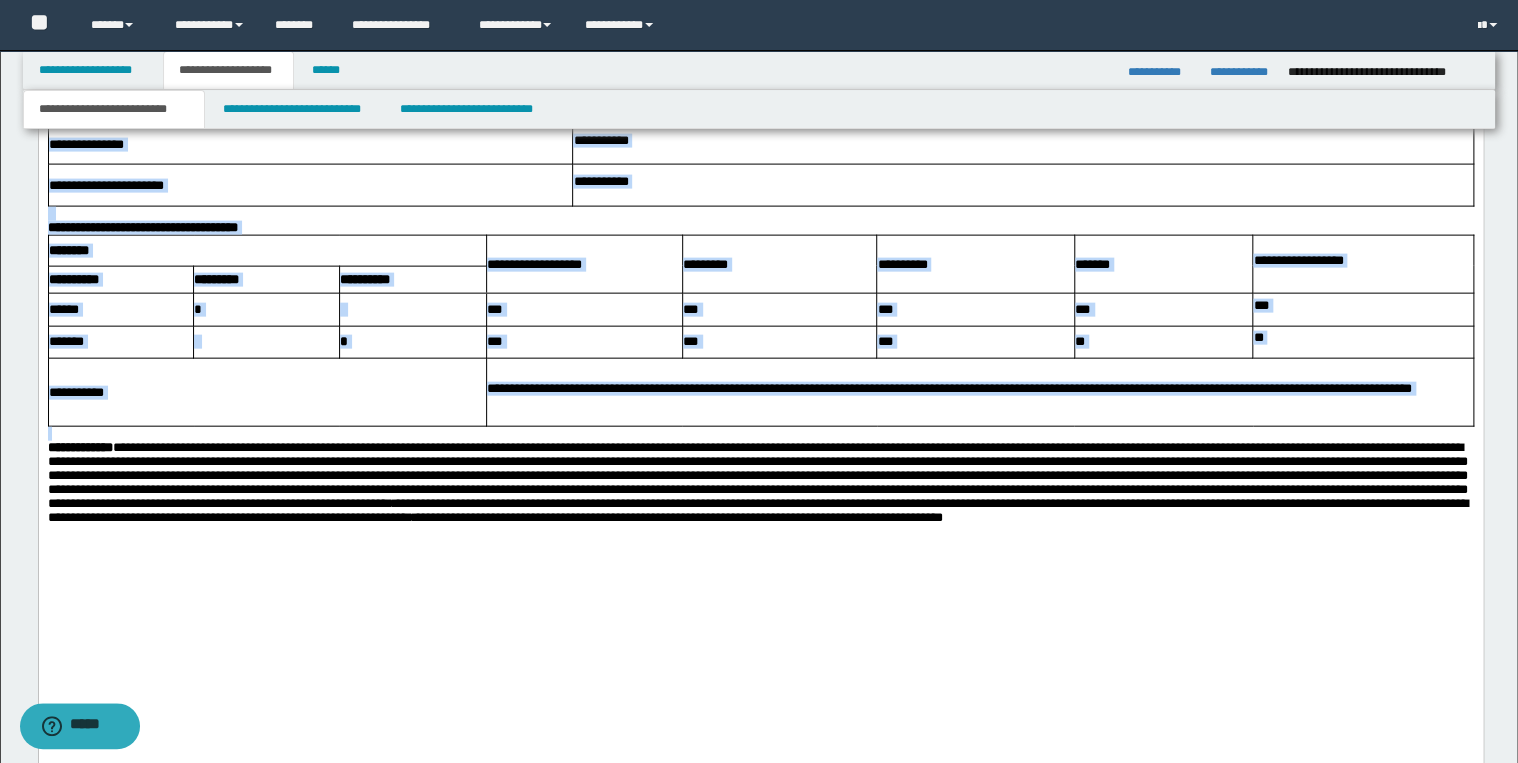 scroll, scrollTop: 2347, scrollLeft: 0, axis: vertical 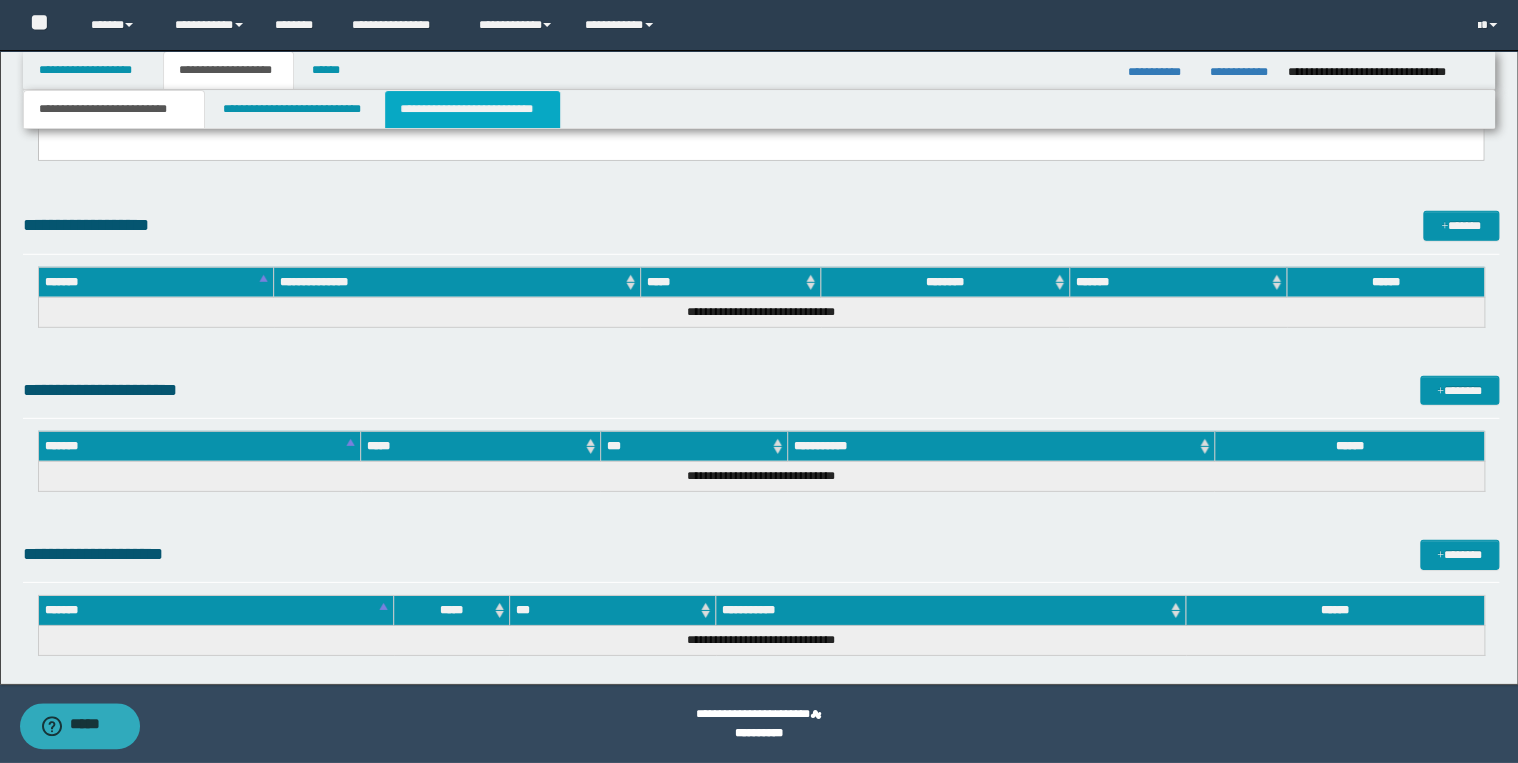 click on "**********" at bounding box center (472, 109) 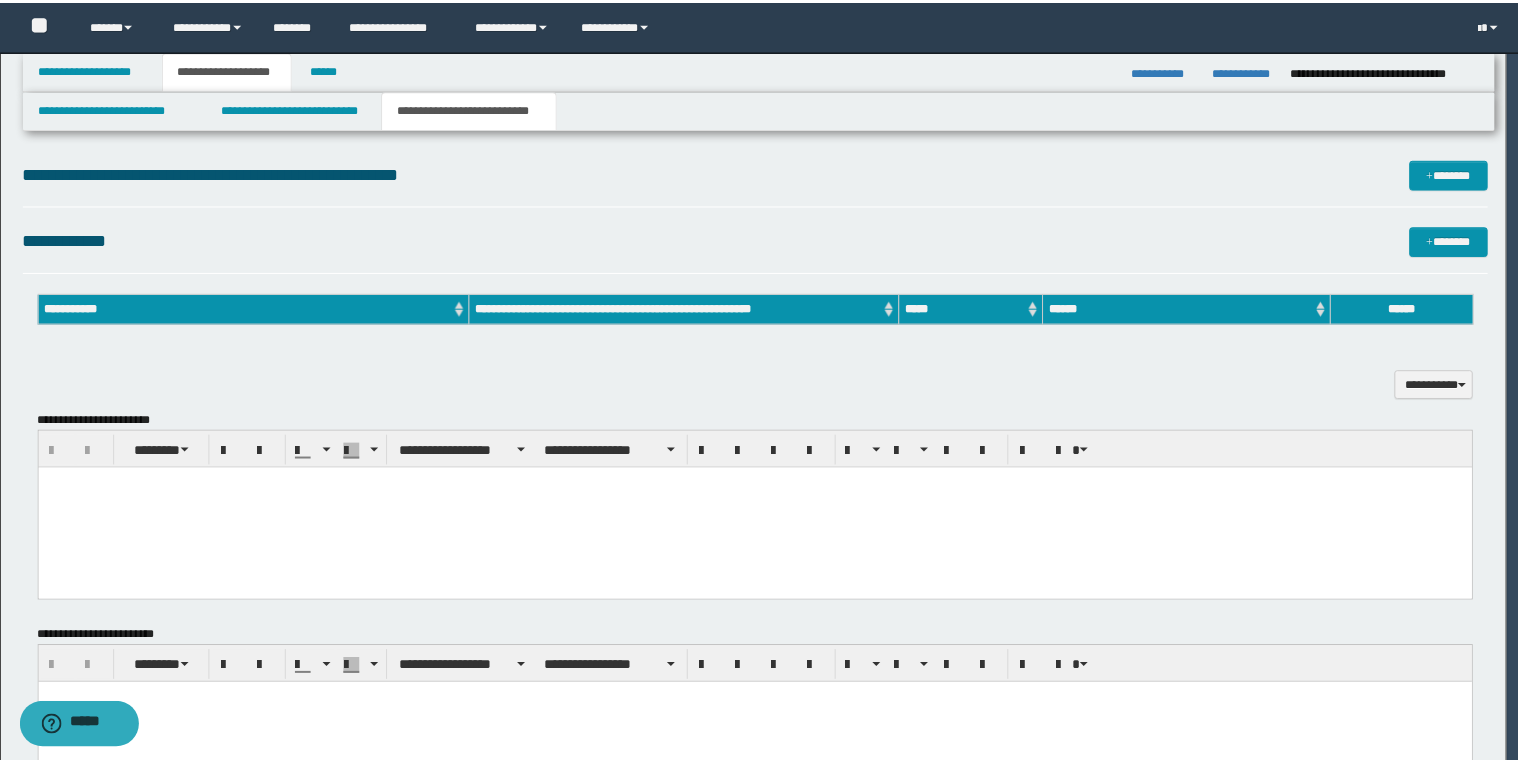 scroll, scrollTop: 0, scrollLeft: 0, axis: both 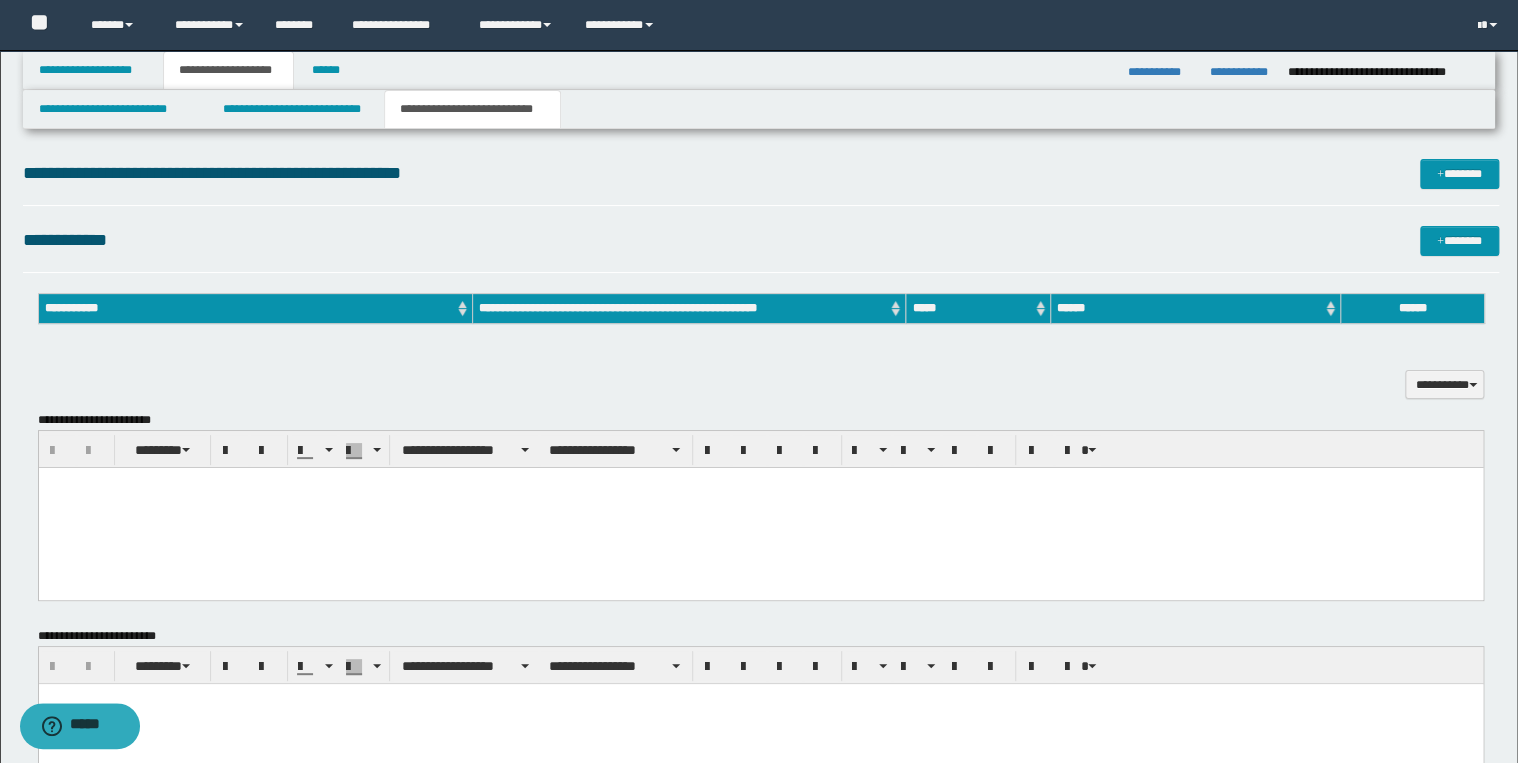 click at bounding box center (760, 508) 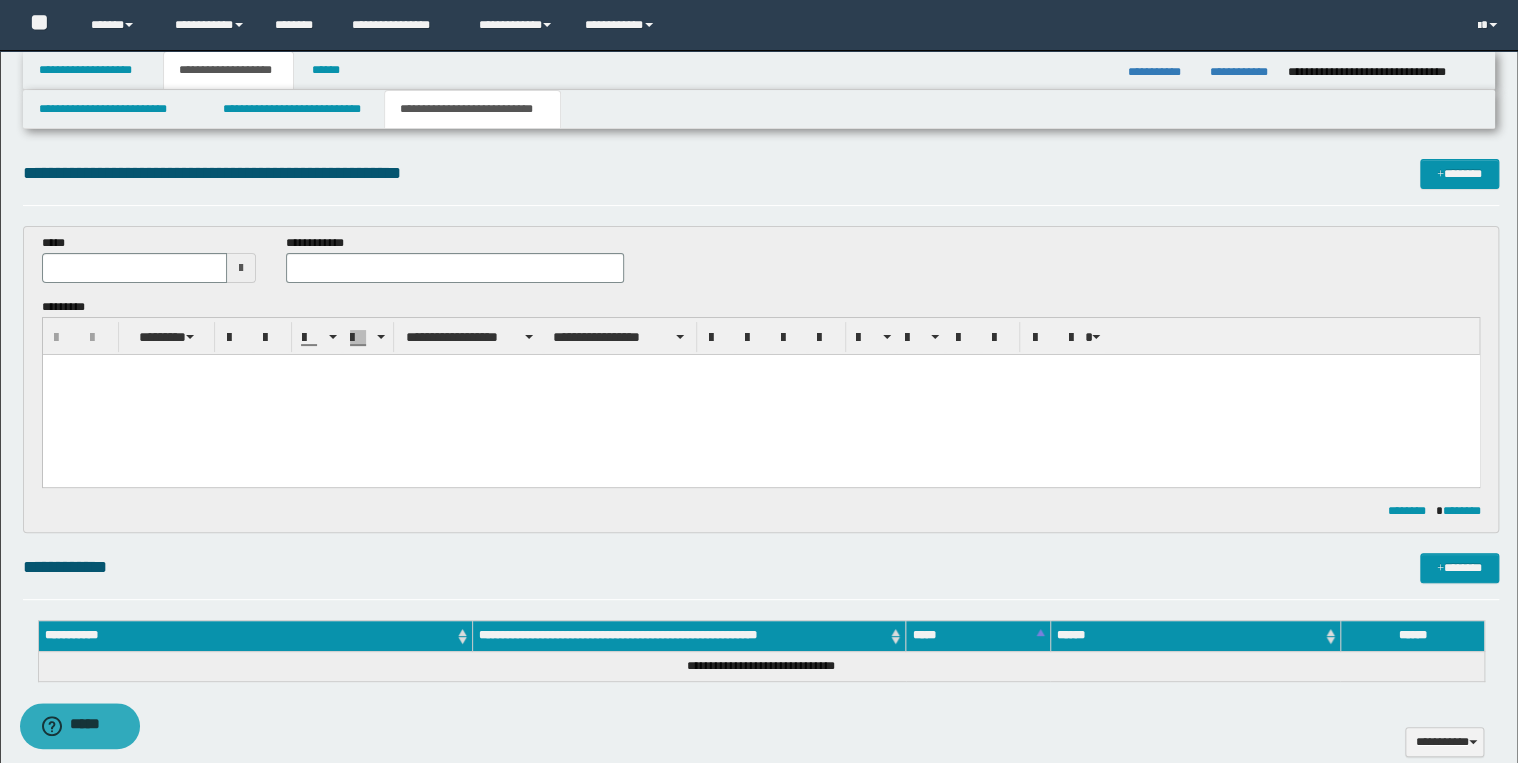 scroll, scrollTop: 0, scrollLeft: 0, axis: both 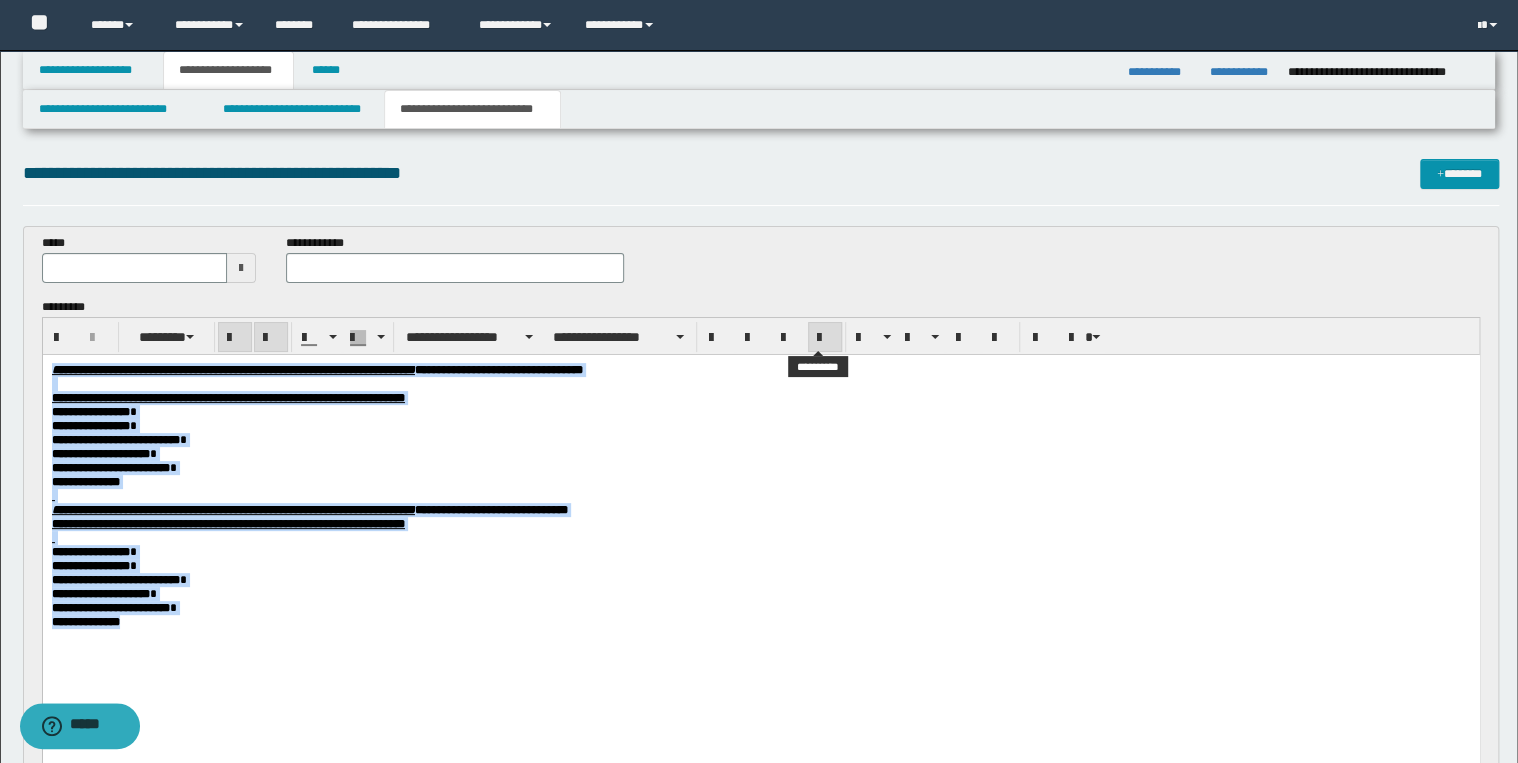 click at bounding box center [825, 337] 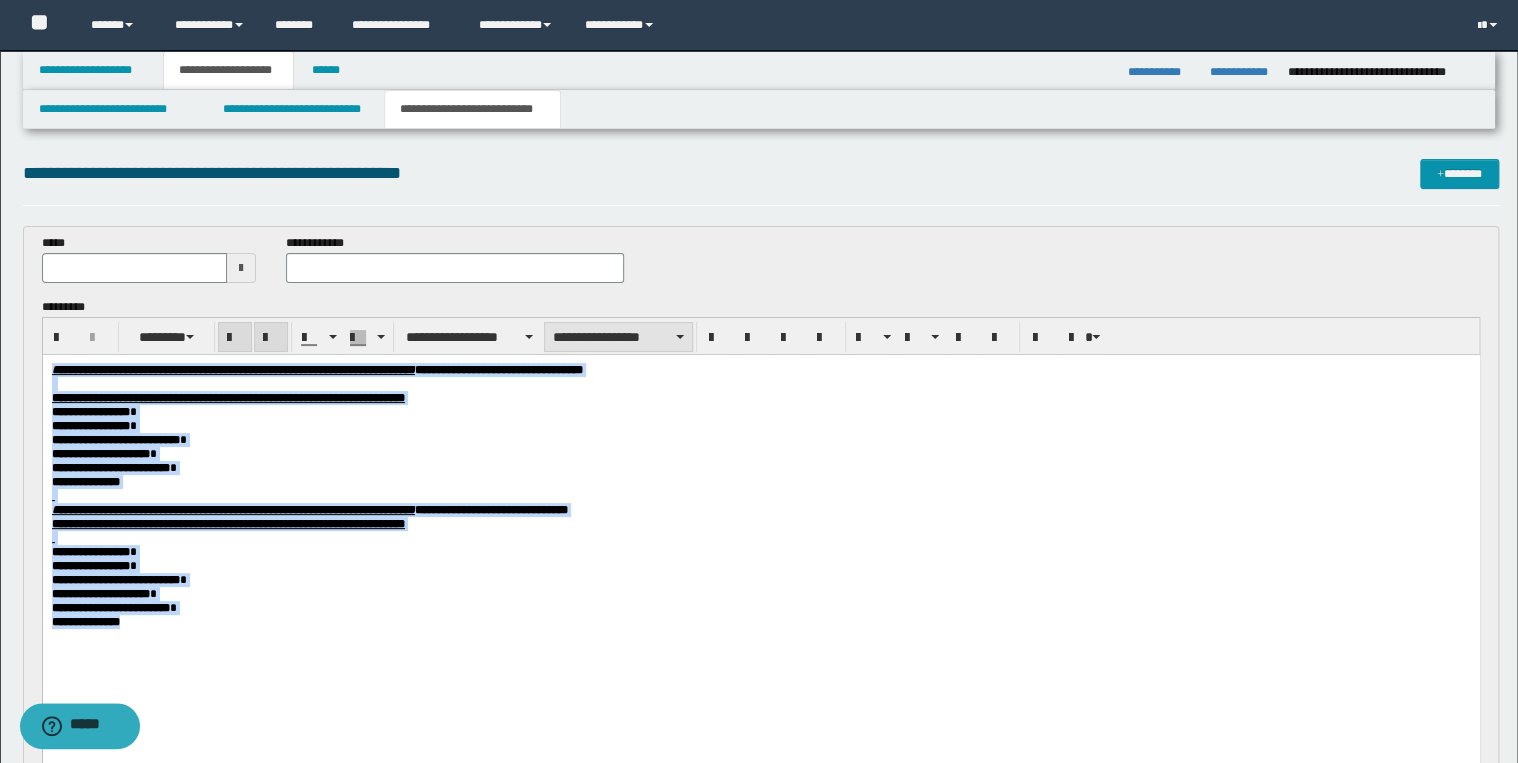click on "**********" at bounding box center (618, 337) 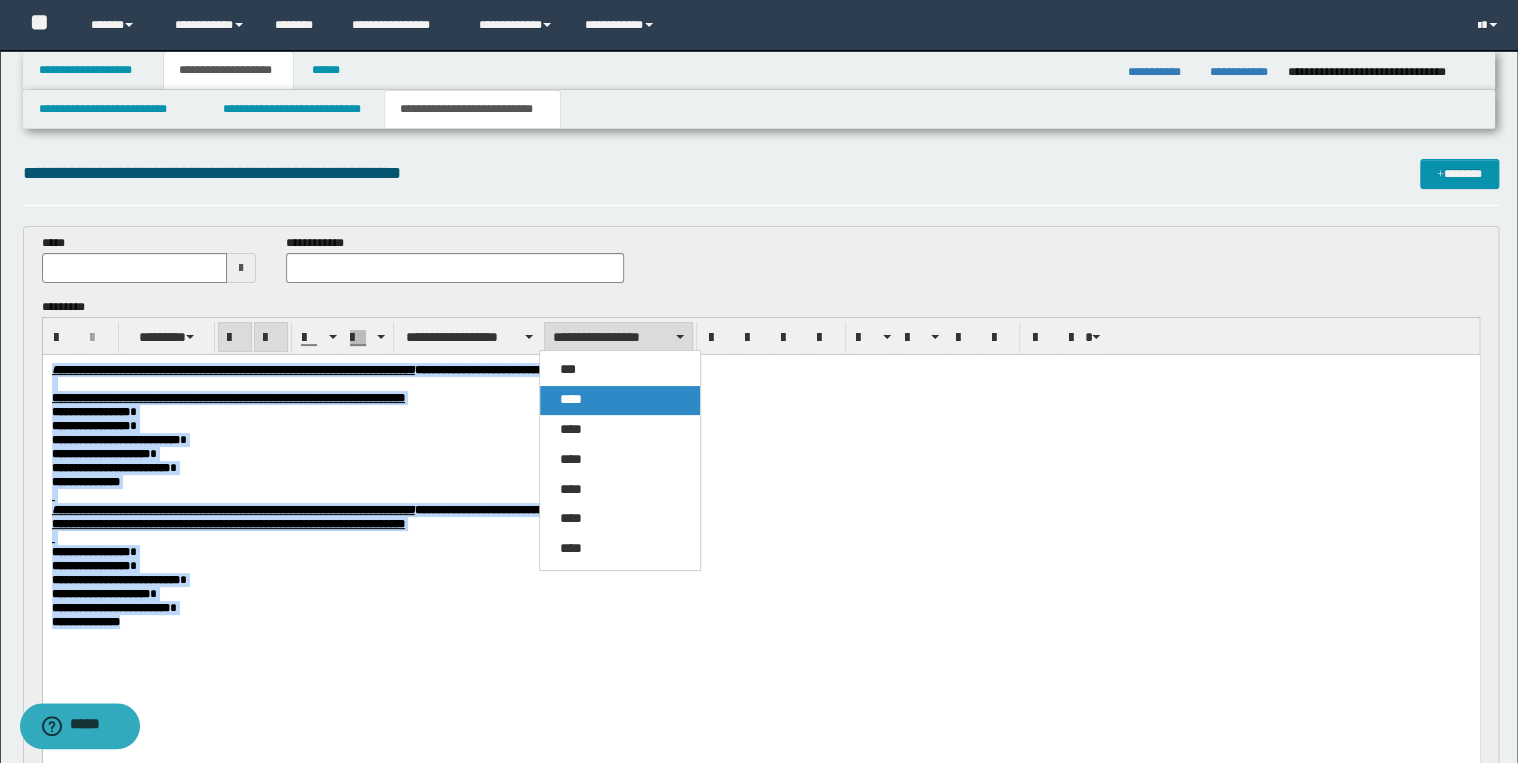 click on "****" at bounding box center [620, 400] 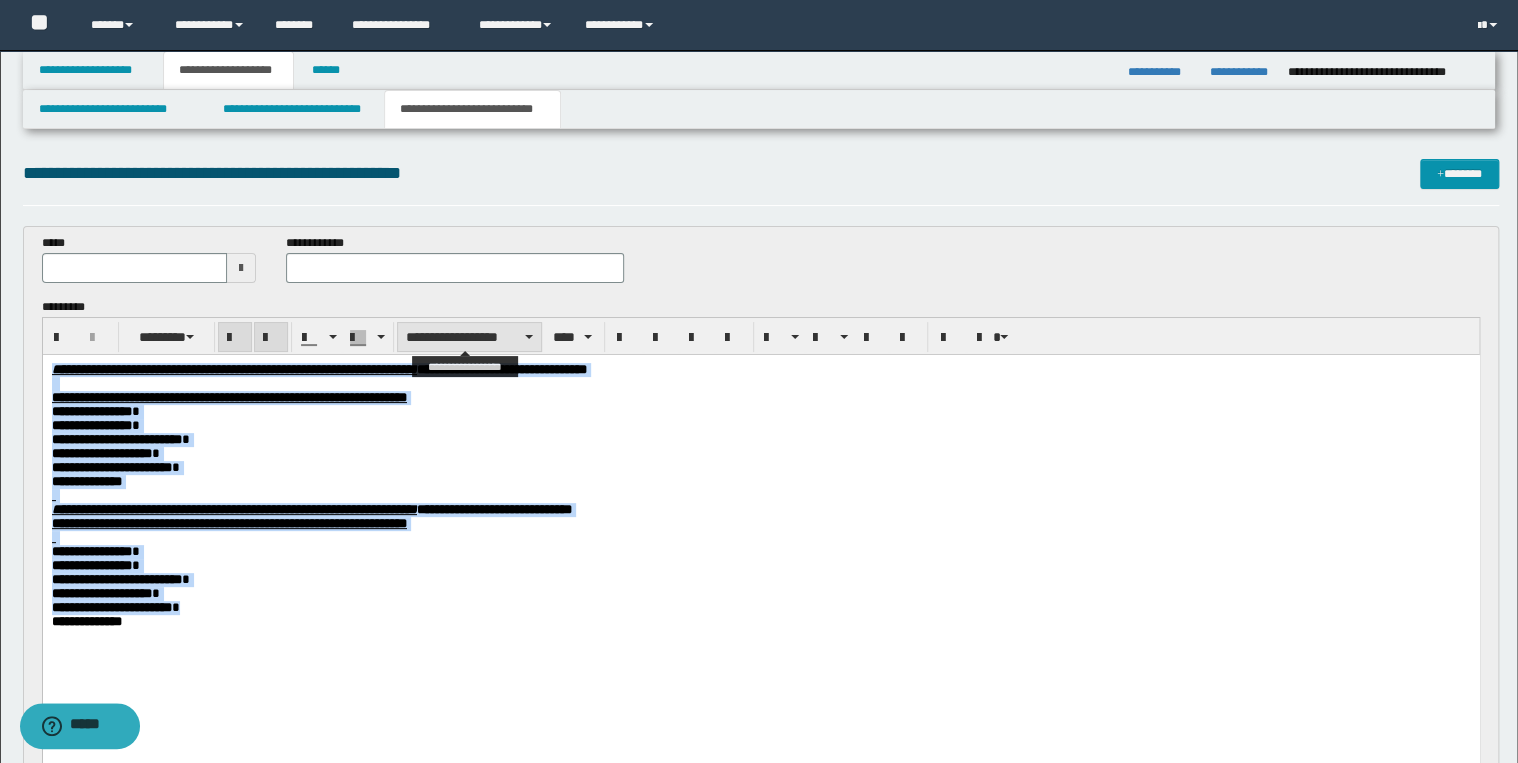 click on "**********" at bounding box center [469, 337] 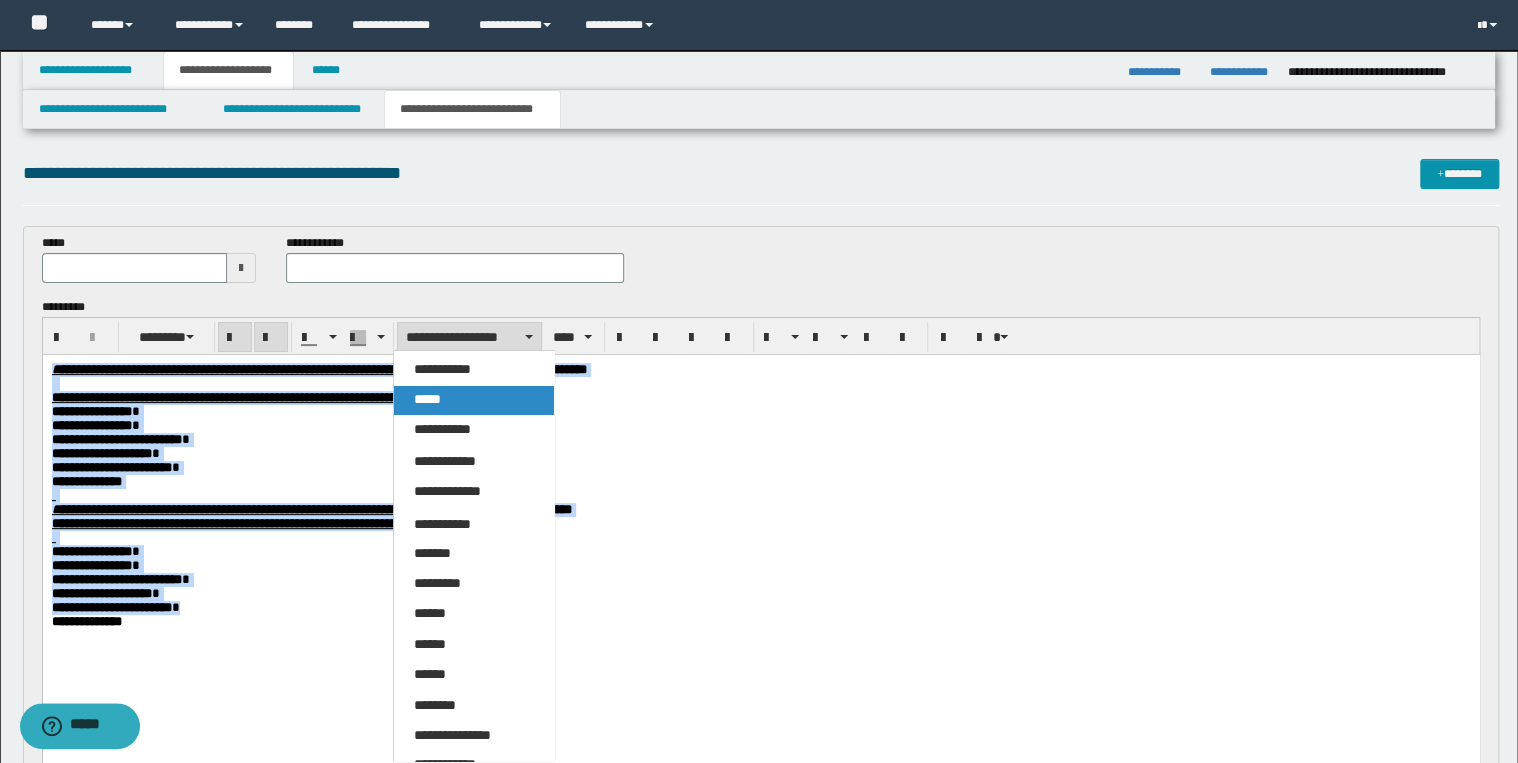click on "*****" at bounding box center [474, 400] 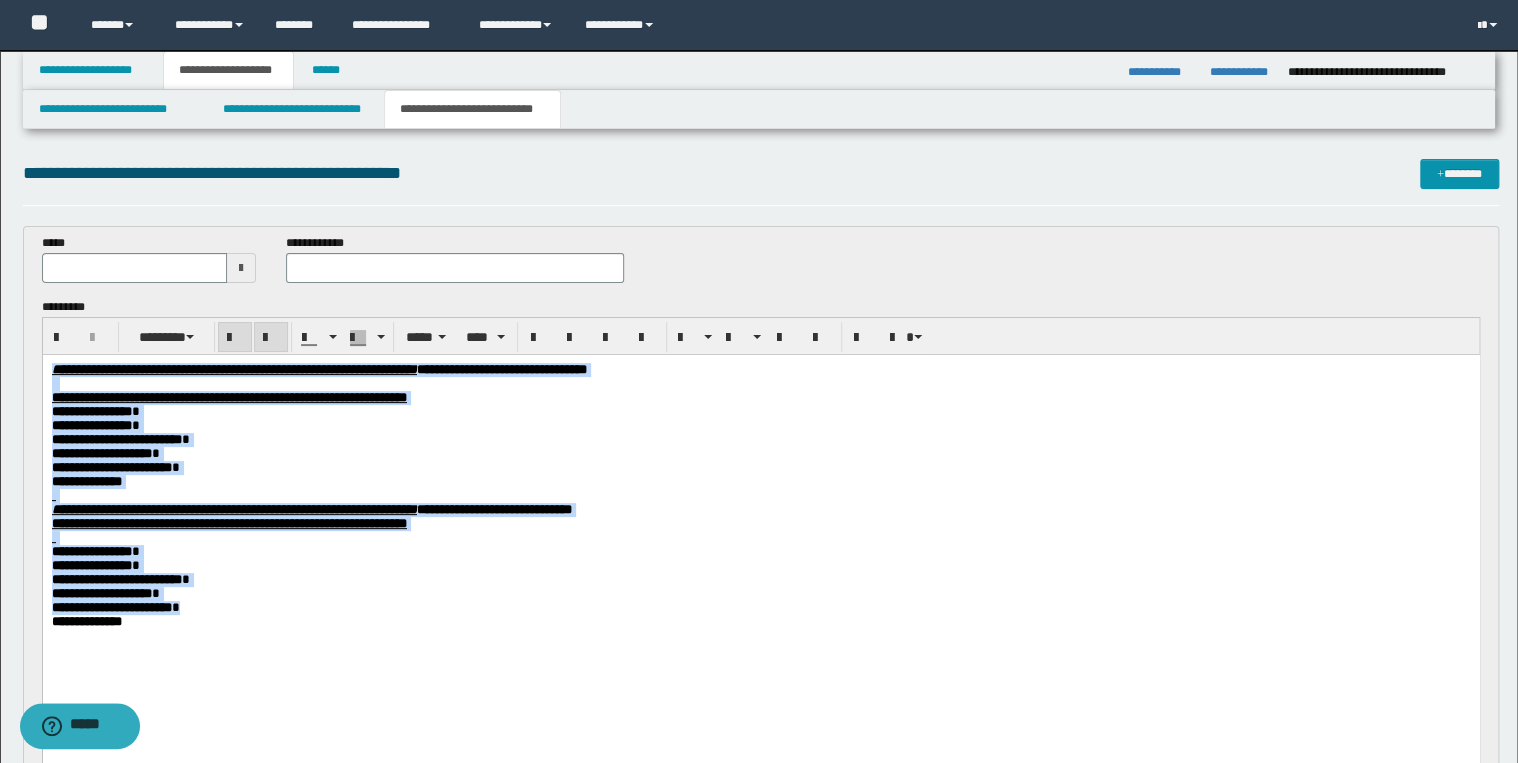 click on "**********" at bounding box center [760, 440] 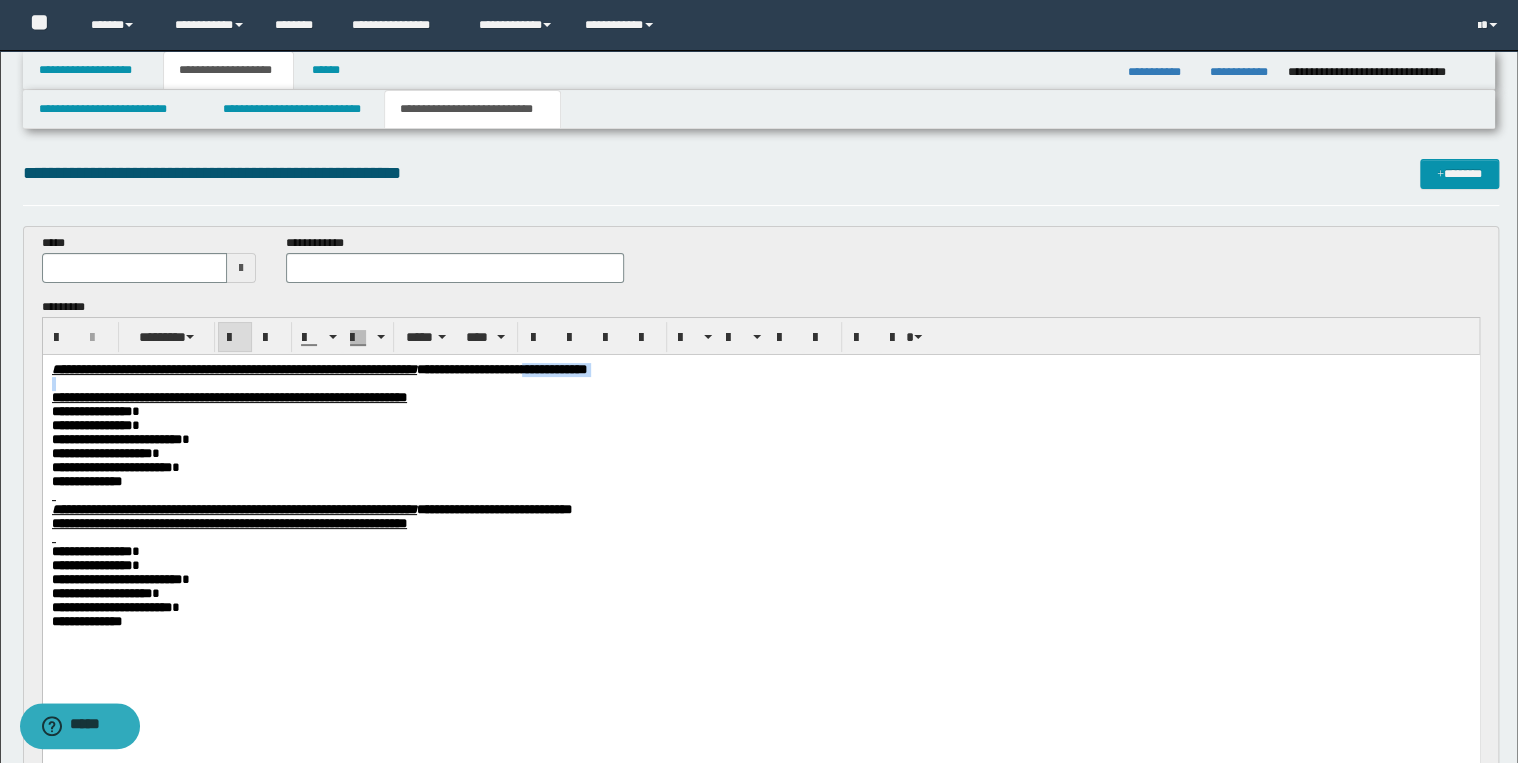 drag, startPoint x: 756, startPoint y: 374, endPoint x: 858, endPoint y: 378, distance: 102.0784 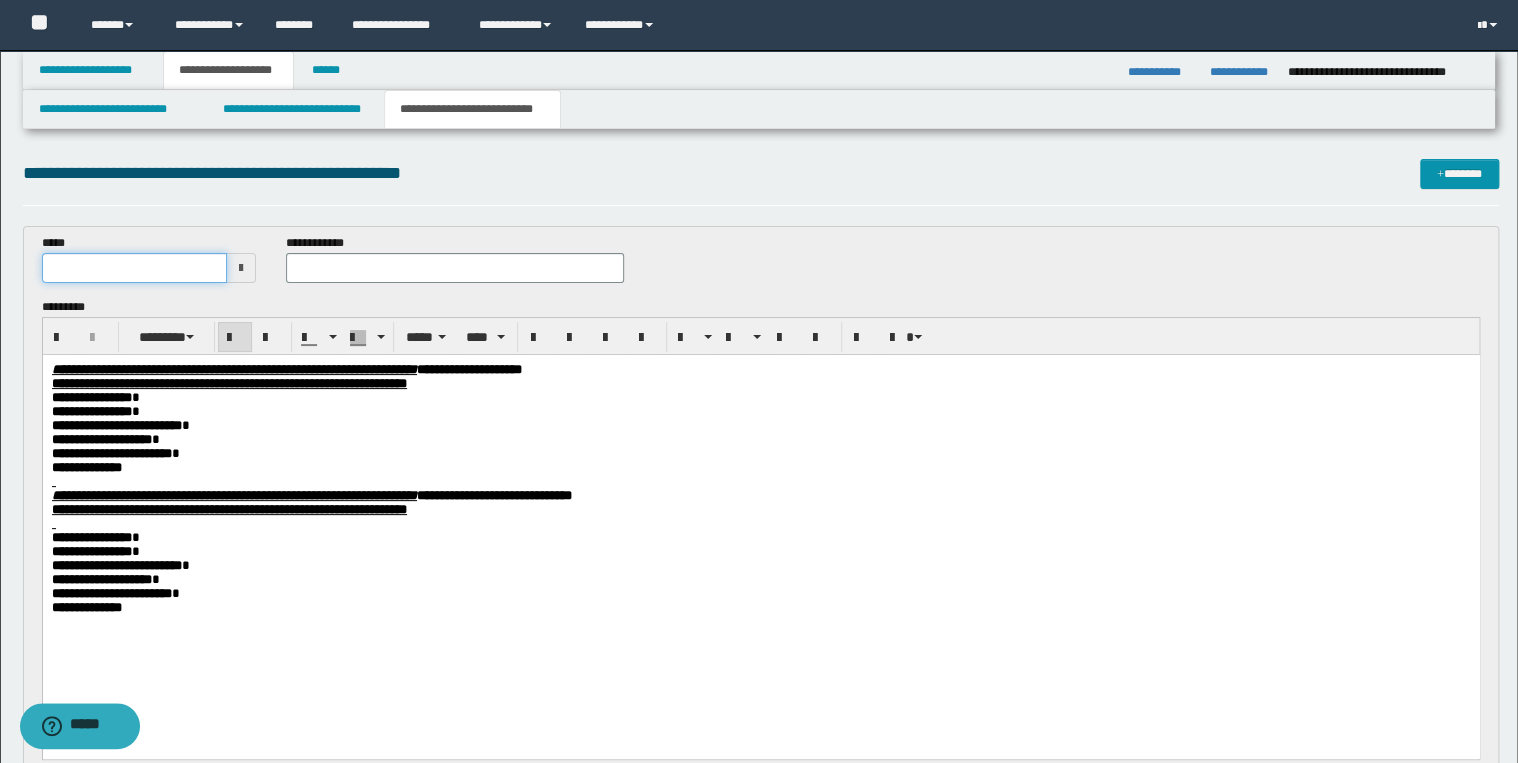 click at bounding box center (135, 268) 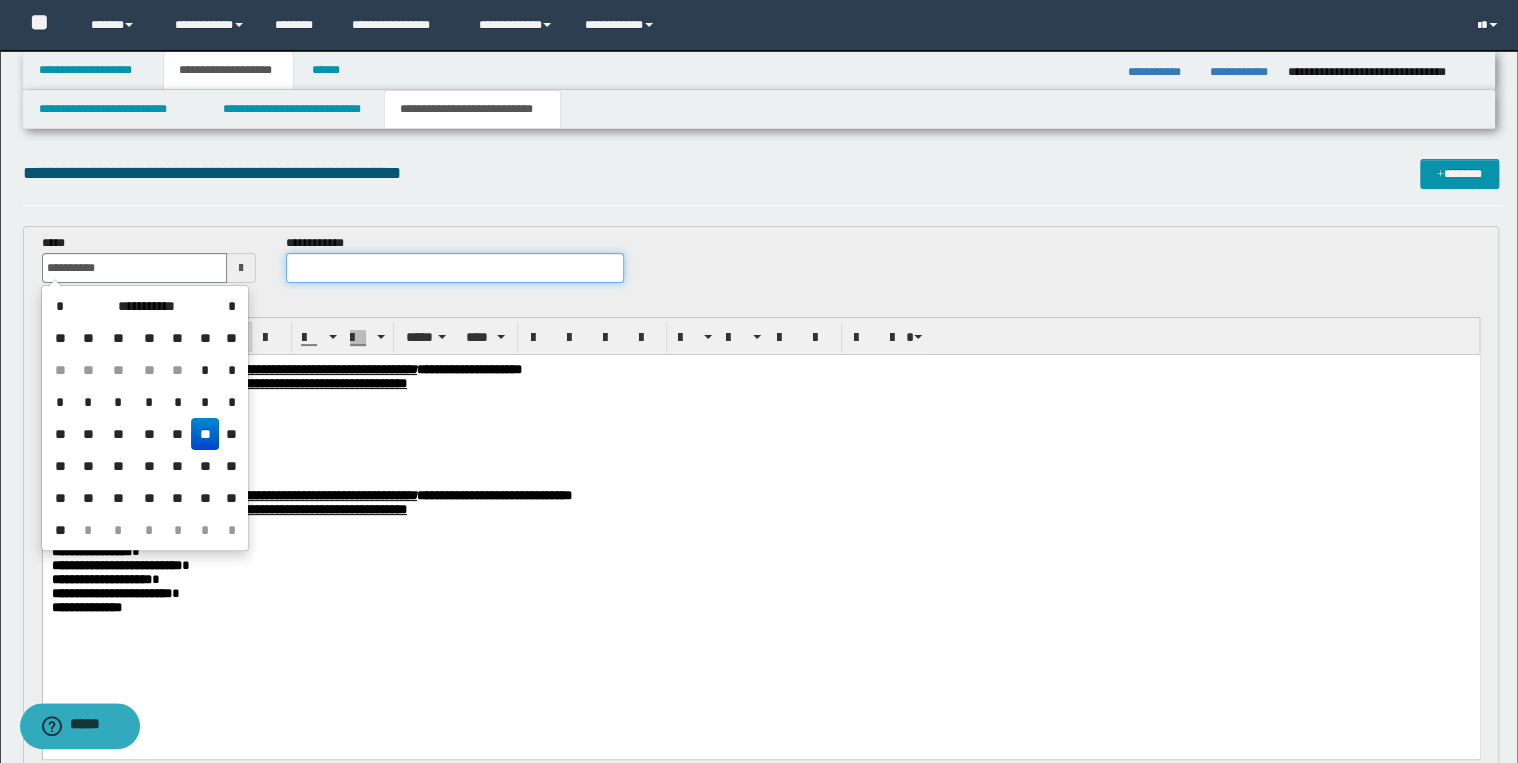 type on "**********" 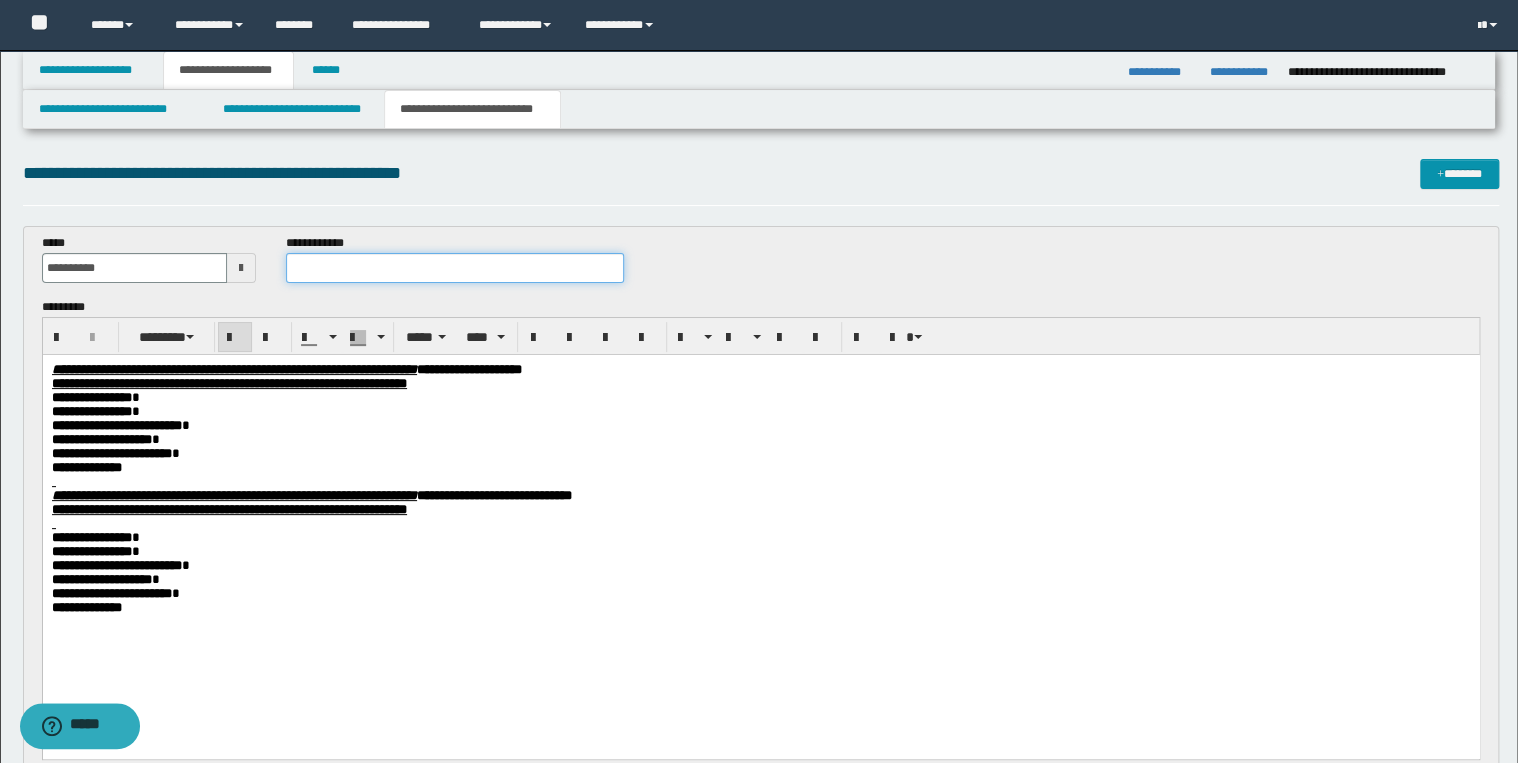 click at bounding box center [454, 268] 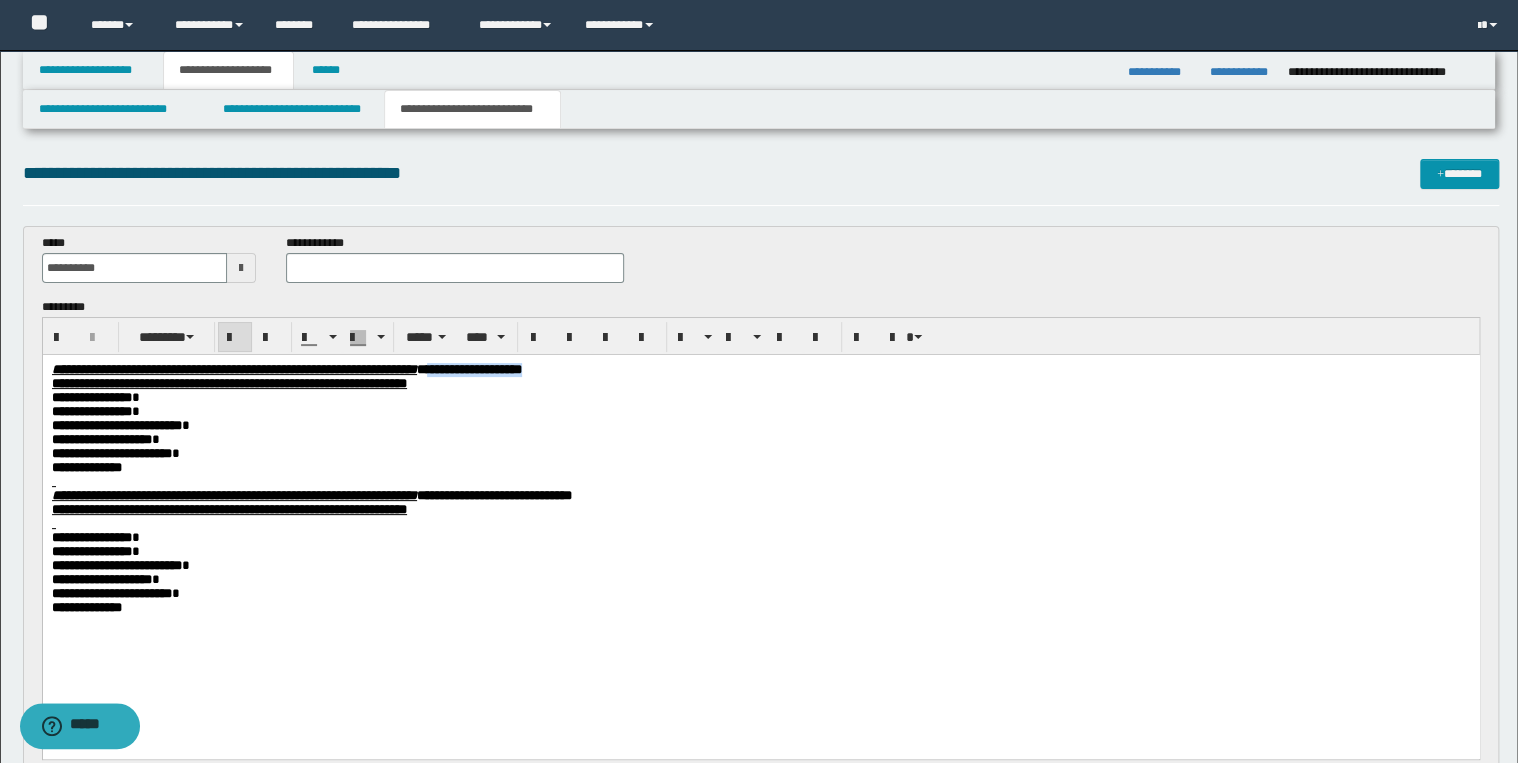 drag, startPoint x: 626, startPoint y: 366, endPoint x: 807, endPoint y: 373, distance: 181.13531 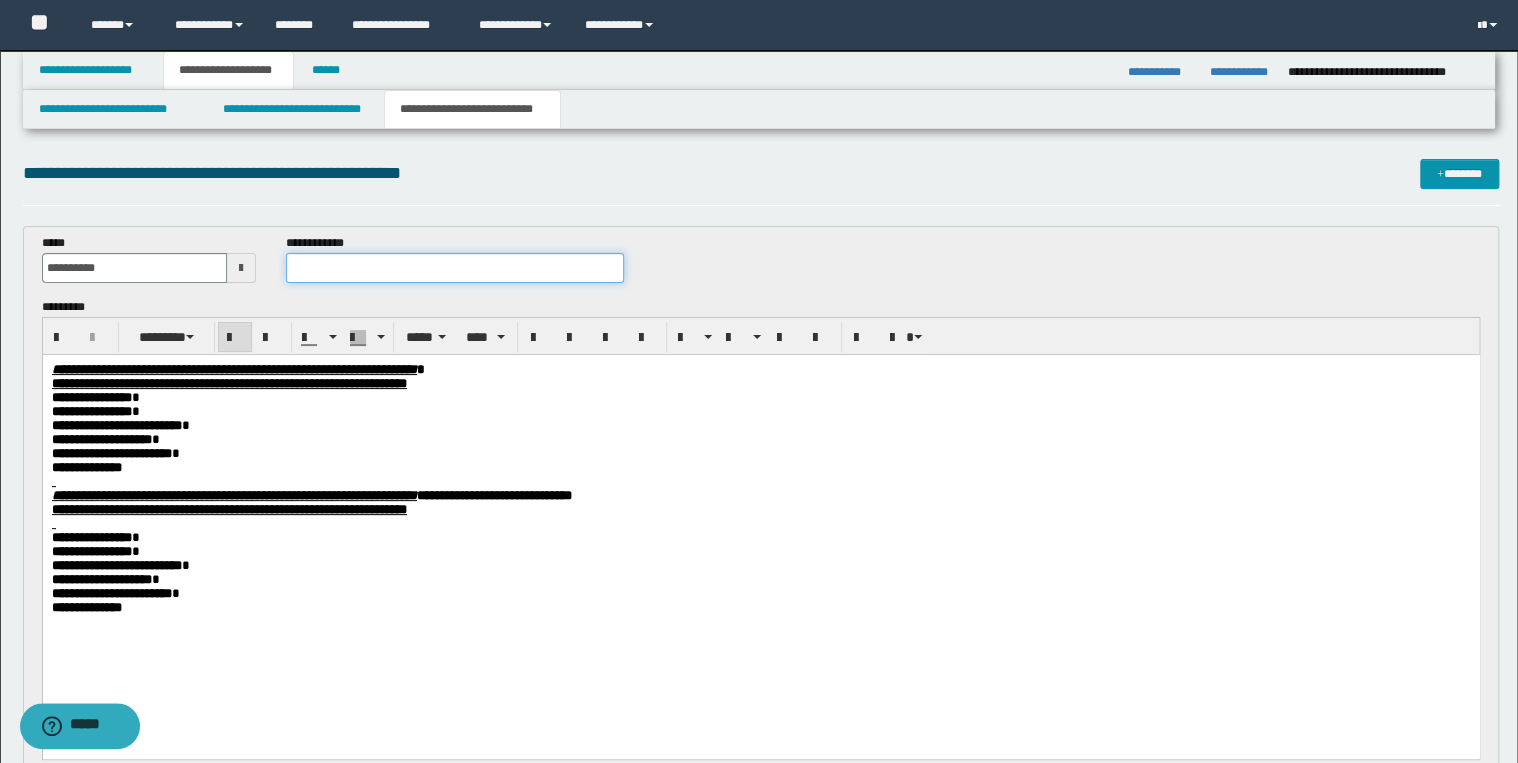 click at bounding box center (454, 268) 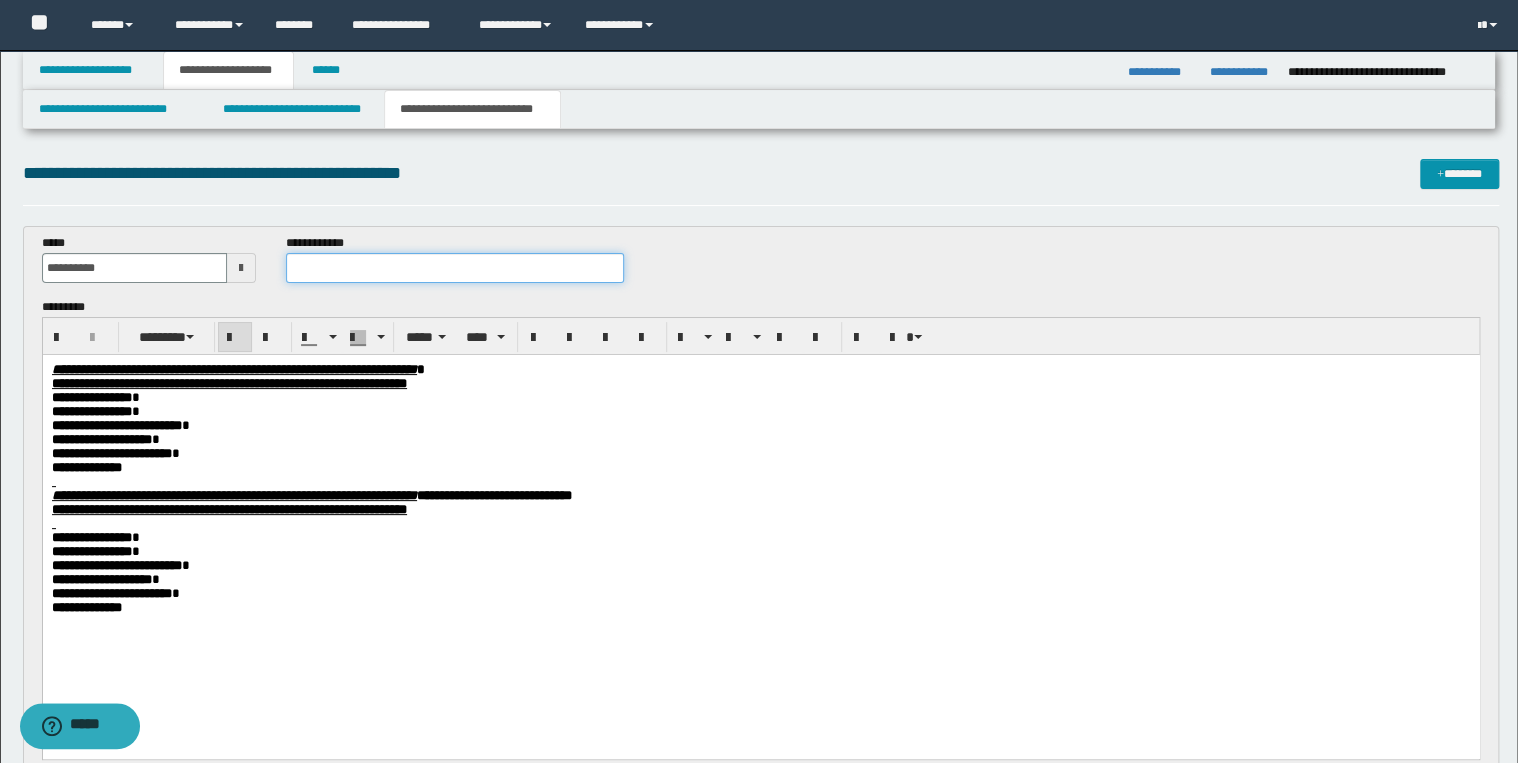 type on "*" 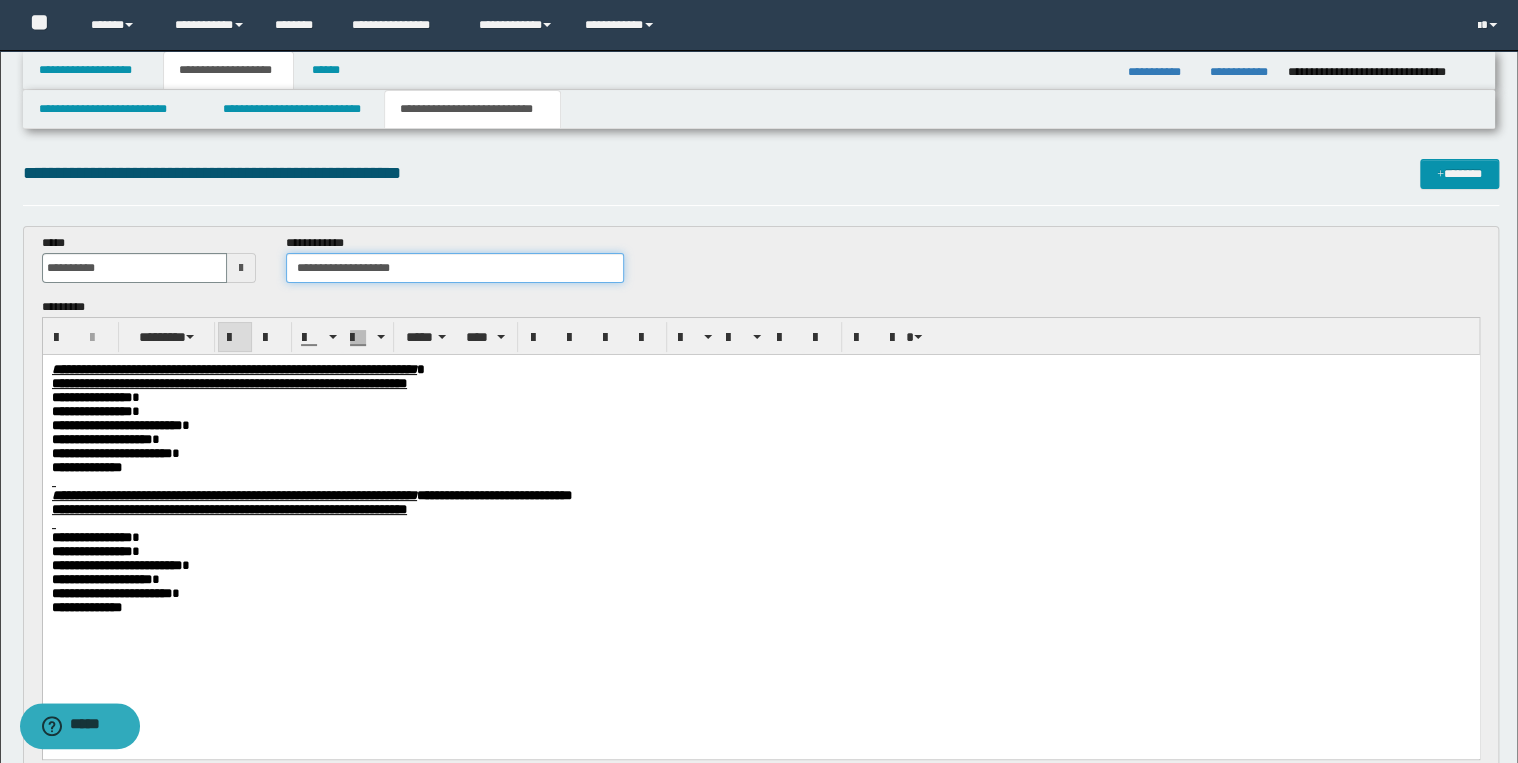 type on "**********" 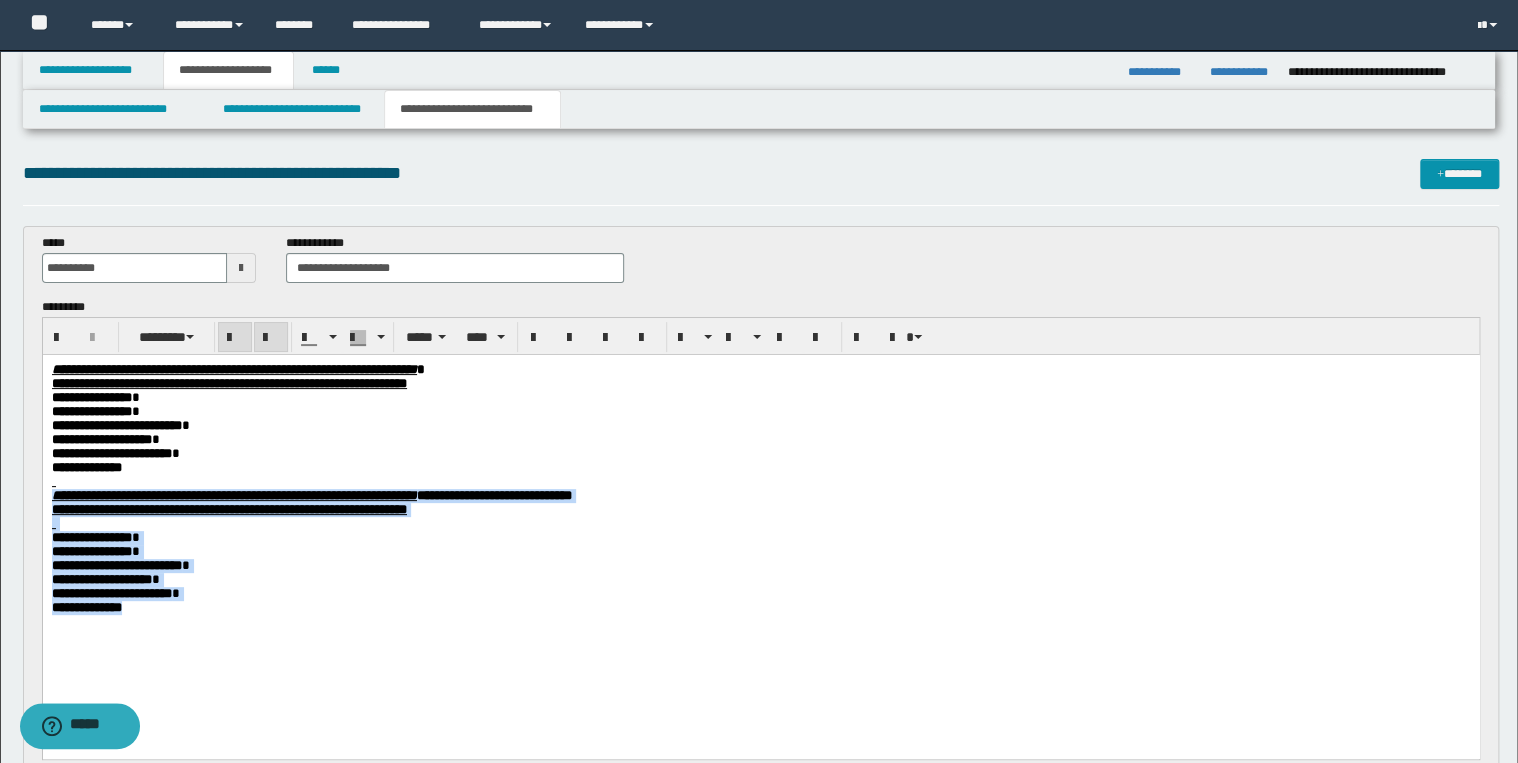 drag, startPoint x: 50, startPoint y: 507, endPoint x: 177, endPoint y: 652, distance: 192.75372 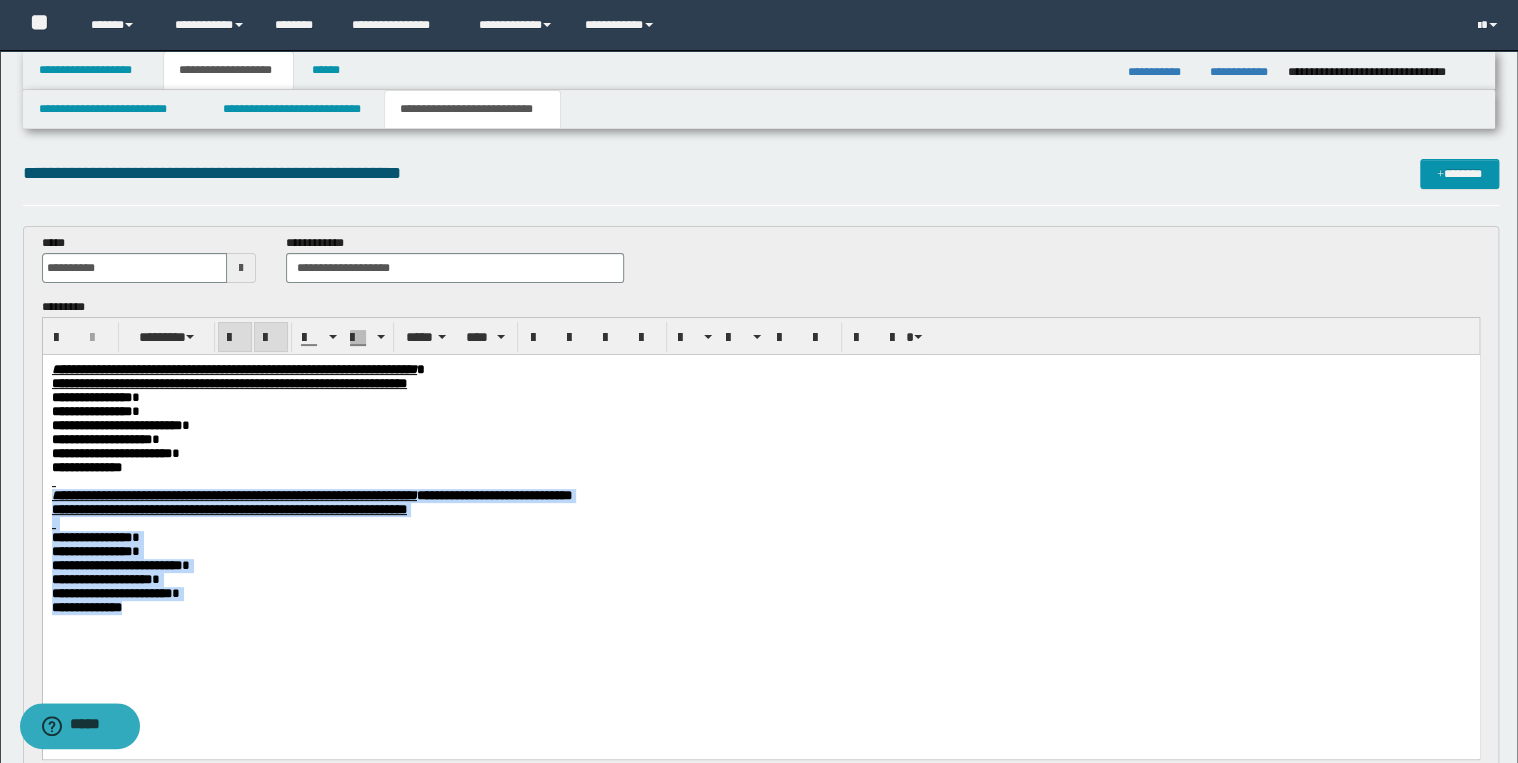 click on "**********" at bounding box center [760, 514] 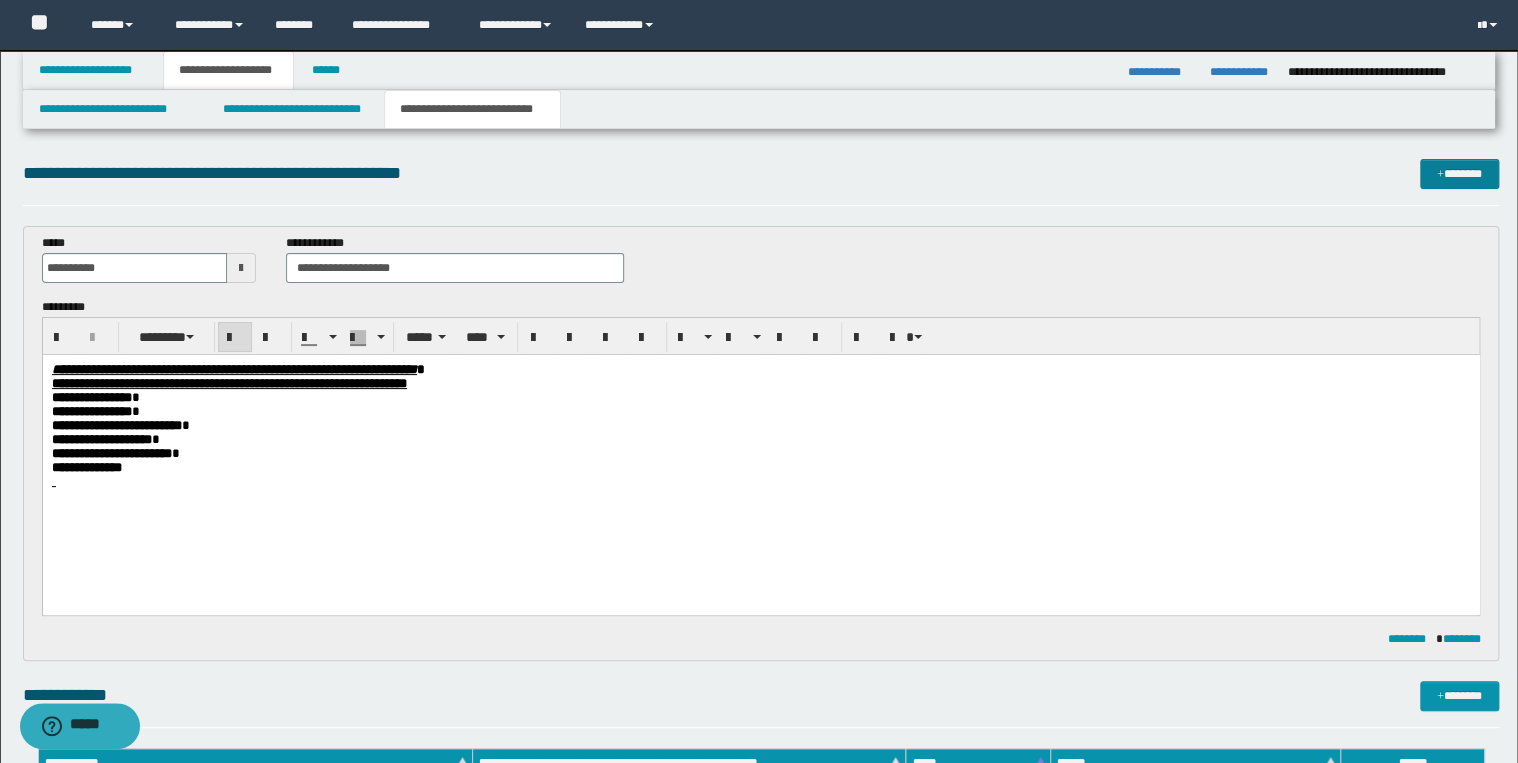 click on "*******" at bounding box center (1459, 174) 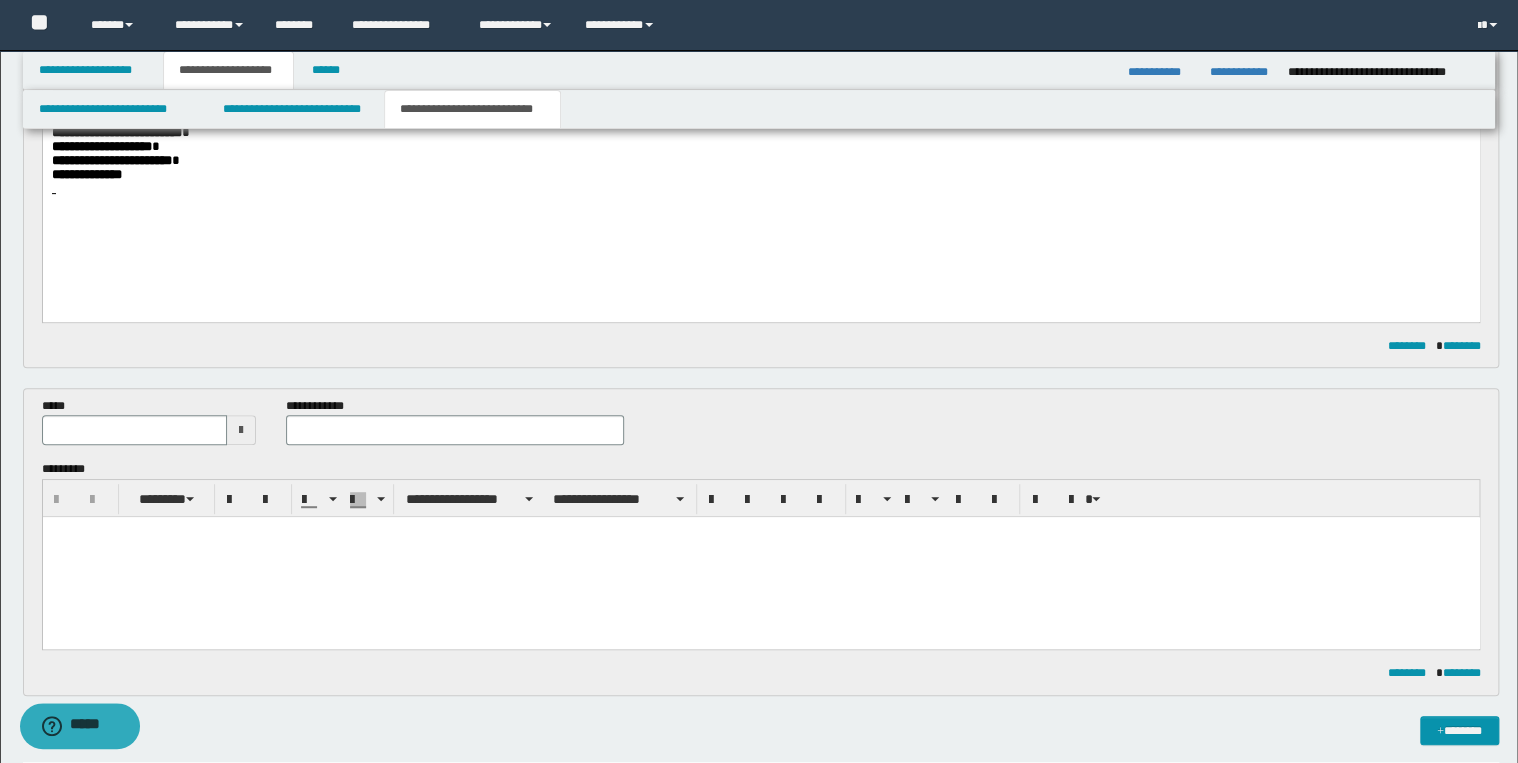 scroll, scrollTop: 288, scrollLeft: 0, axis: vertical 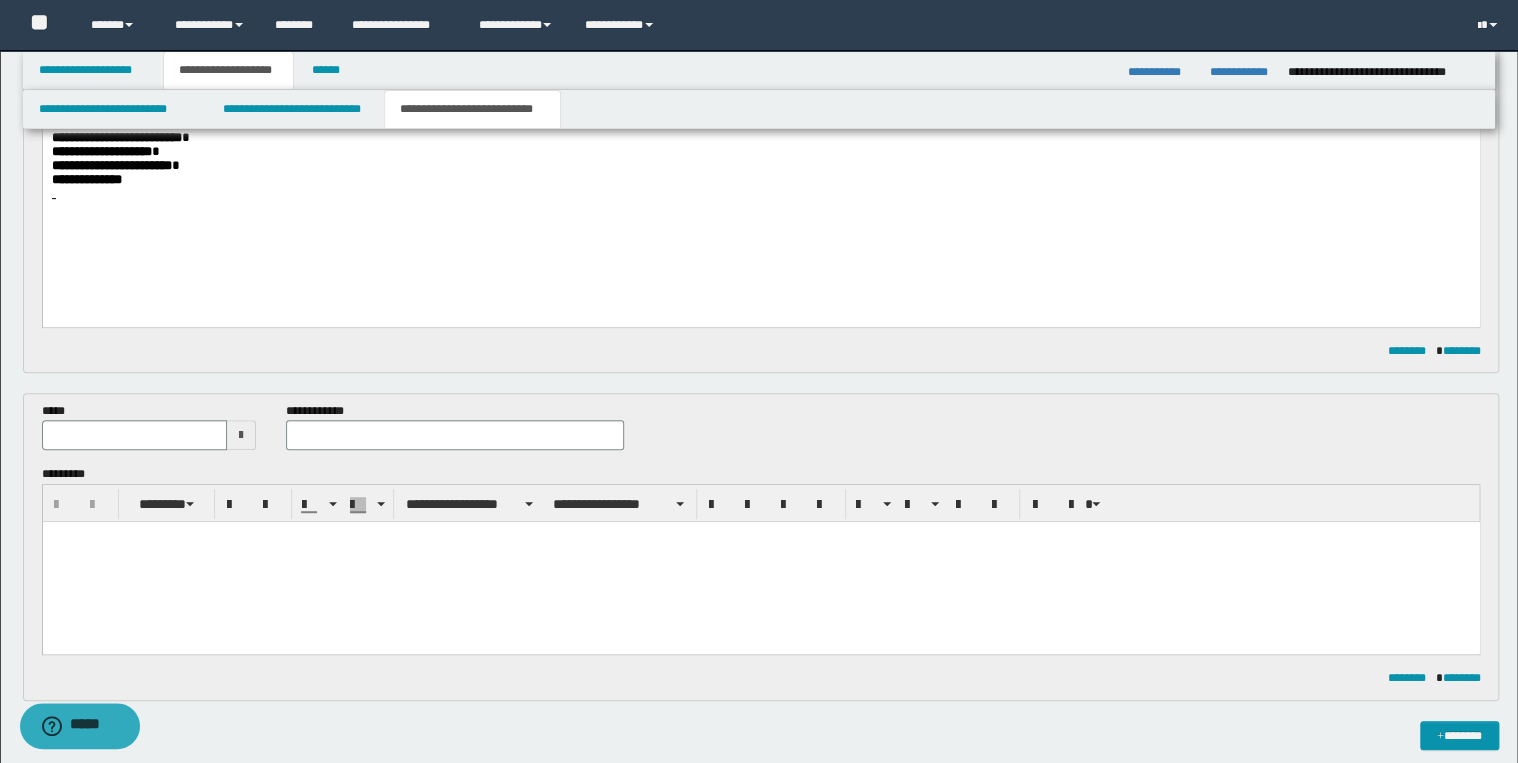 click at bounding box center [760, 562] 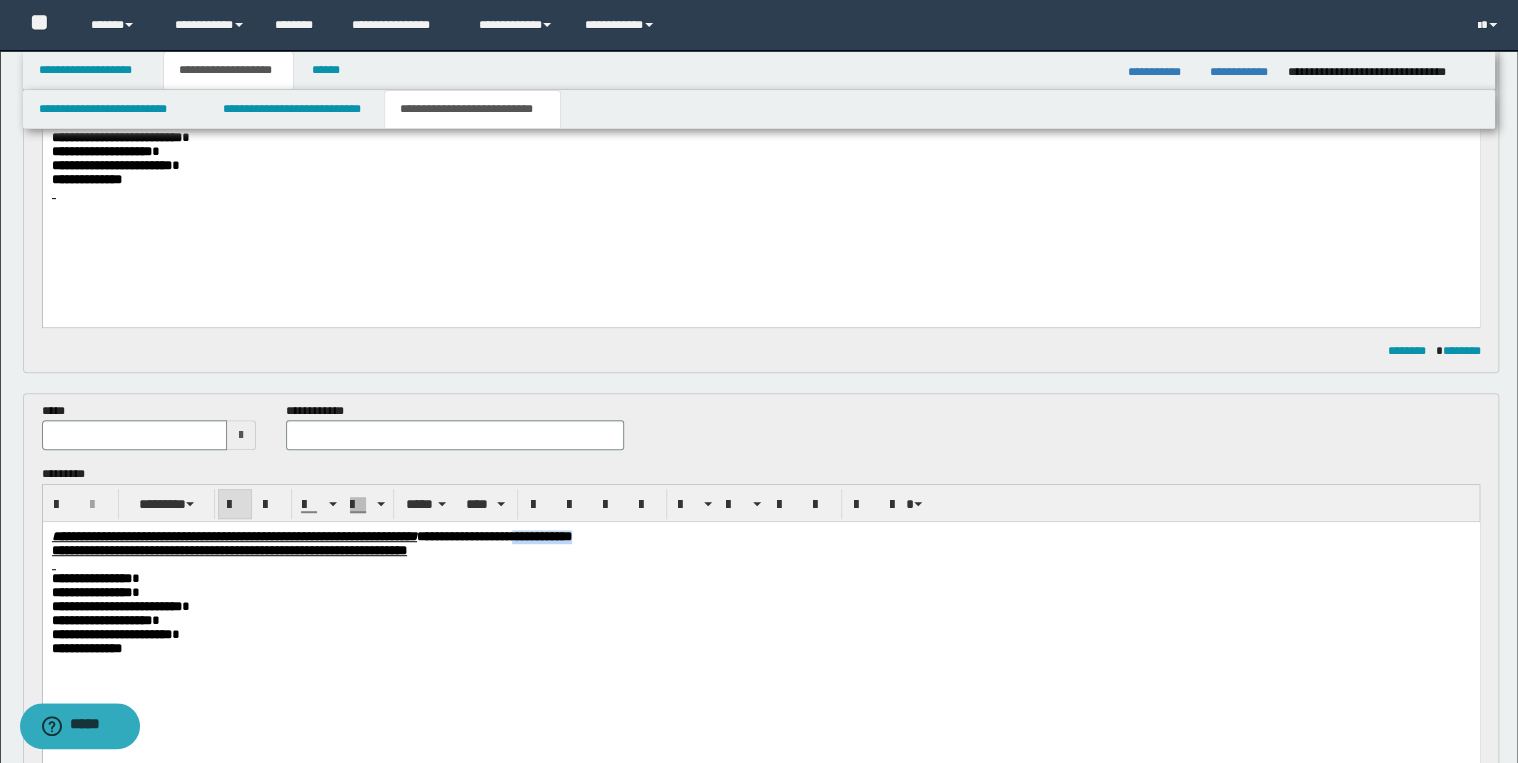 drag, startPoint x: 740, startPoint y: 537, endPoint x: 838, endPoint y: 540, distance: 98.045906 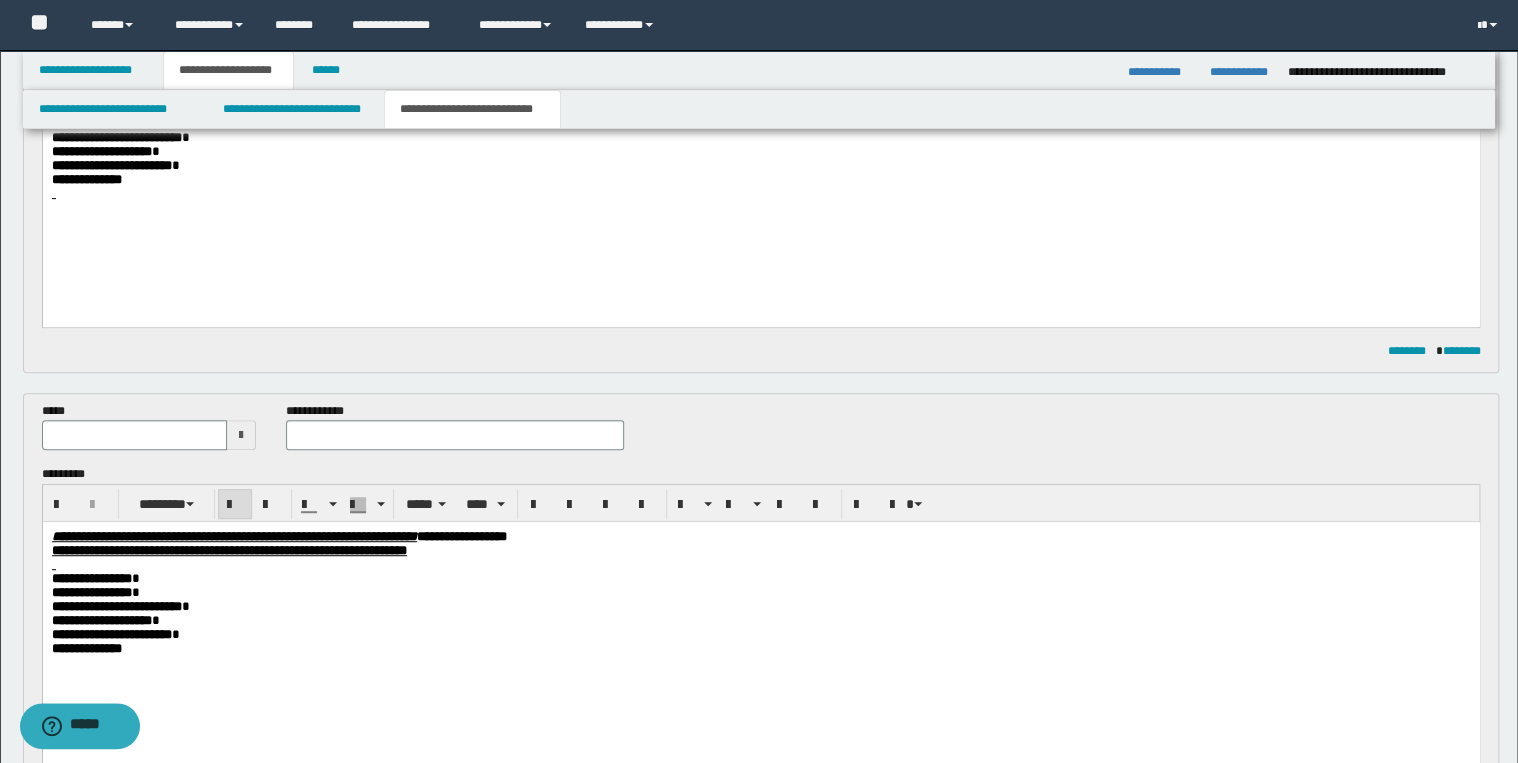 click on "*****" at bounding box center (149, 434) 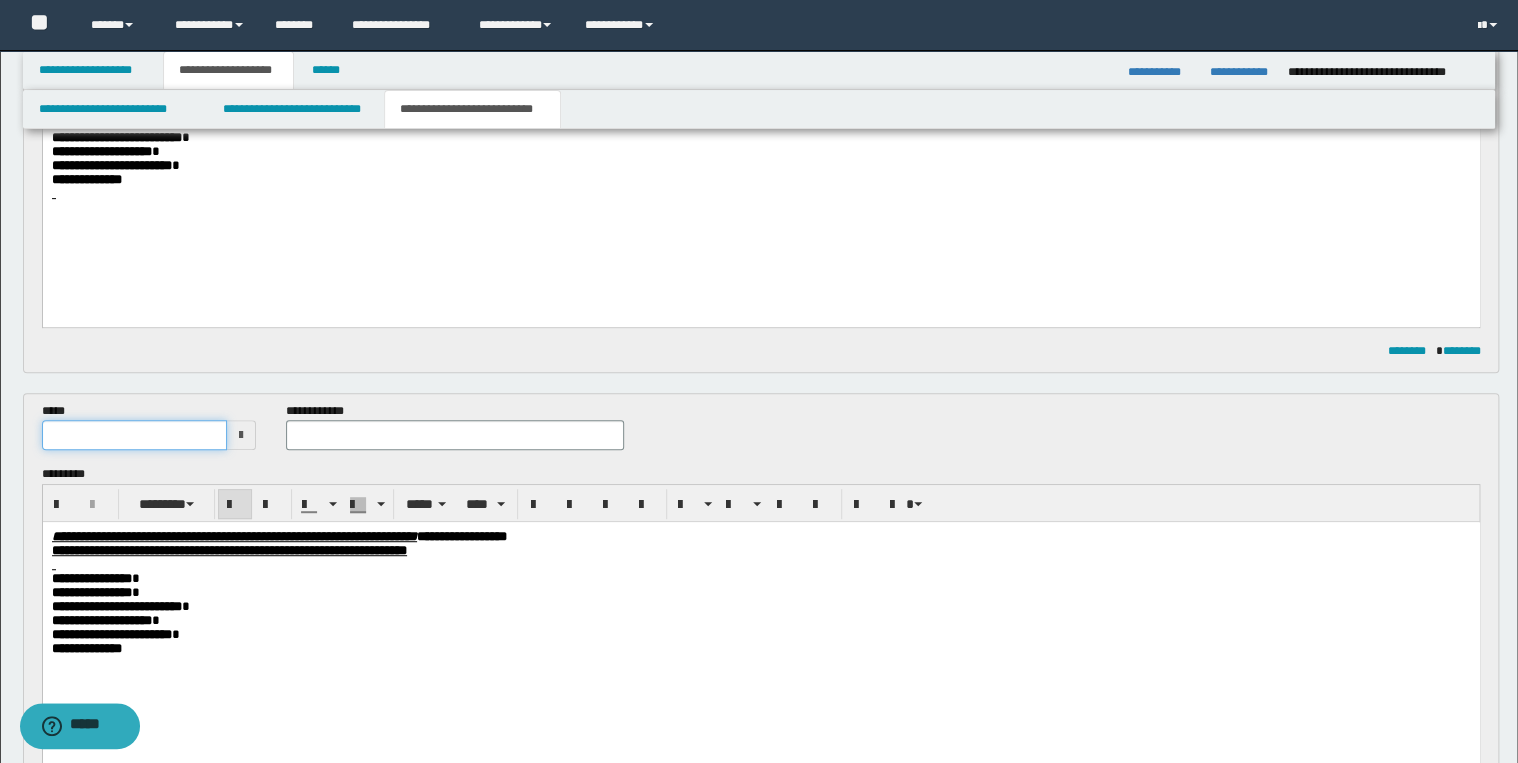 click at bounding box center [135, 435] 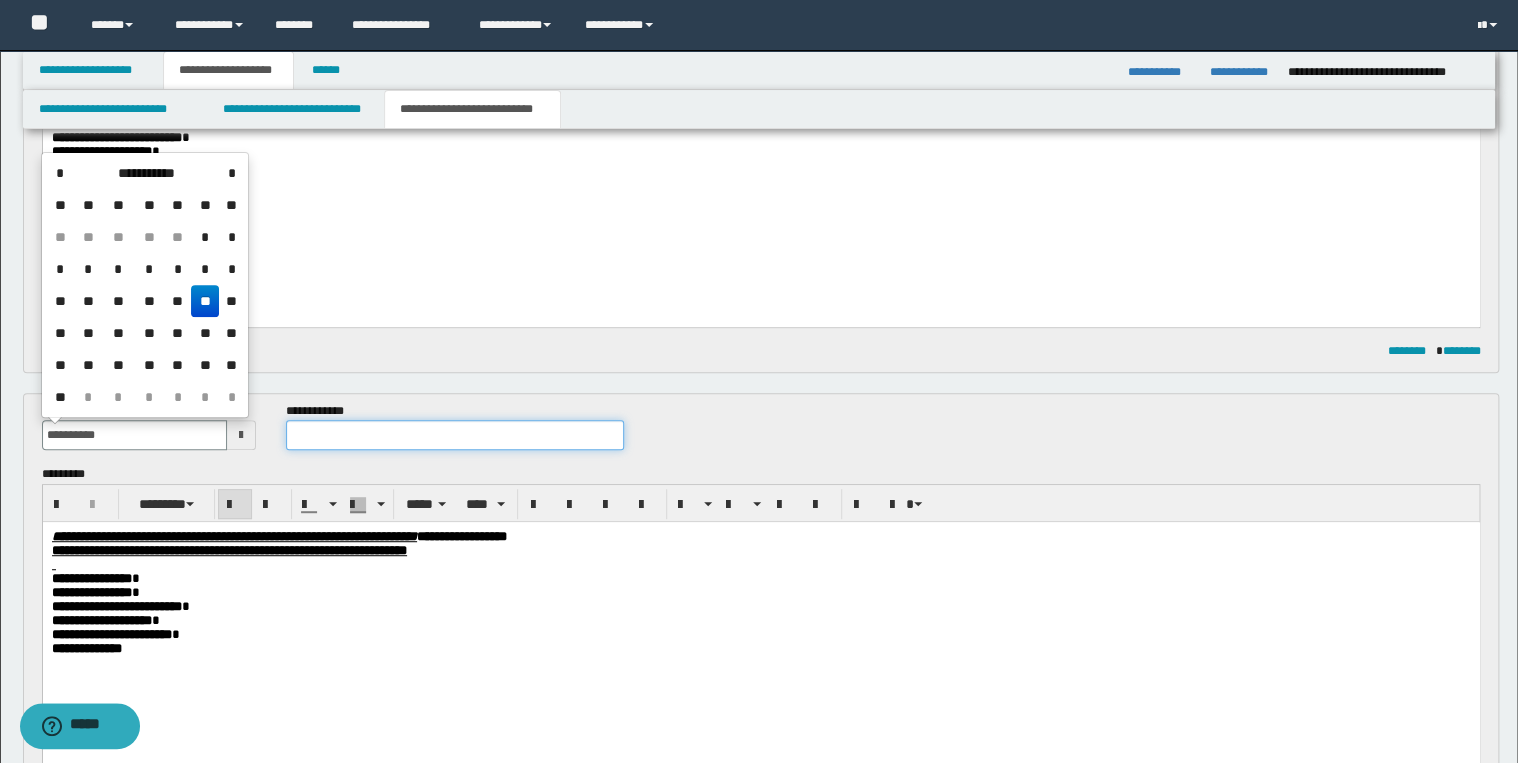type on "**********" 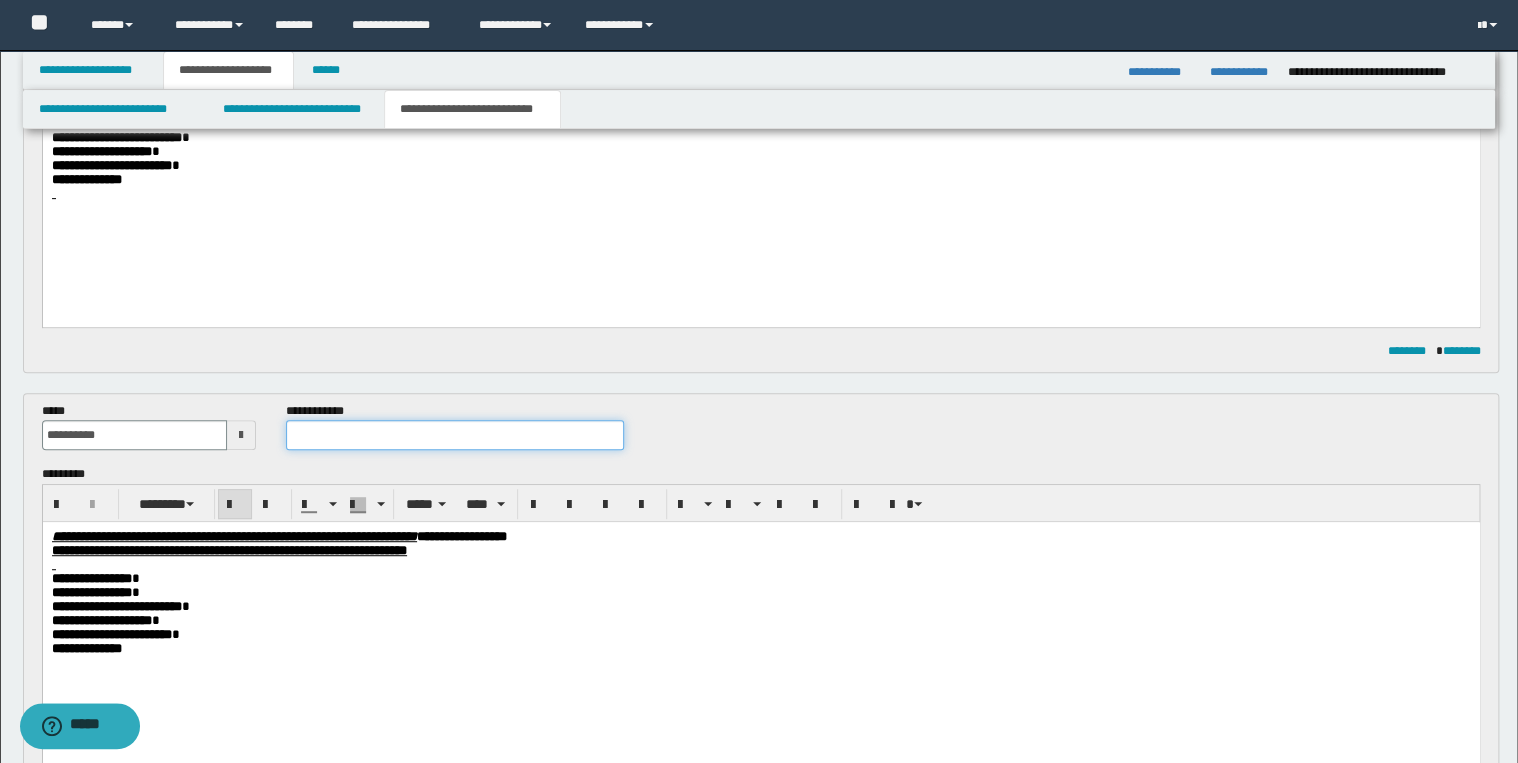 drag, startPoint x: 360, startPoint y: 425, endPoint x: 387, endPoint y: 436, distance: 29.15476 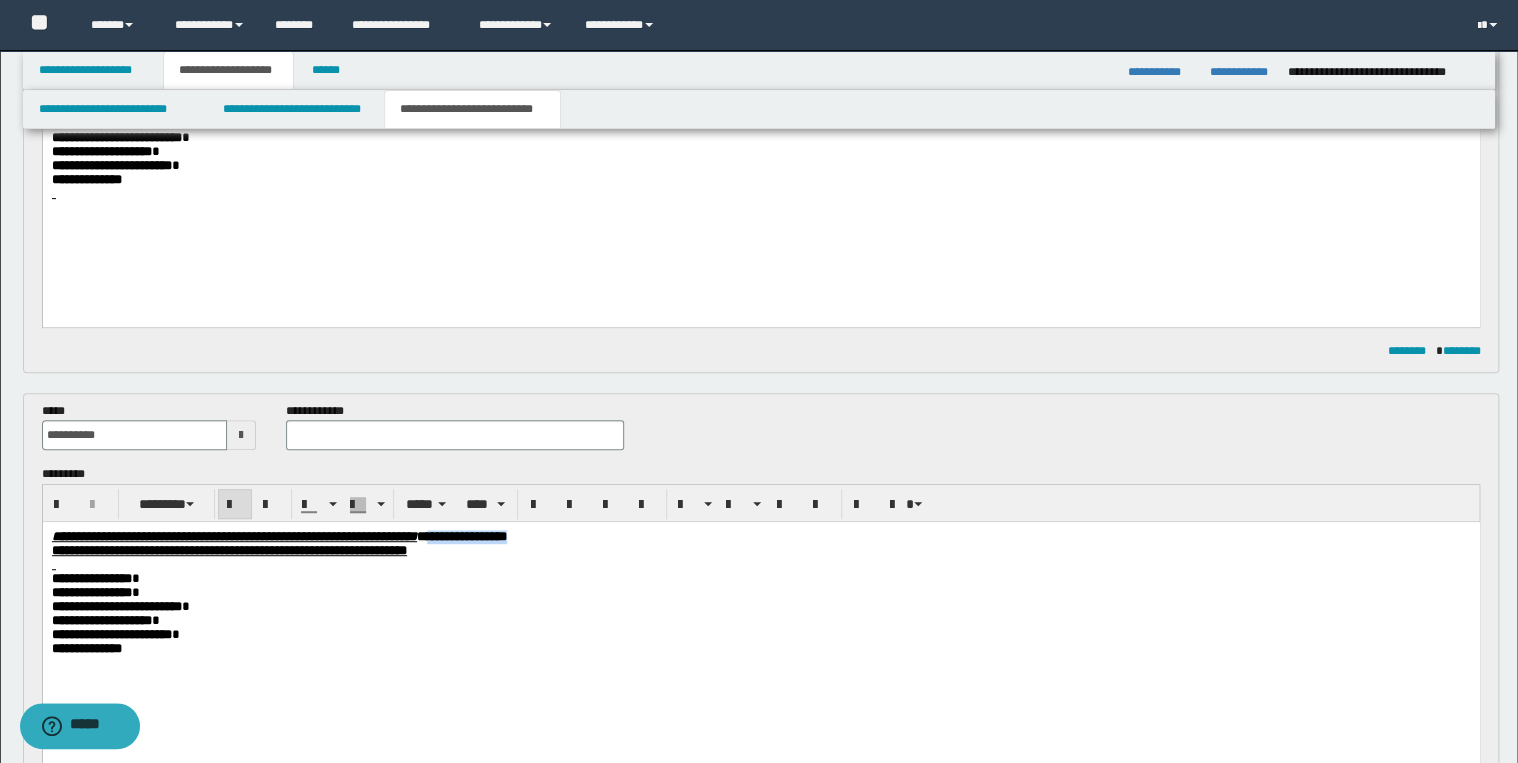 drag, startPoint x: 630, startPoint y: 539, endPoint x: 751, endPoint y: 539, distance: 121 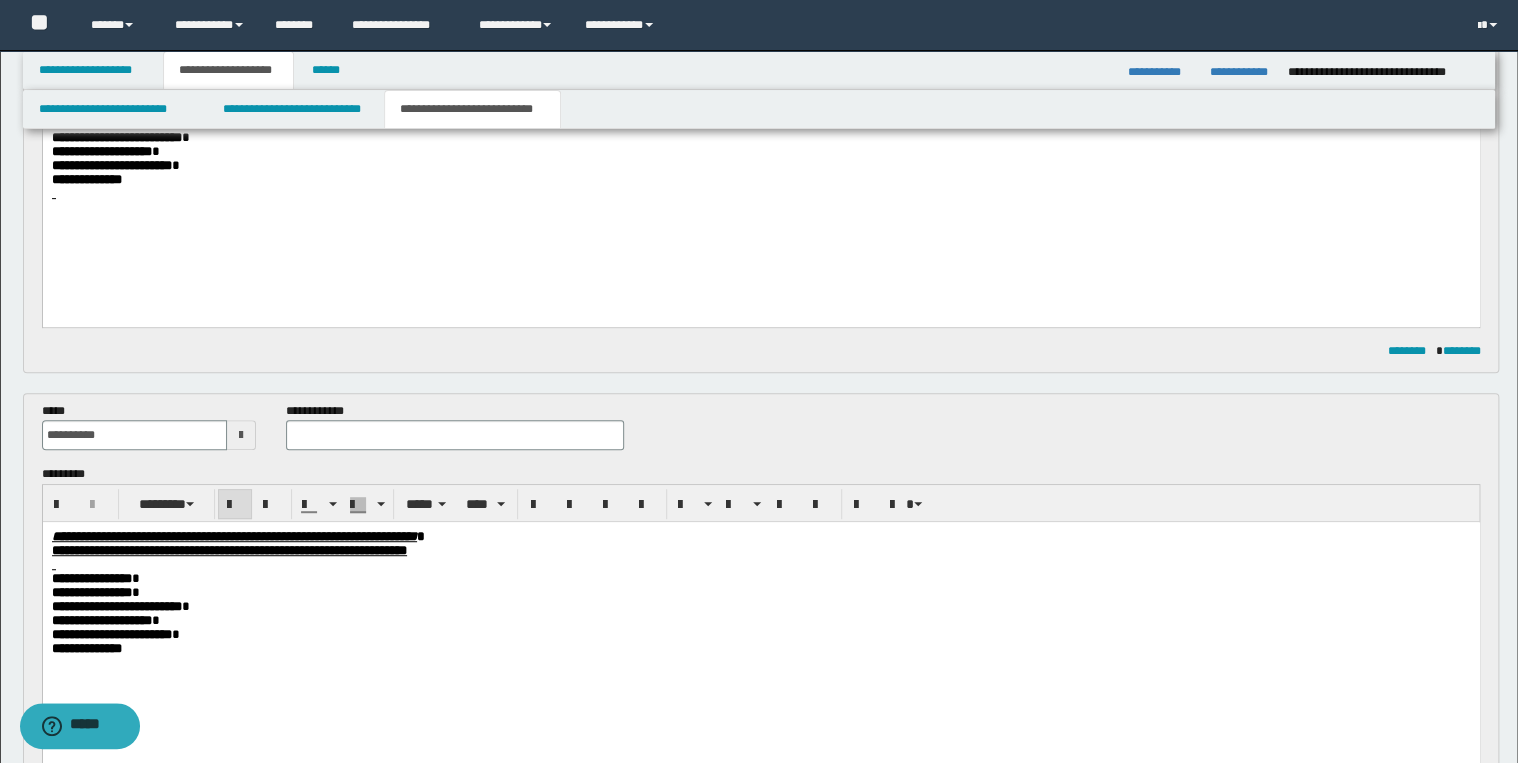 click at bounding box center (454, 435) 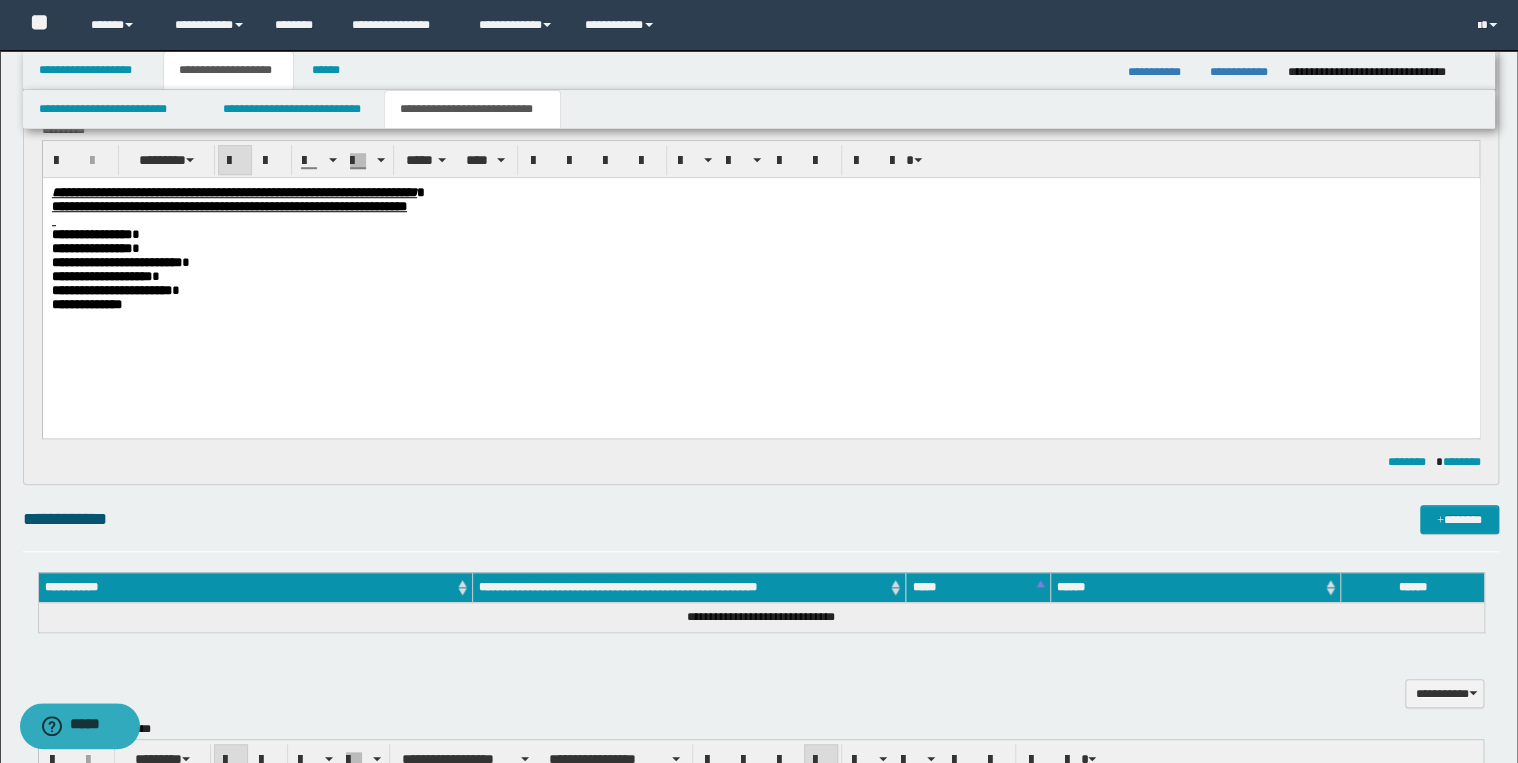 scroll, scrollTop: 848, scrollLeft: 0, axis: vertical 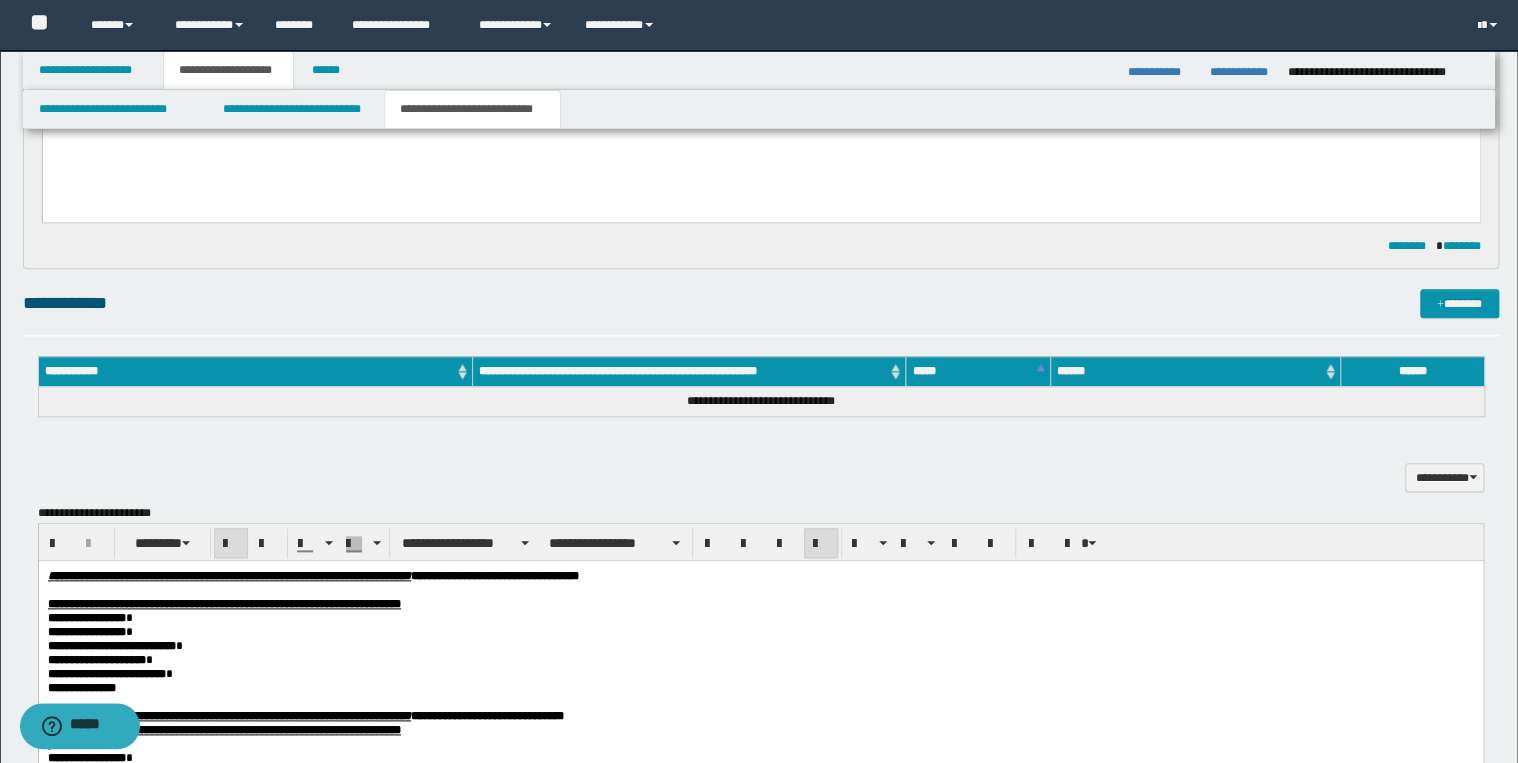type on "**********" 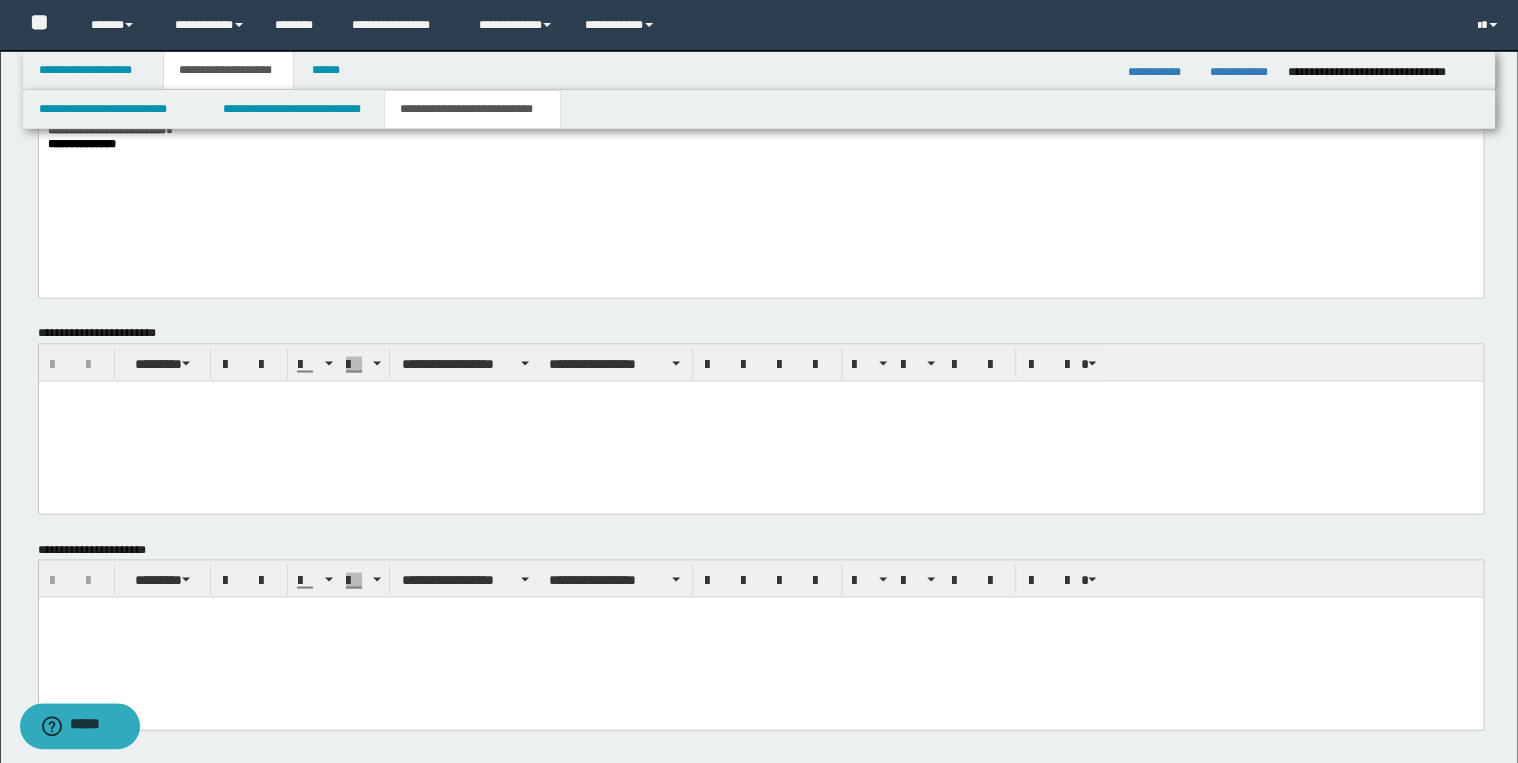 scroll, scrollTop: 1620, scrollLeft: 0, axis: vertical 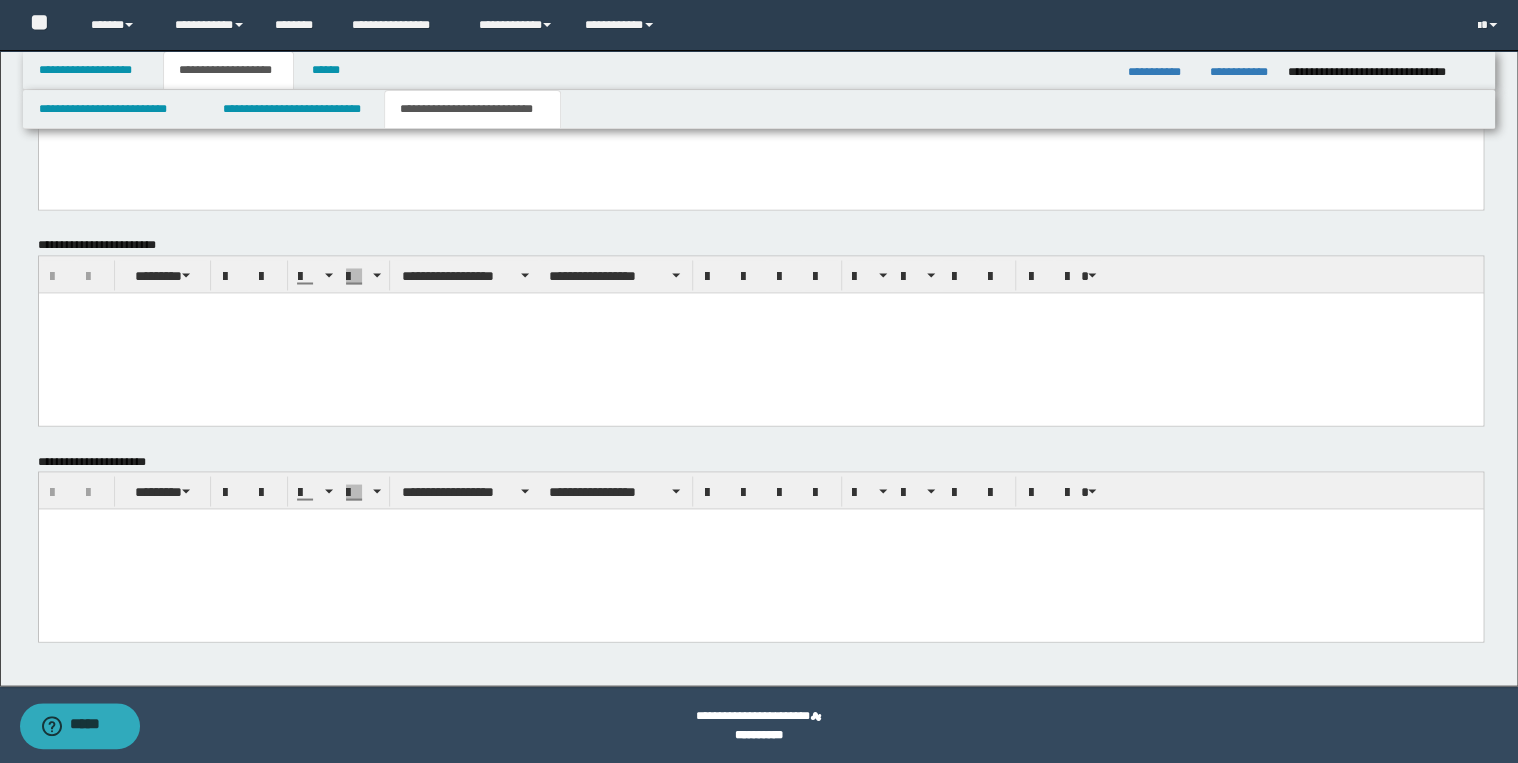 click at bounding box center (760, 548) 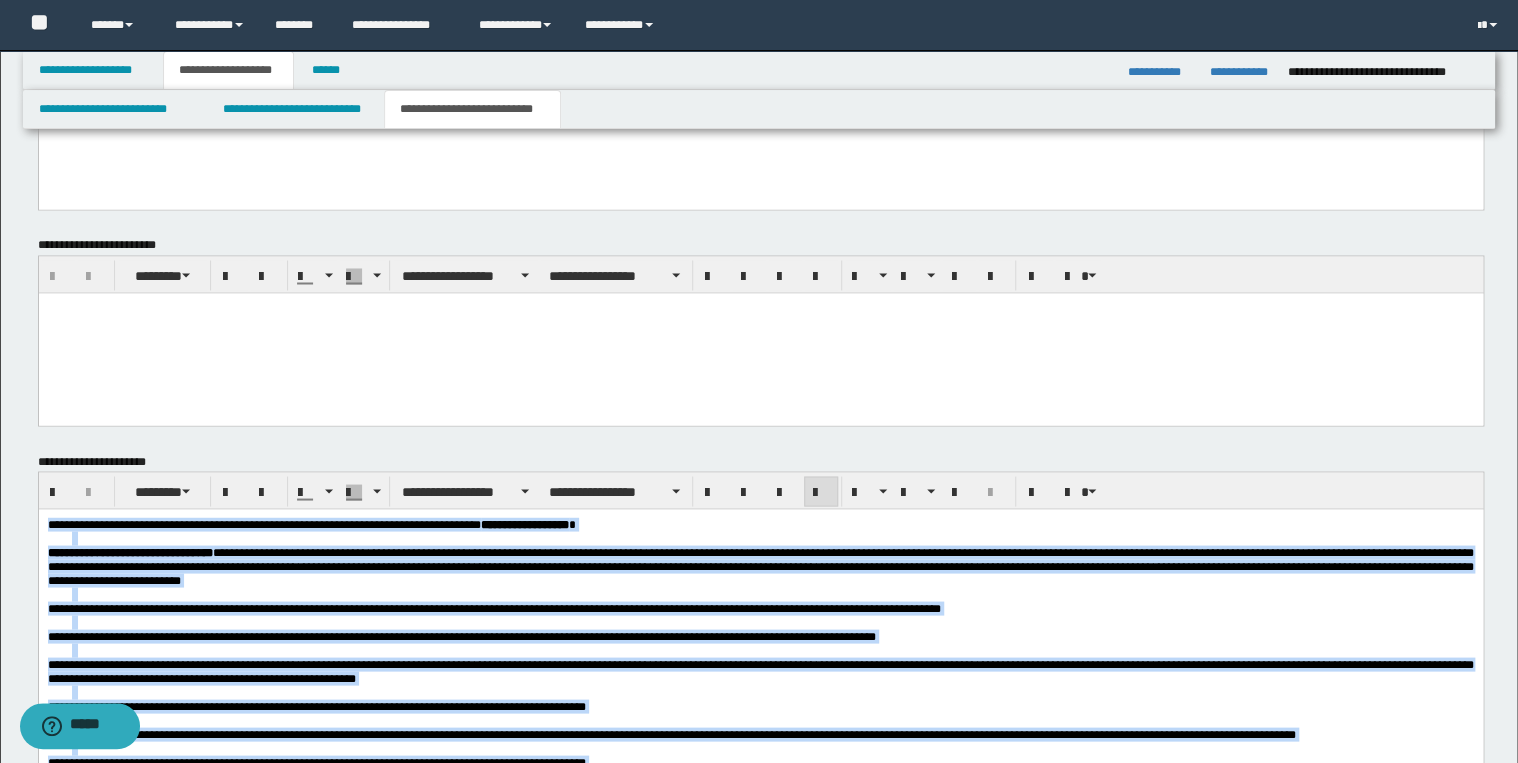 click at bounding box center (821, 492) 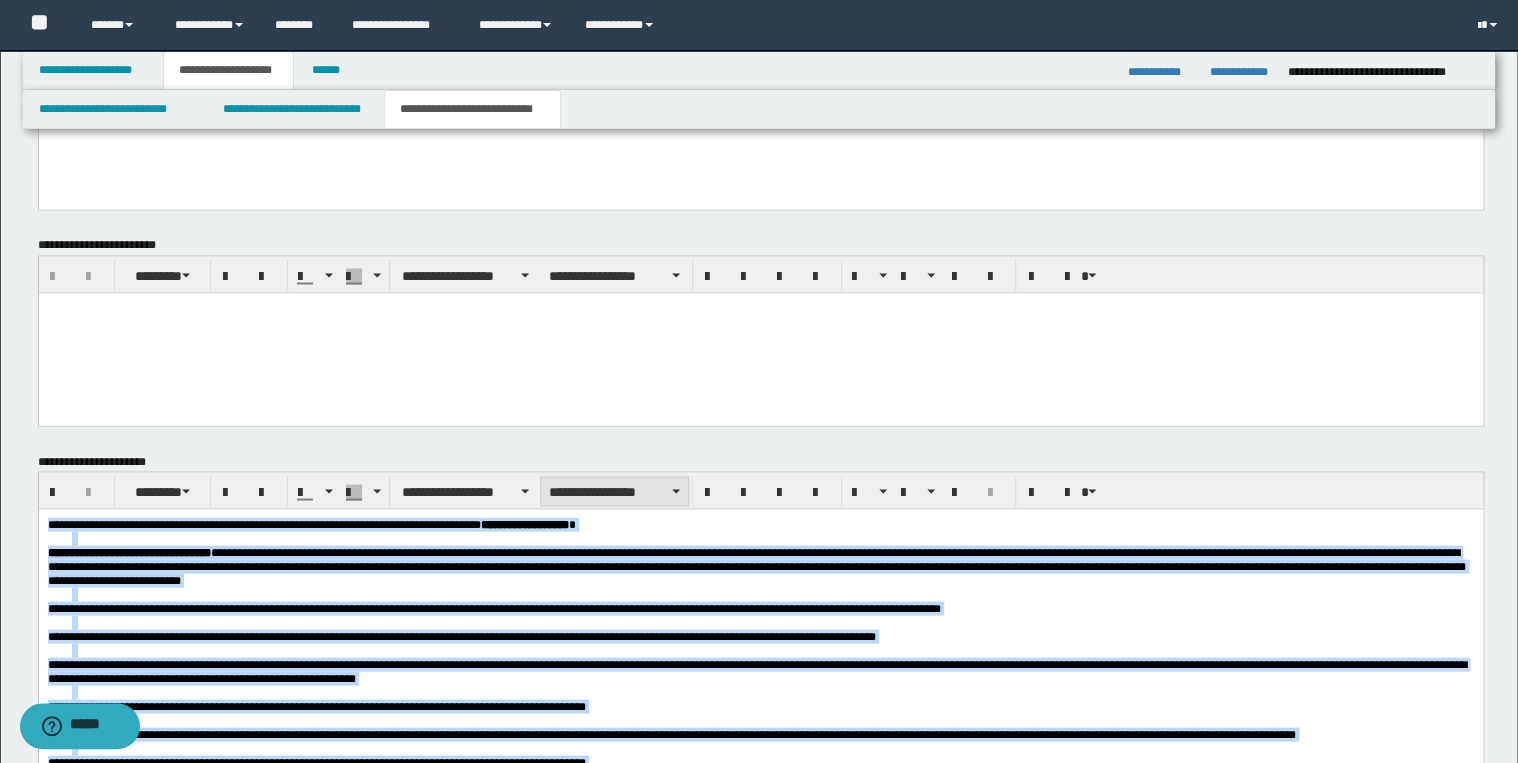 click on "**********" at bounding box center (614, 491) 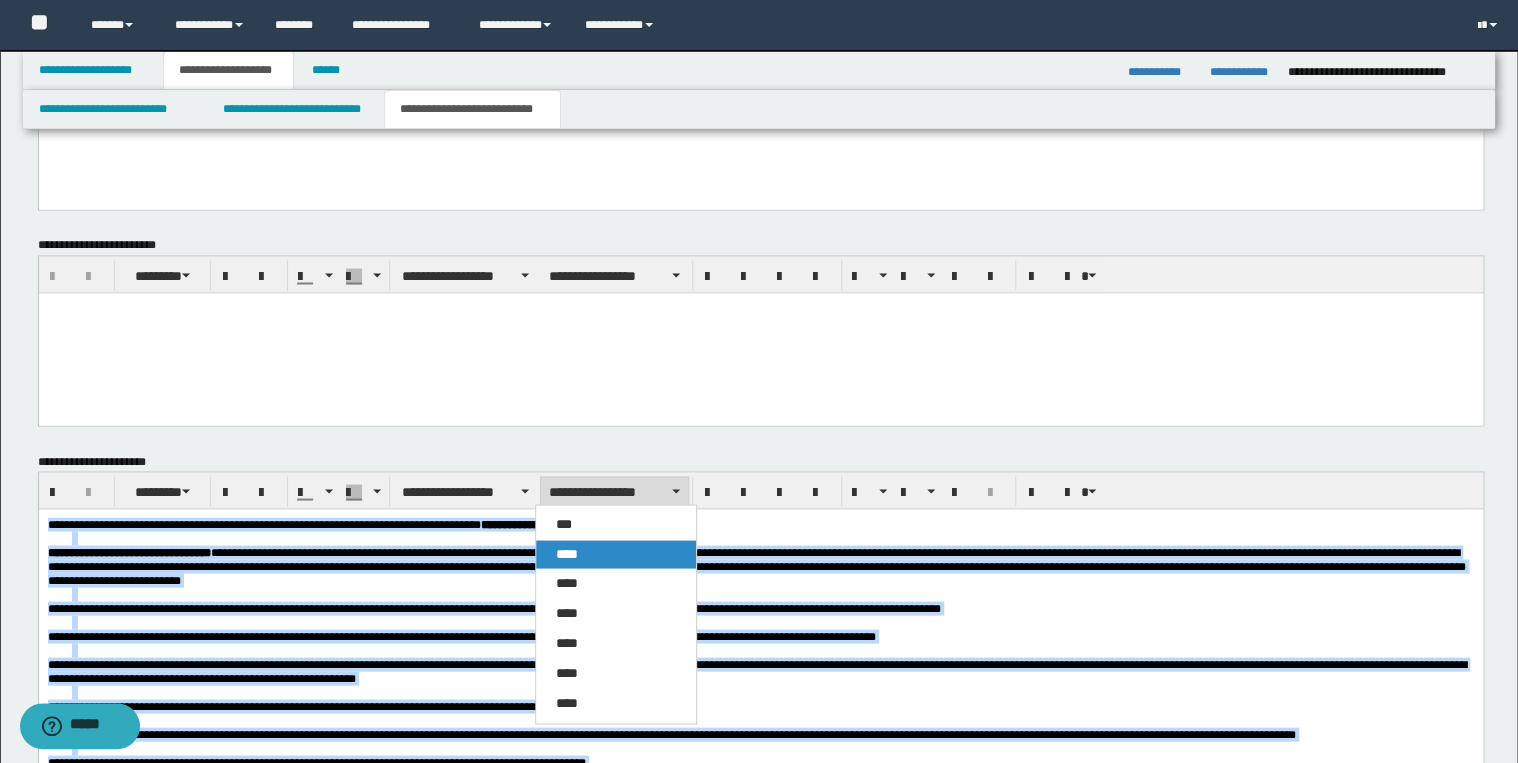 click on "****" at bounding box center (616, 554) 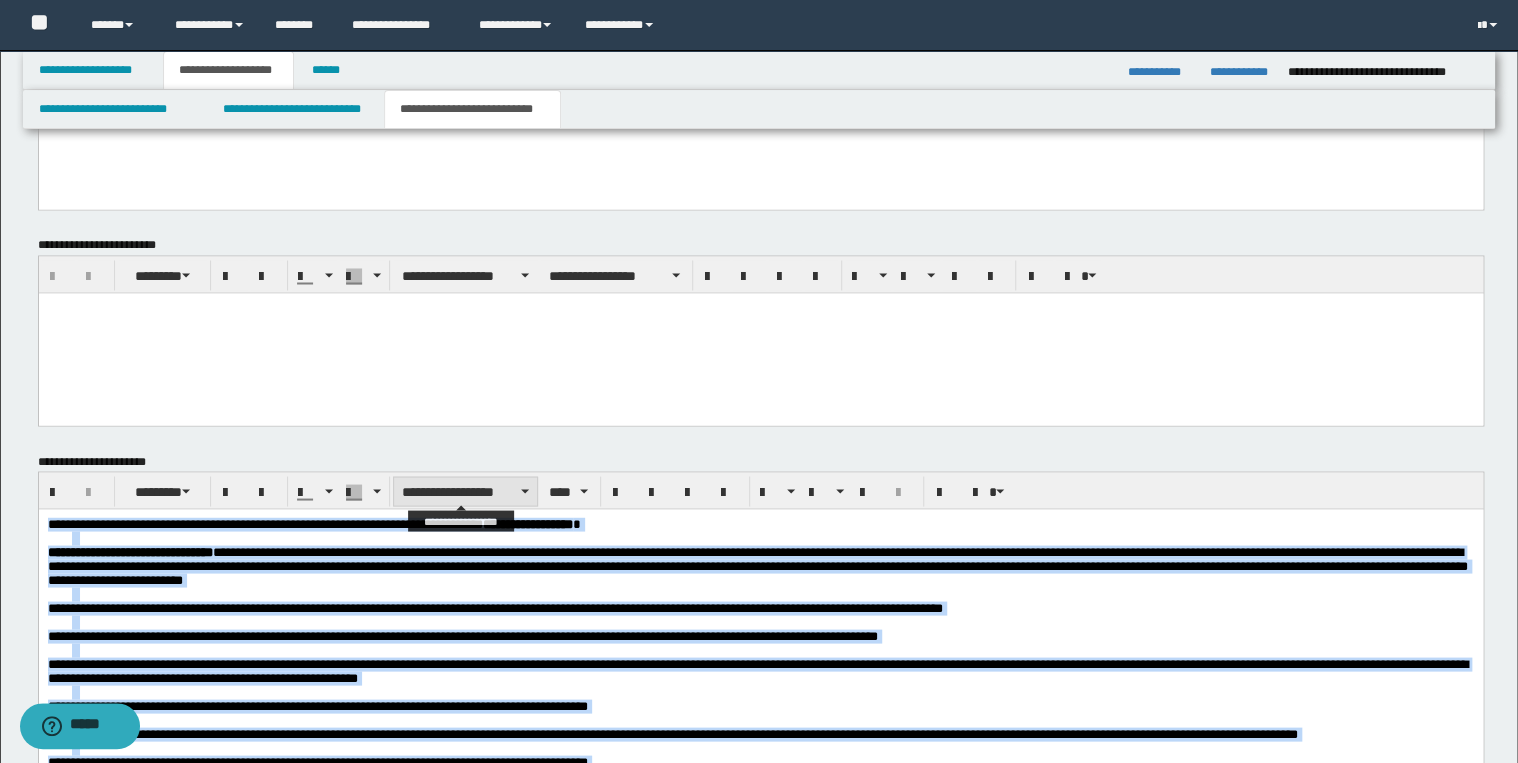 click on "**********" at bounding box center [465, 491] 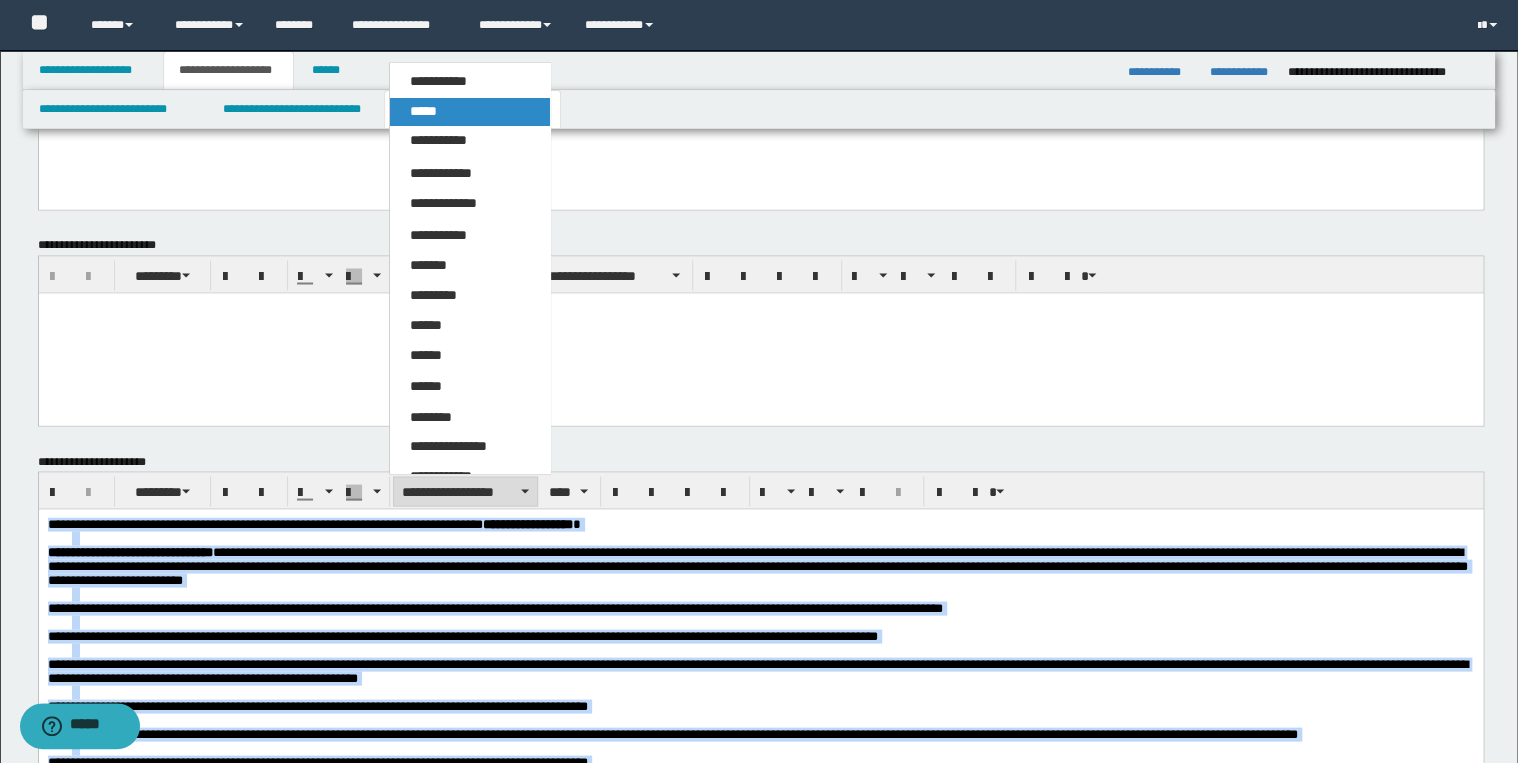 click on "*****" at bounding box center [470, 112] 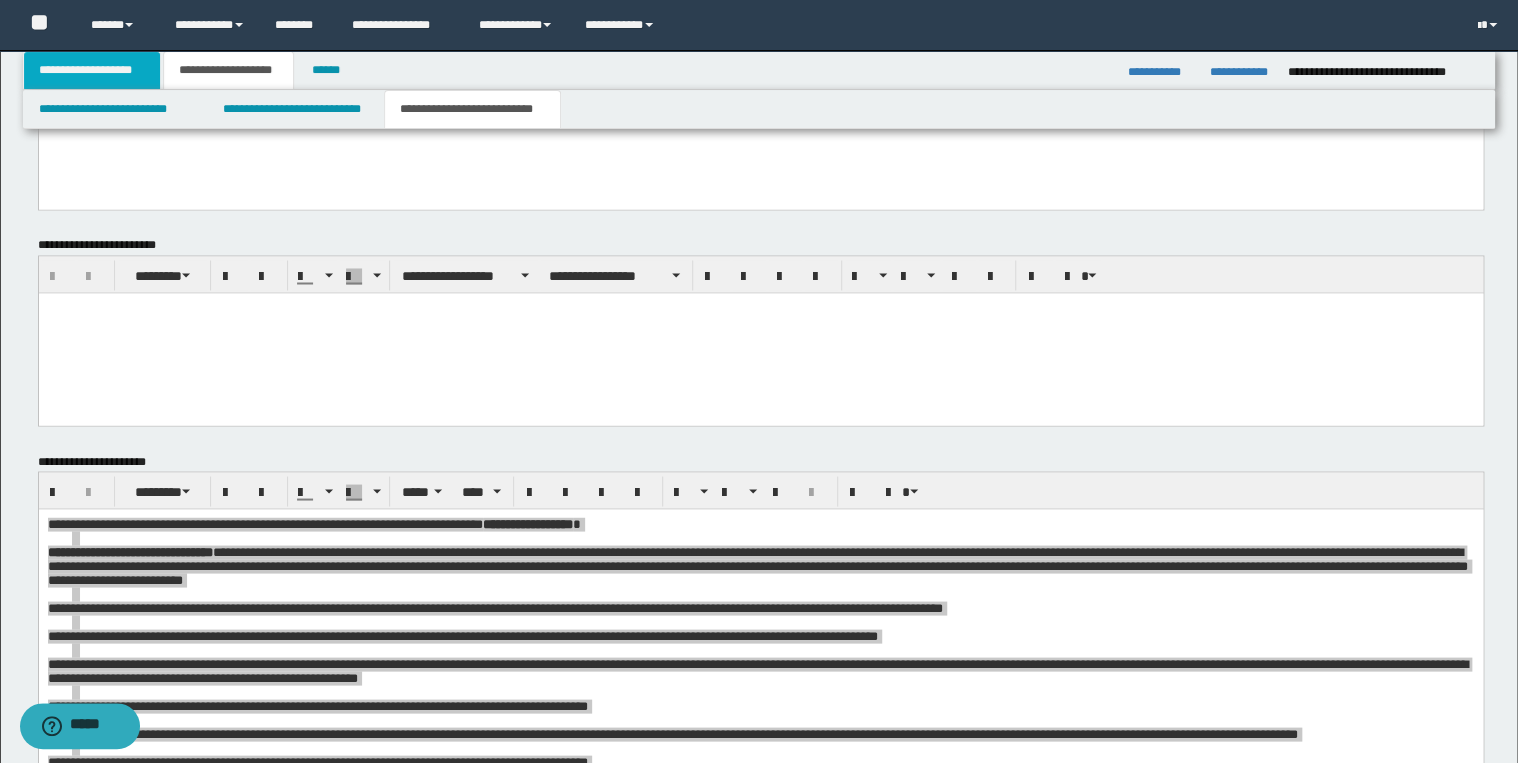 click on "**********" at bounding box center (92, 70) 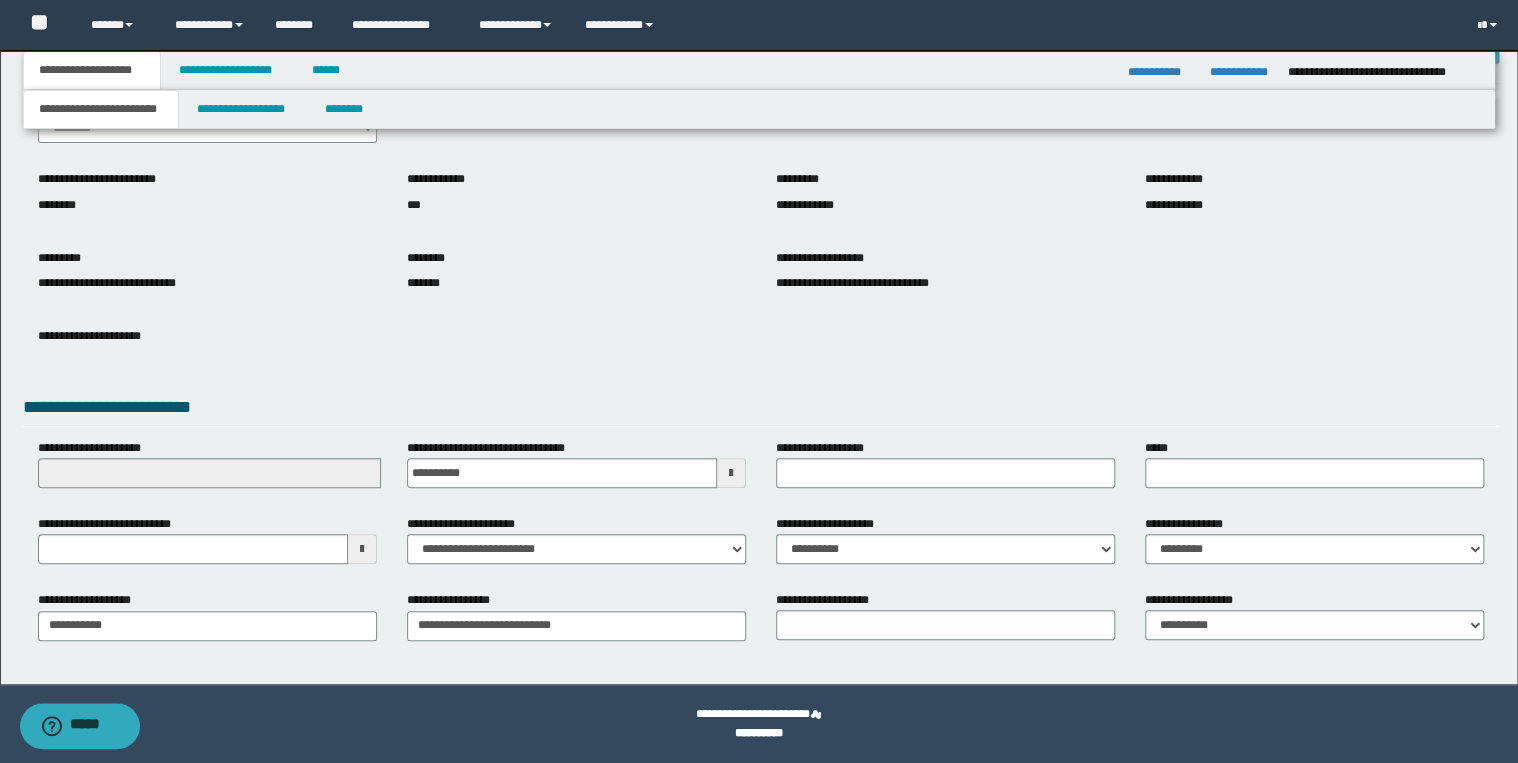 scroll, scrollTop: 120, scrollLeft: 0, axis: vertical 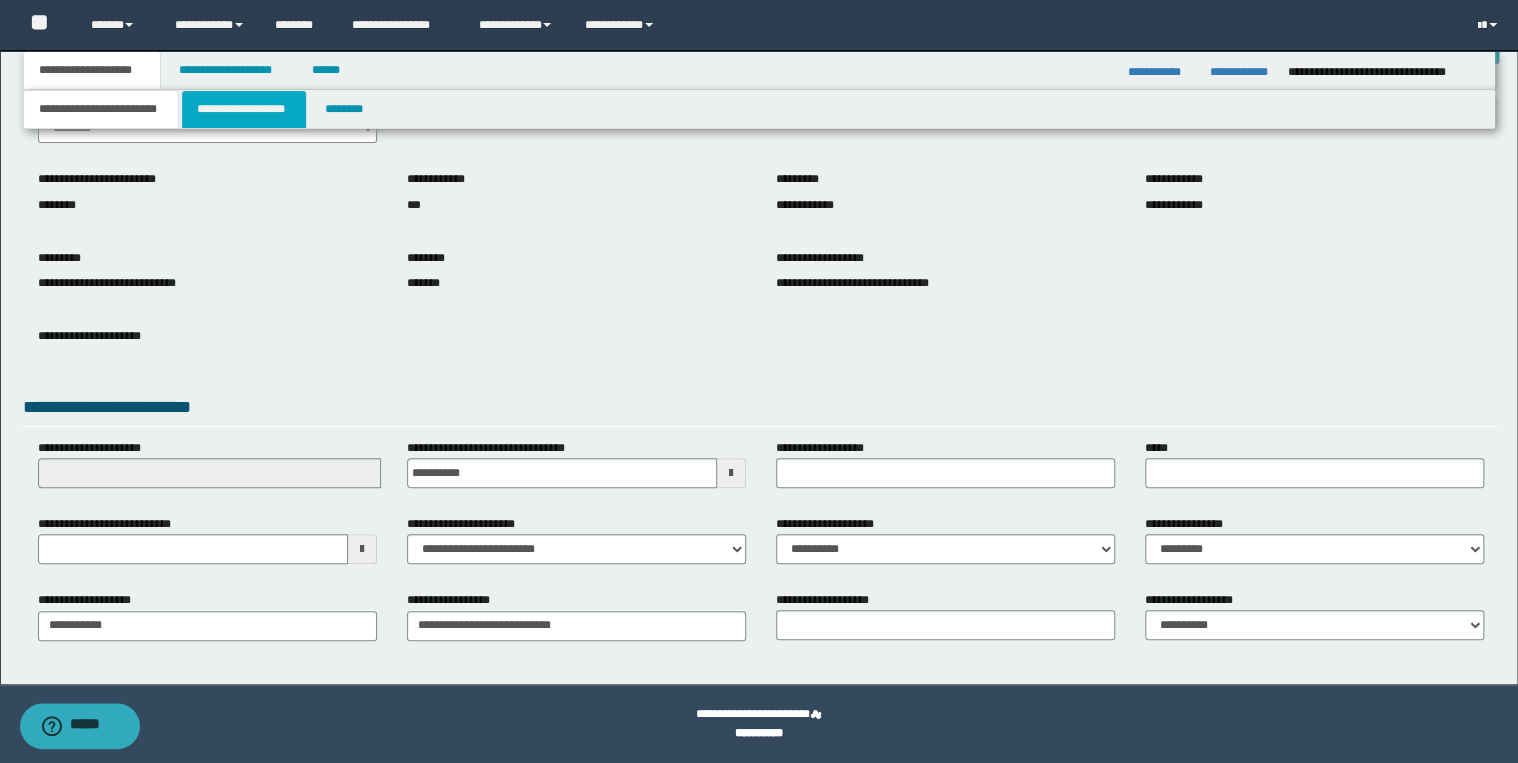 click on "**********" at bounding box center (244, 109) 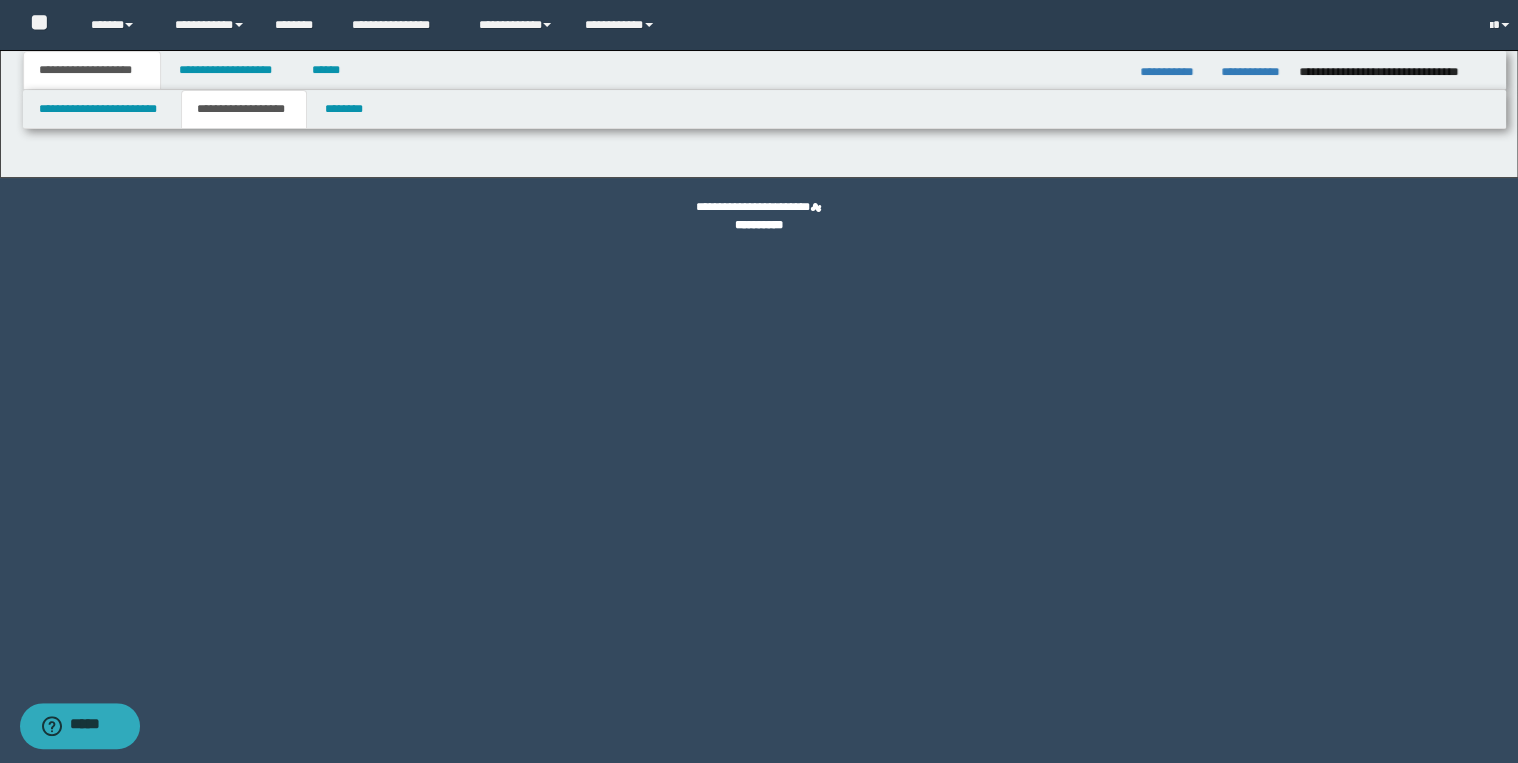 scroll, scrollTop: 0, scrollLeft: 0, axis: both 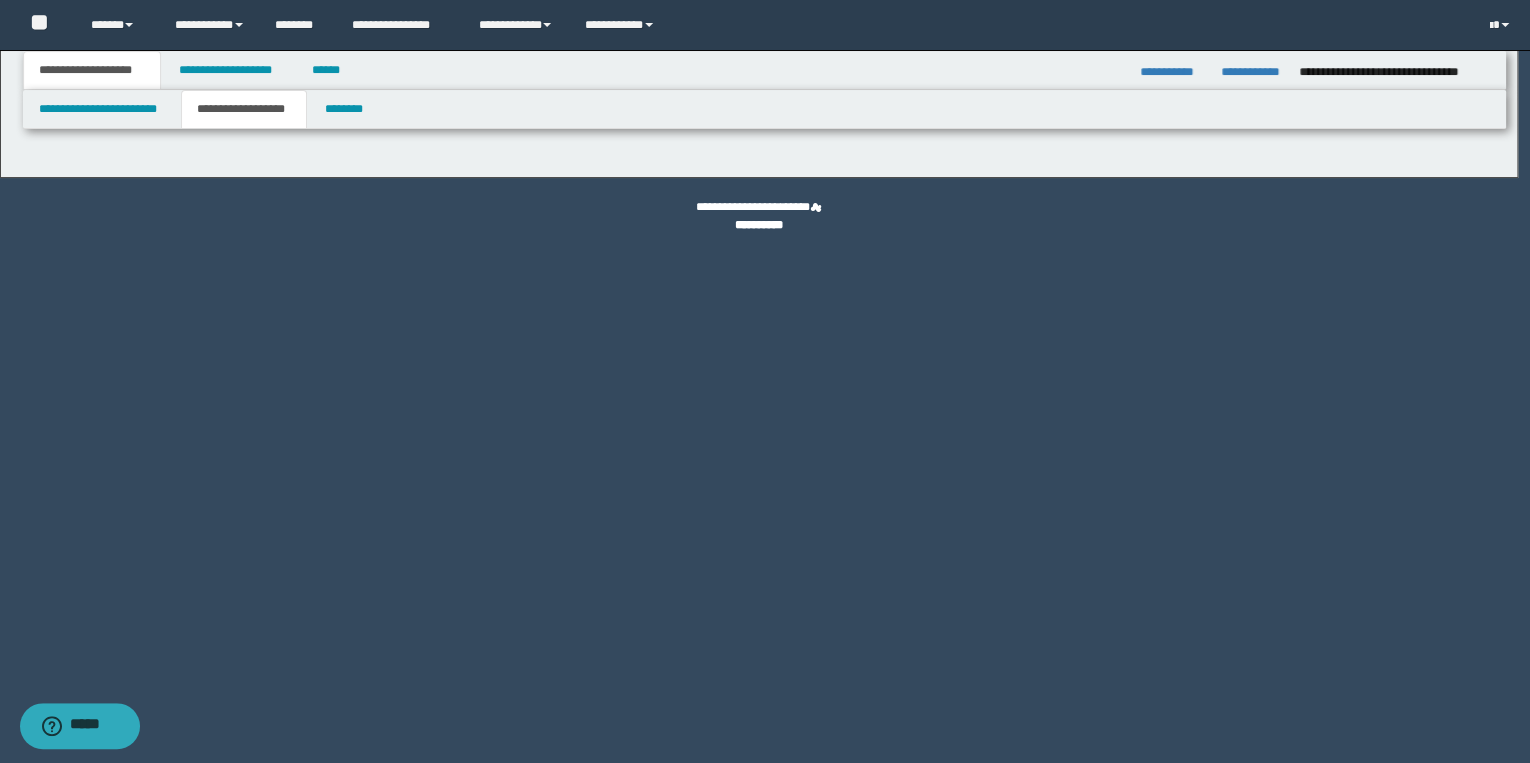type on "**********" 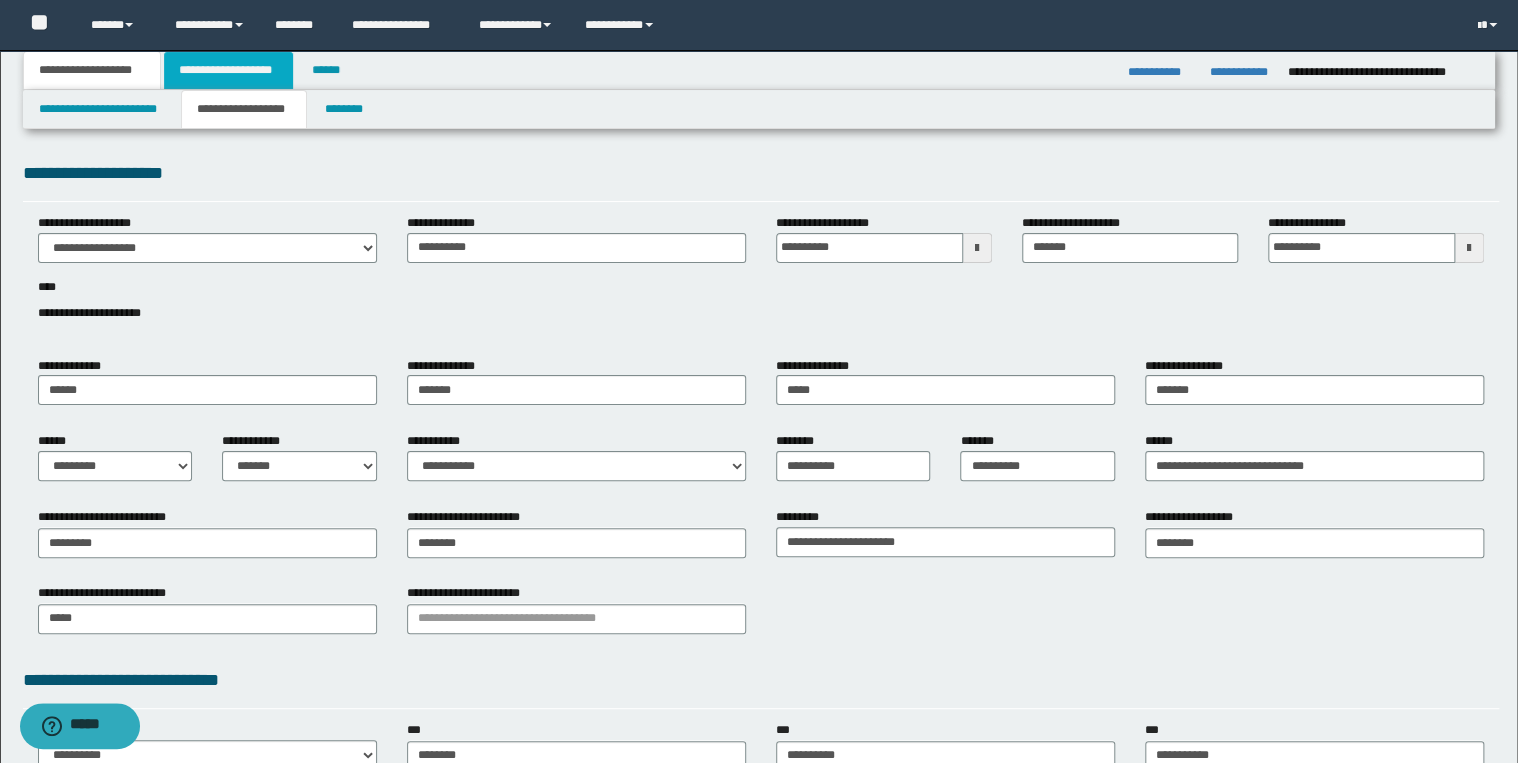 click on "**********" at bounding box center (228, 70) 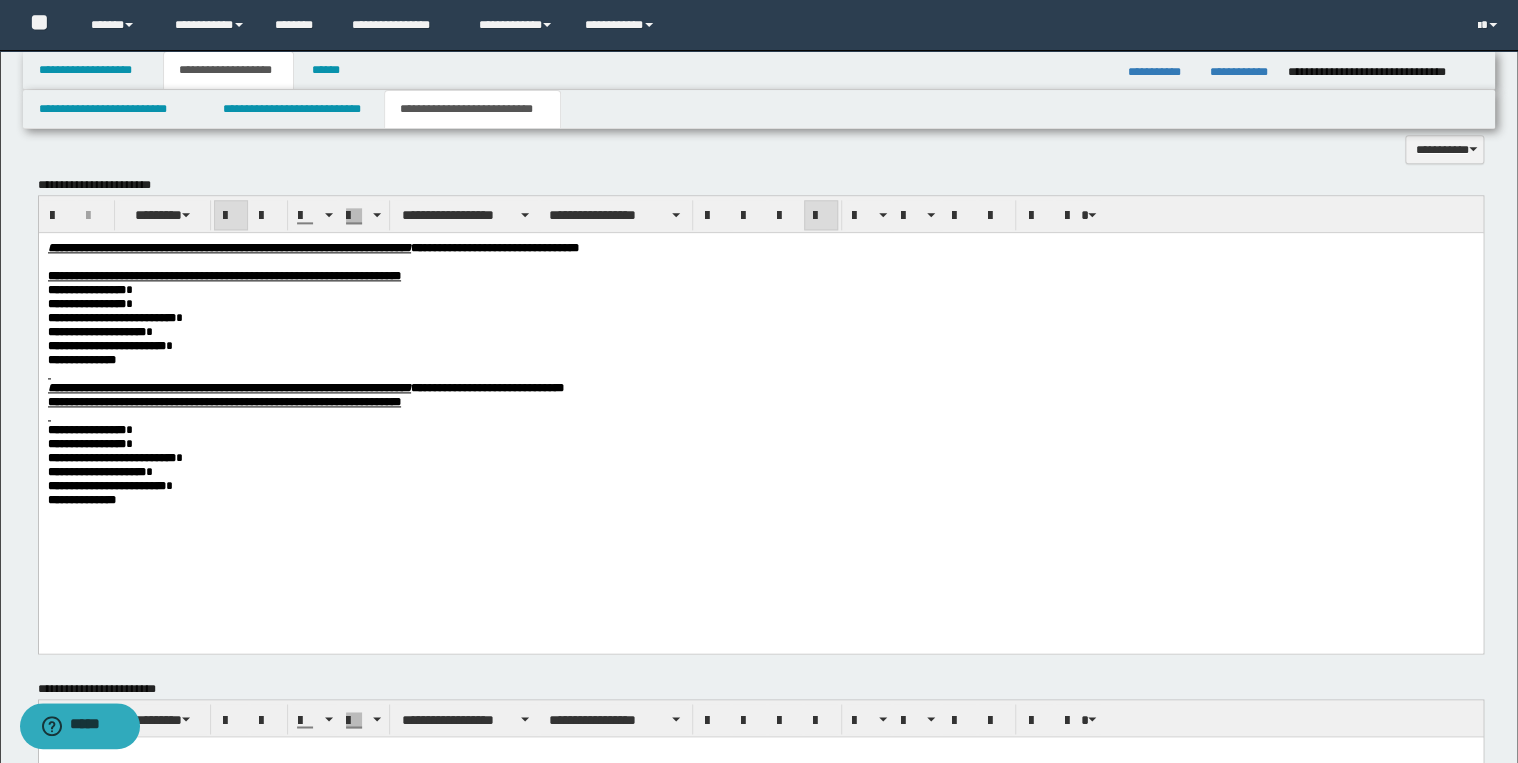 scroll, scrollTop: 948, scrollLeft: 0, axis: vertical 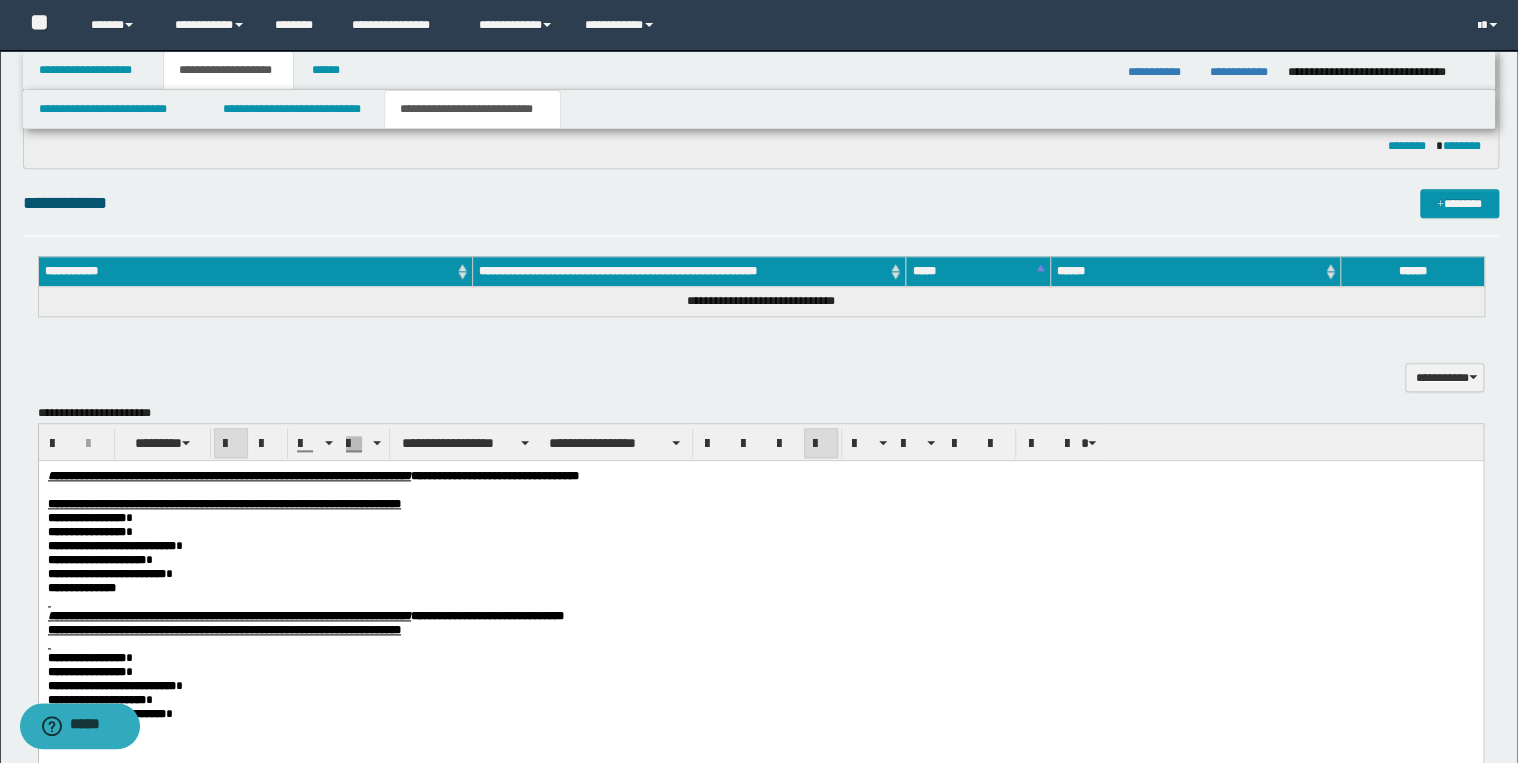 click on "**********" at bounding box center [760, 546] 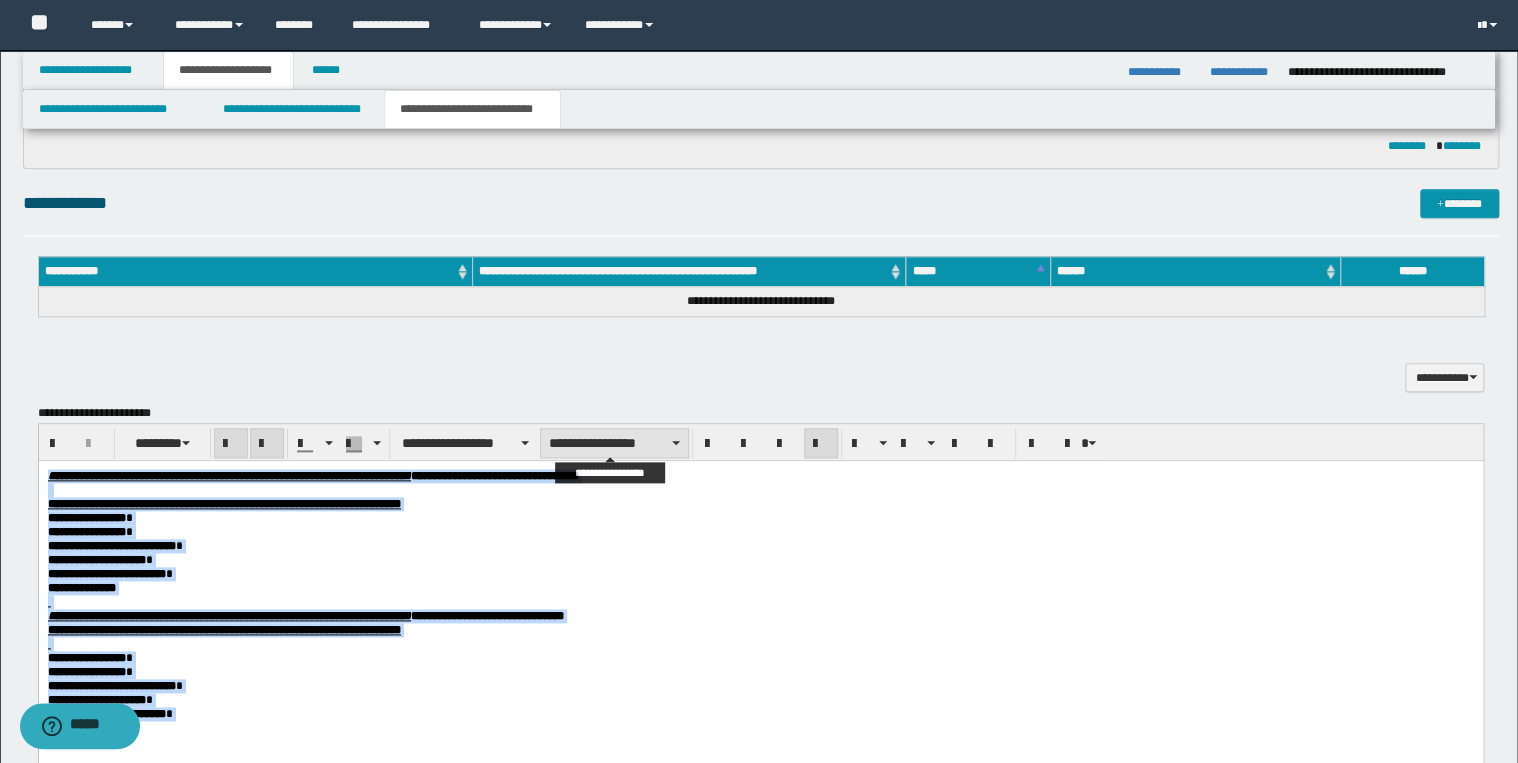 click on "**********" at bounding box center (614, 443) 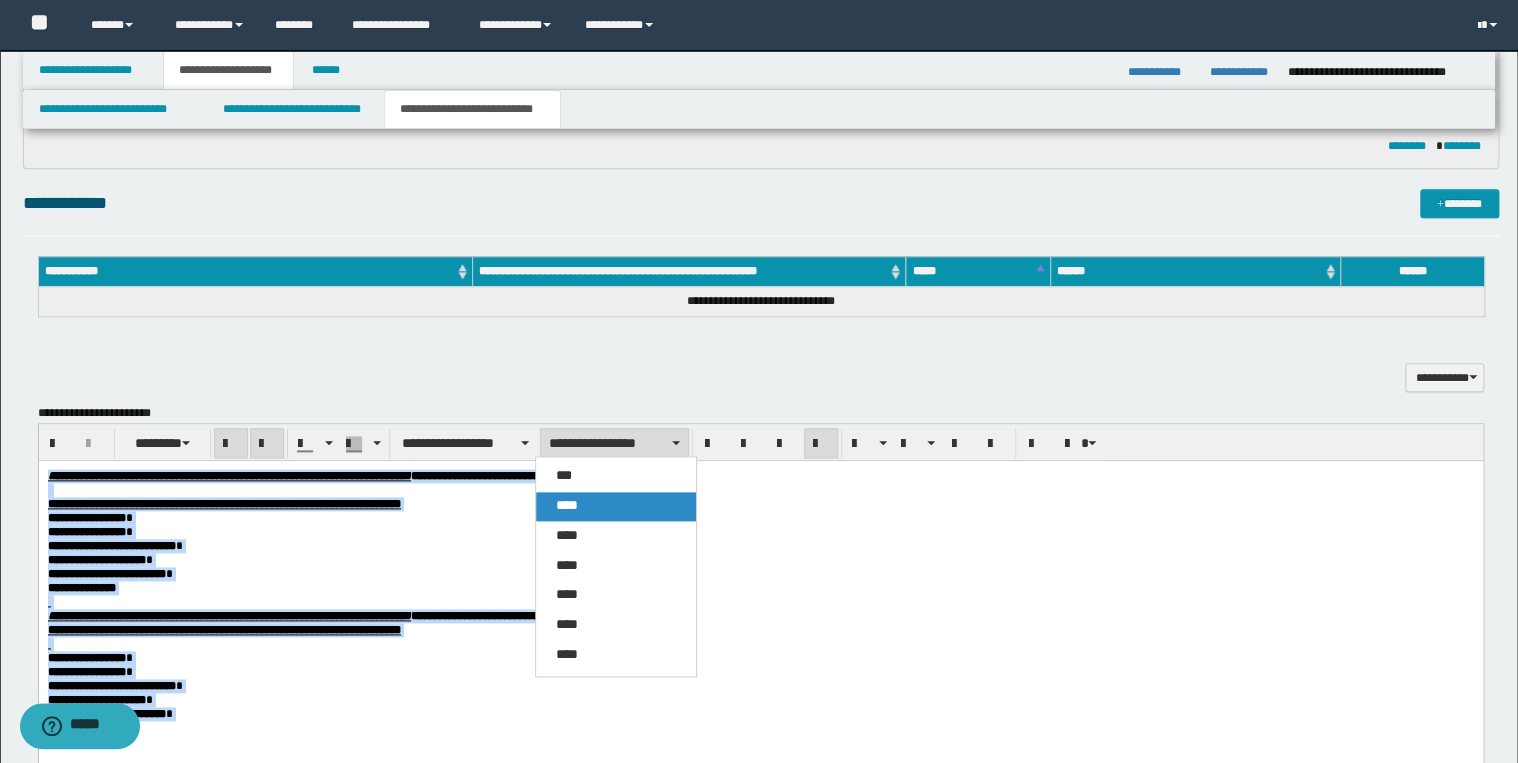 click on "****" at bounding box center [616, 506] 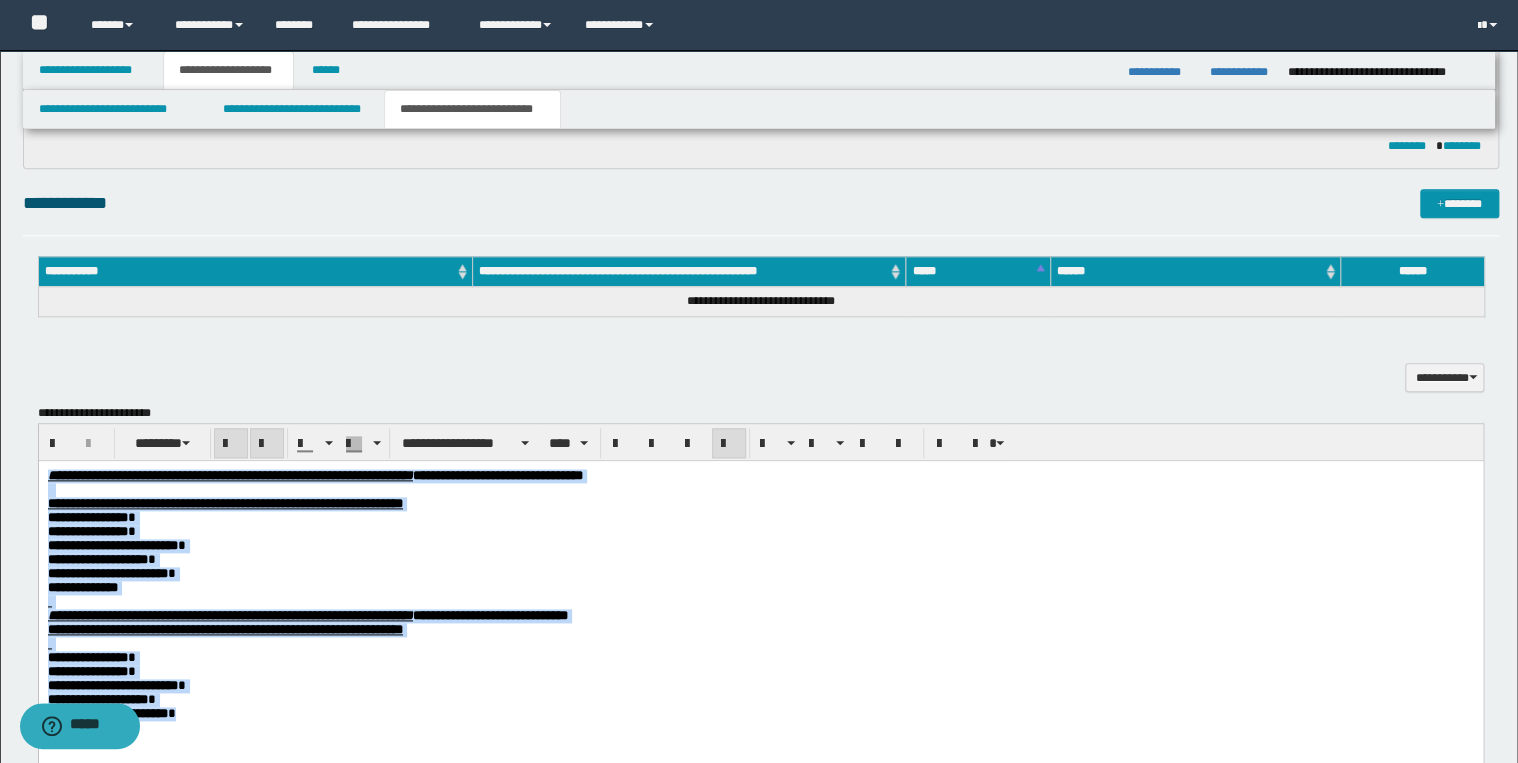 click on "**********" at bounding box center [760, 546] 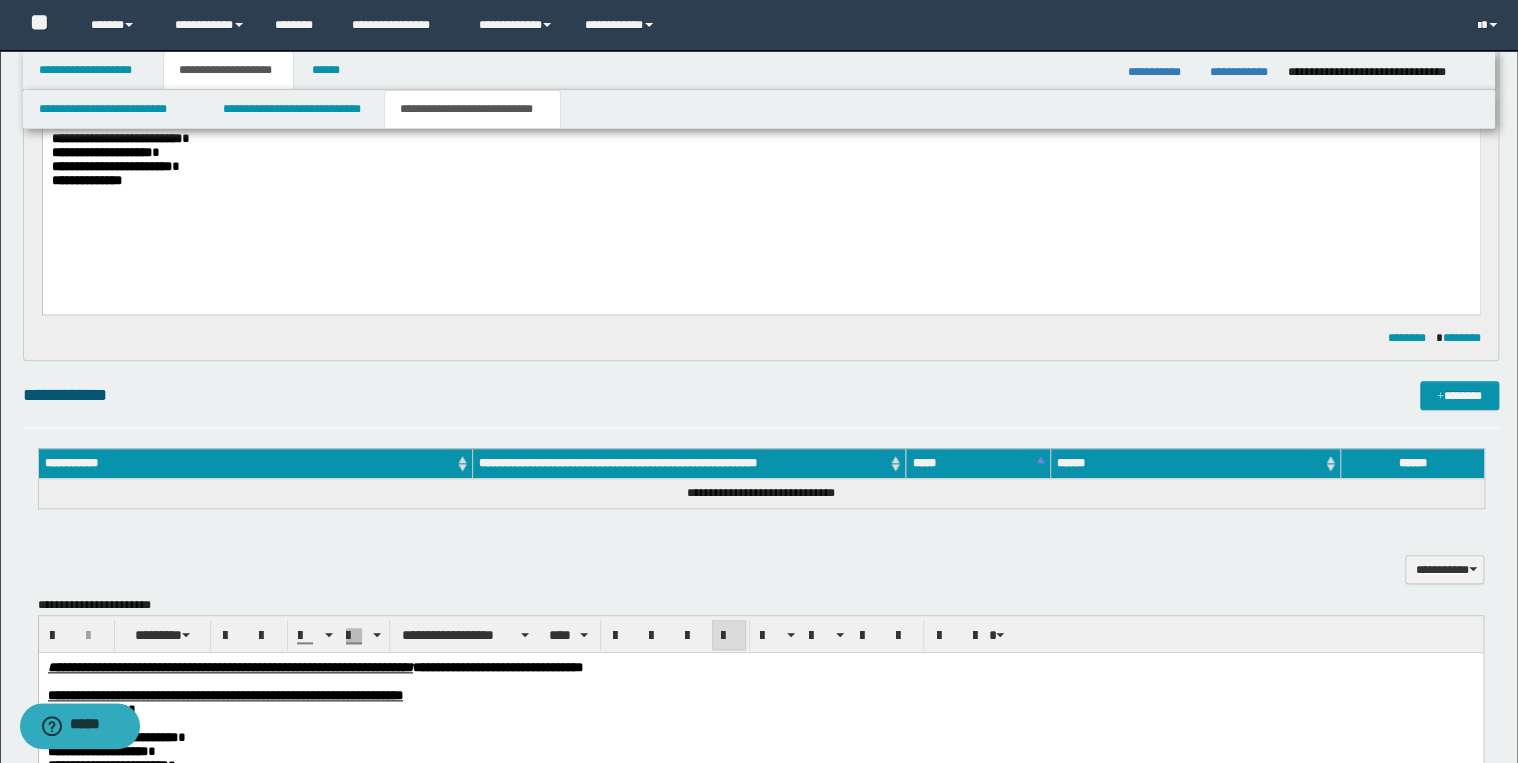 scroll, scrollTop: 1028, scrollLeft: 0, axis: vertical 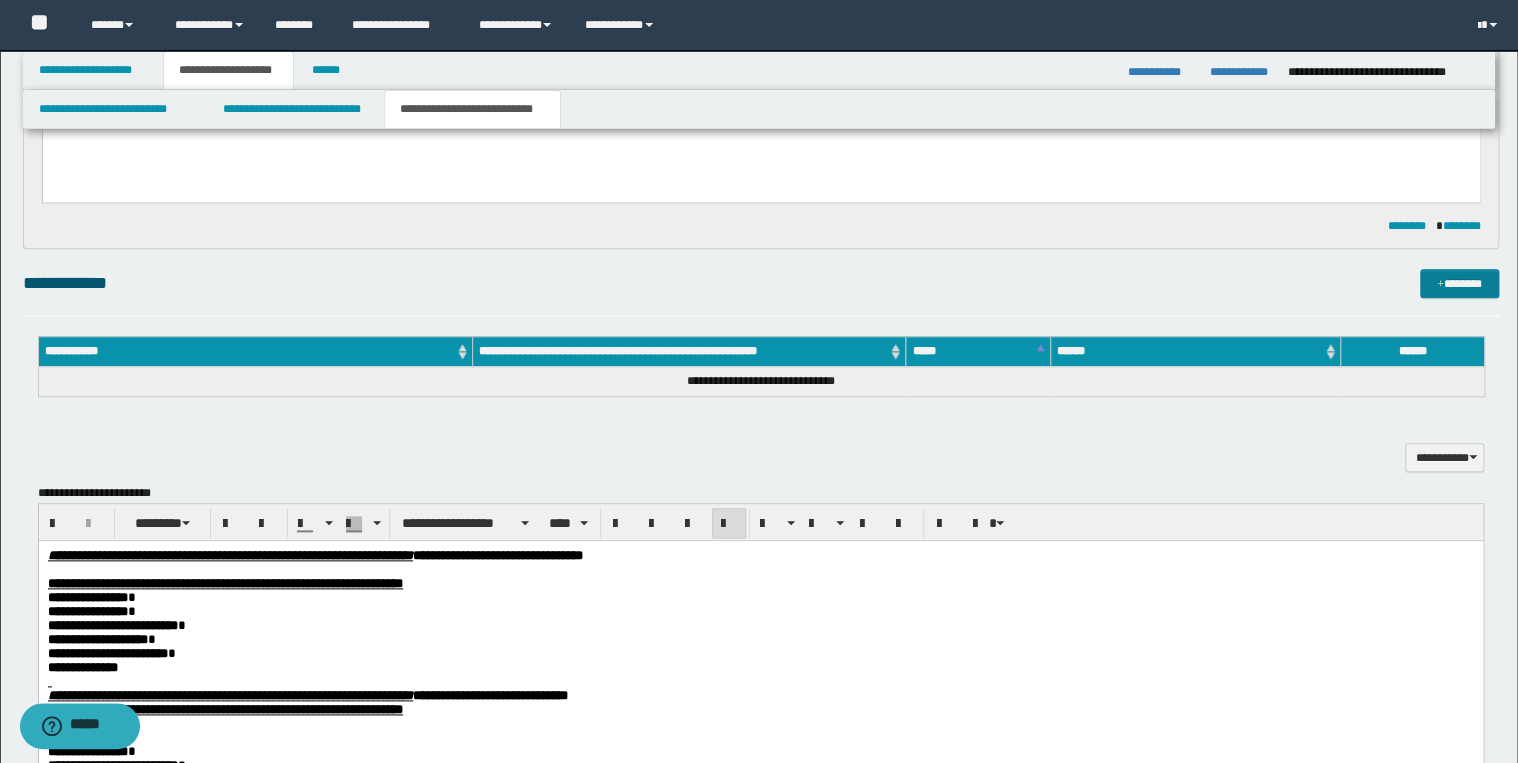 click on "*******" at bounding box center [1459, 284] 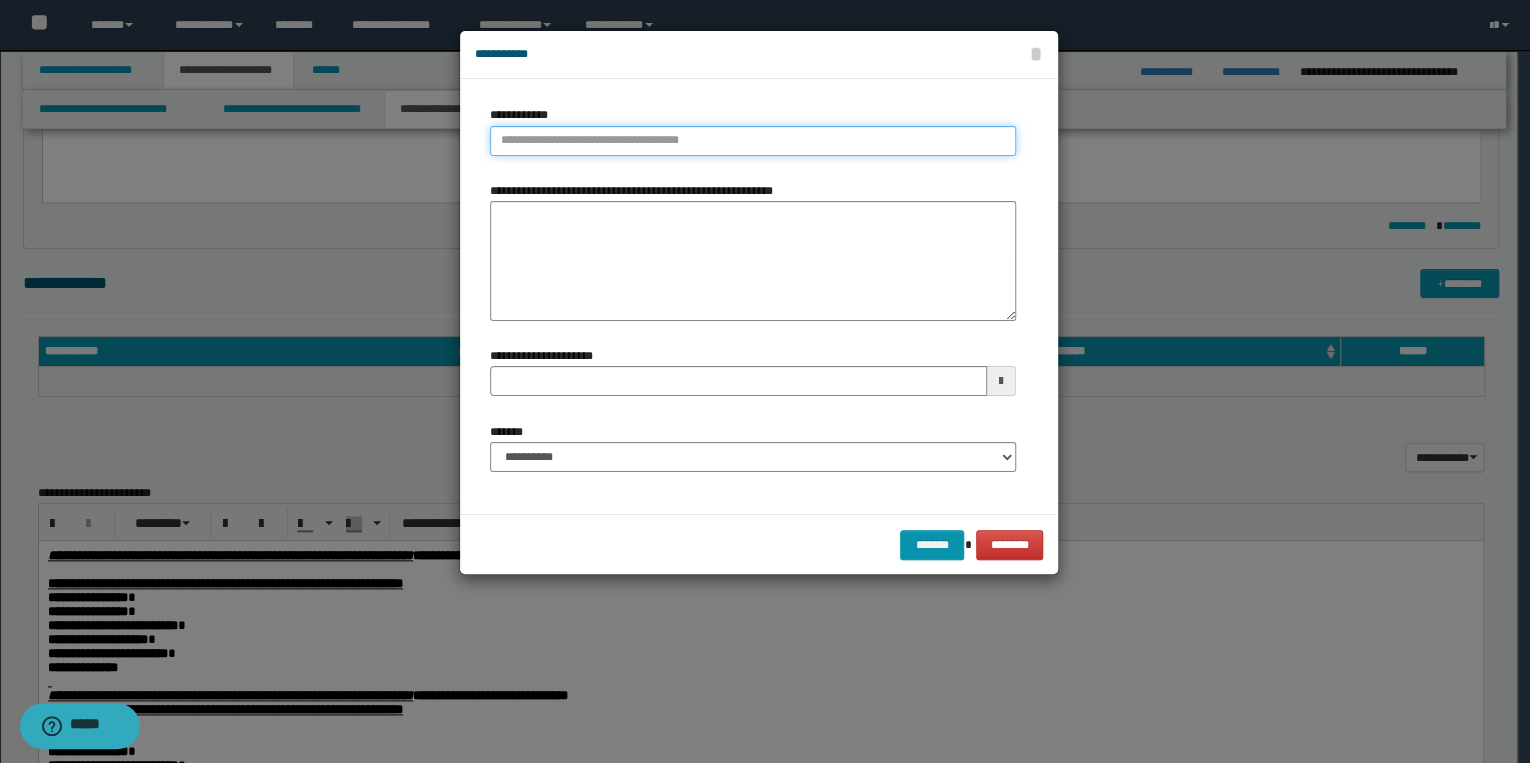 click on "**********" at bounding box center (753, 141) 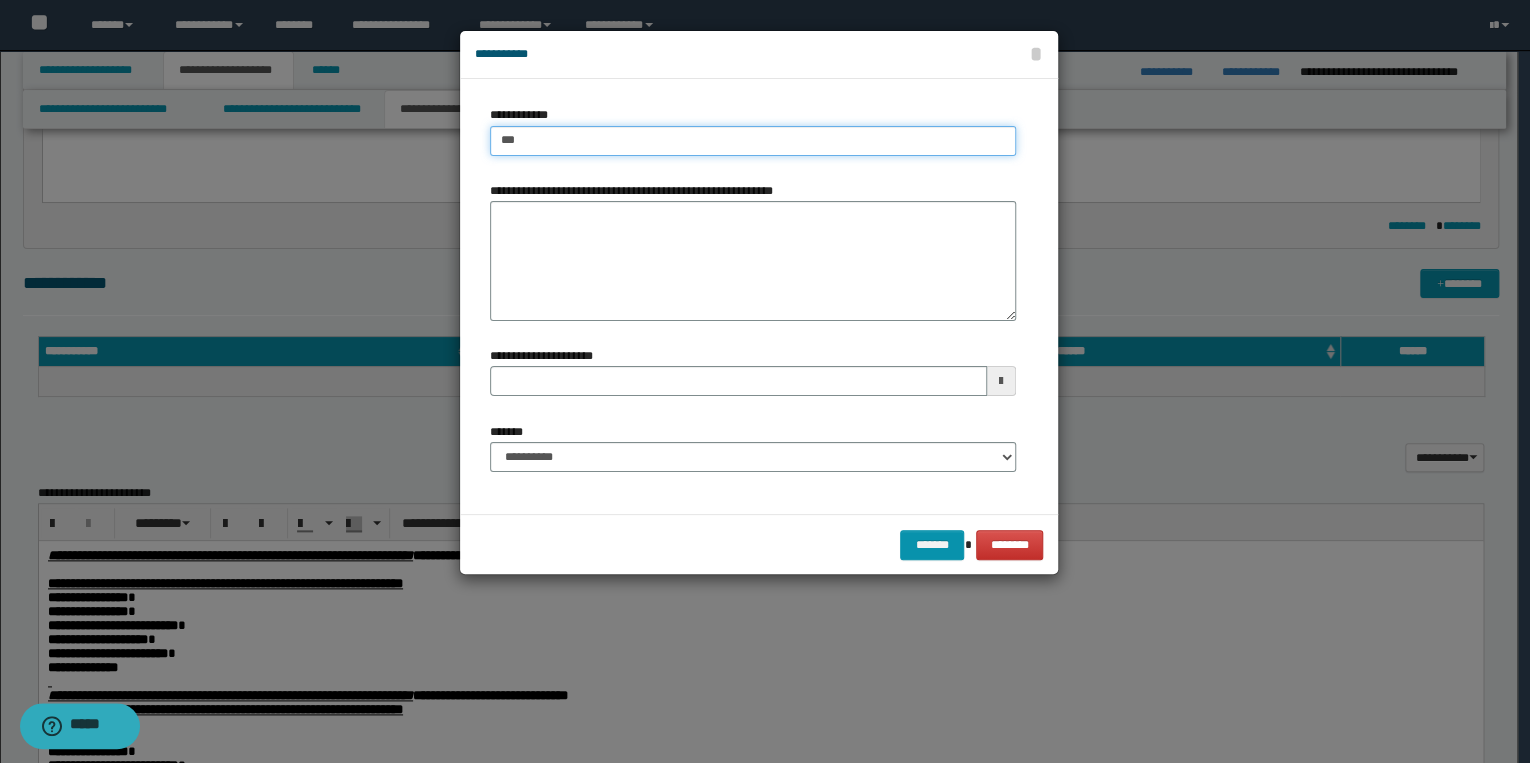 type on "****" 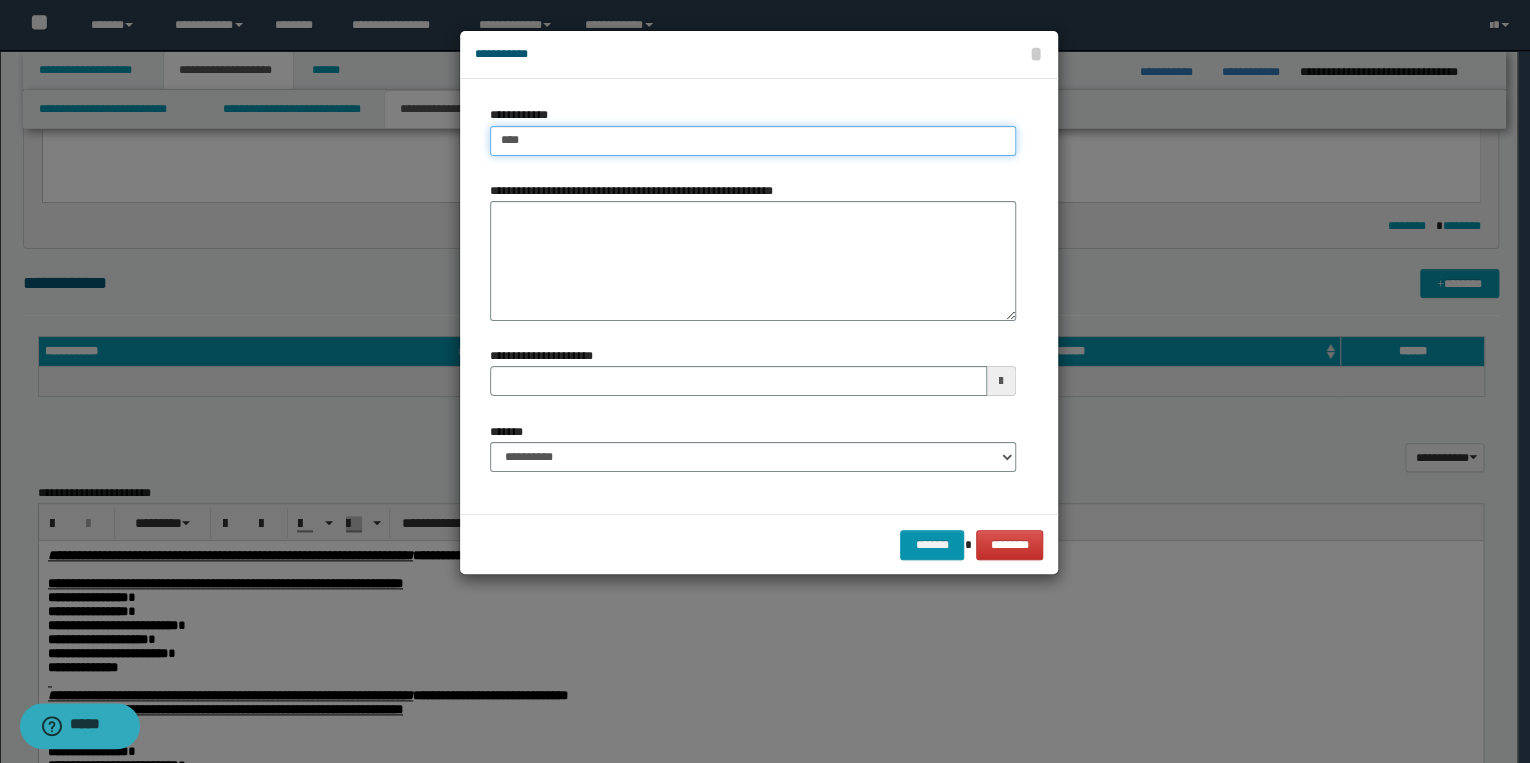 type on "****" 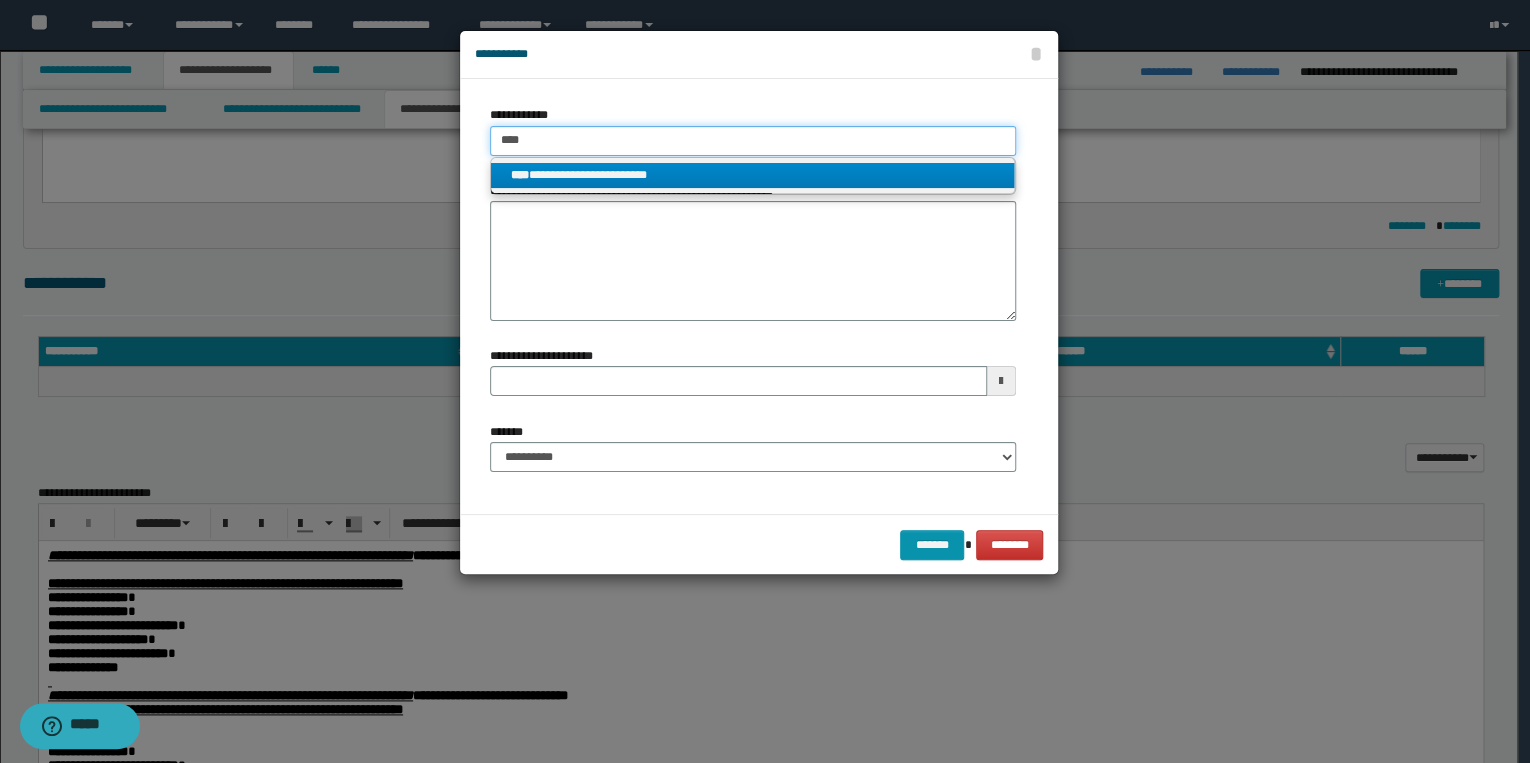 type on "****" 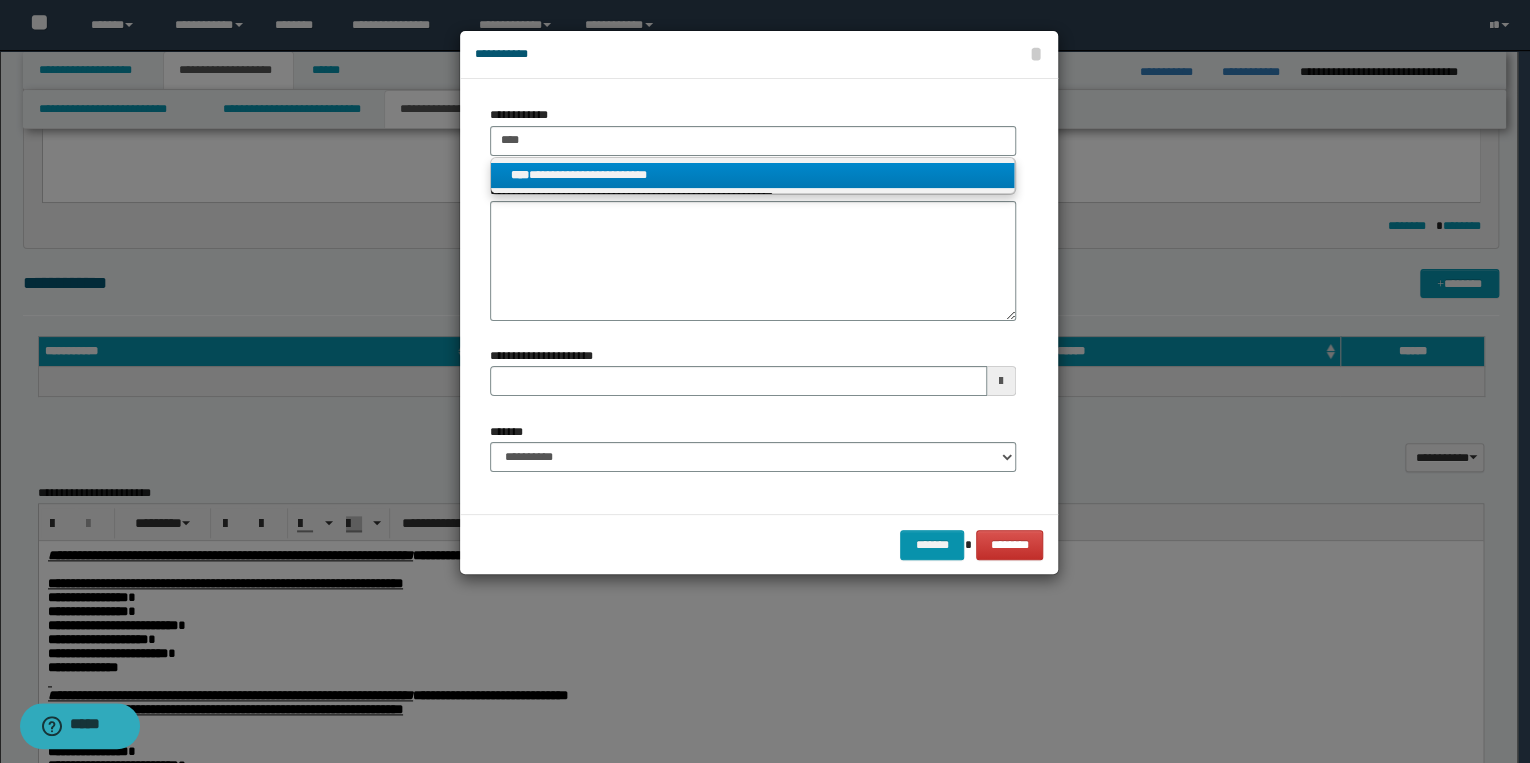 click on "**********" at bounding box center [753, 175] 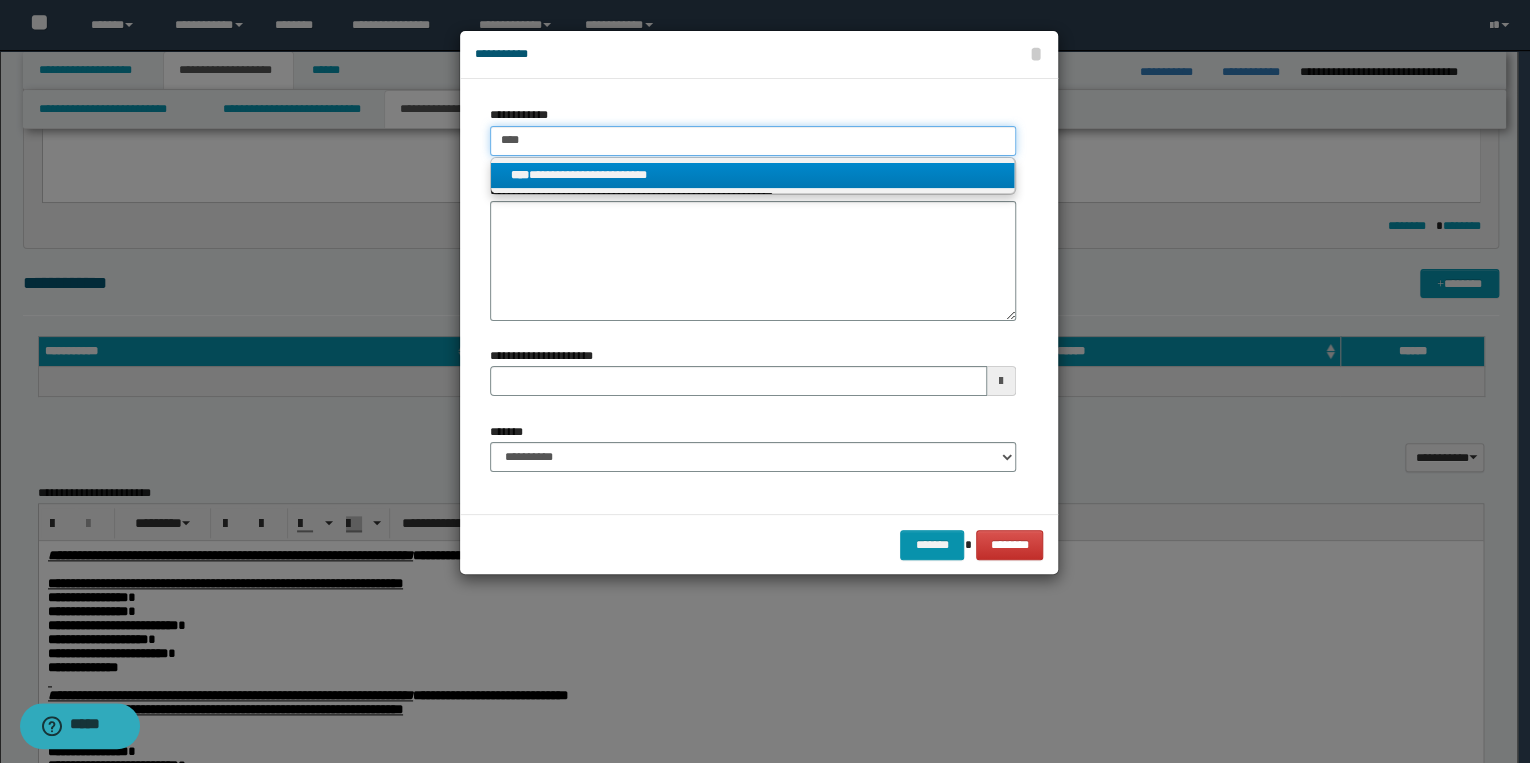 type 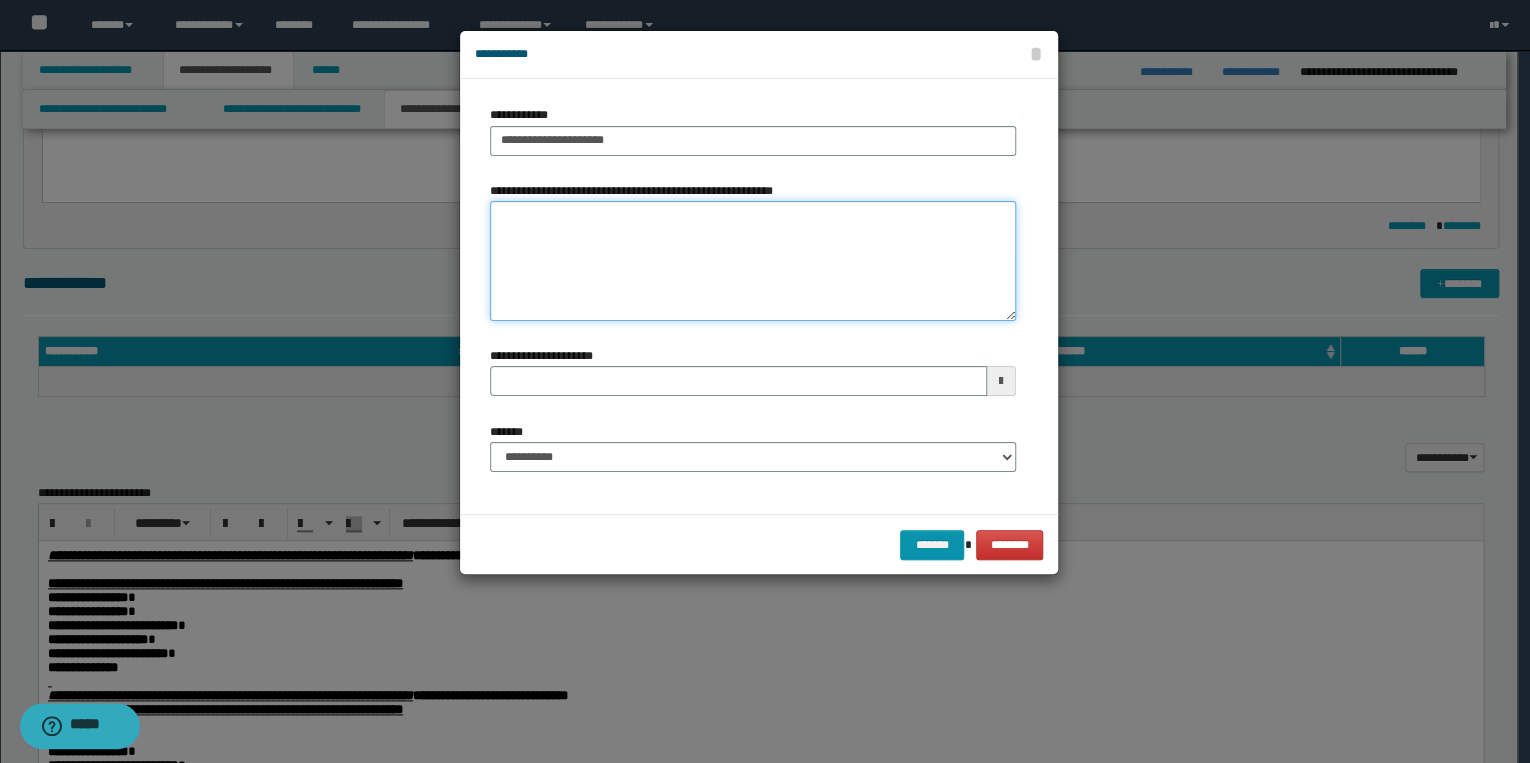 click on "**********" at bounding box center [753, 261] 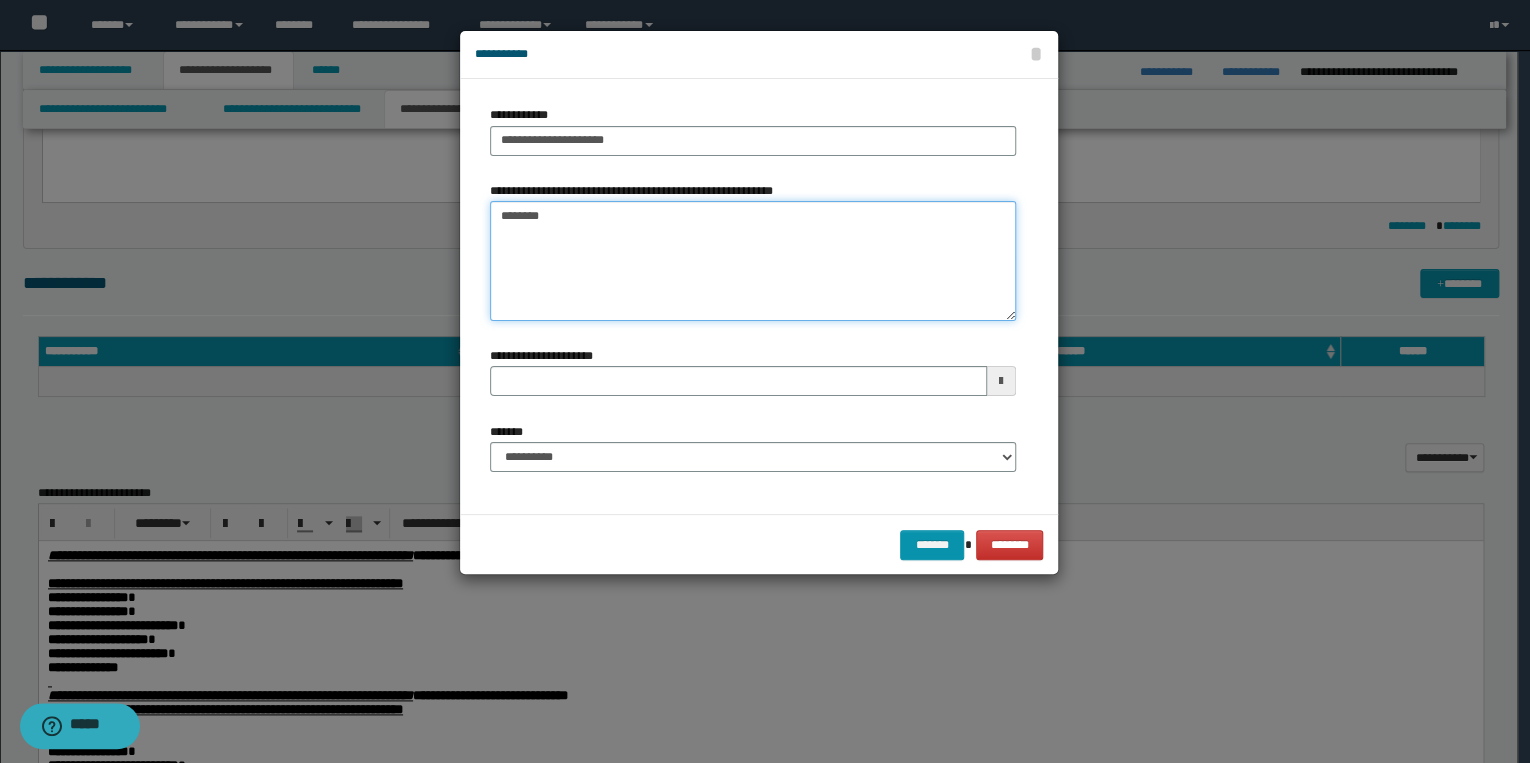 type on "*********" 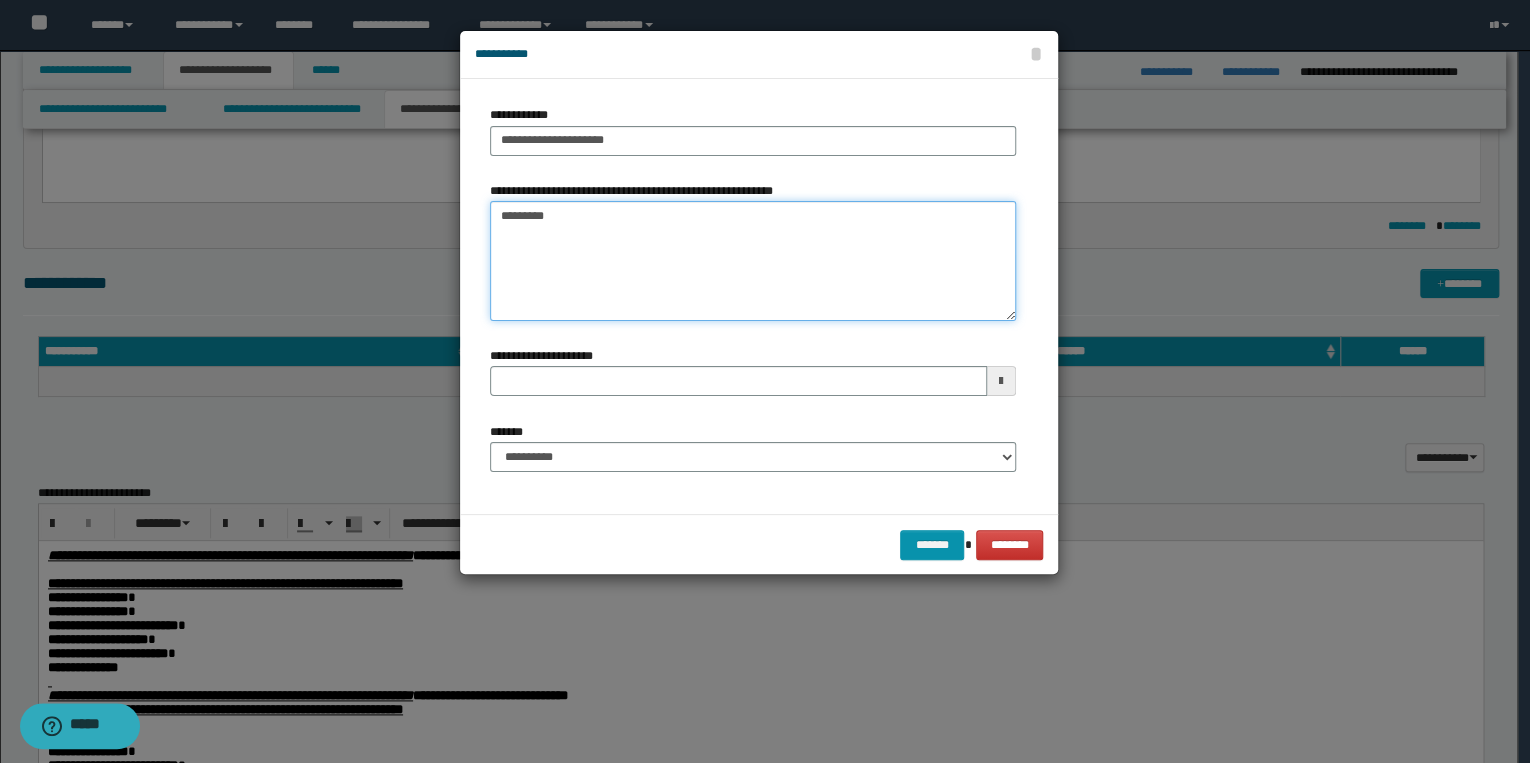type 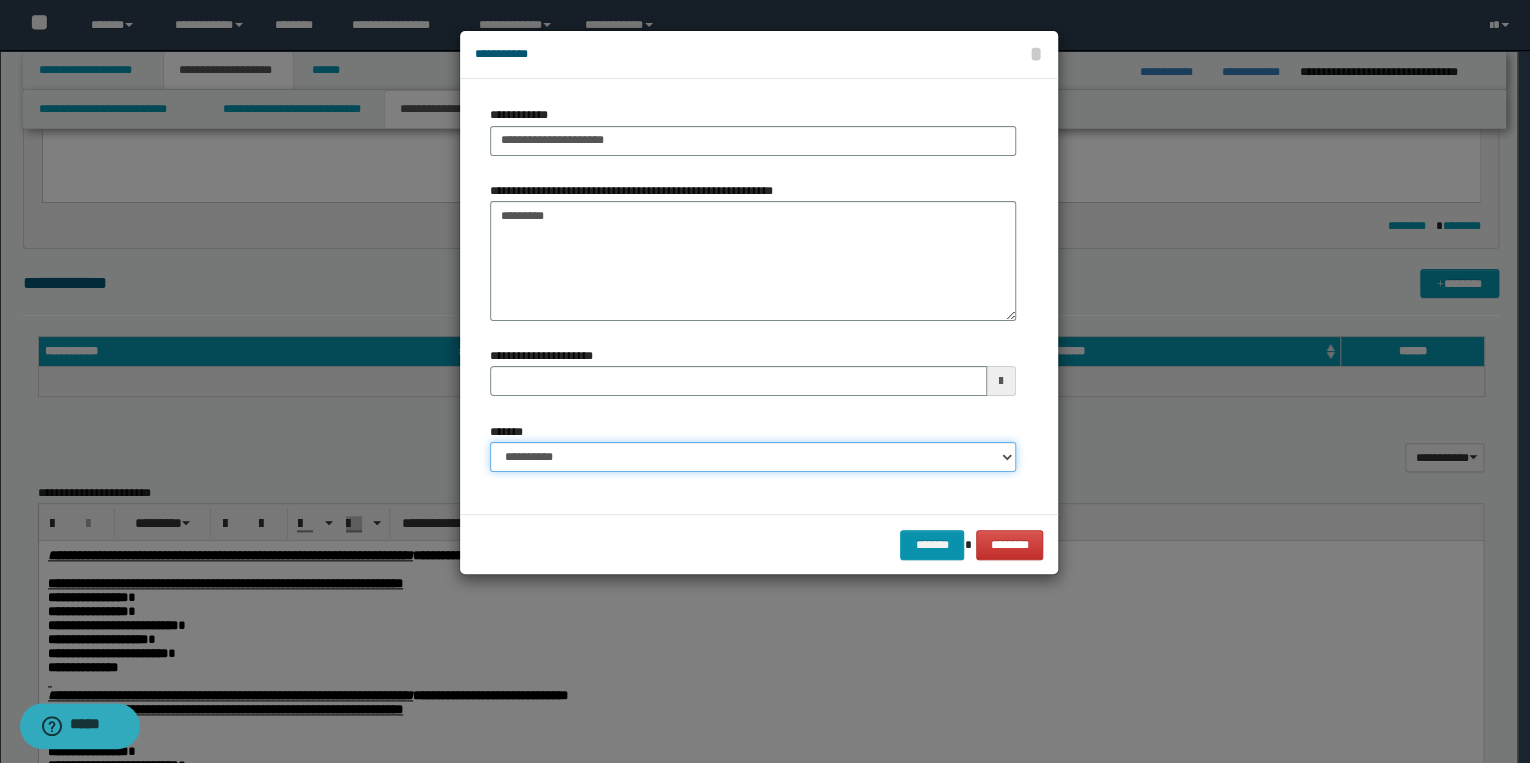 click on "**********" at bounding box center [753, 457] 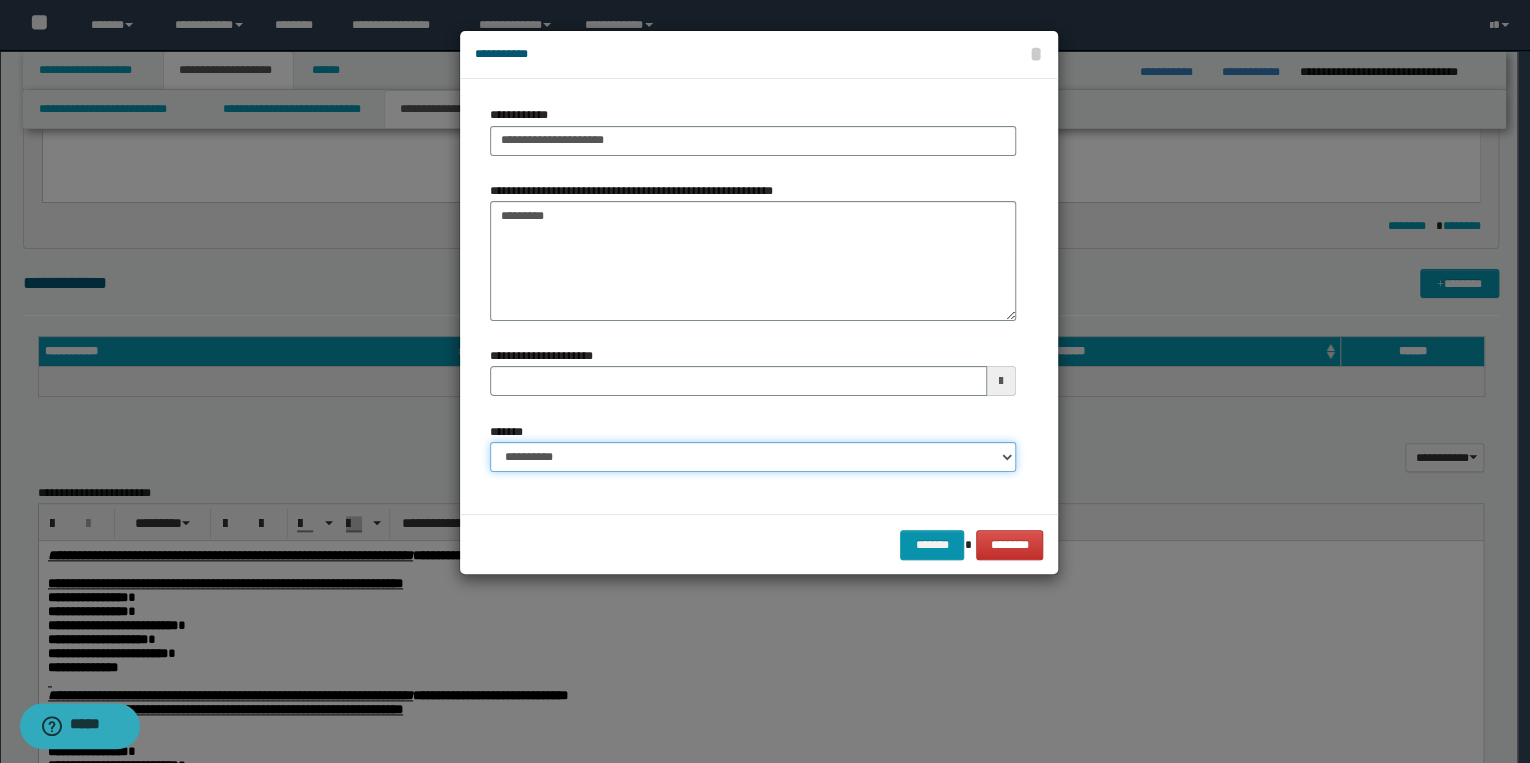 select on "*" 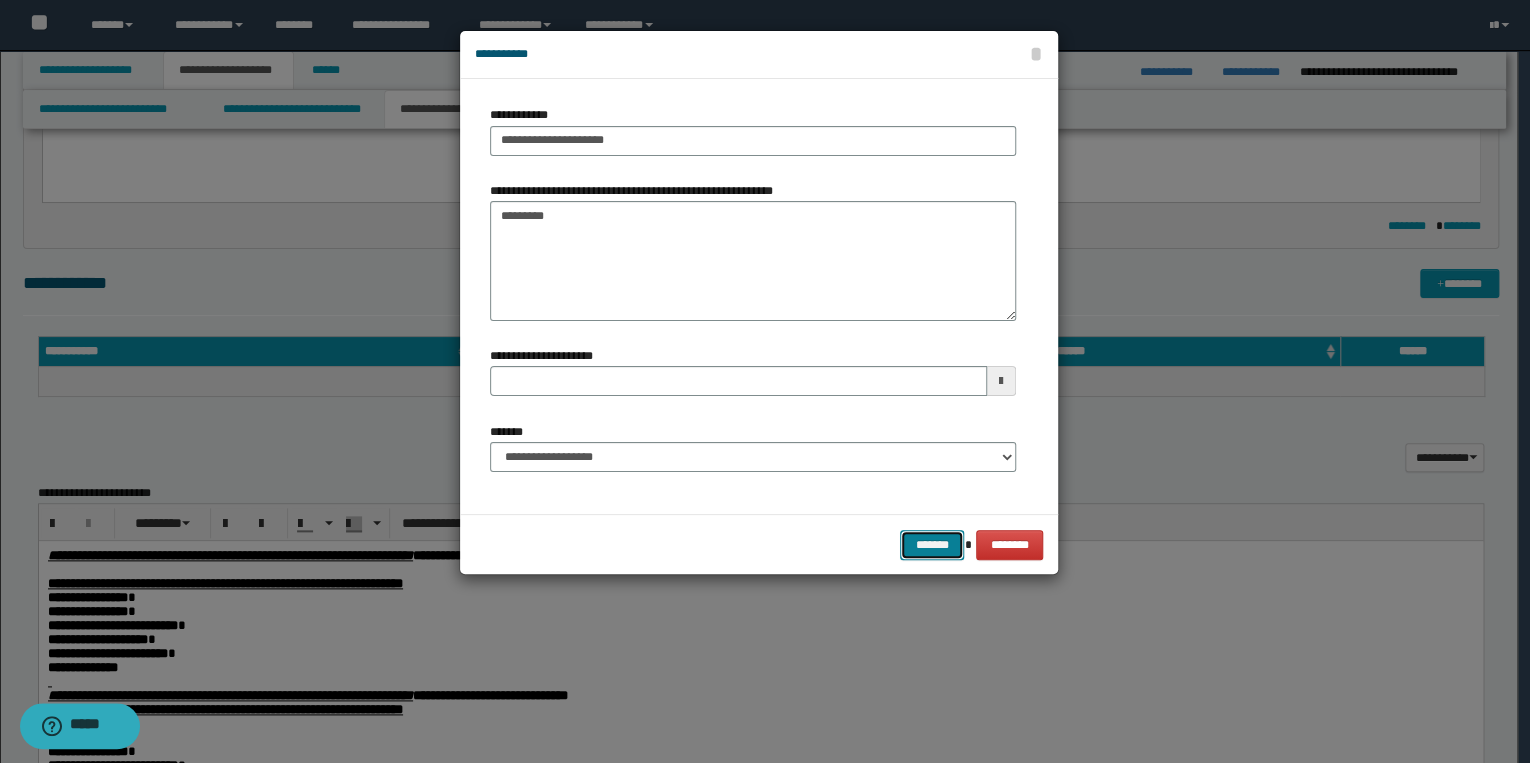 click on "*******" at bounding box center [932, 545] 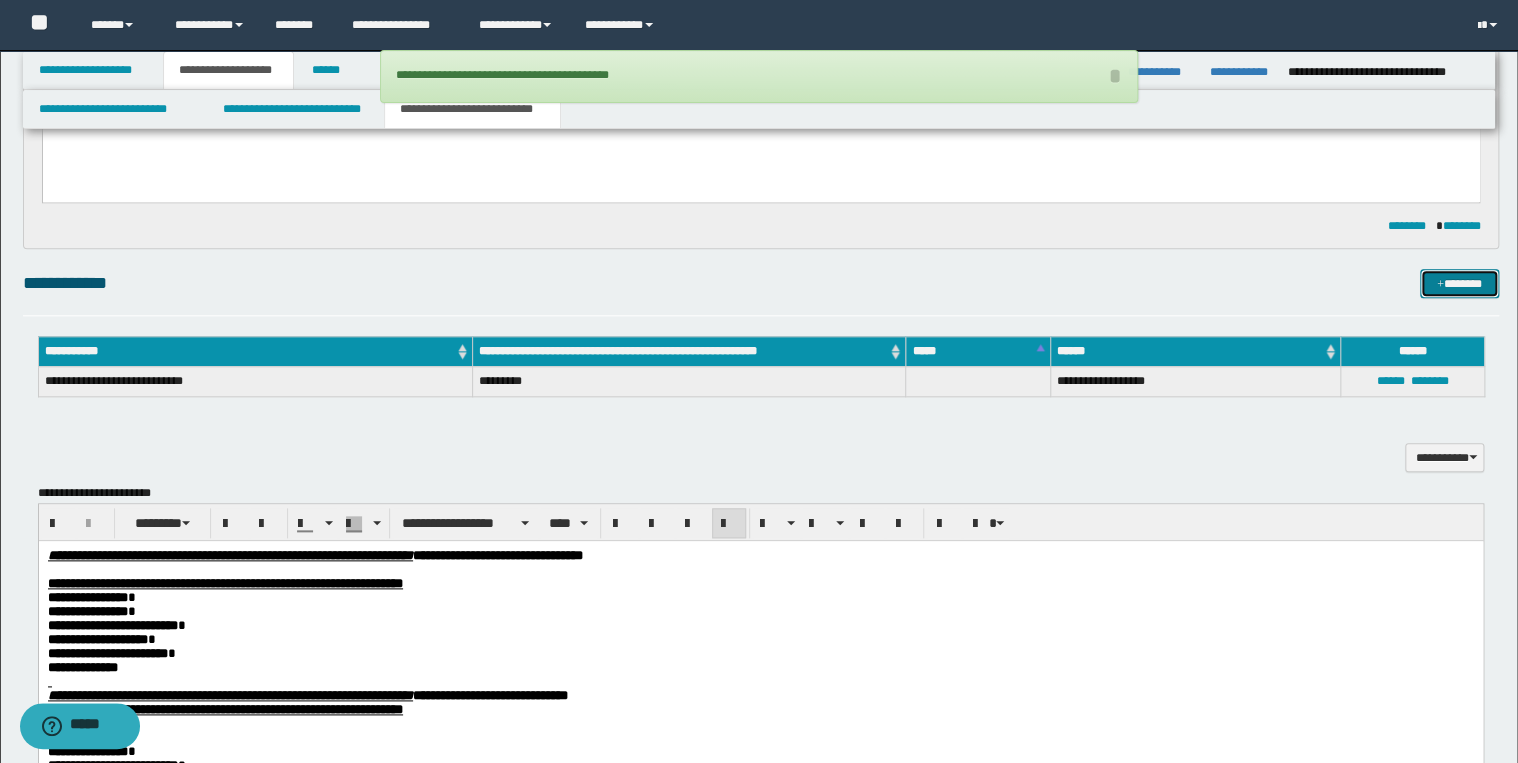 type 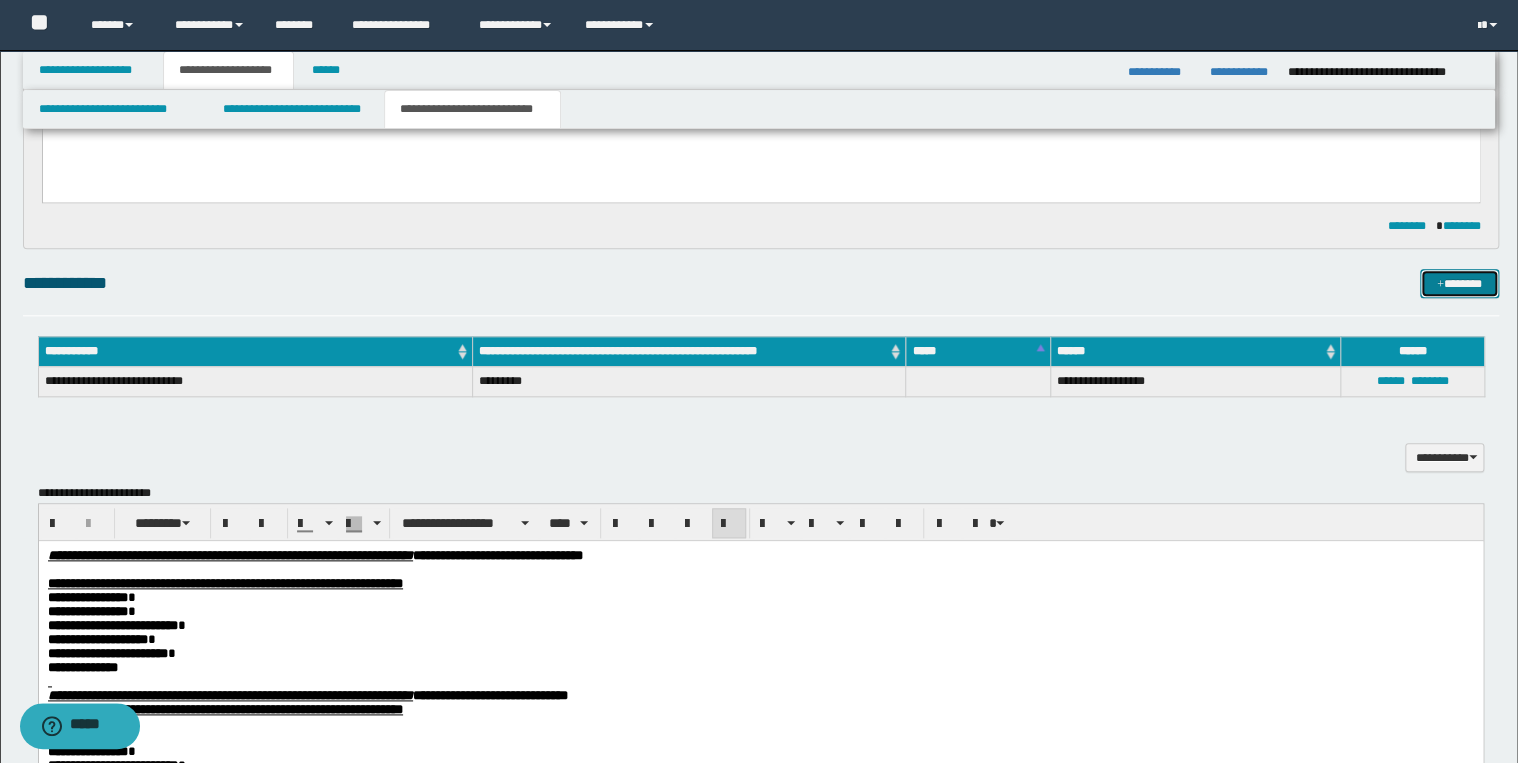 click on "*******" at bounding box center (1459, 284) 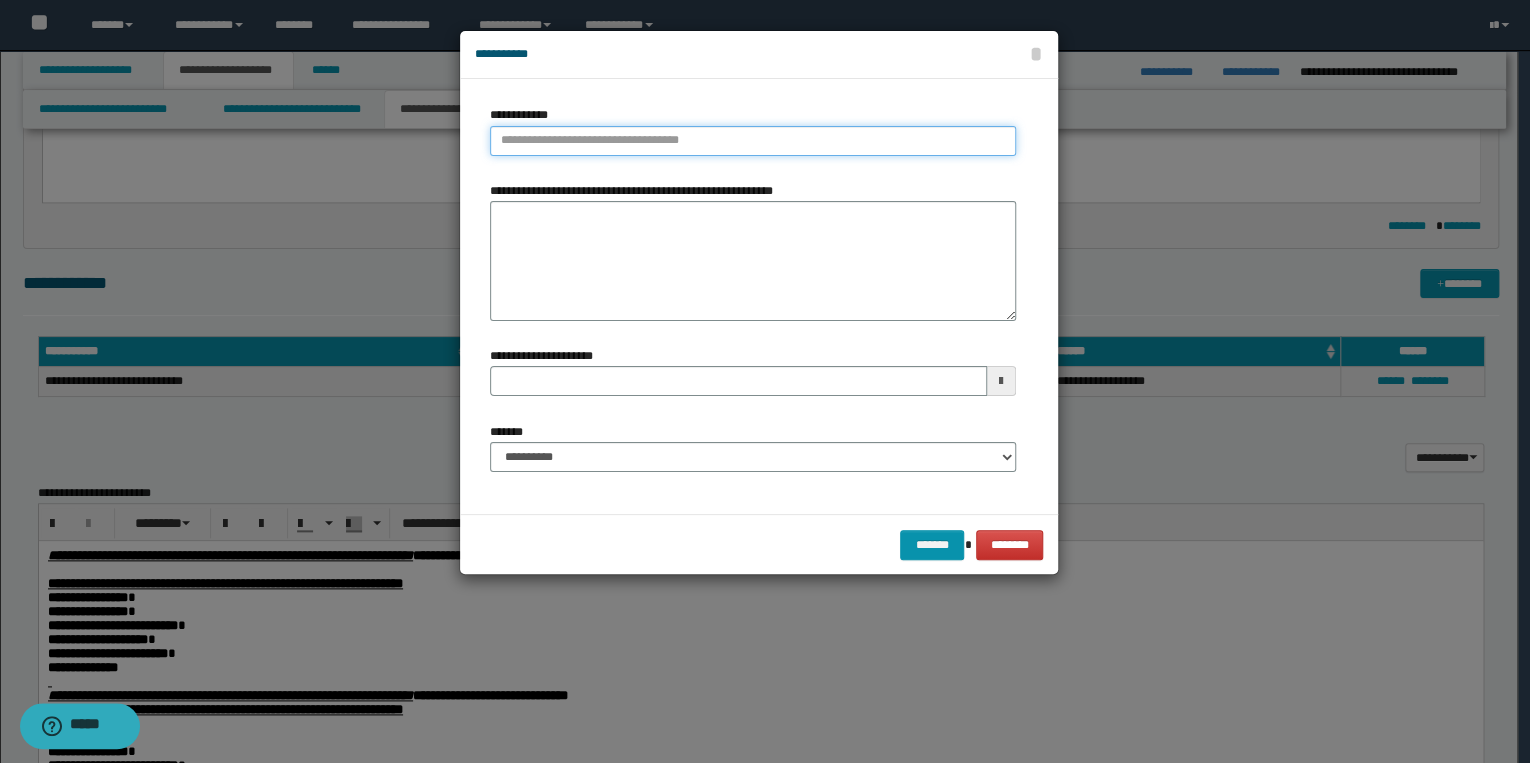 type on "**********" 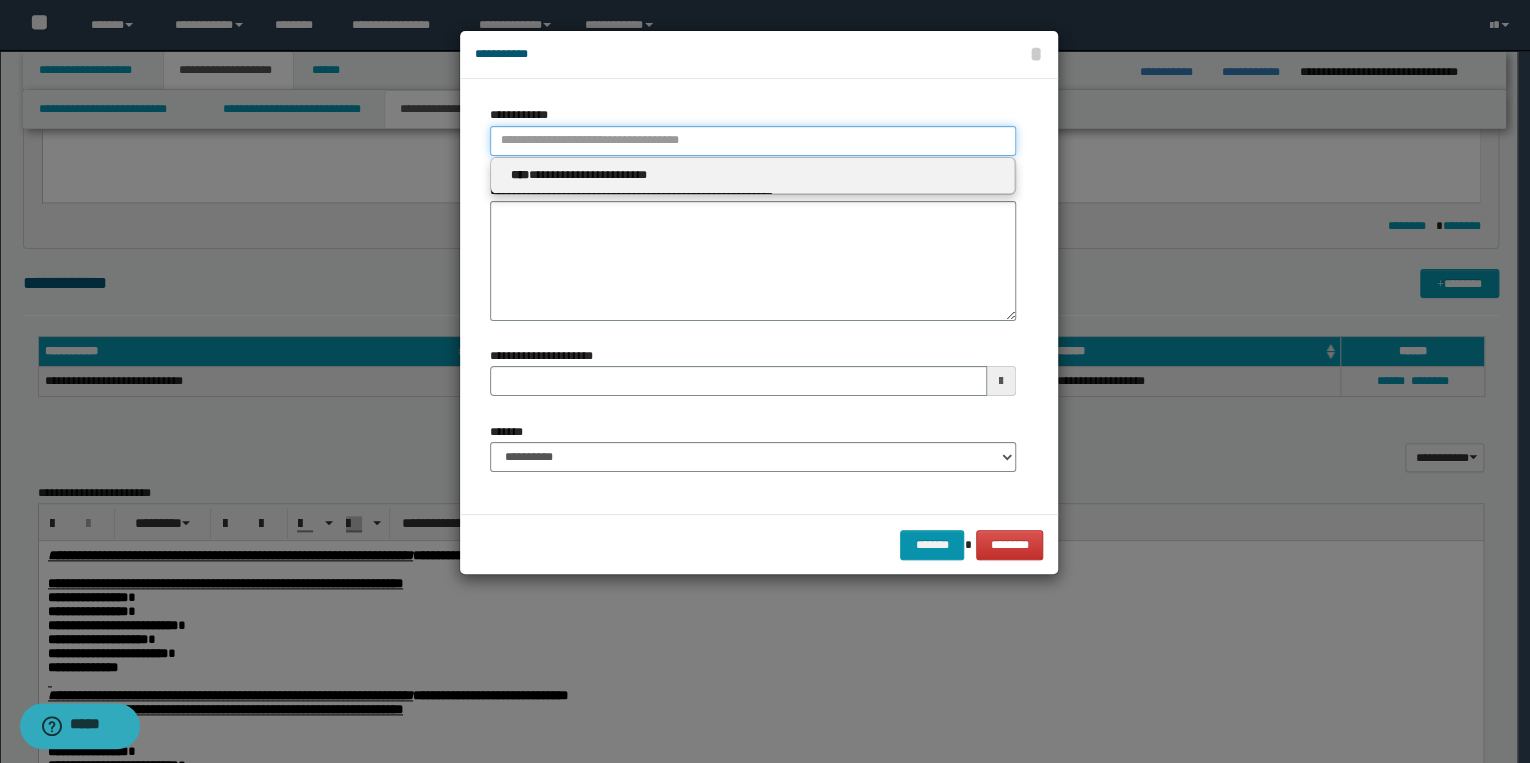 click on "**********" at bounding box center [753, 141] 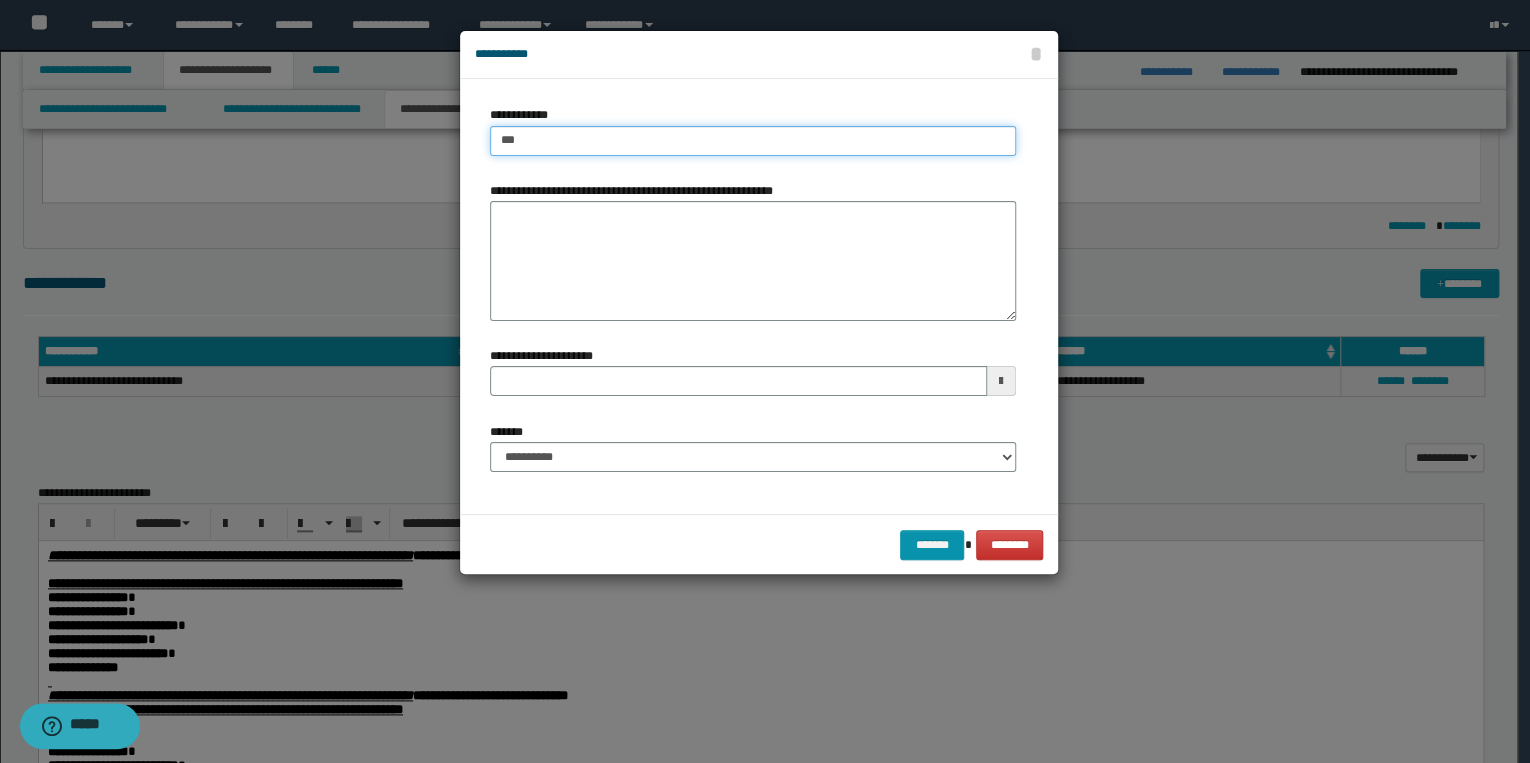 type on "****" 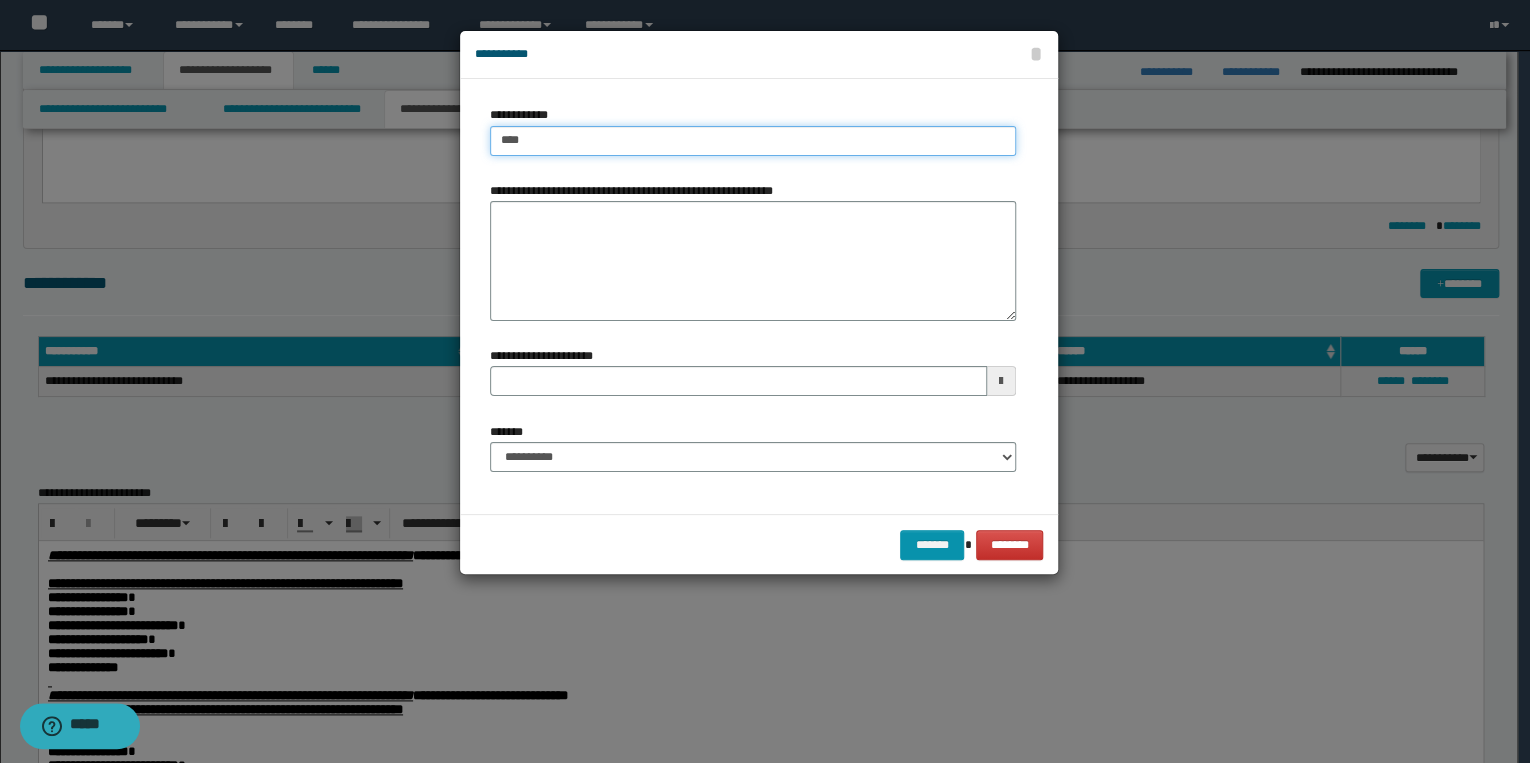 type on "****" 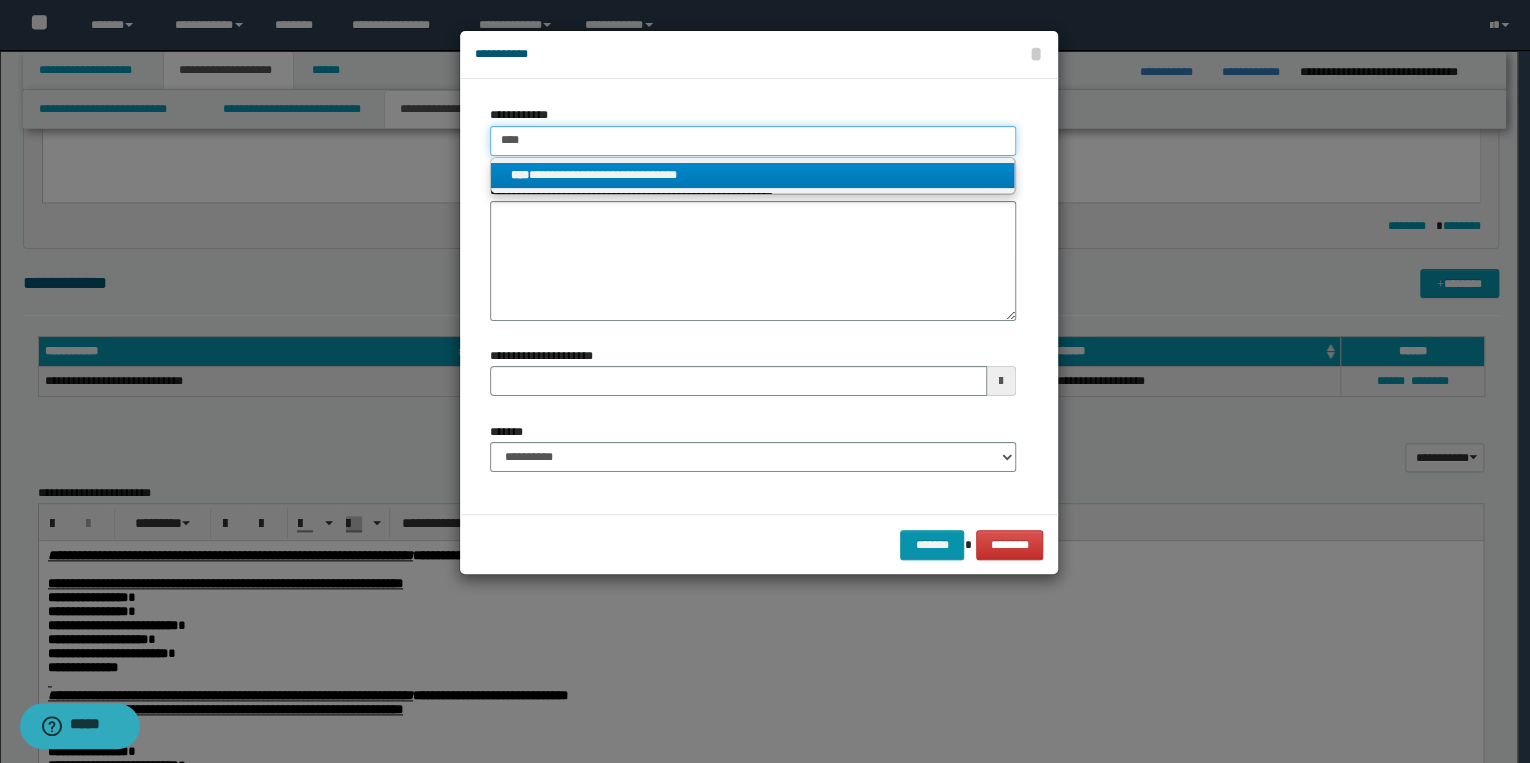 type on "****" 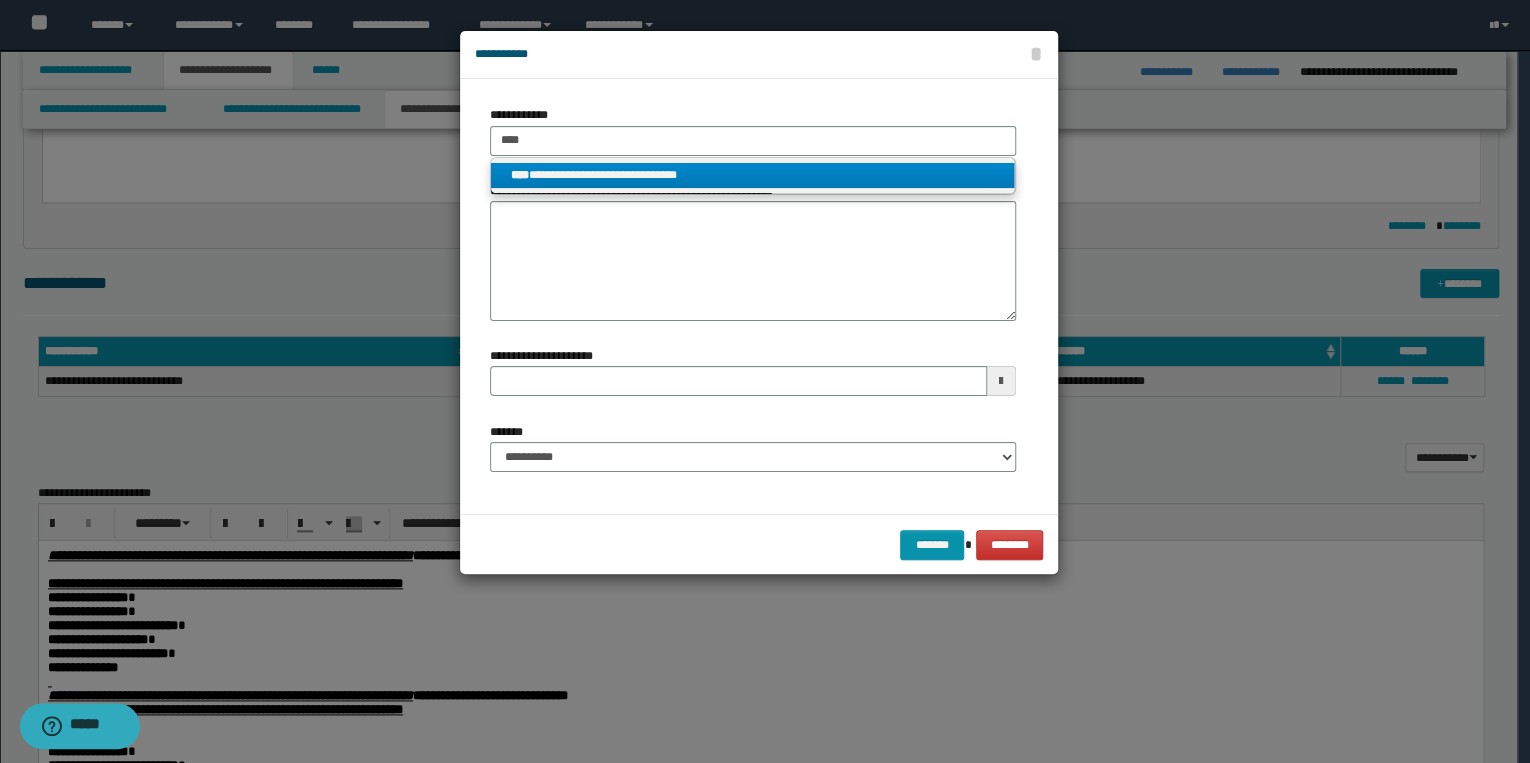 click on "**********" at bounding box center (753, 175) 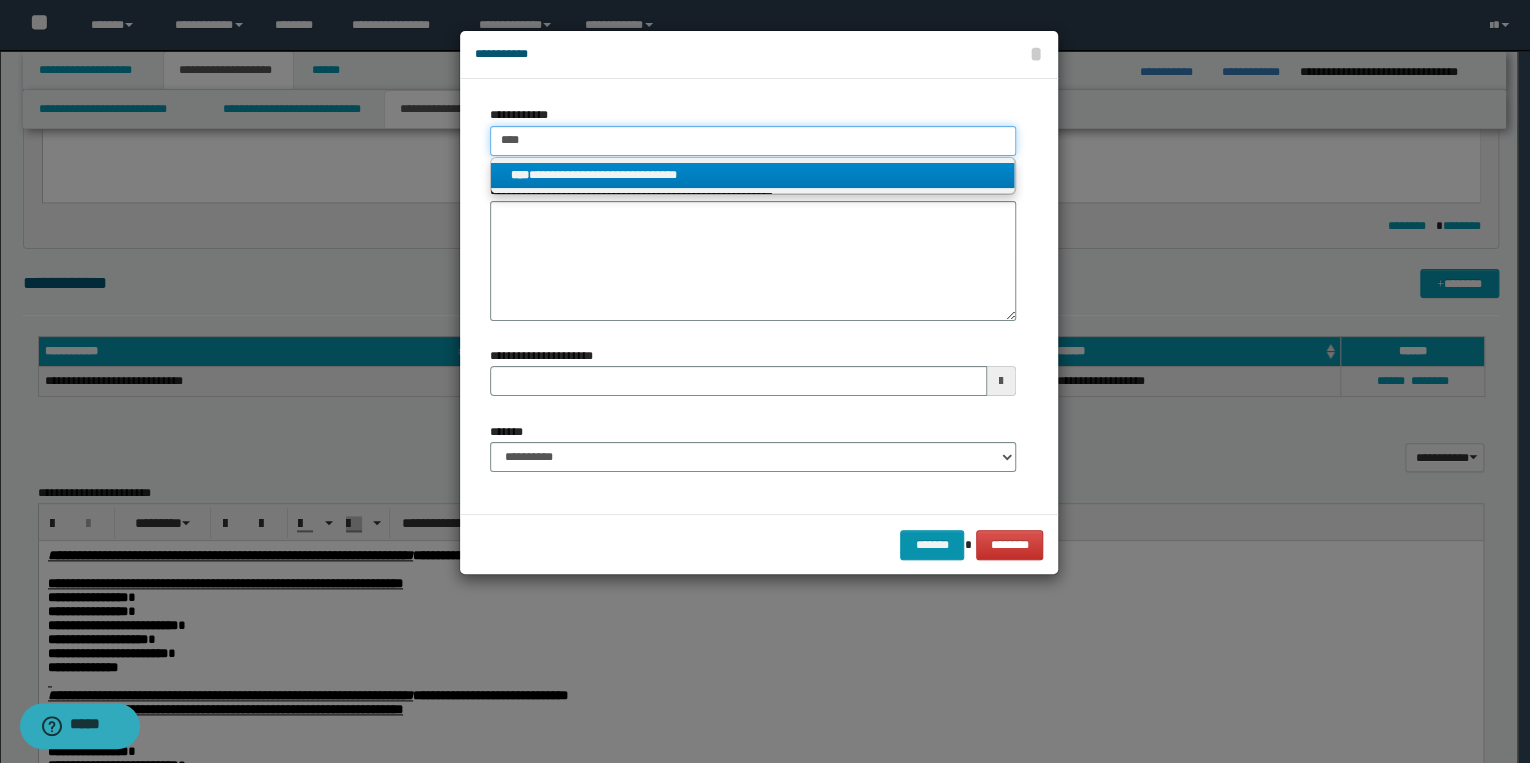 type 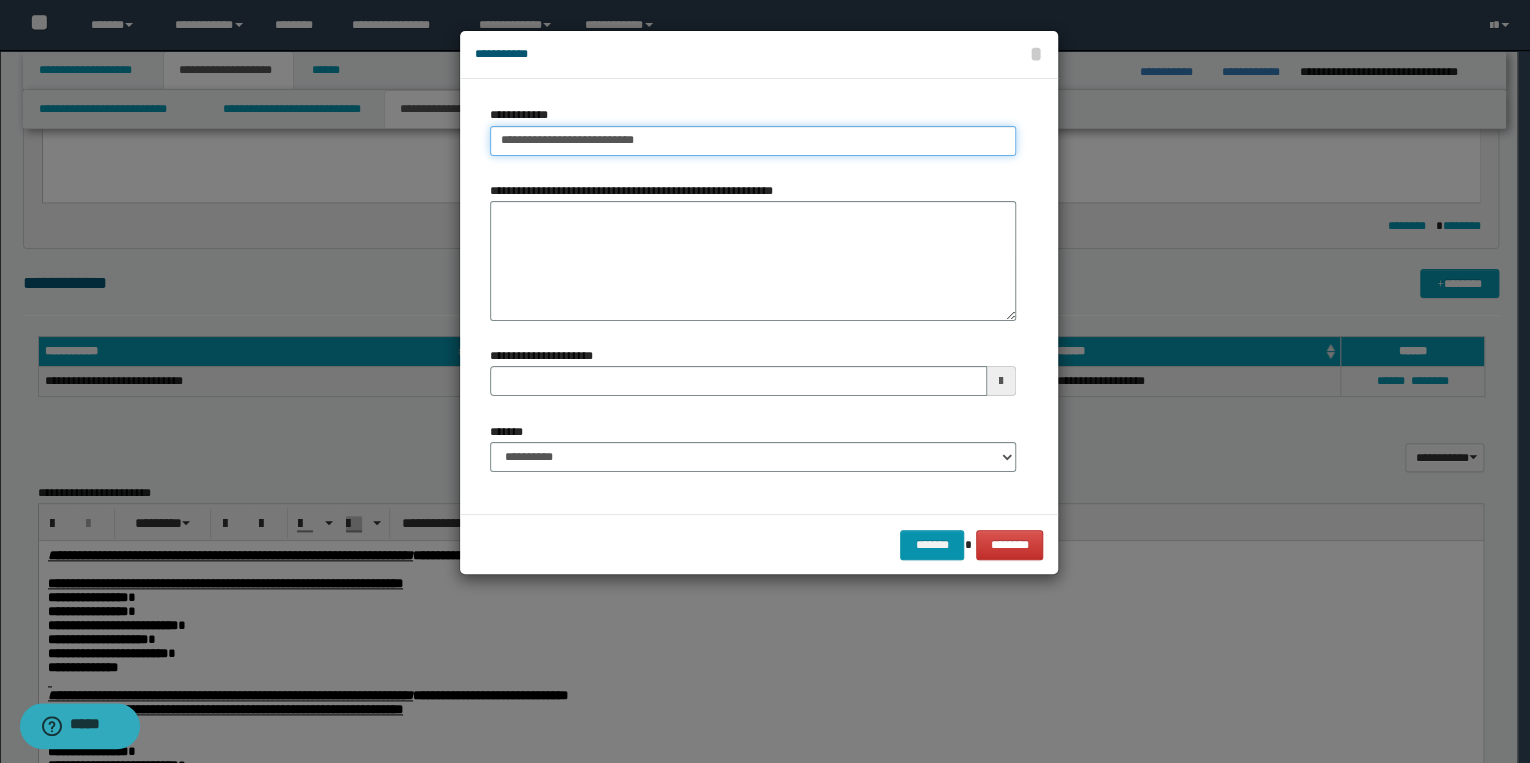 type 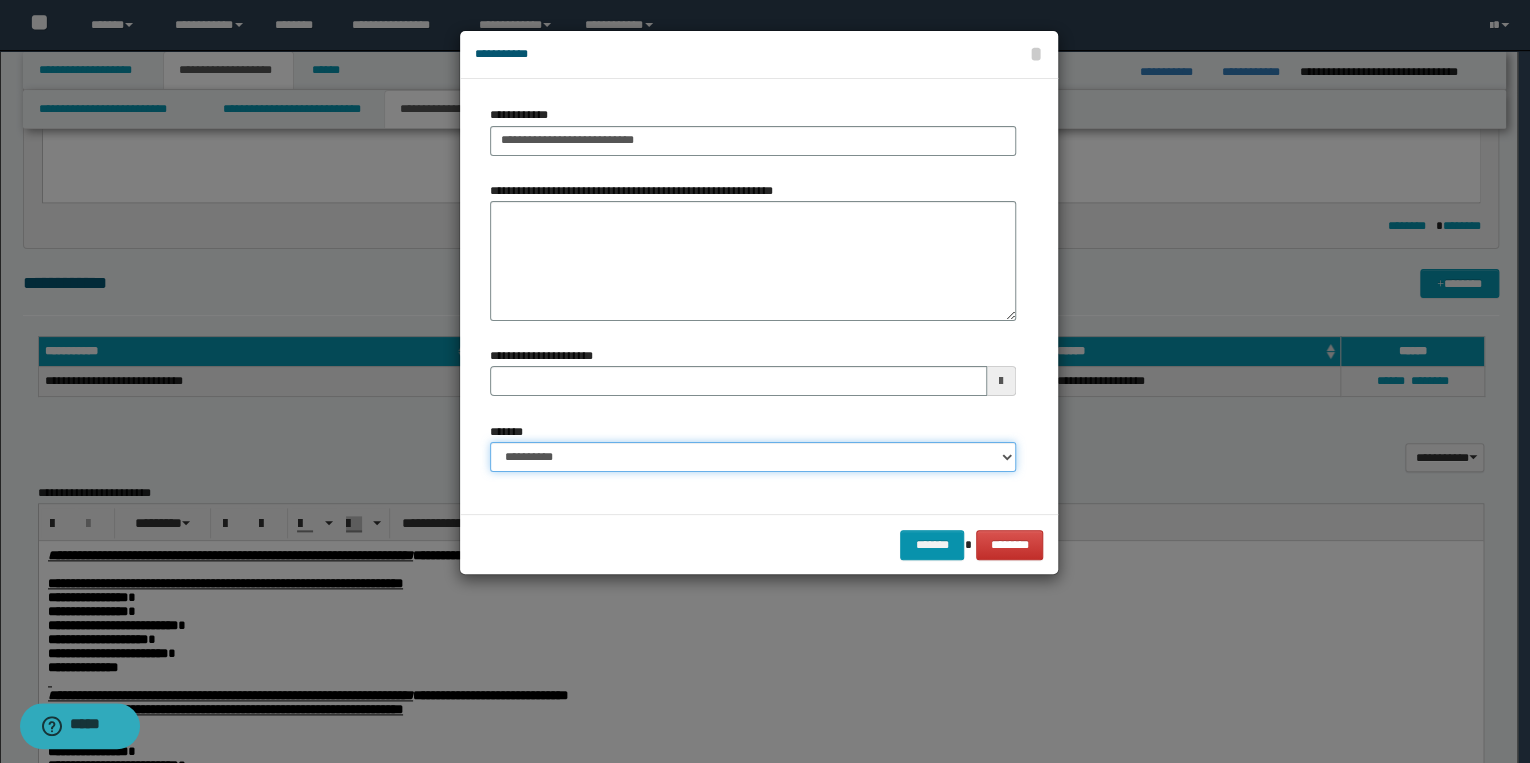 click on "**********" at bounding box center [753, 457] 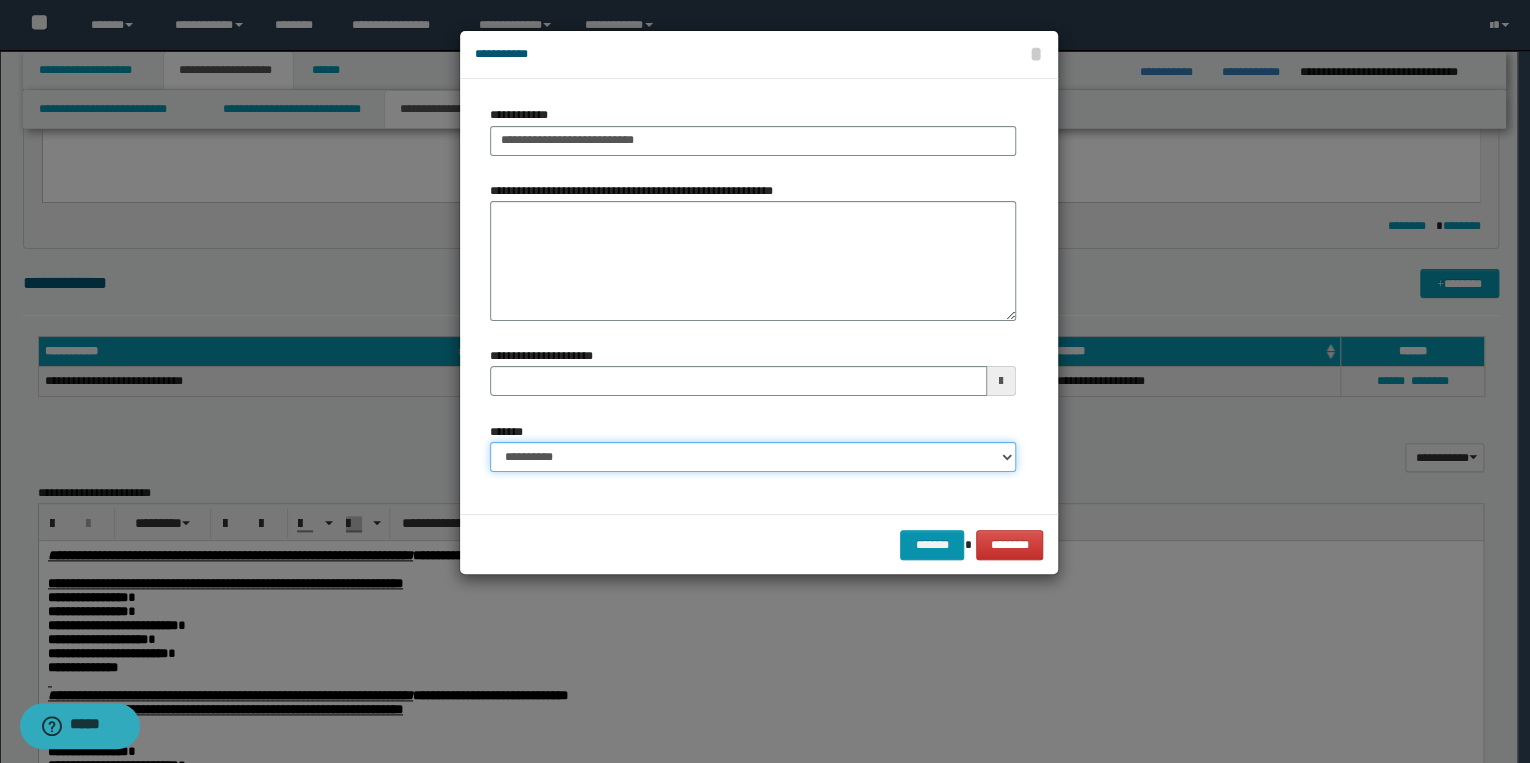 select on "*" 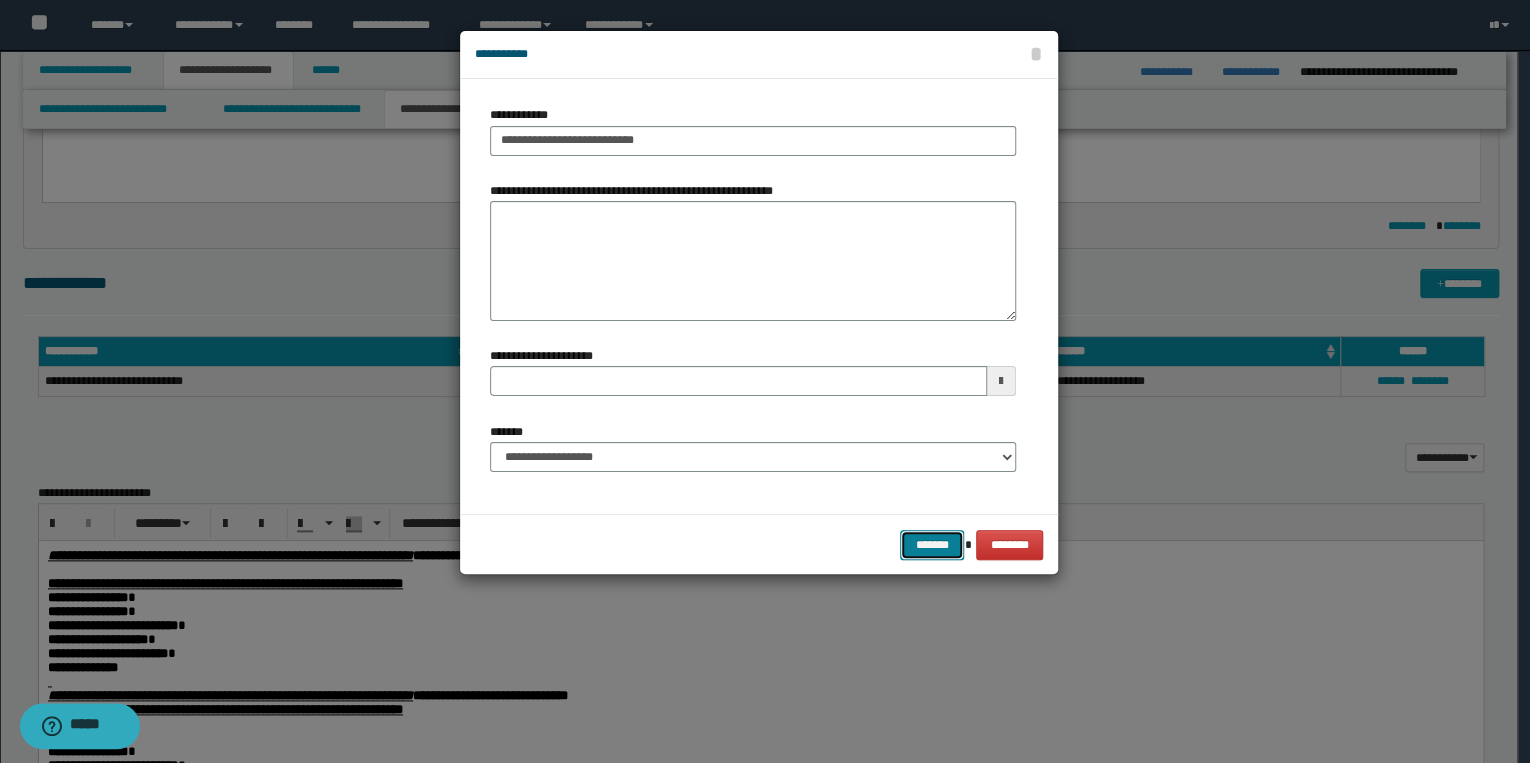 click on "*******" at bounding box center (932, 545) 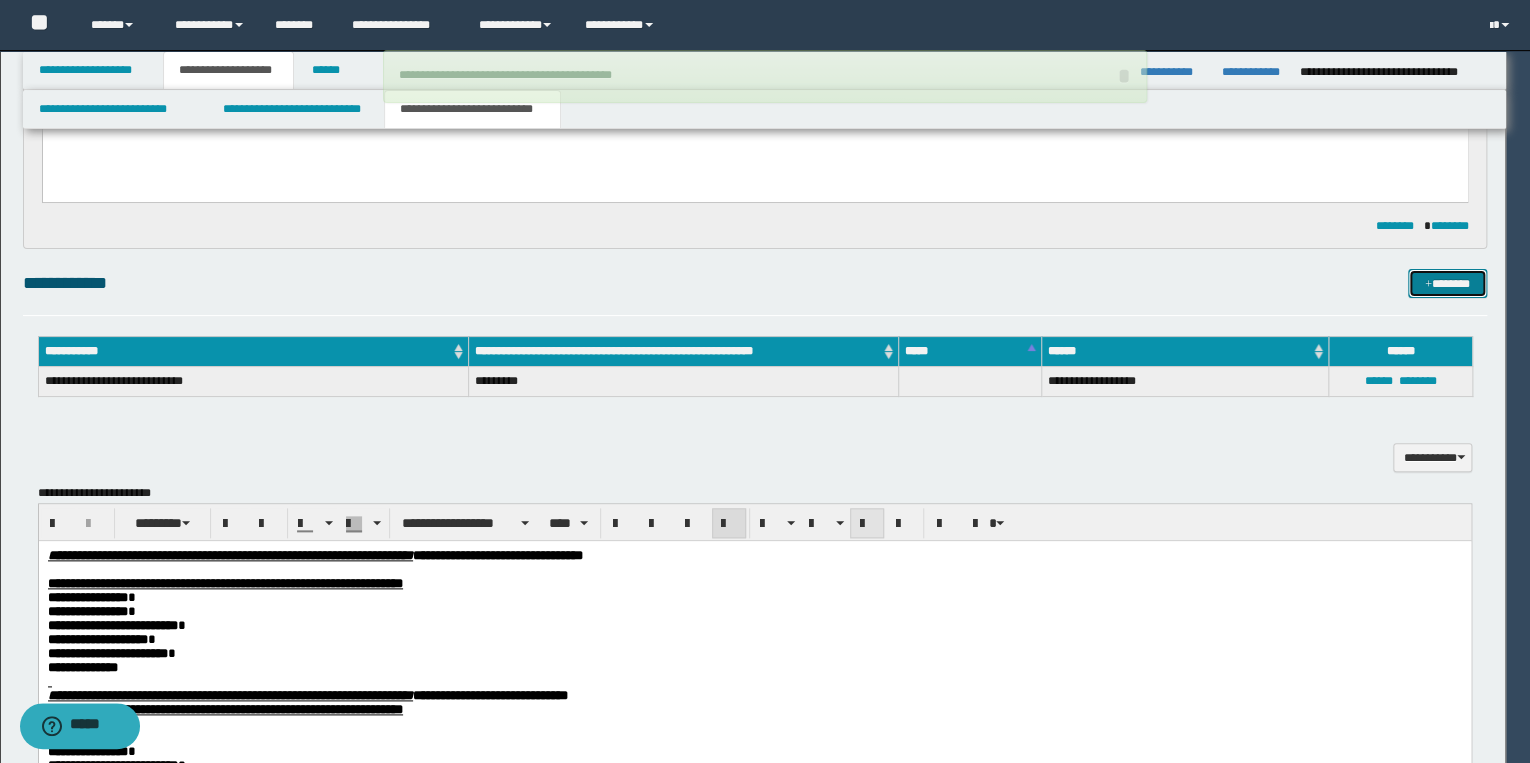 type 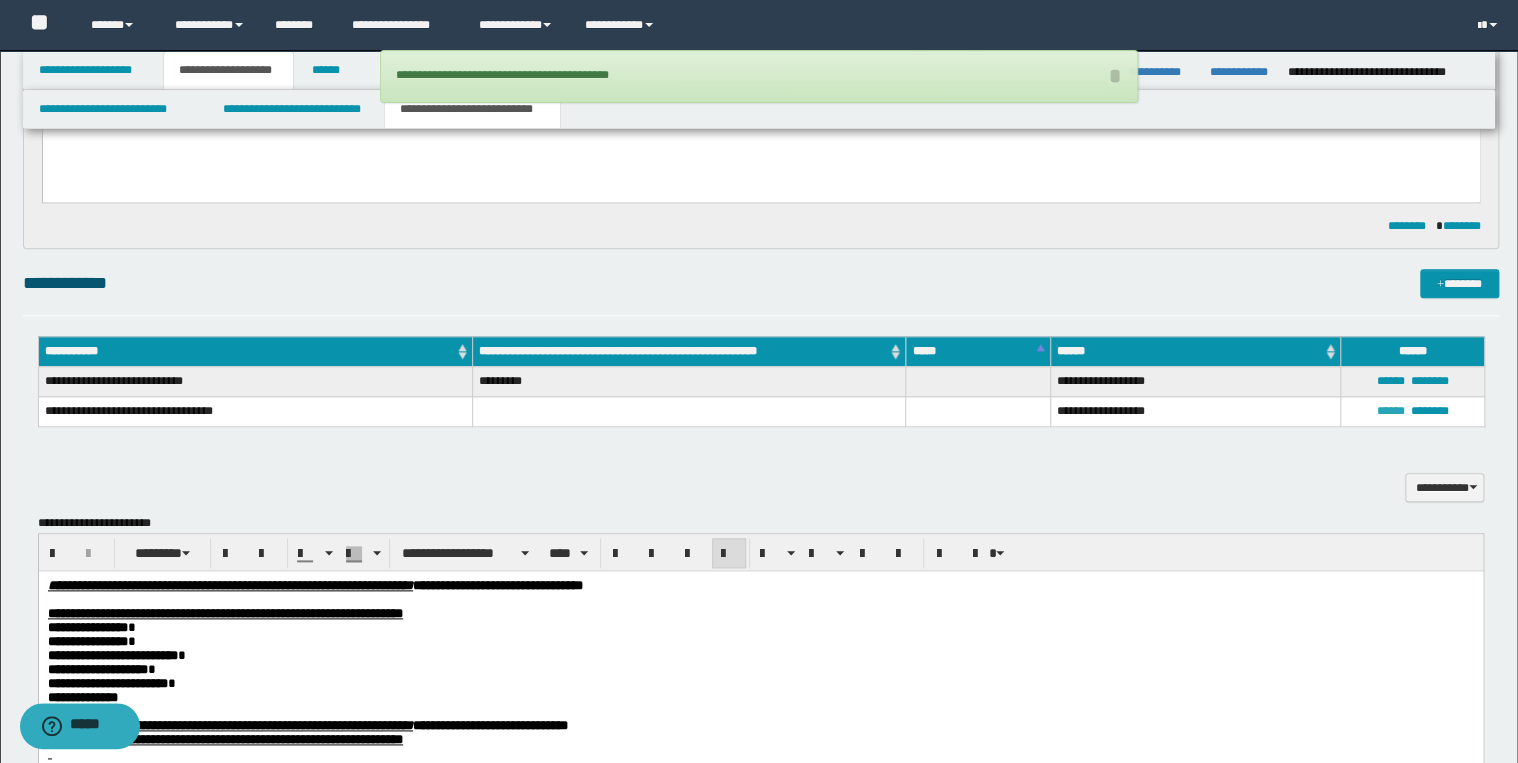 click on "******" at bounding box center (1390, 411) 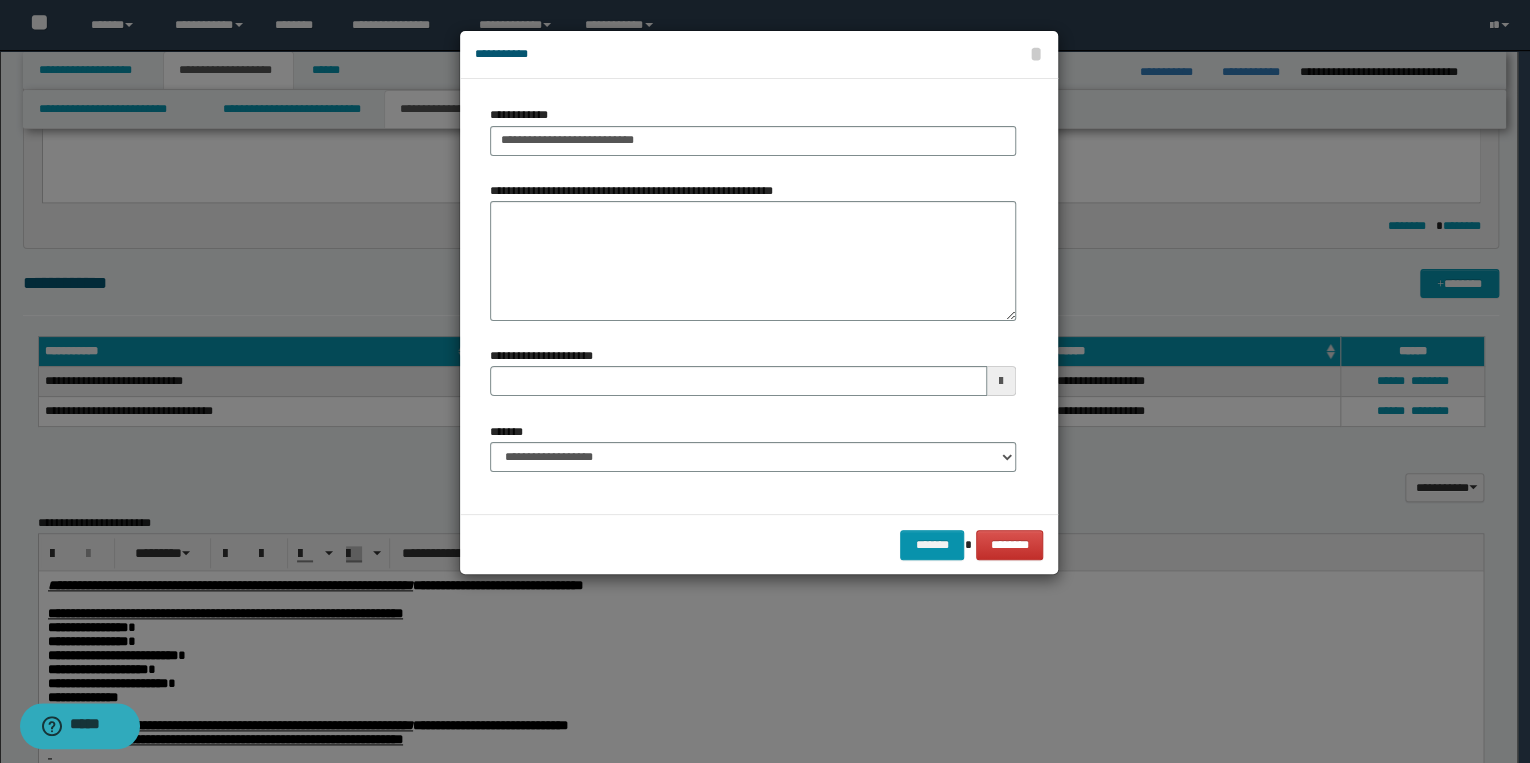 type 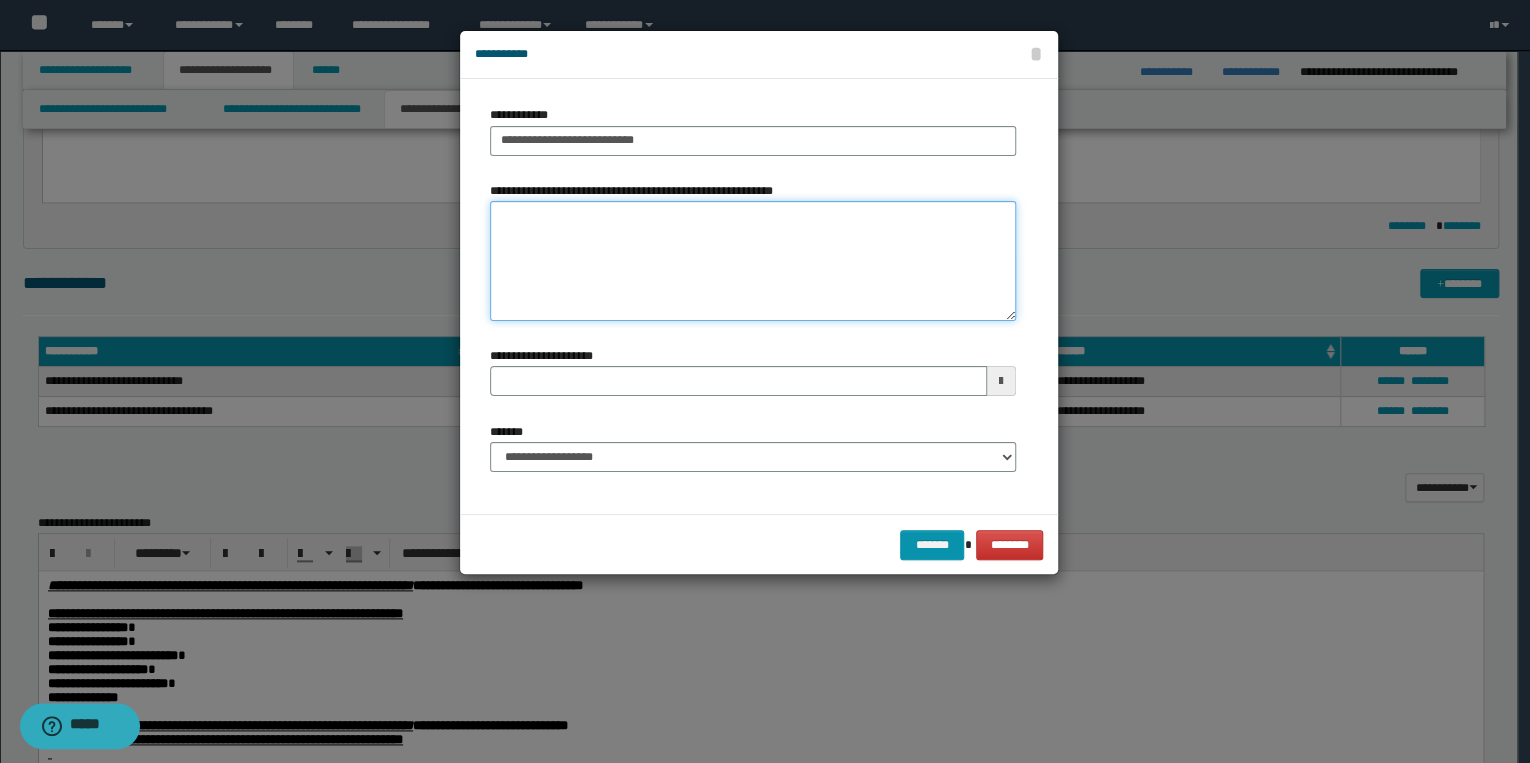 click on "**********" at bounding box center (753, 261) 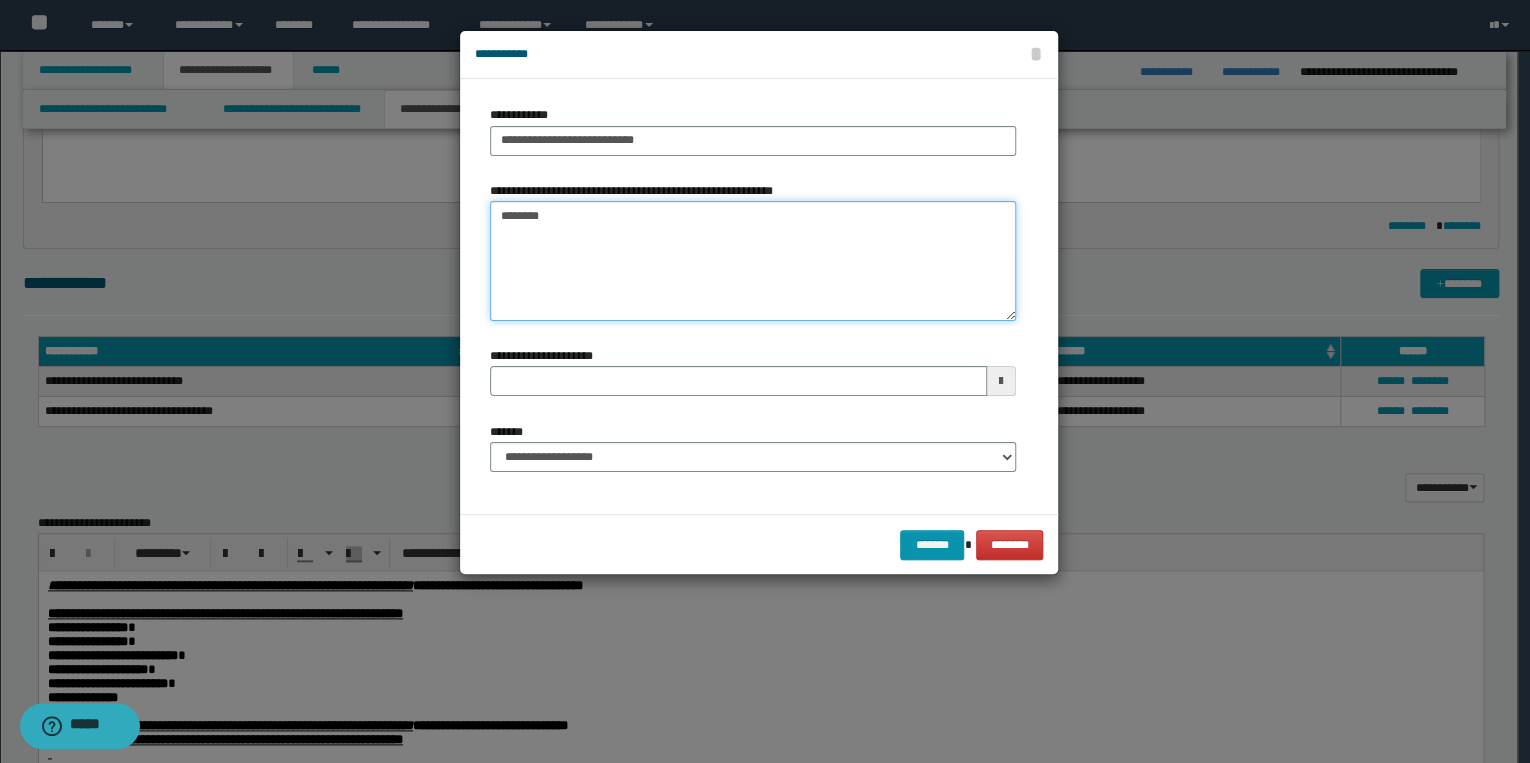 type on "*********" 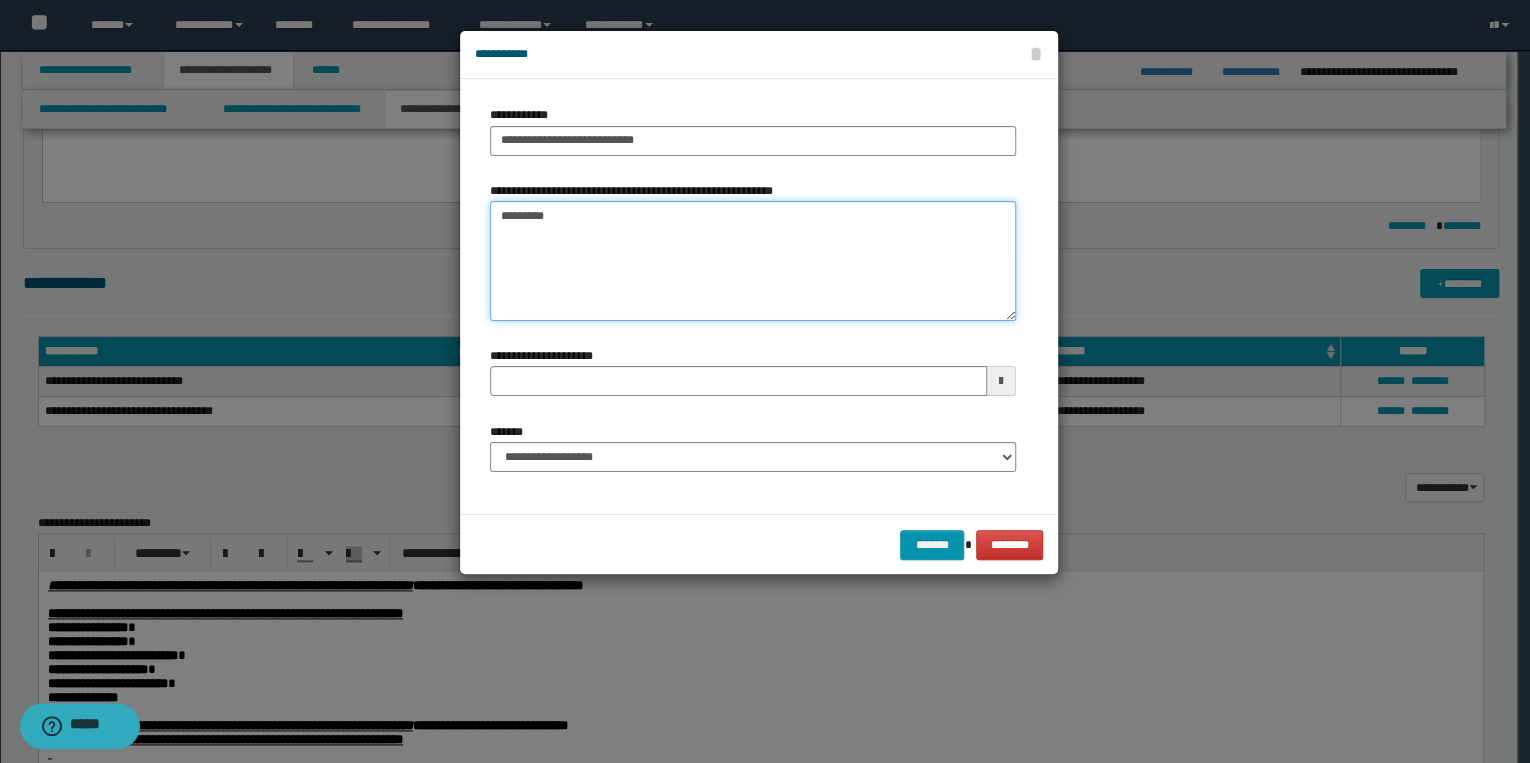 type 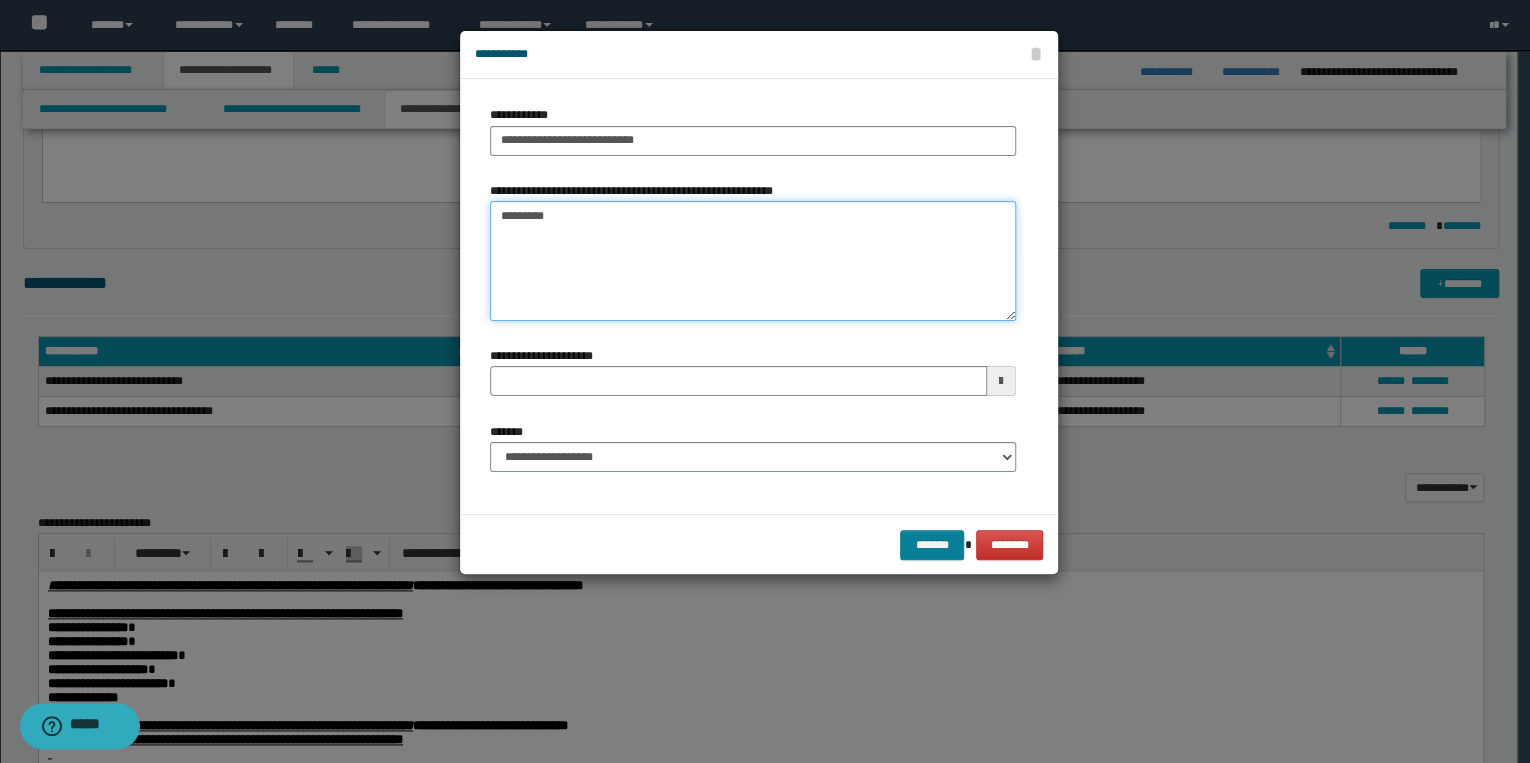type on "*********" 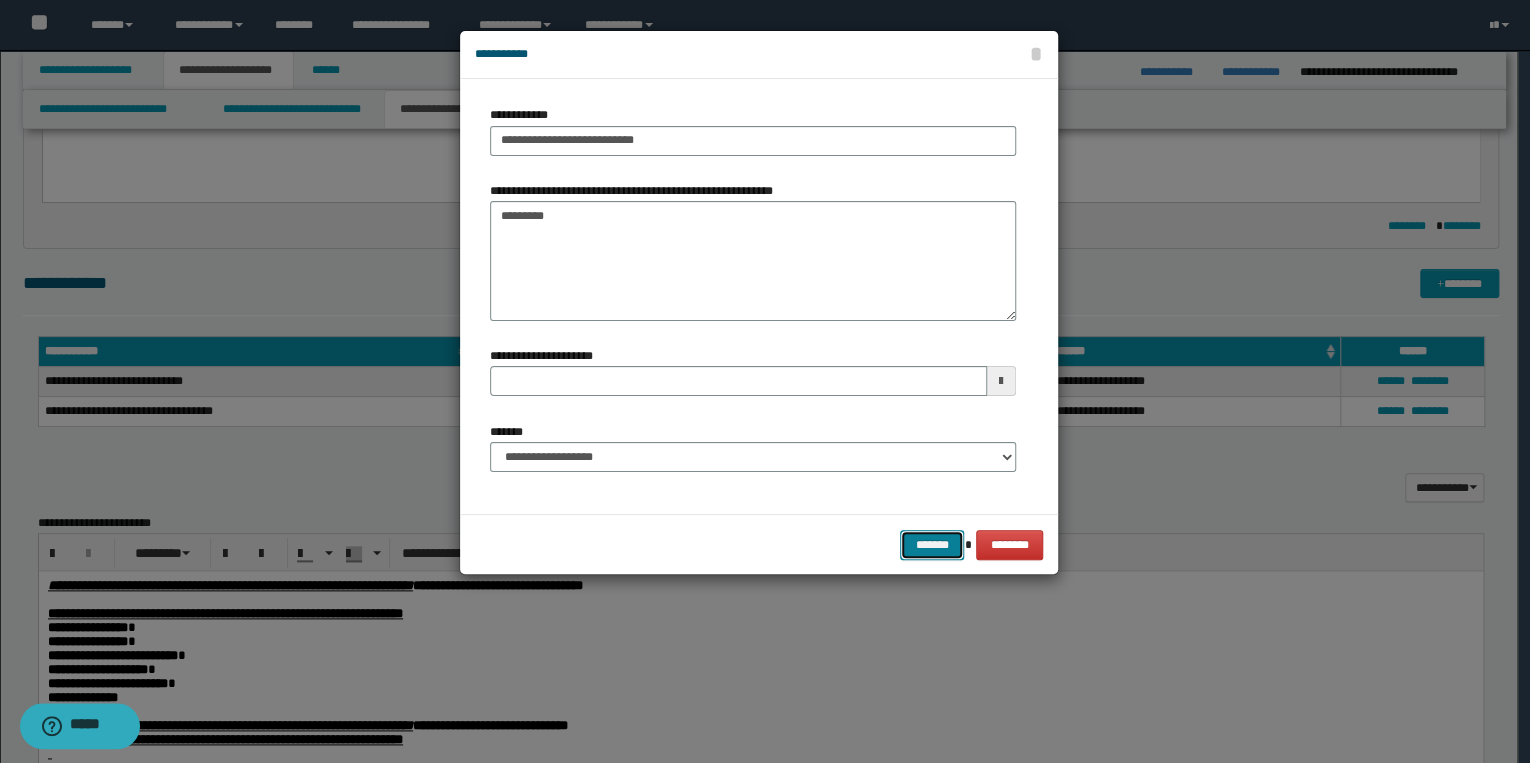 click on "*******" at bounding box center [932, 545] 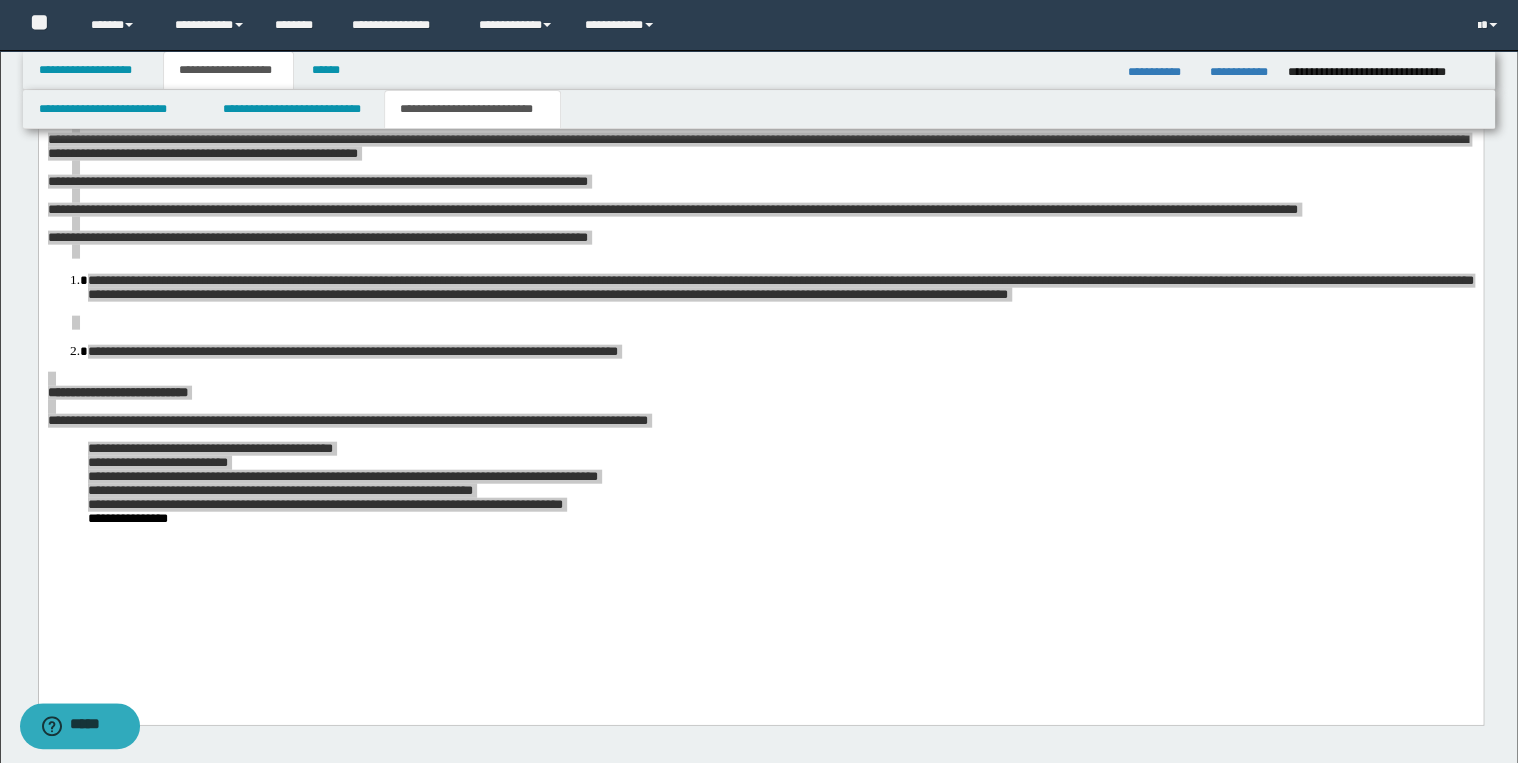 scroll, scrollTop: 2258, scrollLeft: 0, axis: vertical 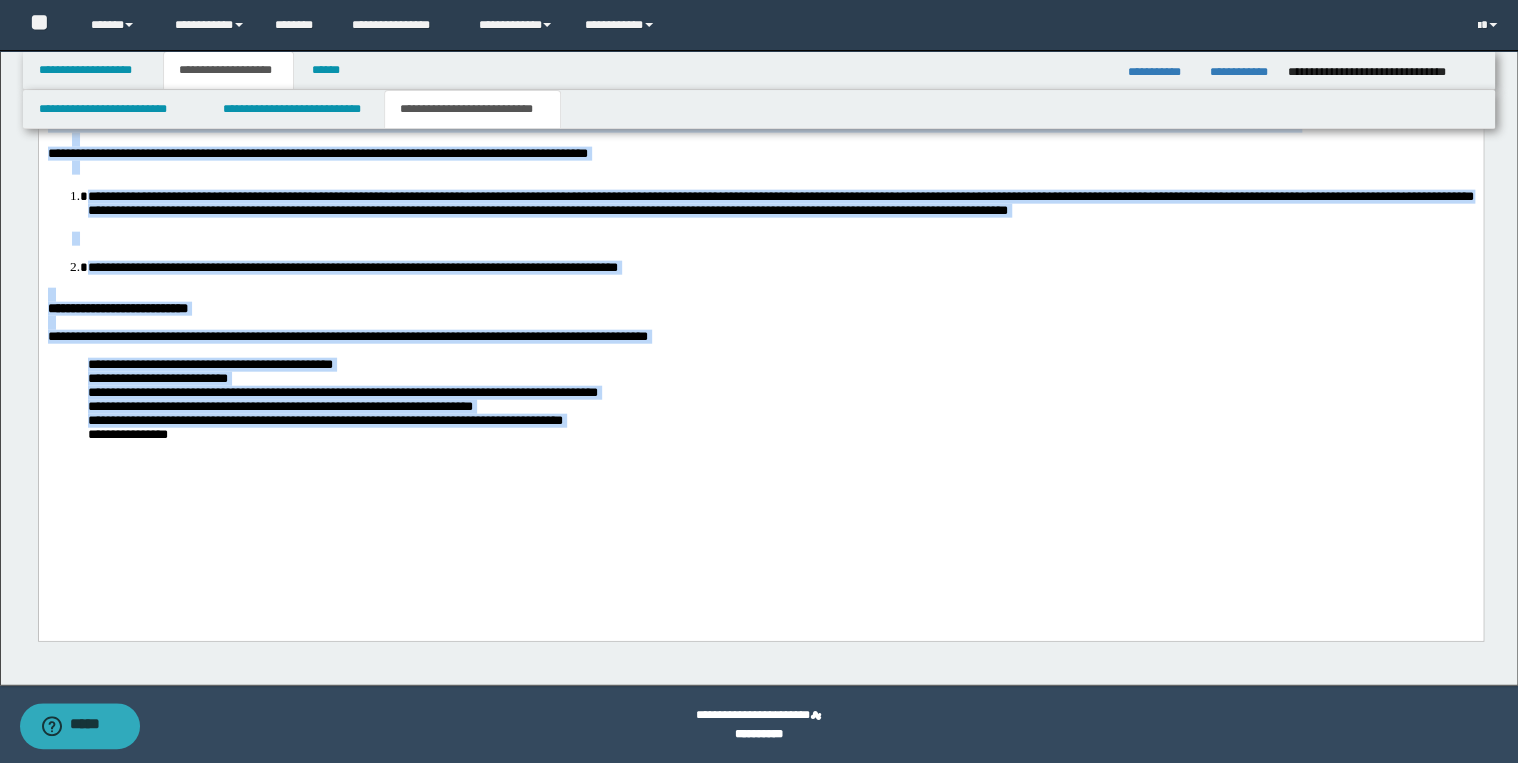 click on "**********" at bounding box center [792, 393] 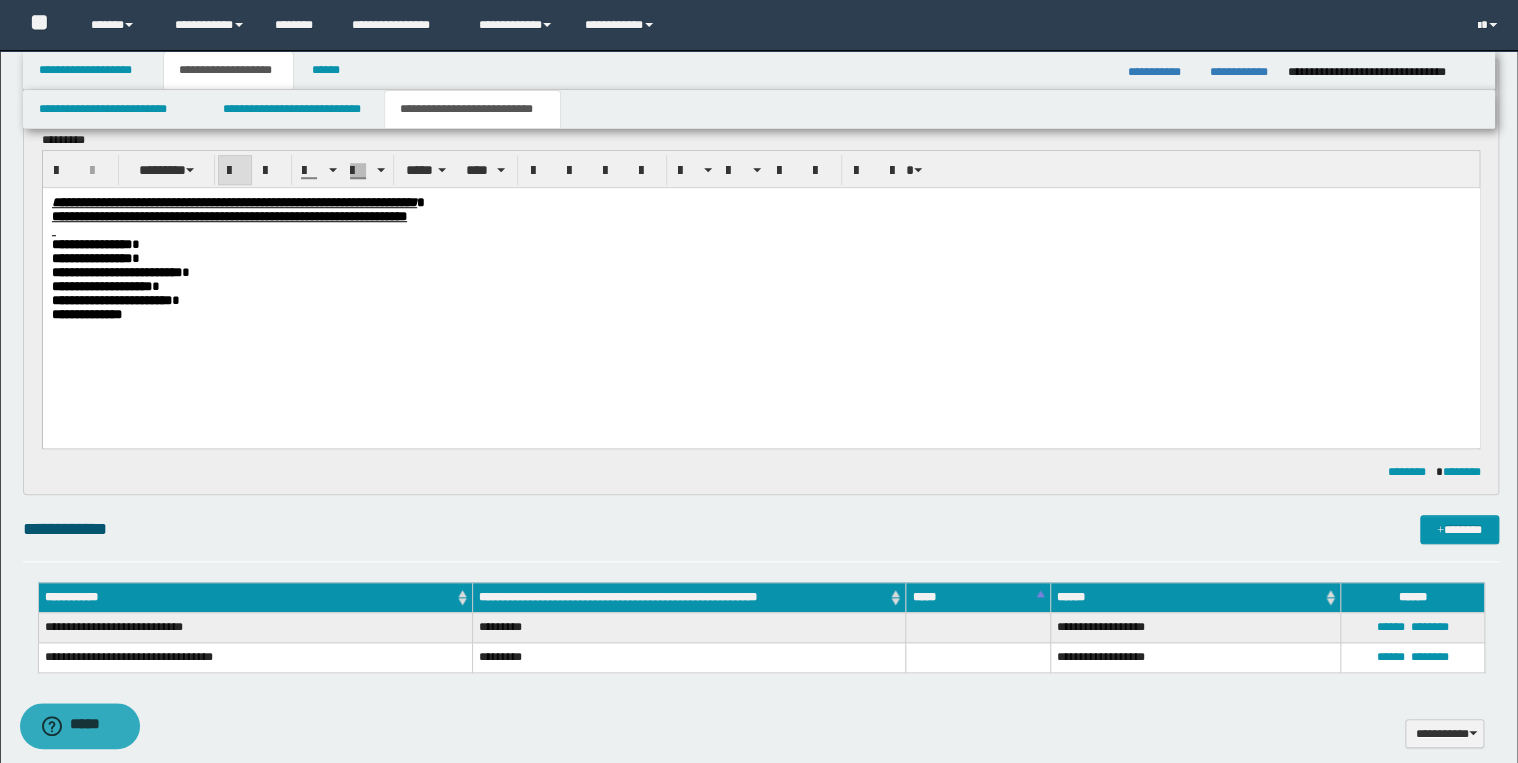 scroll, scrollTop: 418, scrollLeft: 0, axis: vertical 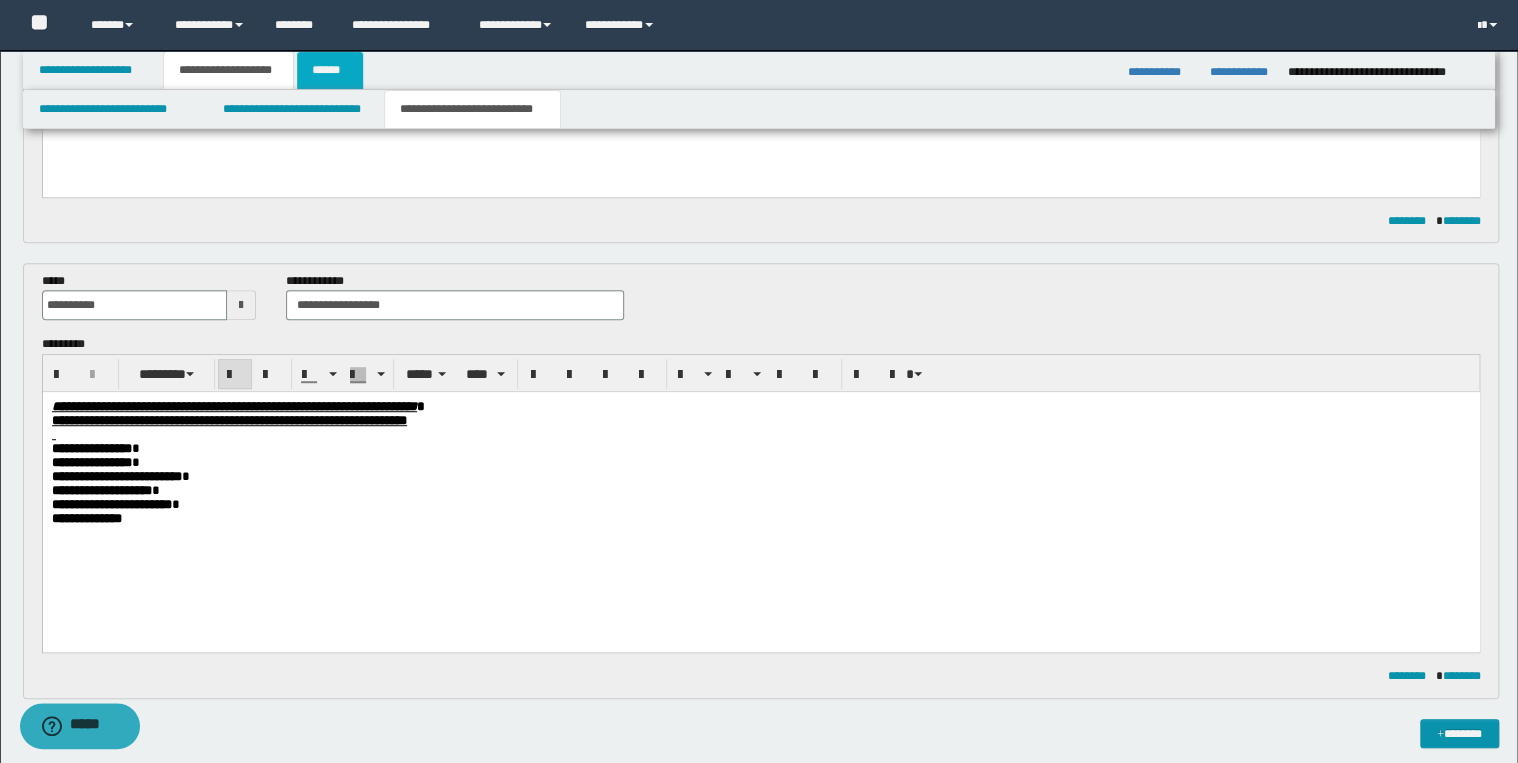 click on "******" at bounding box center (330, 70) 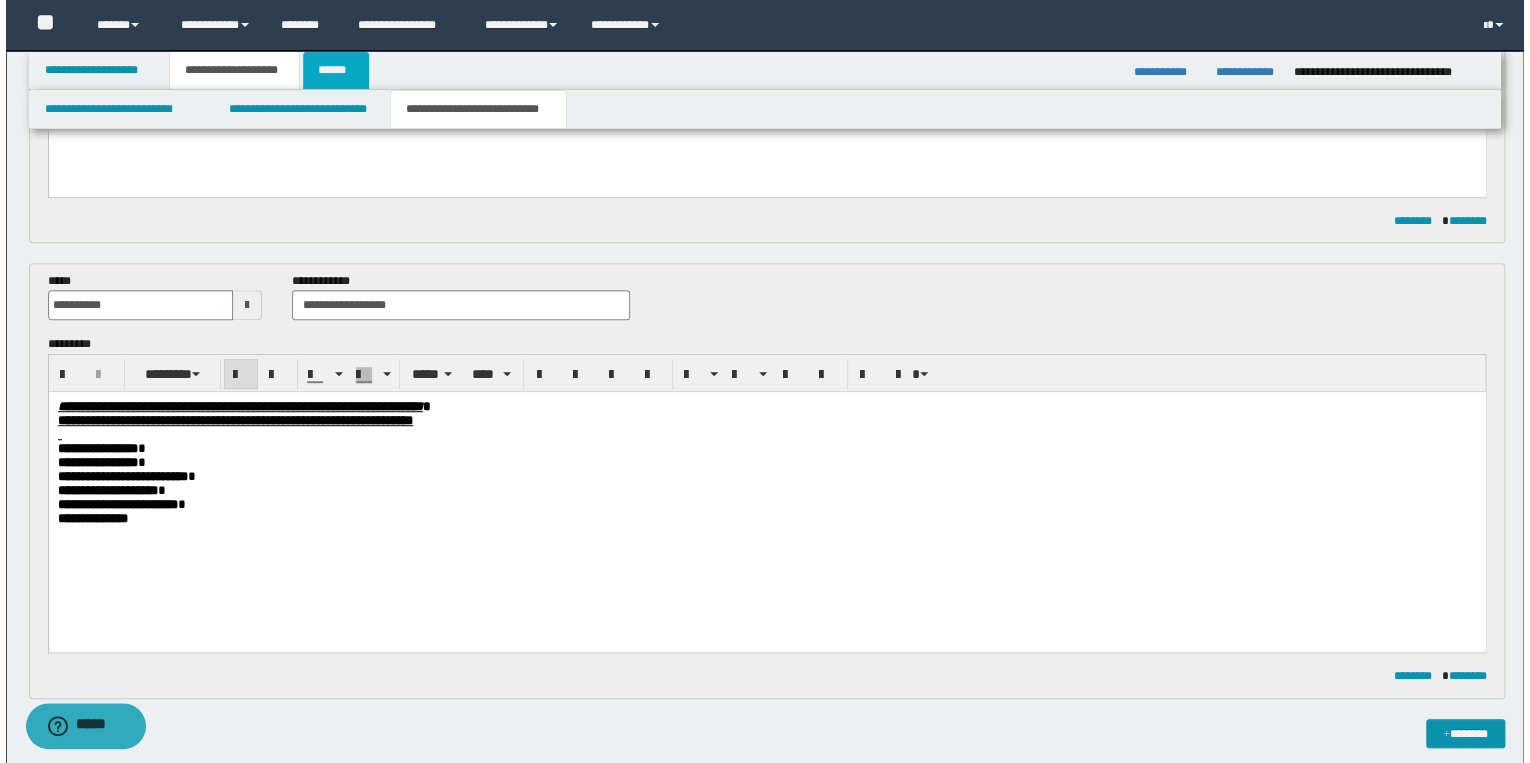 scroll, scrollTop: 0, scrollLeft: 0, axis: both 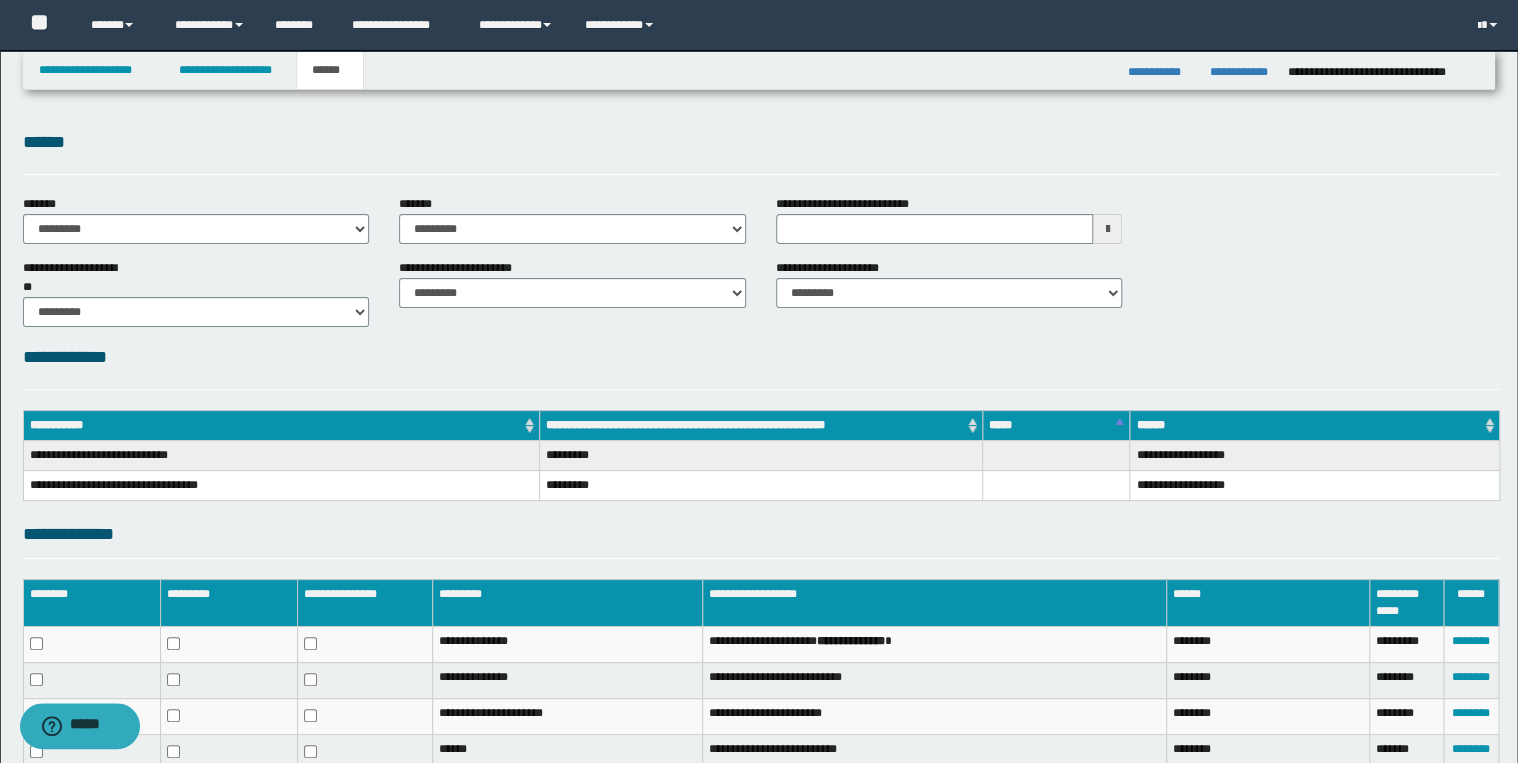 click on "**********" at bounding box center [761, 366] 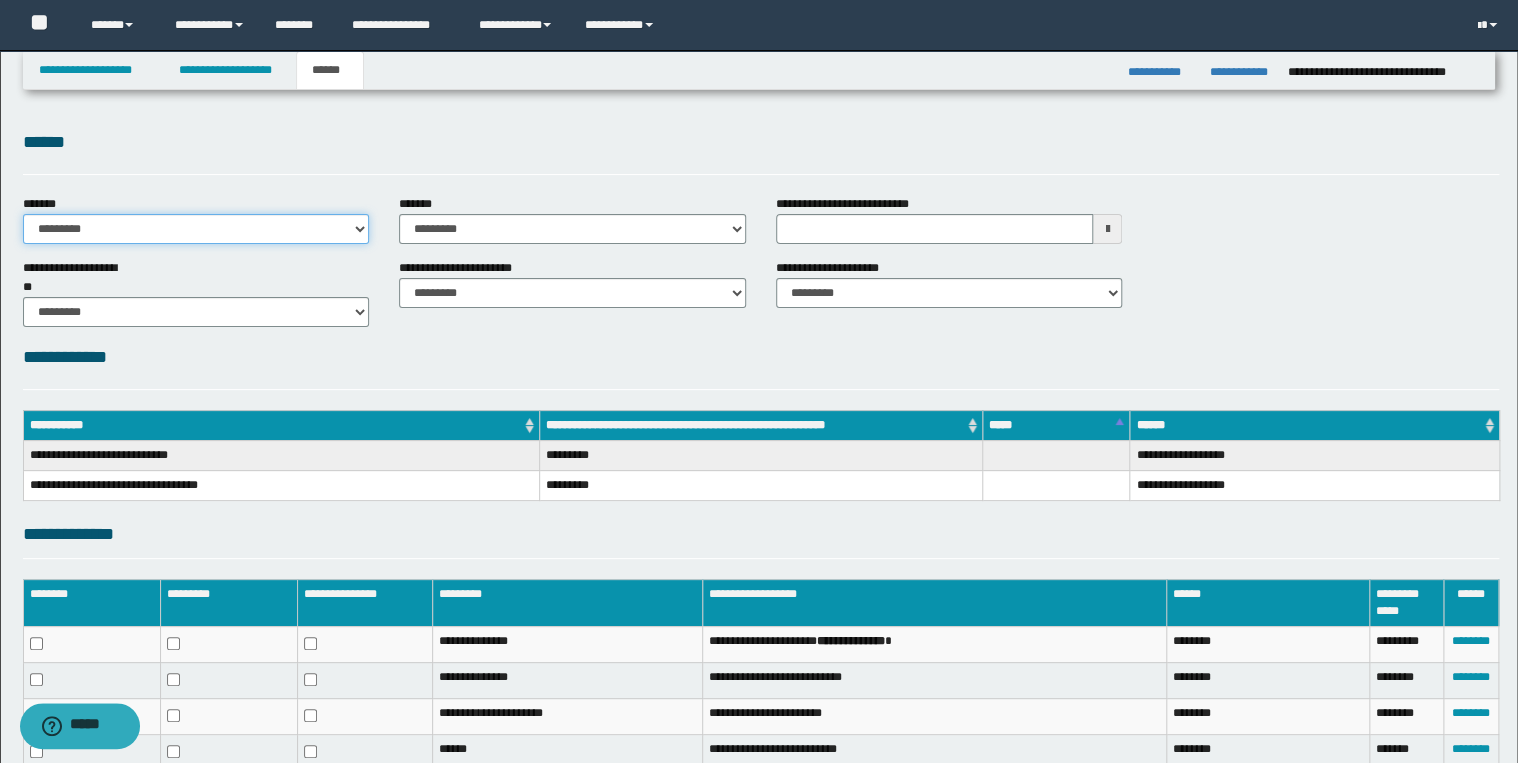 click on "**********" at bounding box center [196, 229] 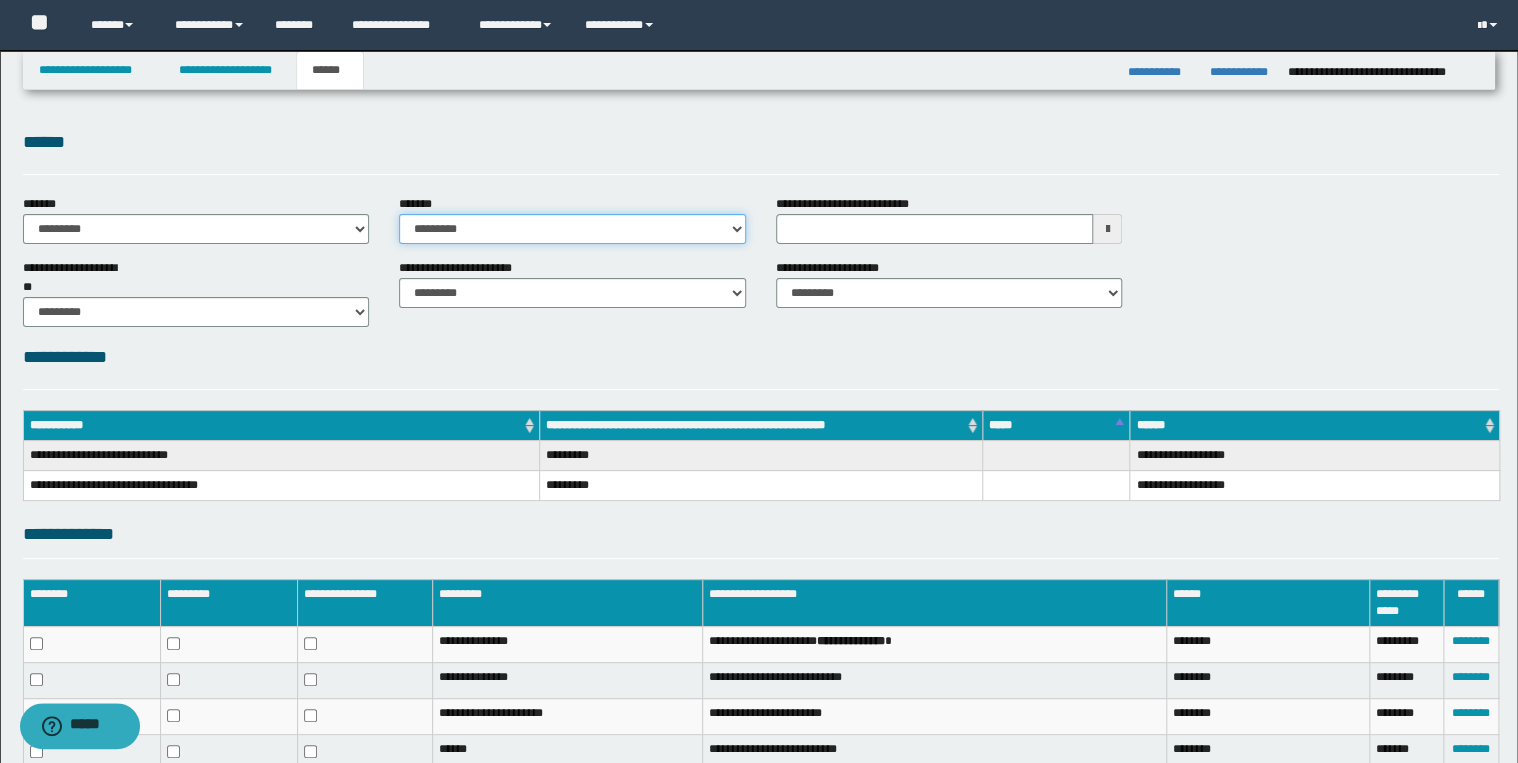 click on "**********" at bounding box center [572, 229] 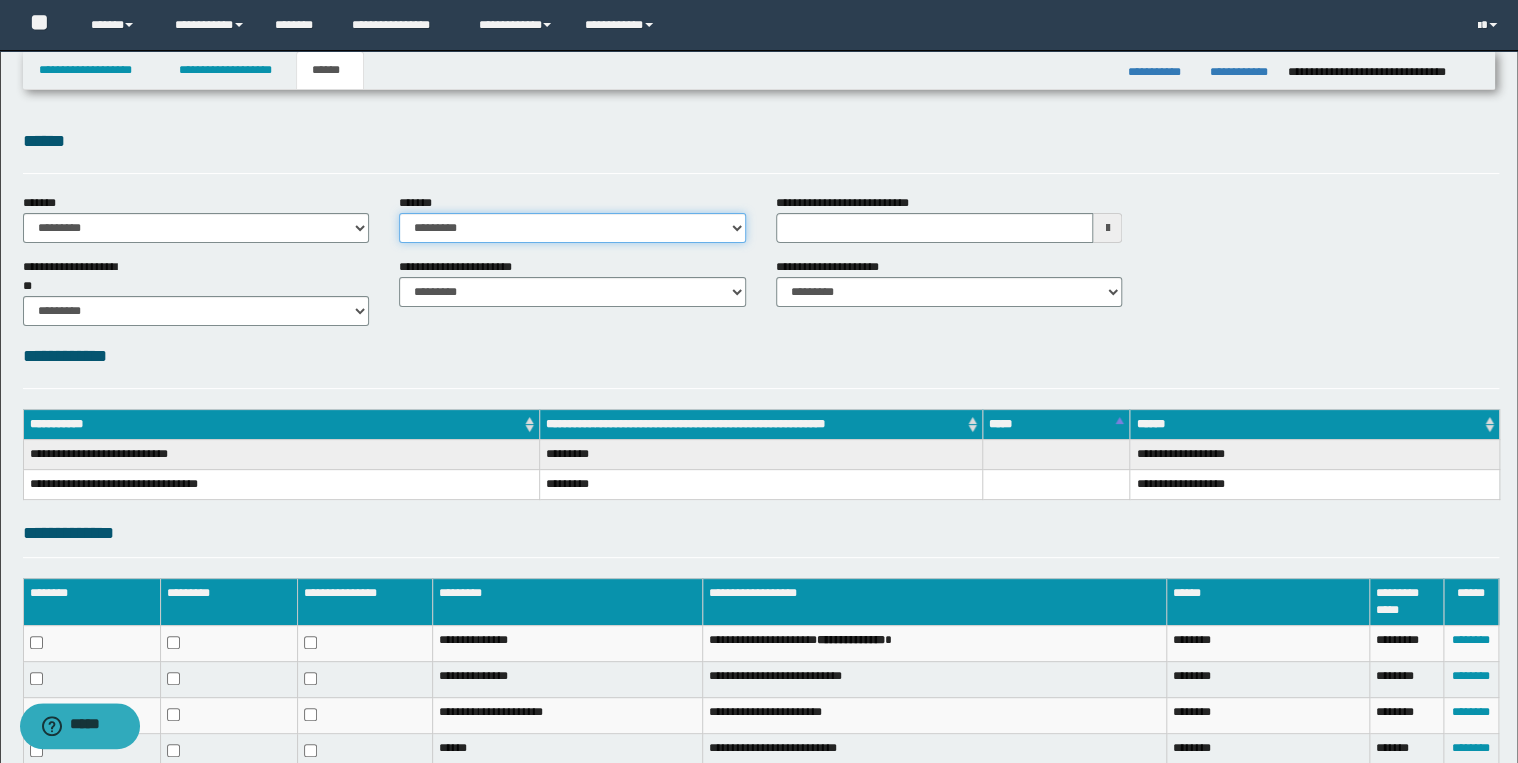 scroll, scrollTop: 0, scrollLeft: 0, axis: both 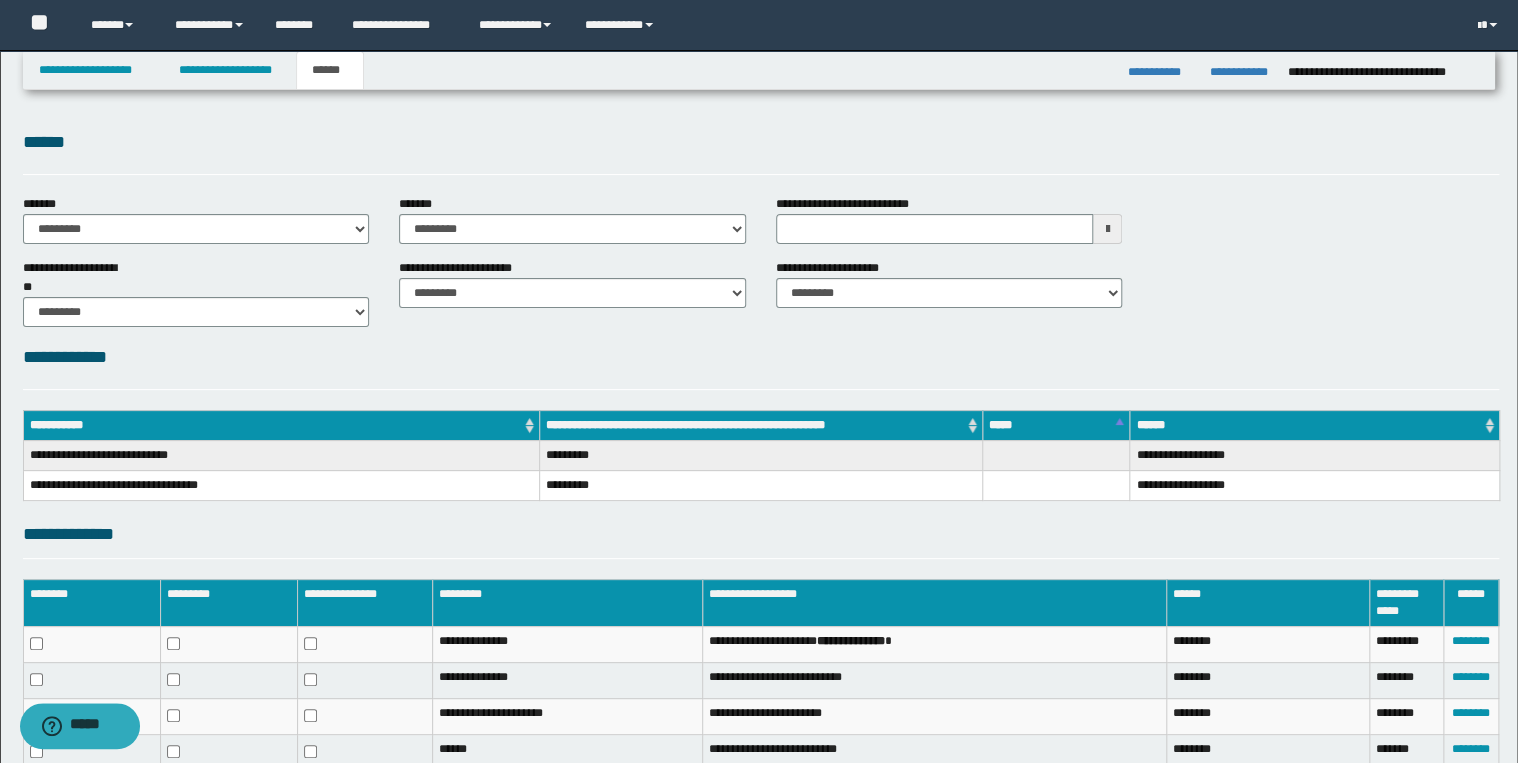 click on "******" at bounding box center [761, 151] 